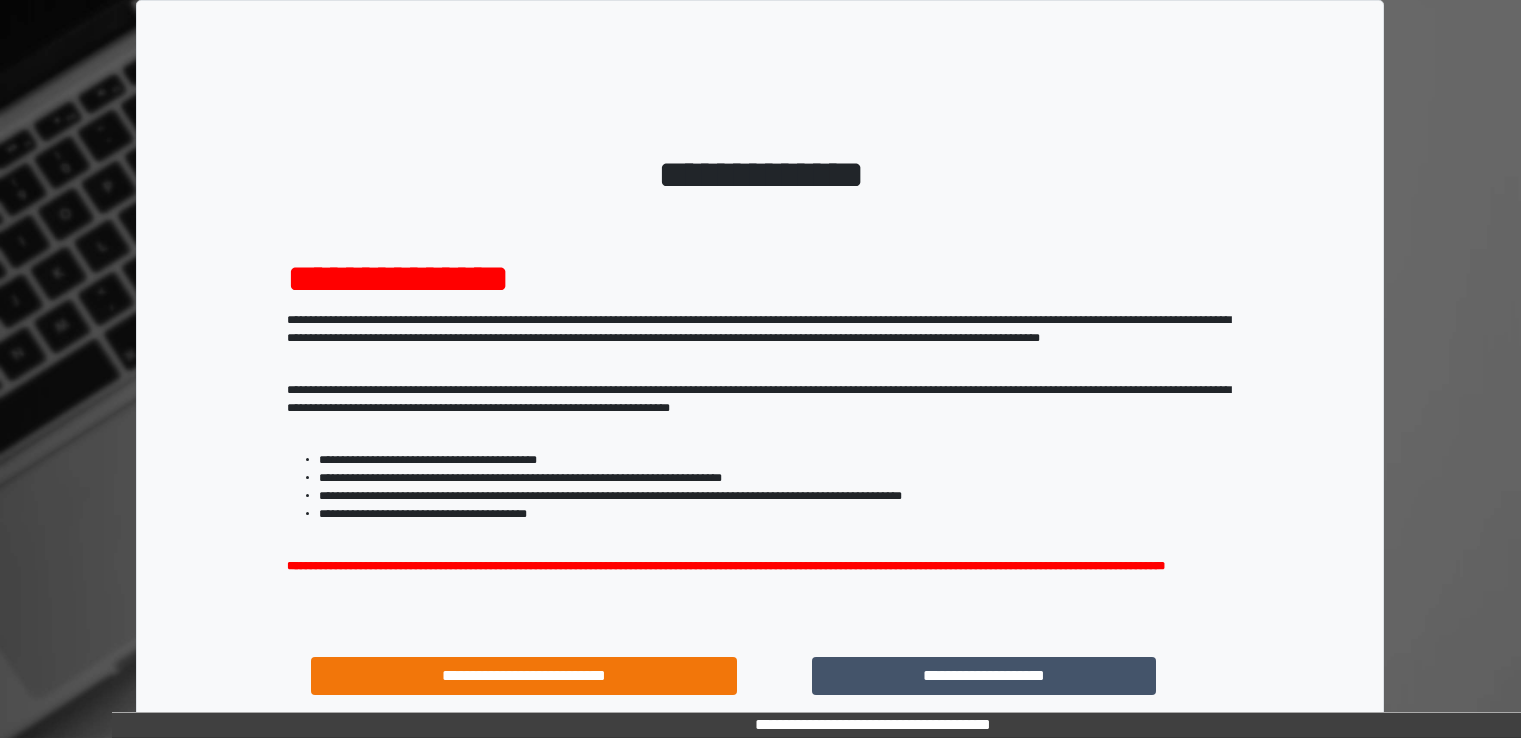 scroll, scrollTop: 0, scrollLeft: 0, axis: both 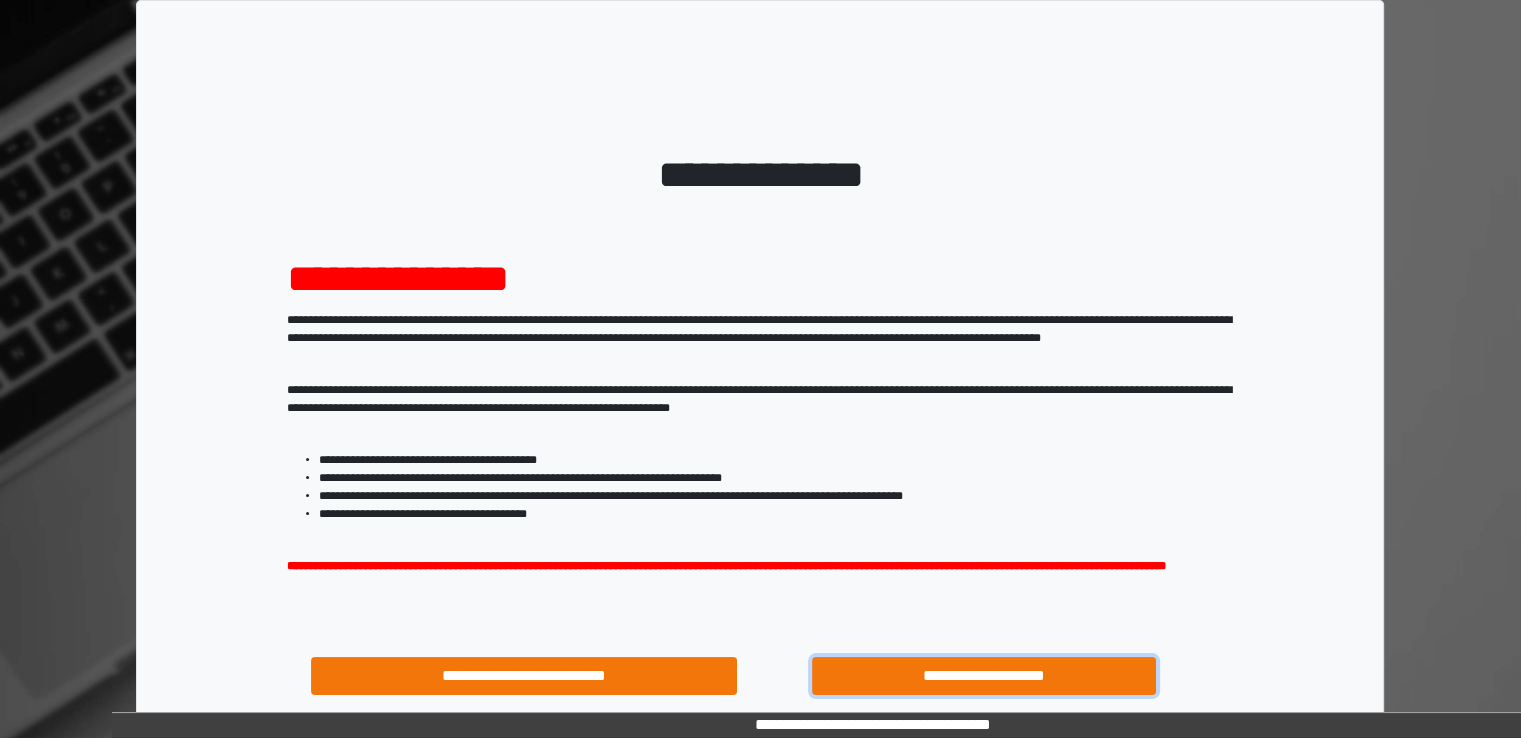 click on "**********" at bounding box center [984, 676] 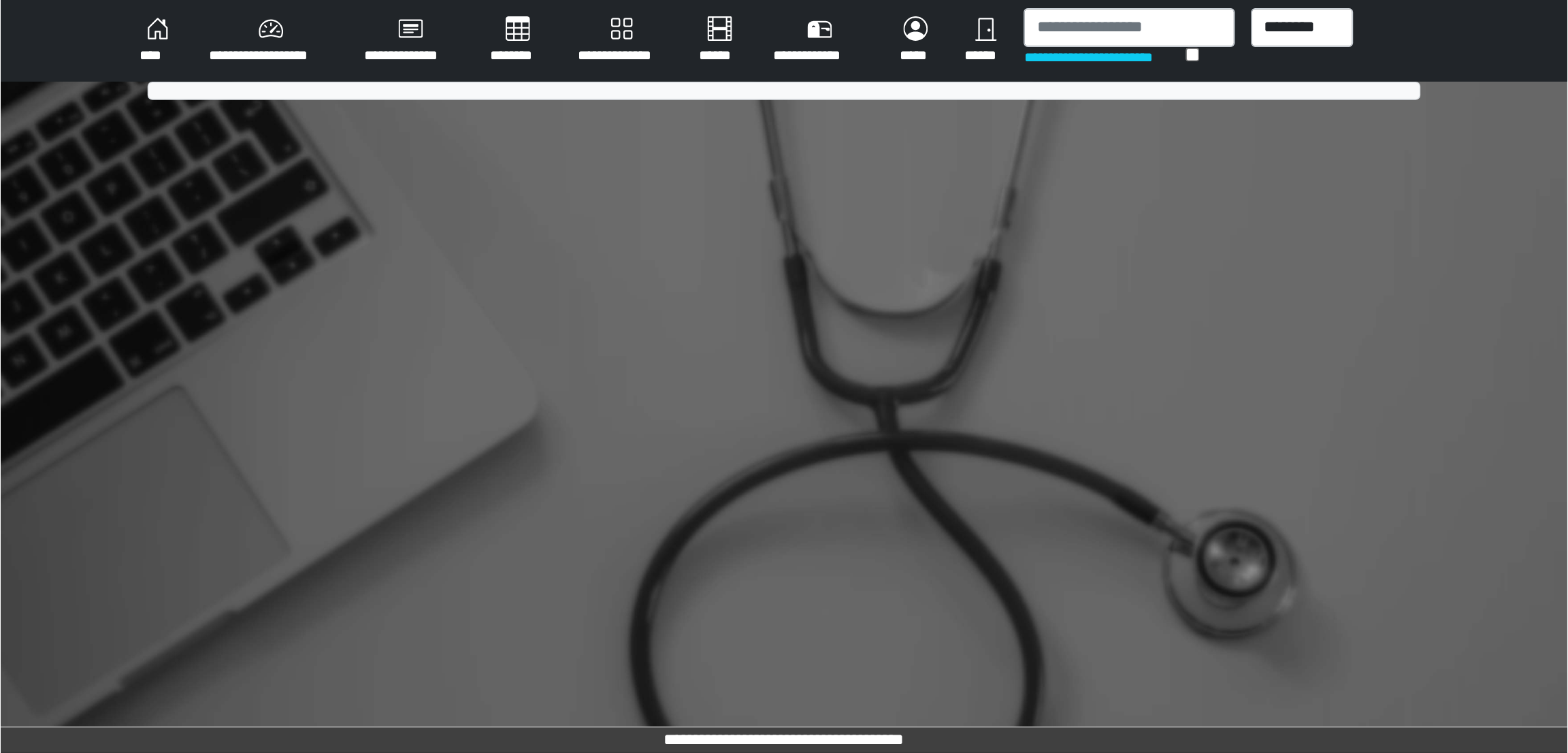 scroll, scrollTop: 0, scrollLeft: 0, axis: both 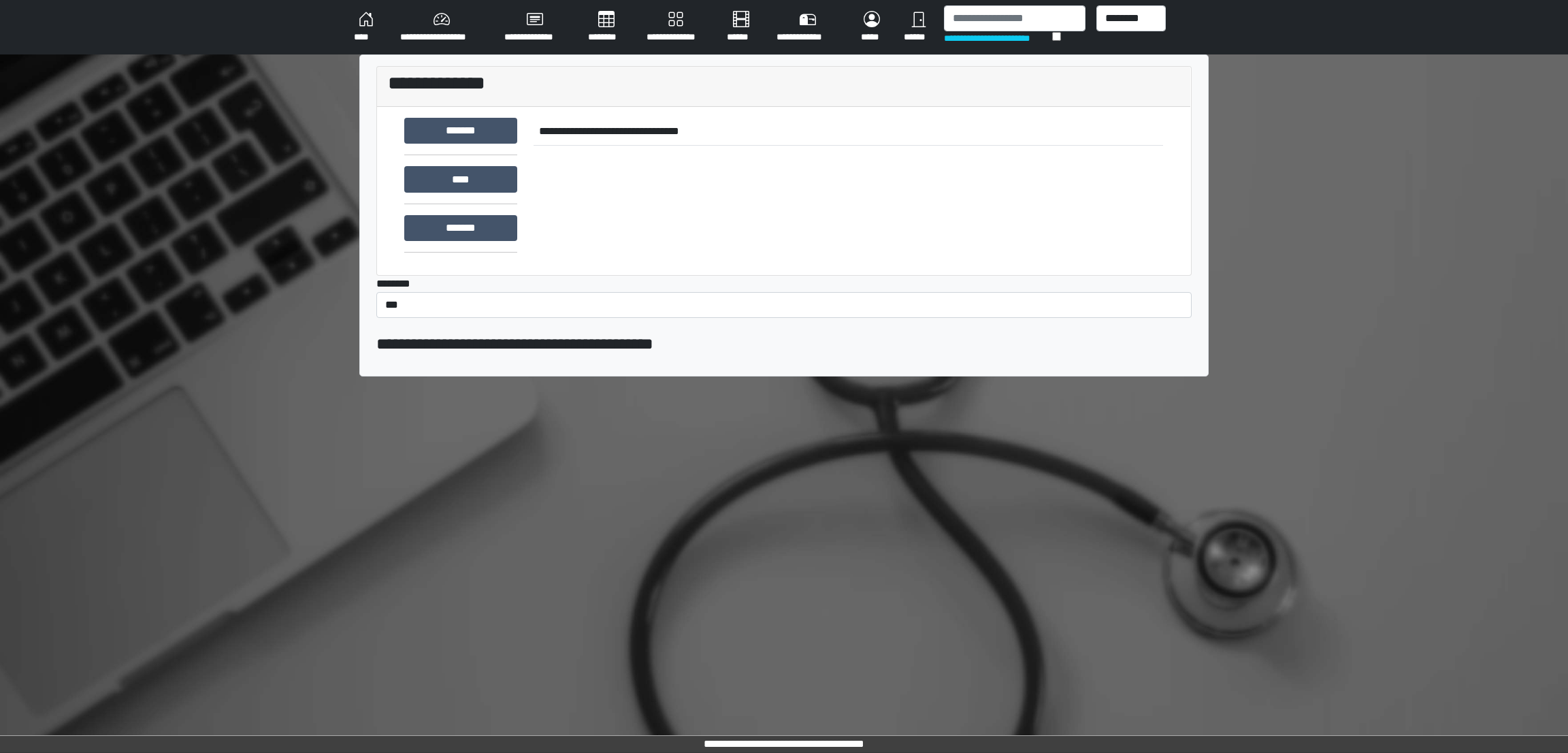 drag, startPoint x: 1024, startPoint y: 1, endPoint x: 1141, endPoint y: 462, distance: 475.6154 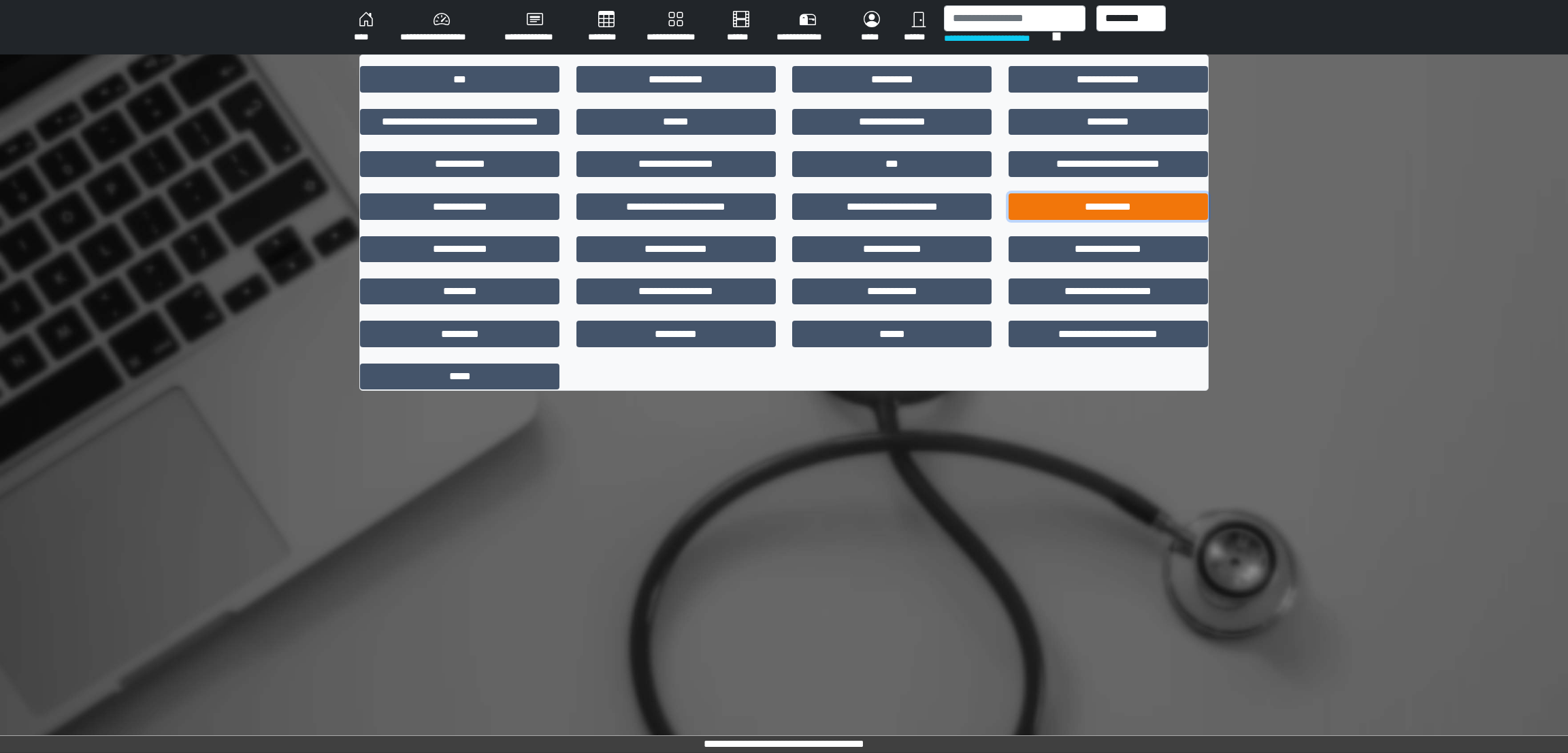 click on "[STREET] [CITY], [STATE]" at bounding box center (1108, 206) 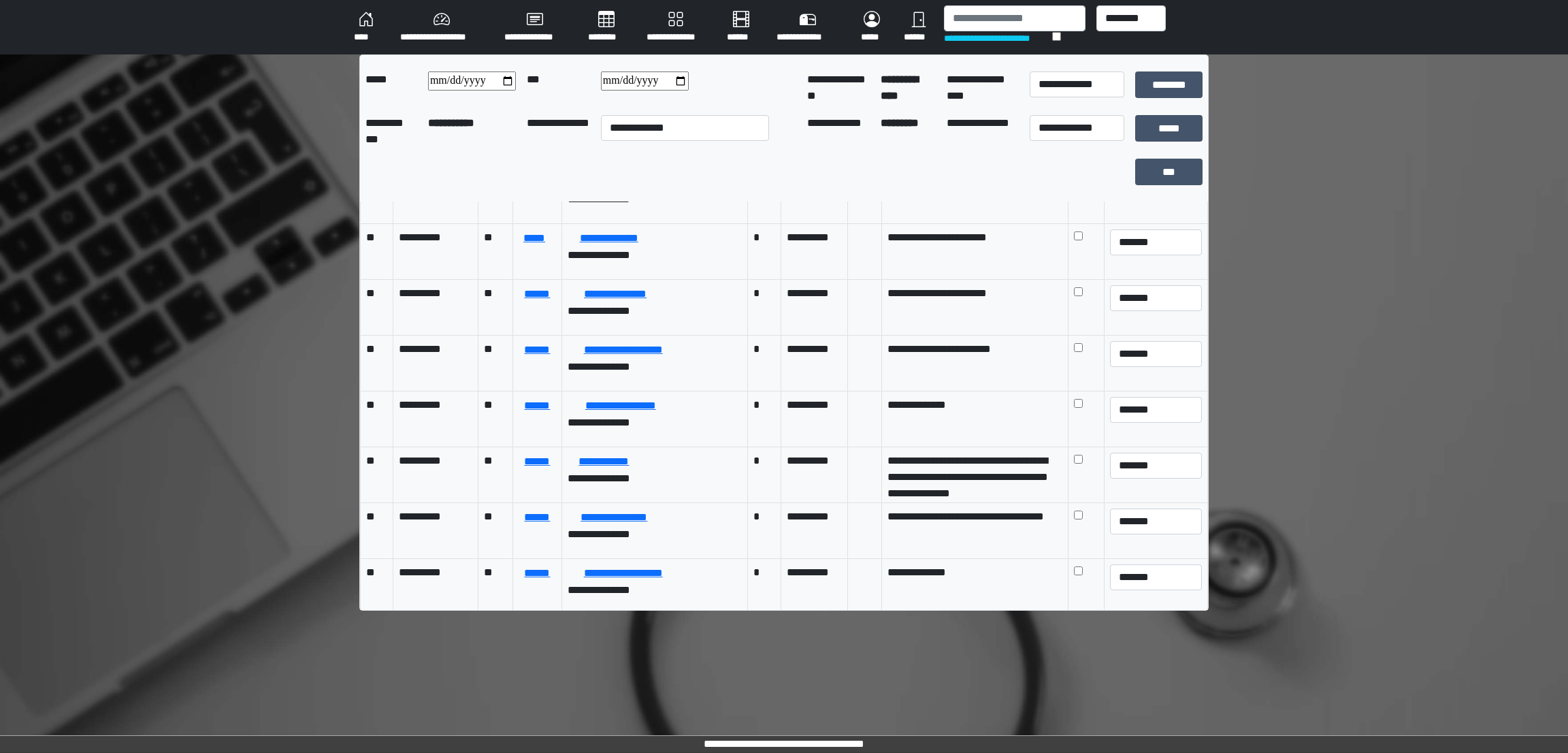 scroll, scrollTop: 1676, scrollLeft: 0, axis: vertical 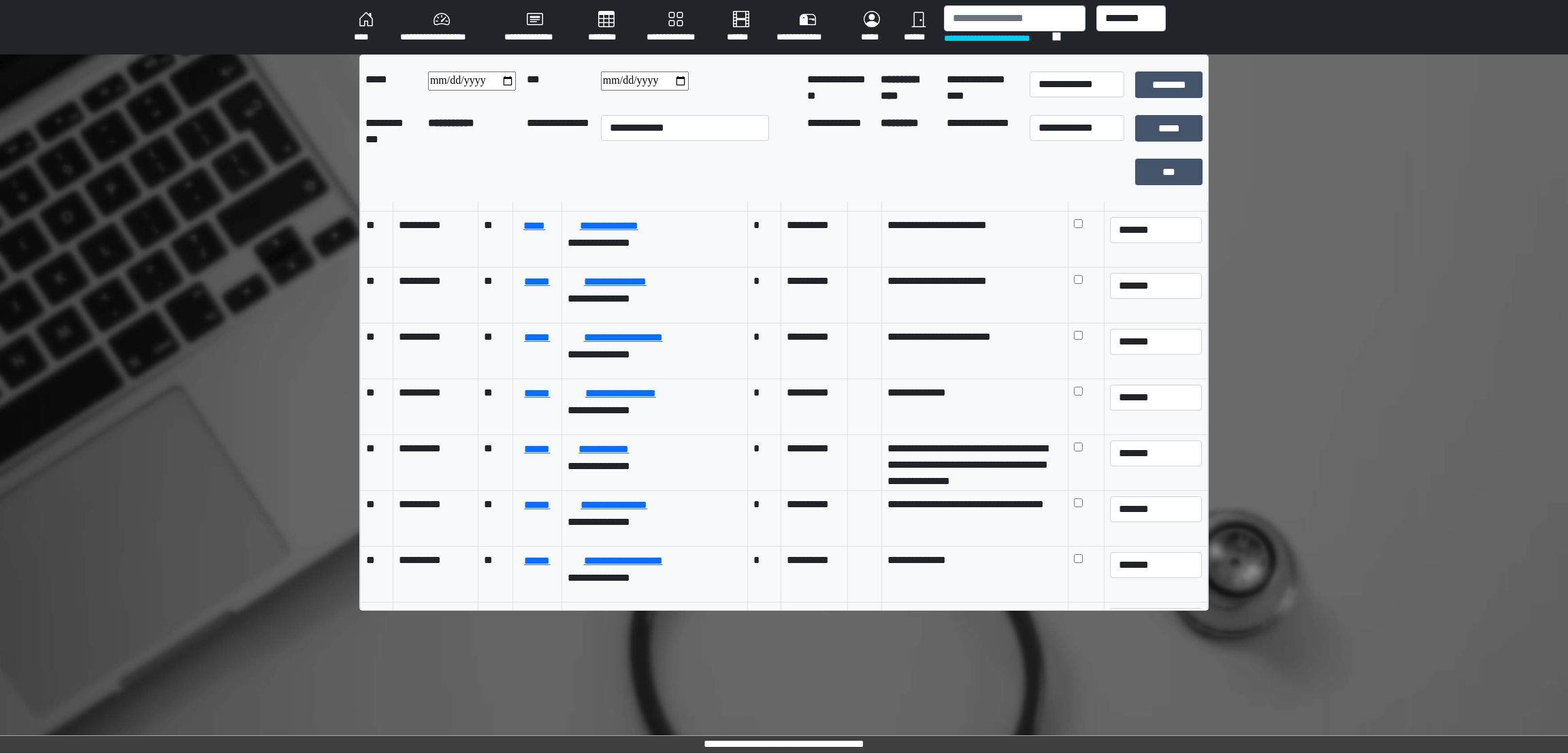 click on "[NAME] [LAST NAME]
[STREET] [CITY] [STATE] [ZIP] [COUNTRY] [PHONE] [EMAIL] [WEBSITE] [ACCOUNT_NUMBER] [CARD_NUMBER] [EXPIRY_DATE] [CVV] [CARD_TYPE] [CARDHOLDER_NAME] [BANK_NAME] [BRANCH_NAME] [ACCOUNT_TYPE] [ROUTING_NUMBER] [SWIFT_CODE] [IBAN] [CREDIT_LIMIT] [BALANCE] [TRANSACTION_ID] [DATE] [TIME] [MERCHANT_NAME] [PAYMENT_METHOD] [ORDER_ID] [PRODUCT_NAME] [QUANTITY] [PRICE] [TOTAL_AMOUNT] [CURRENCY] [DISCOUNT] [TAX] [SHIPPING_ADDRESS] [BILLING_ADDRESS] [CUSTOMER_ID] [ORDER_STATUS] [TRACKING_NUMBER] [DELIVERY_DATE] [DELIVERY_TIME] [RATING] [REVIEW] [USER_AGENT] [IP_ADDRESS] [DEVICE_INFO] [OPERATING_SYSTEM] [BROWSER_INFO] [SESSION_ID] [LOGIN_TIME] [LOGOUT_TIME] [LAST_LOGIN_IP] [LAST_LOGIN_DEVICE] [PASSWORD_HASH] [SALT] [TWO_FACTOR_AUTH] [SECURITY_QUESTION] [ANSWER] [SECRET_KEY] [API_KEY] [TOKEN] [CERTIFICATE] [LICENSE_KEY] [SERIAL_NUMBER] [PRODUCT_CODE] [BATCH_NUMBER] [MANUFACTURER] [MODEL_NUMBER] [SERIAL_NUMBER] [MANUFACTURE_DATE] [EXPIRY_DATE] [WARRANTY_PERIOD] [SUPPORT_CONTACT] [MANUAL_URL] [SOFTWARE_VERSION] [FIRMWARE_VERSION] [HARDWARE_VERSION] [MAC_ADDRESS] [IP_ADDRESS] [GATEWAY] [SUBNET_MASK] [DNS_SERVER] [PROXY_SERVER] [VPN_SERVER] [FIREWALL_RULES] [ROUTER_CONFIG] [NETWORK_TOPOLOGY] [SERVER_NAME] [SERVER_IP] [SERVER_PORT] [DATABASE_NAME] [DATABASE_USER] [DATABASE_PASSWORD] [TABLE_NAME] [COLUMN_NAME] [ROW_ID] [QUERY] [RESULT] [ERROR_CODE] [ERROR_MESSAGE] [LOG_LEVEL] [TIMESTAMP] [EVENT_TYPE] [SOURCE] [DESTINATION] [PROTOCOL] [PORT] [PACKET_SIZE] [CHECKSUM] [ENCRYPTION_ALGORITHM] [DECRYPTION_KEY] [HASH_ALGORITHM] [SIGNATURE] [CERTIFICATE_AUTHORITY] [ISSUER] [SUBJECT] [VALIDITY_PERIOD] [PUBLIC_KEY] [PRIVATE_KEY] [ENCRYPTION_ALGORITHM] [DECRYPTION_KEY] [HASH_ALGORITHM] [SIGNATURE] [CERTIFICATE_AUTHORITY] [ISSUER] [SUBJECT] [VALIDITY_PERIOD] [PUBLIC_KEY] [PRIVATE_KEY]" at bounding box center (784, 338) 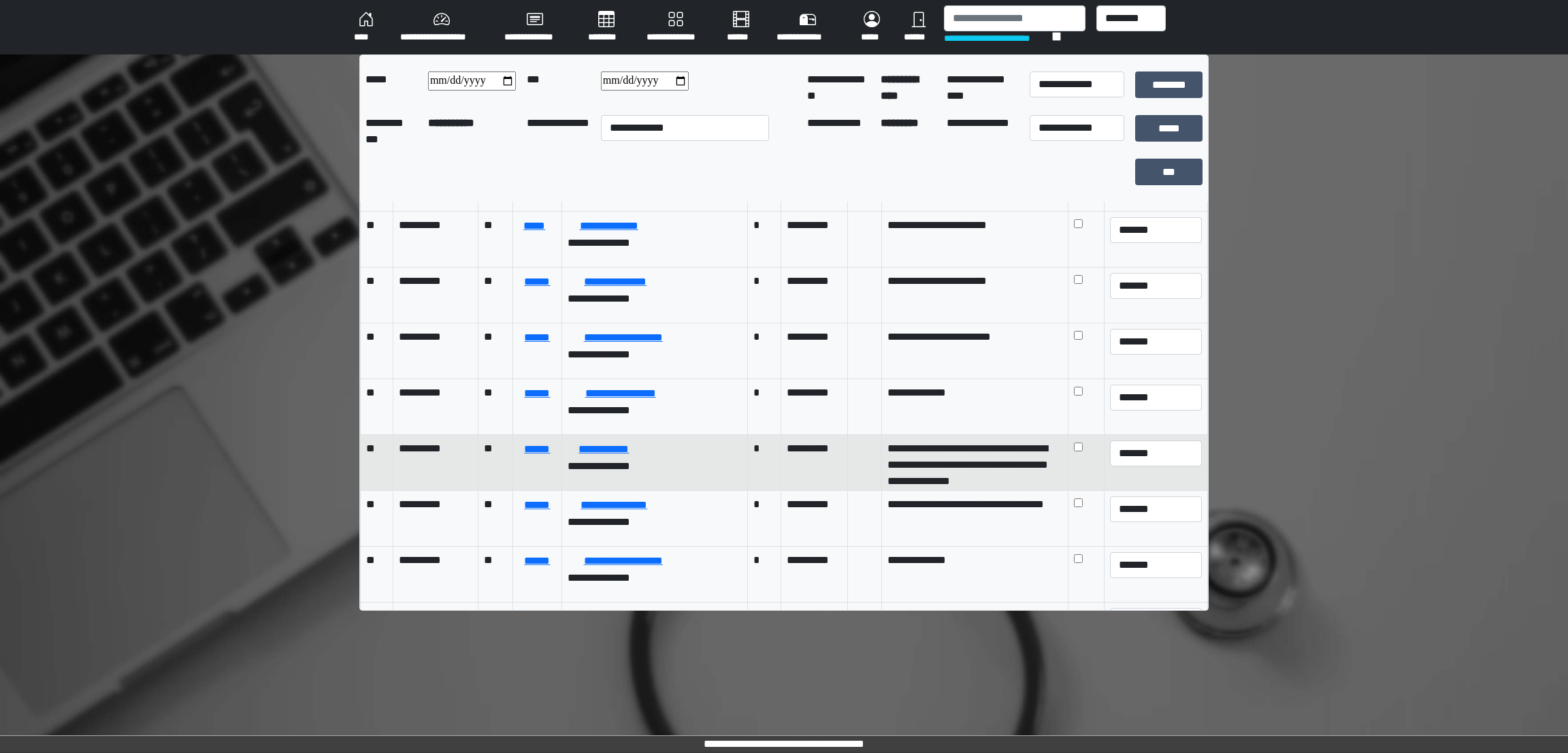 scroll, scrollTop: 21, scrollLeft: 0, axis: vertical 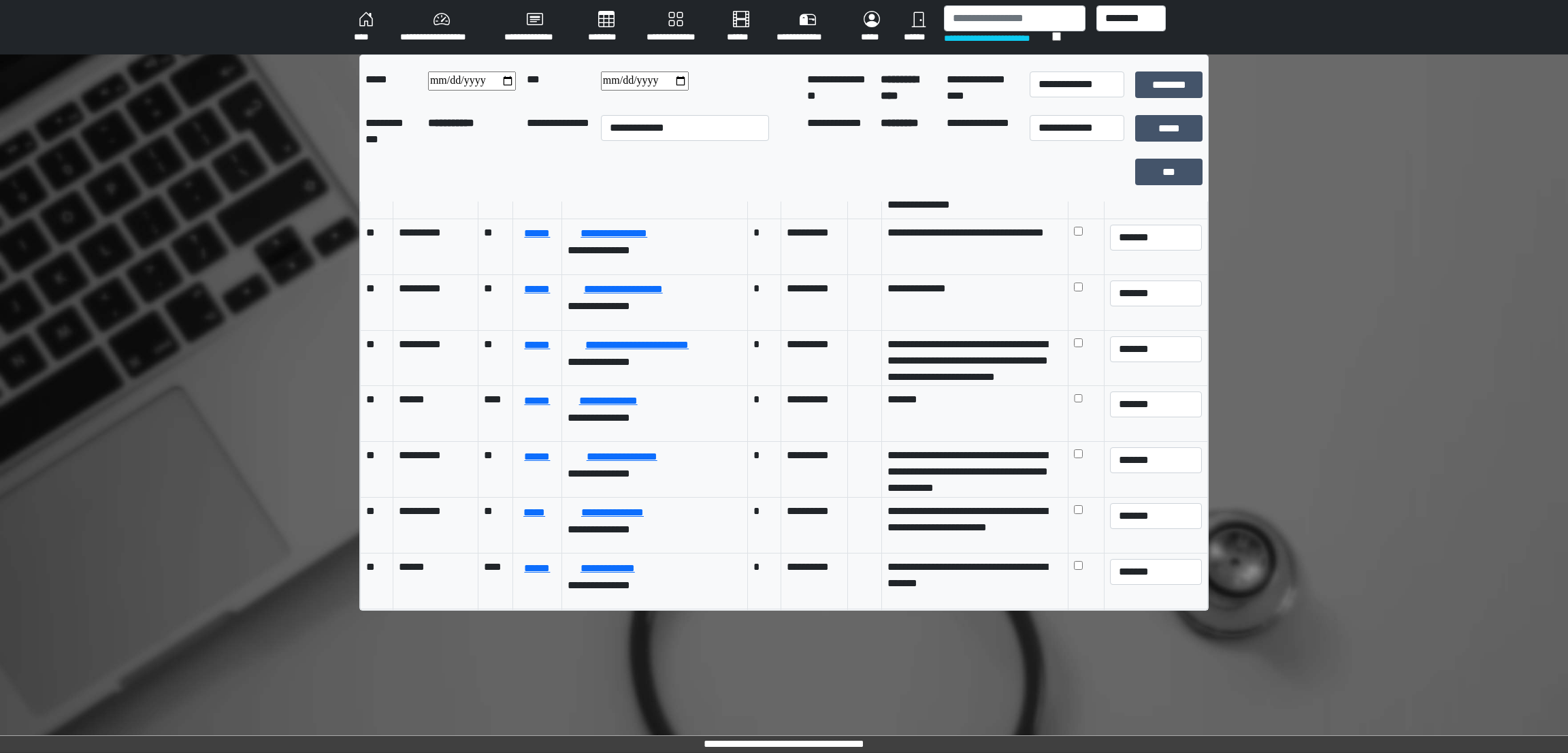 click on "[PRICE]" at bounding box center (366, 27) 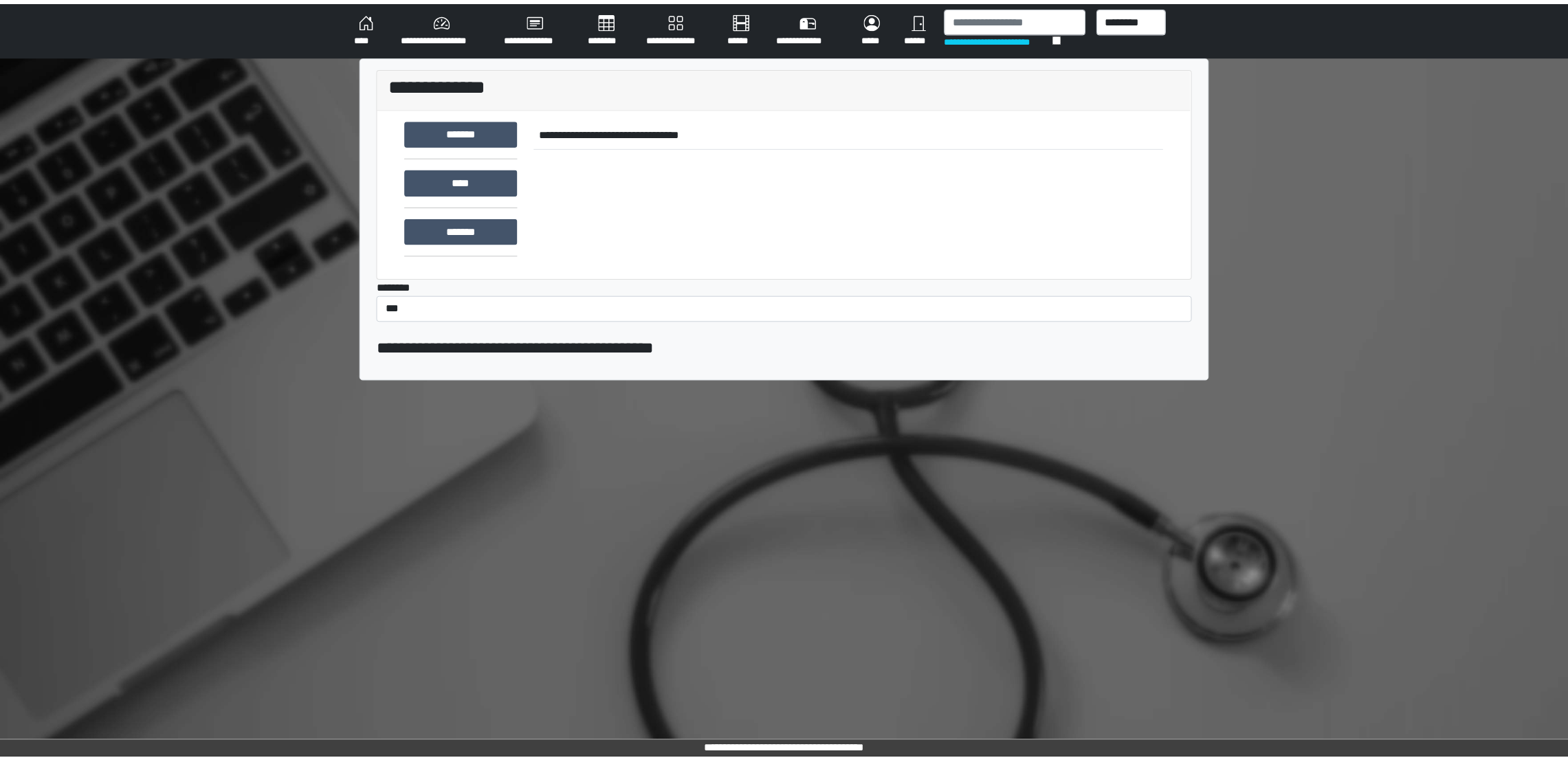 scroll, scrollTop: 0, scrollLeft: 0, axis: both 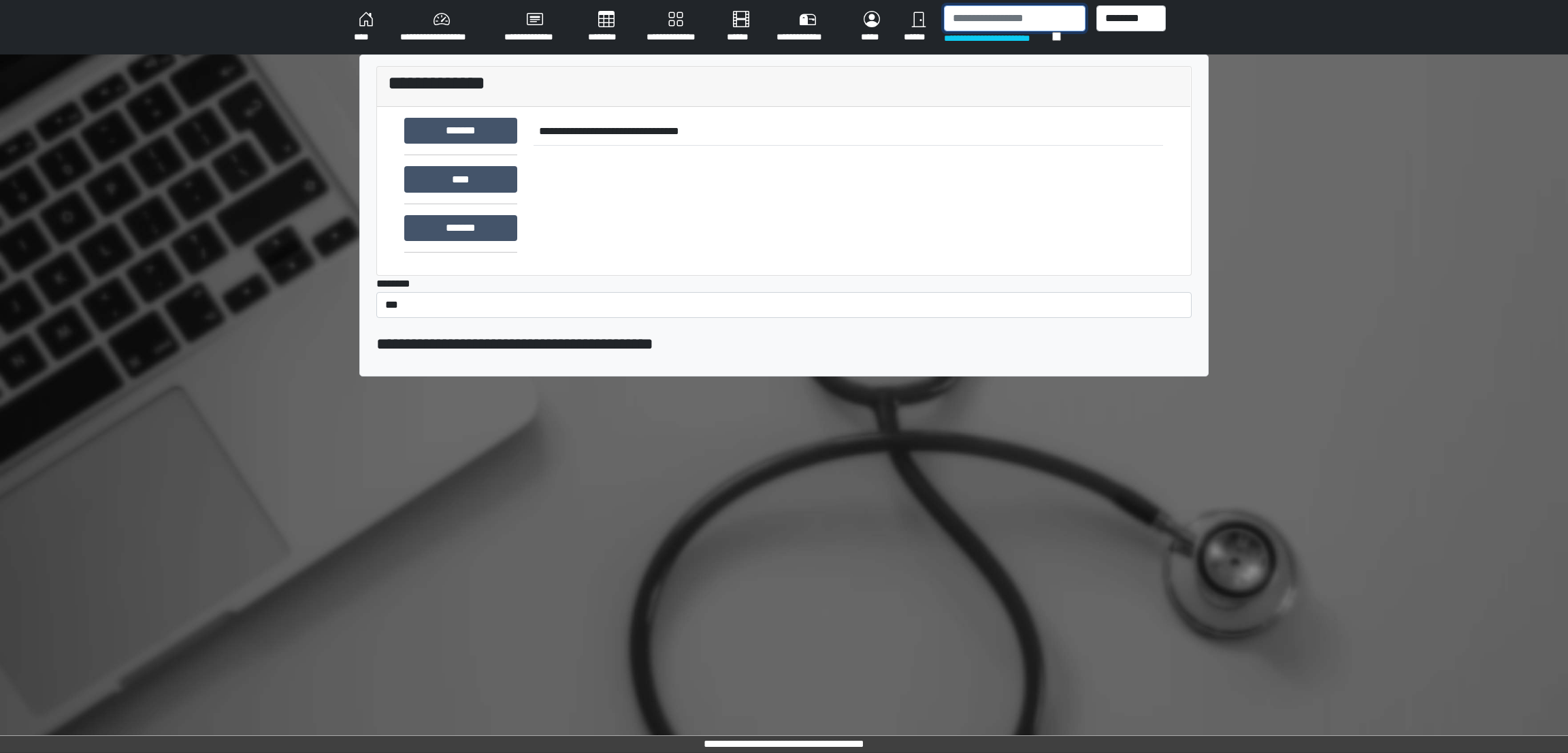 click at bounding box center [1015, 18] 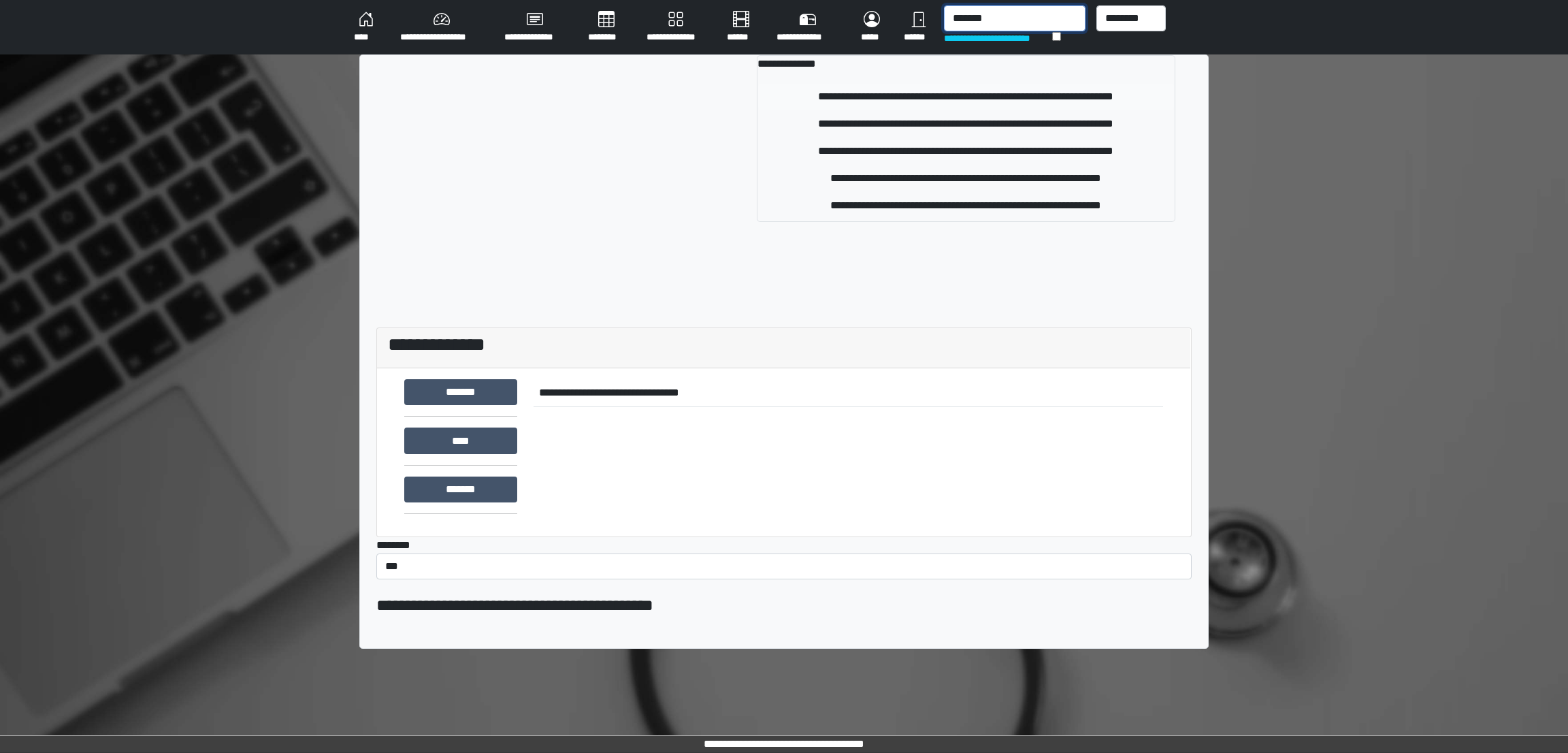 type on "*******" 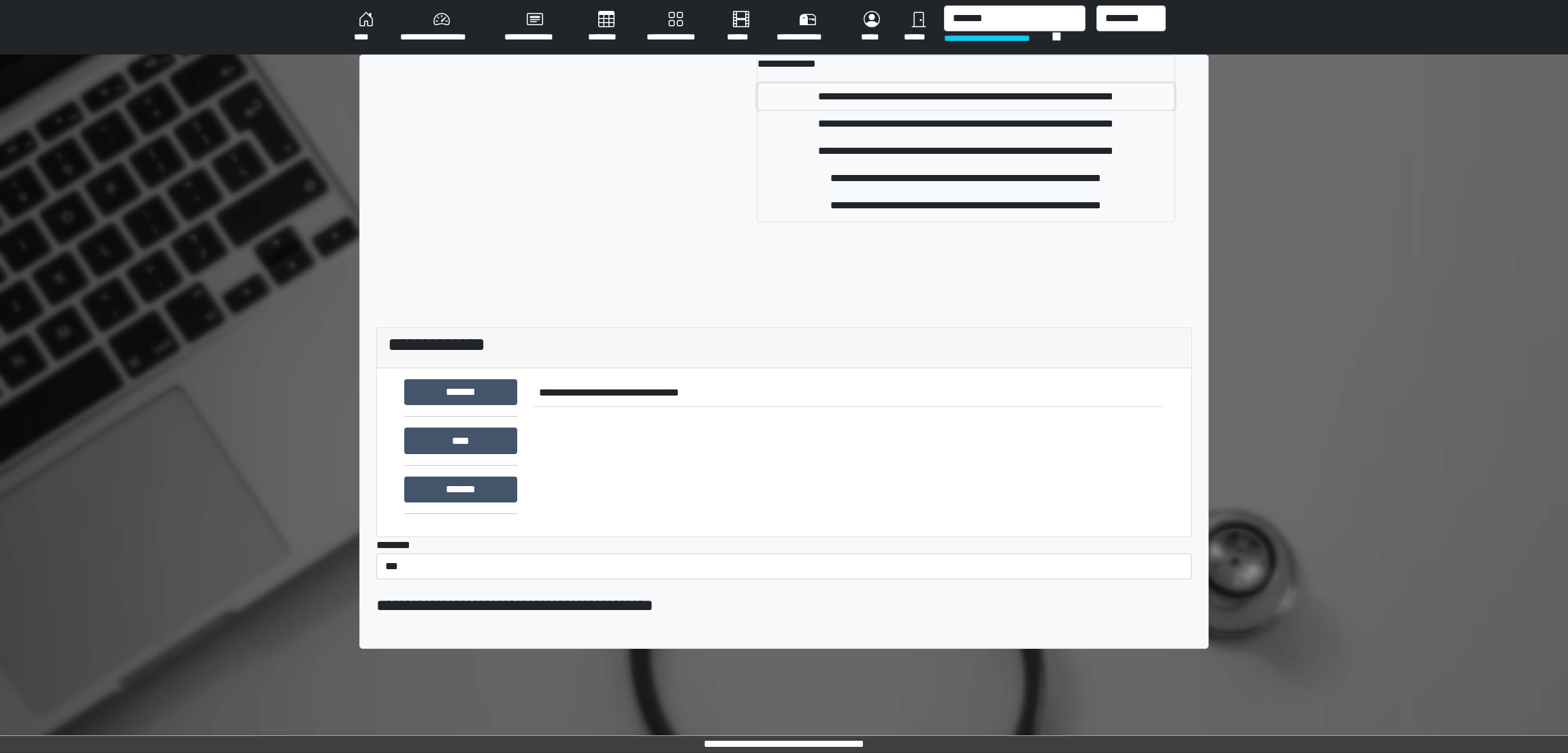 click on "**********" at bounding box center (966, 97) 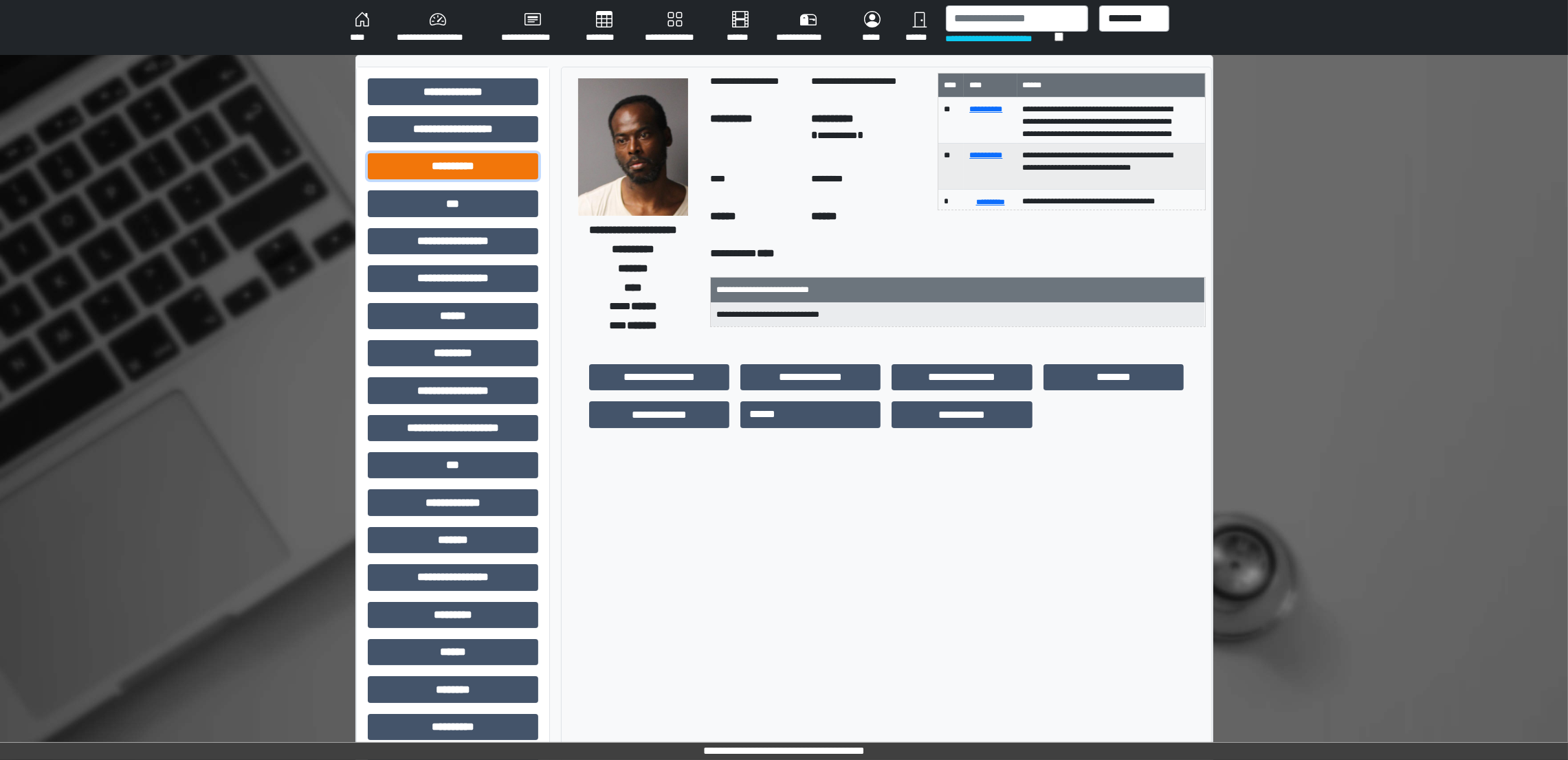 click on "**********" at bounding box center [453, 166] 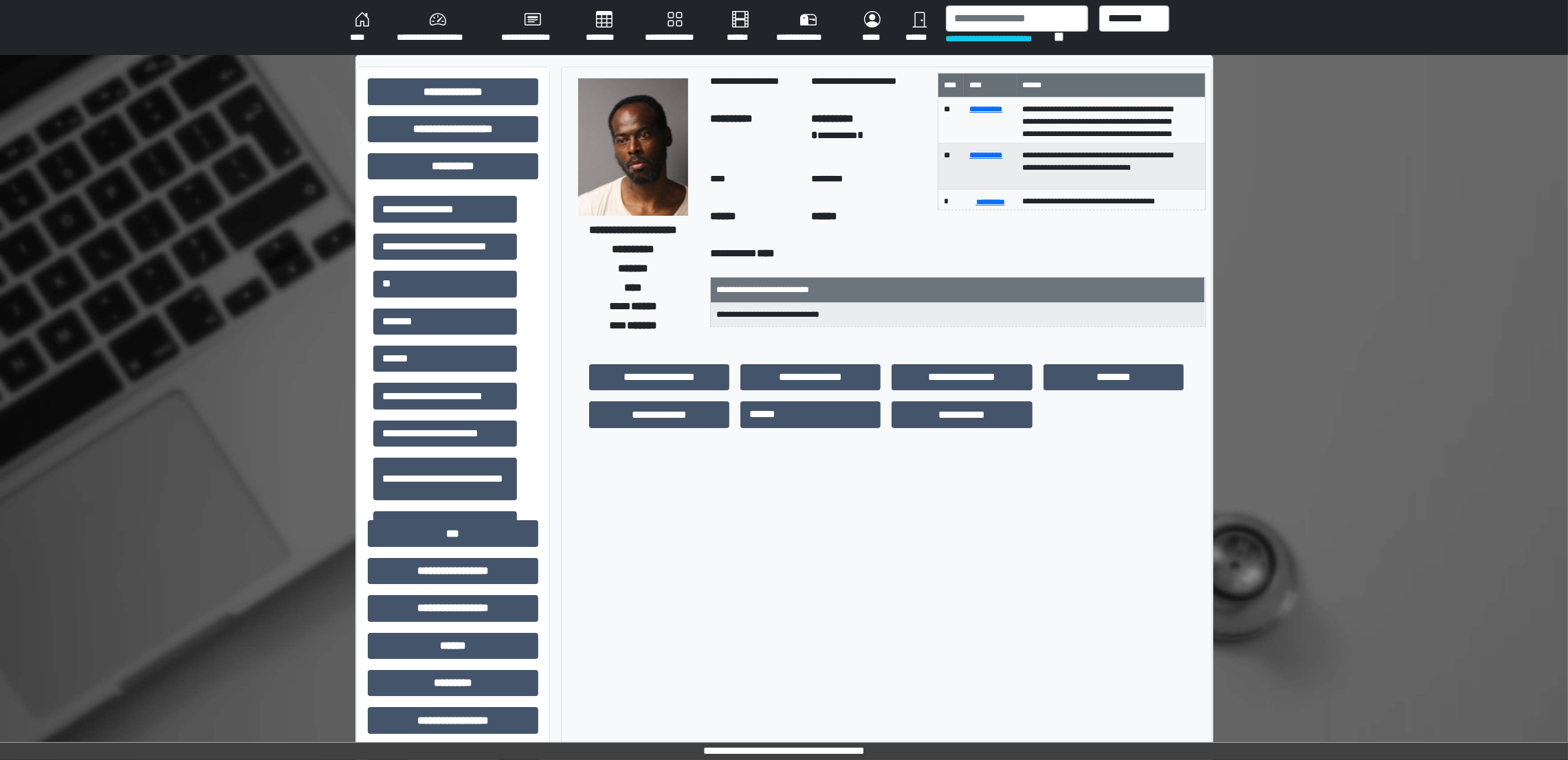 click on "**********" at bounding box center (445, 396) 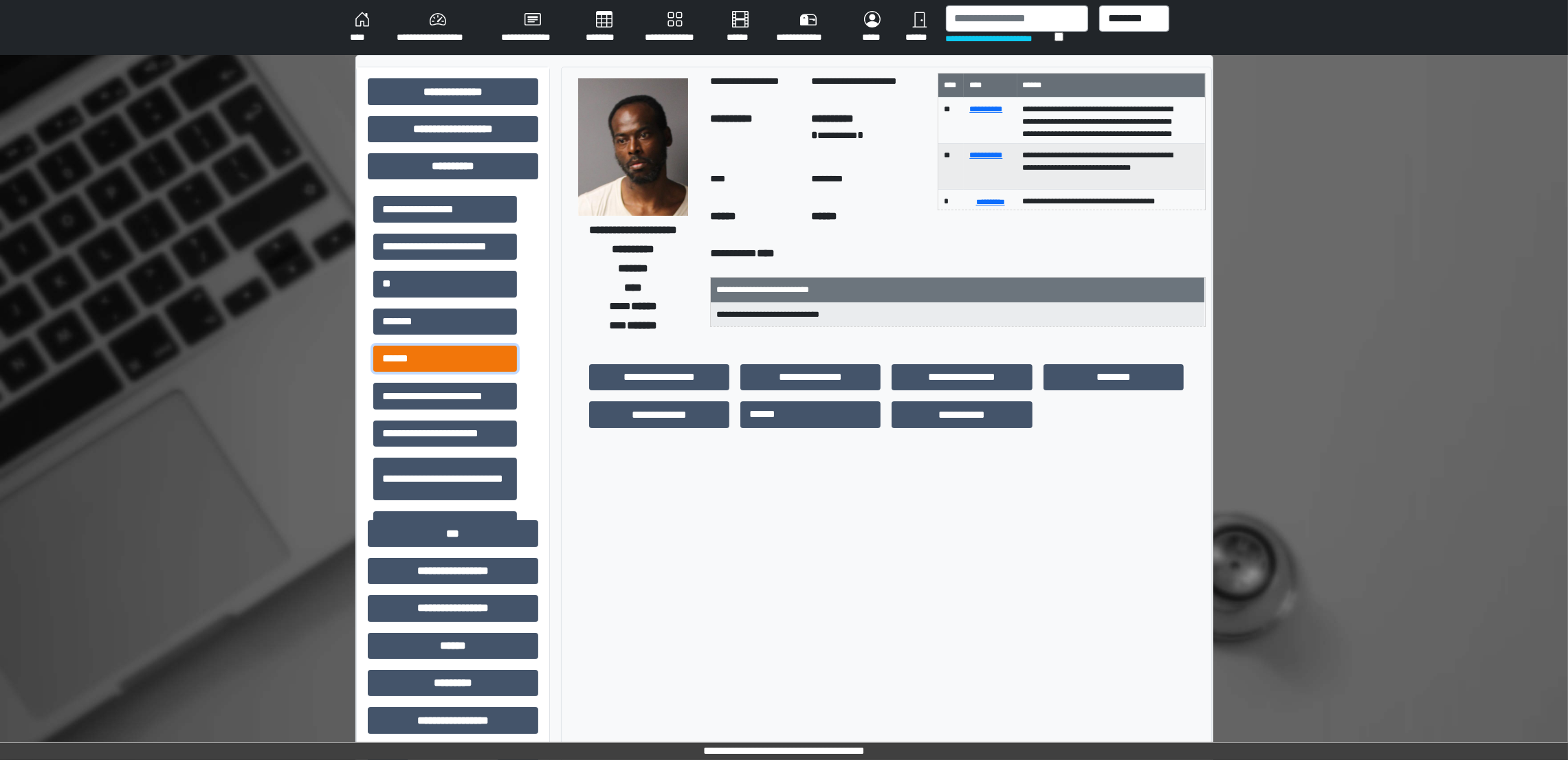 click on "******" at bounding box center (445, 359) 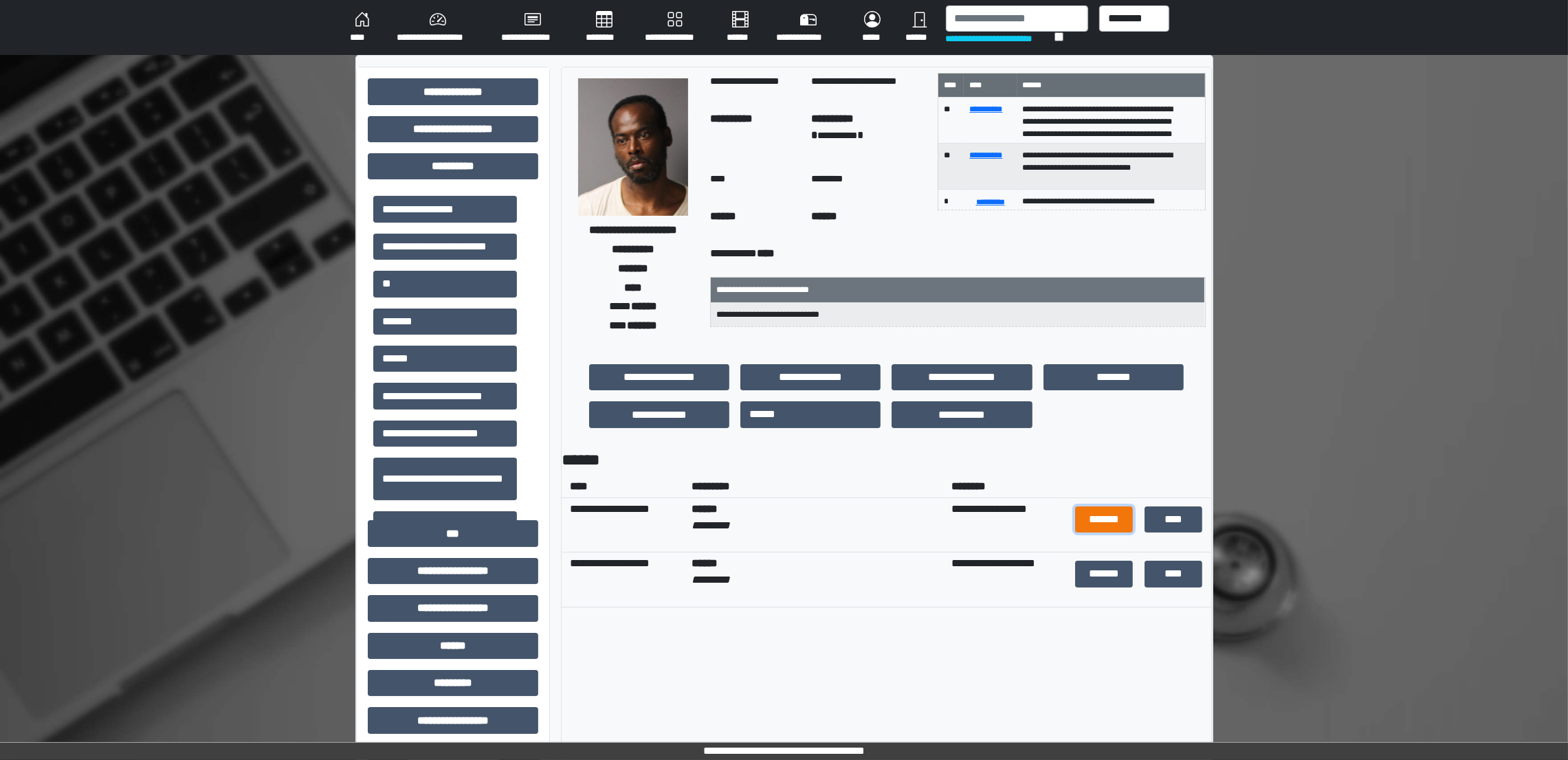 click on "*******" at bounding box center [1104, 519] 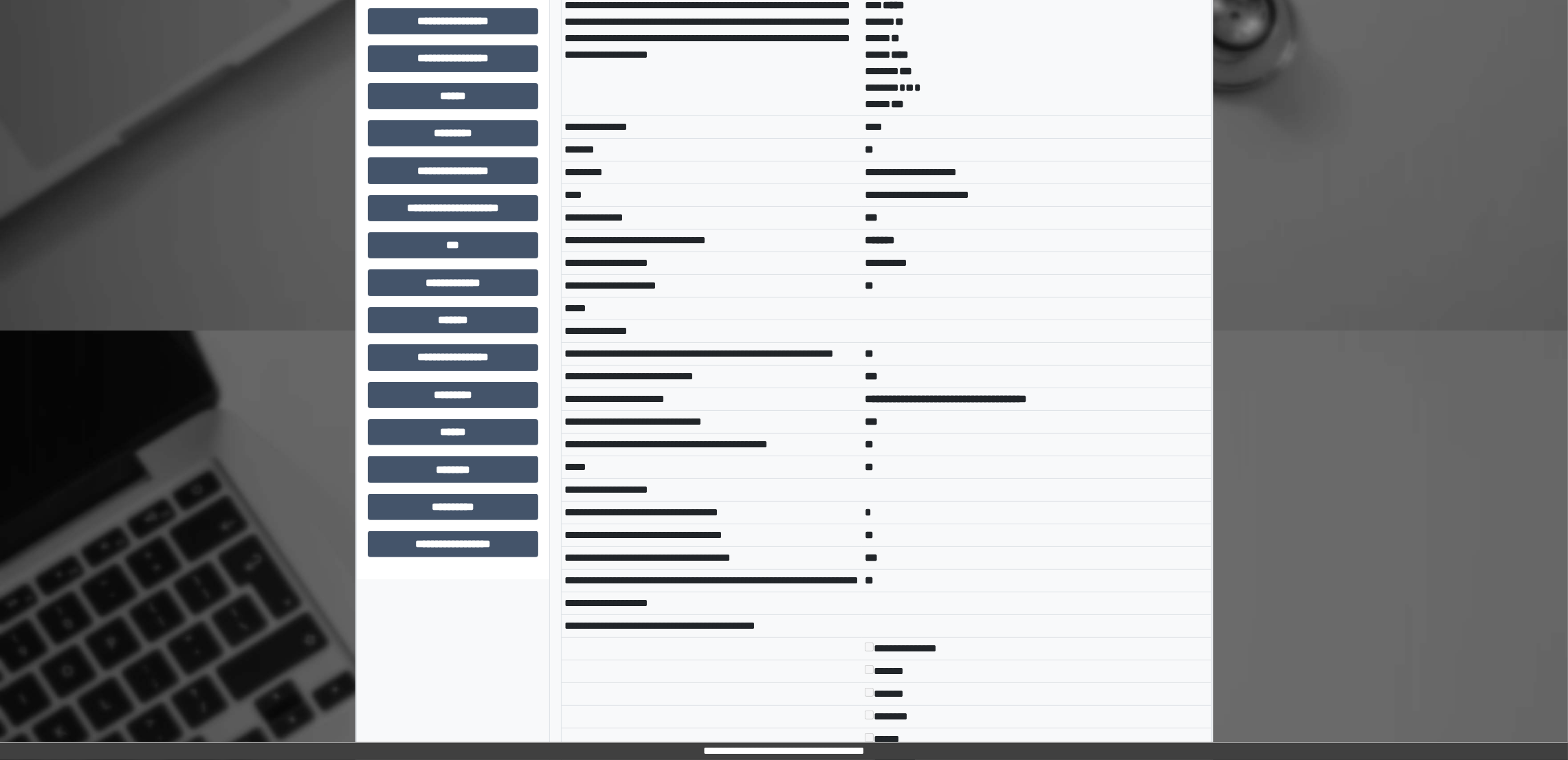 scroll, scrollTop: 597, scrollLeft: 0, axis: vertical 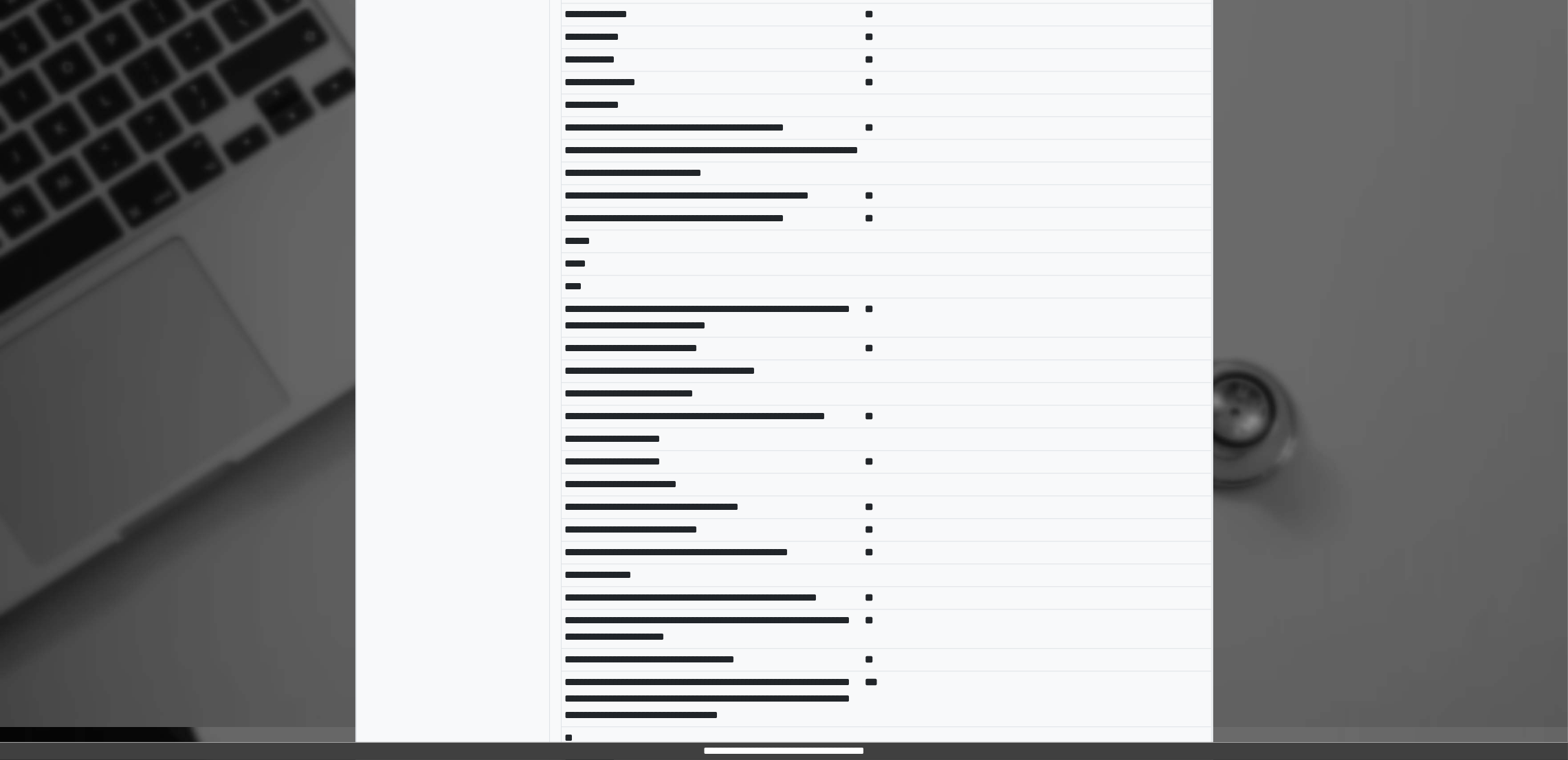 drag, startPoint x: 1573, startPoint y: 479, endPoint x: 1525, endPoint y: 595, distance: 125.53884 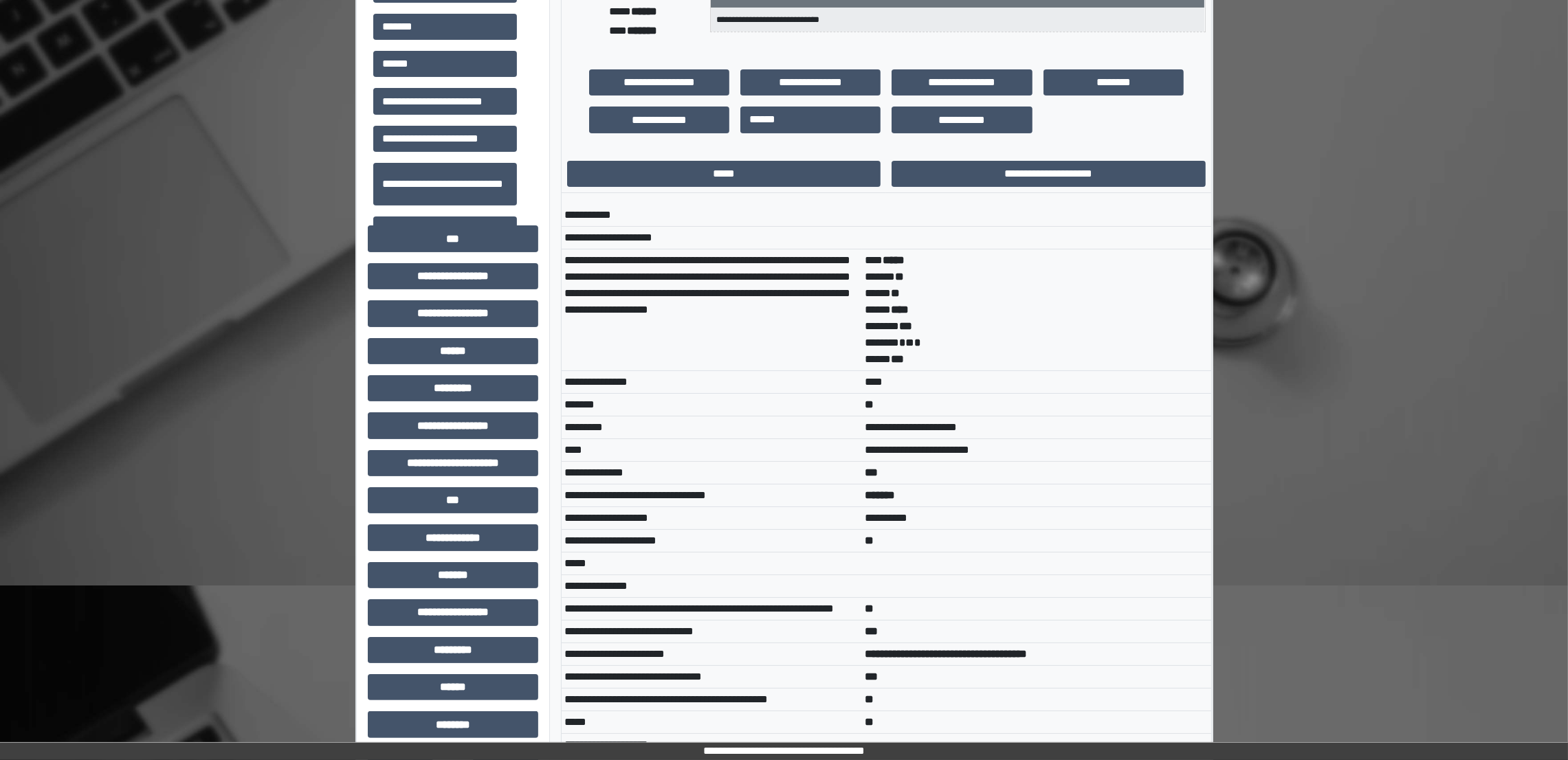 scroll, scrollTop: 0, scrollLeft: 0, axis: both 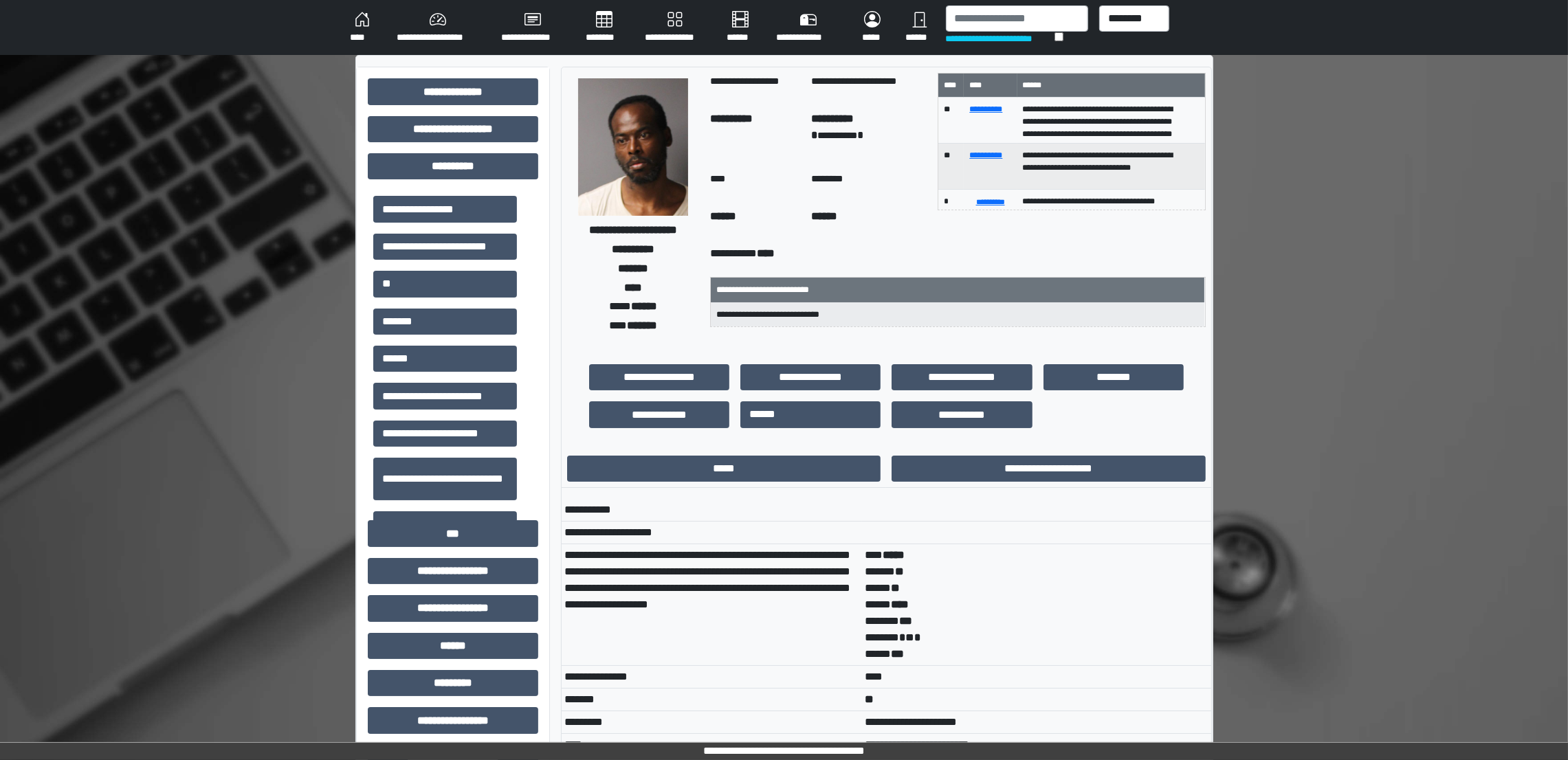 click on "**********" at bounding box center [1048, 469] 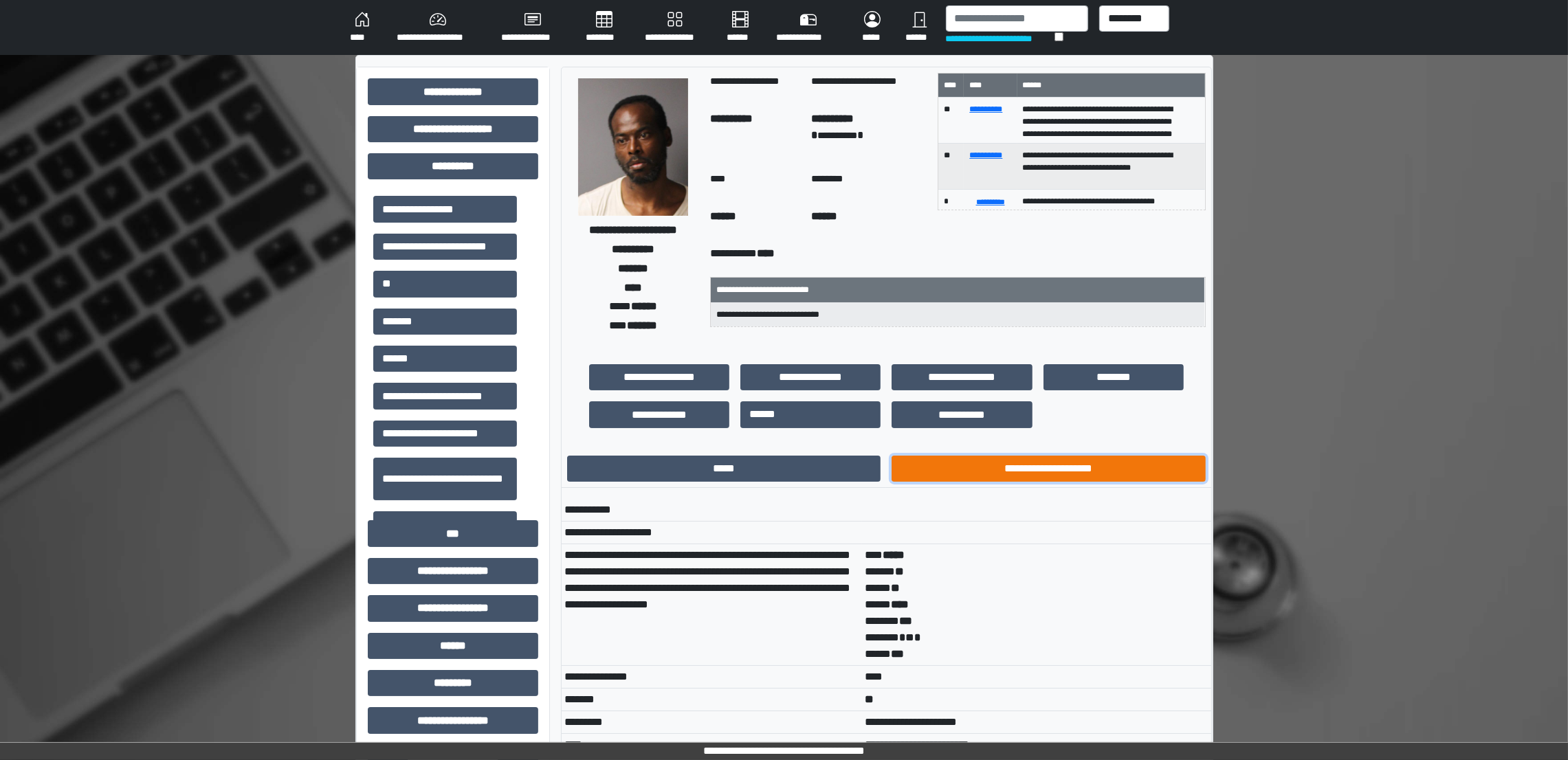 click on "**********" at bounding box center (1048, 469) 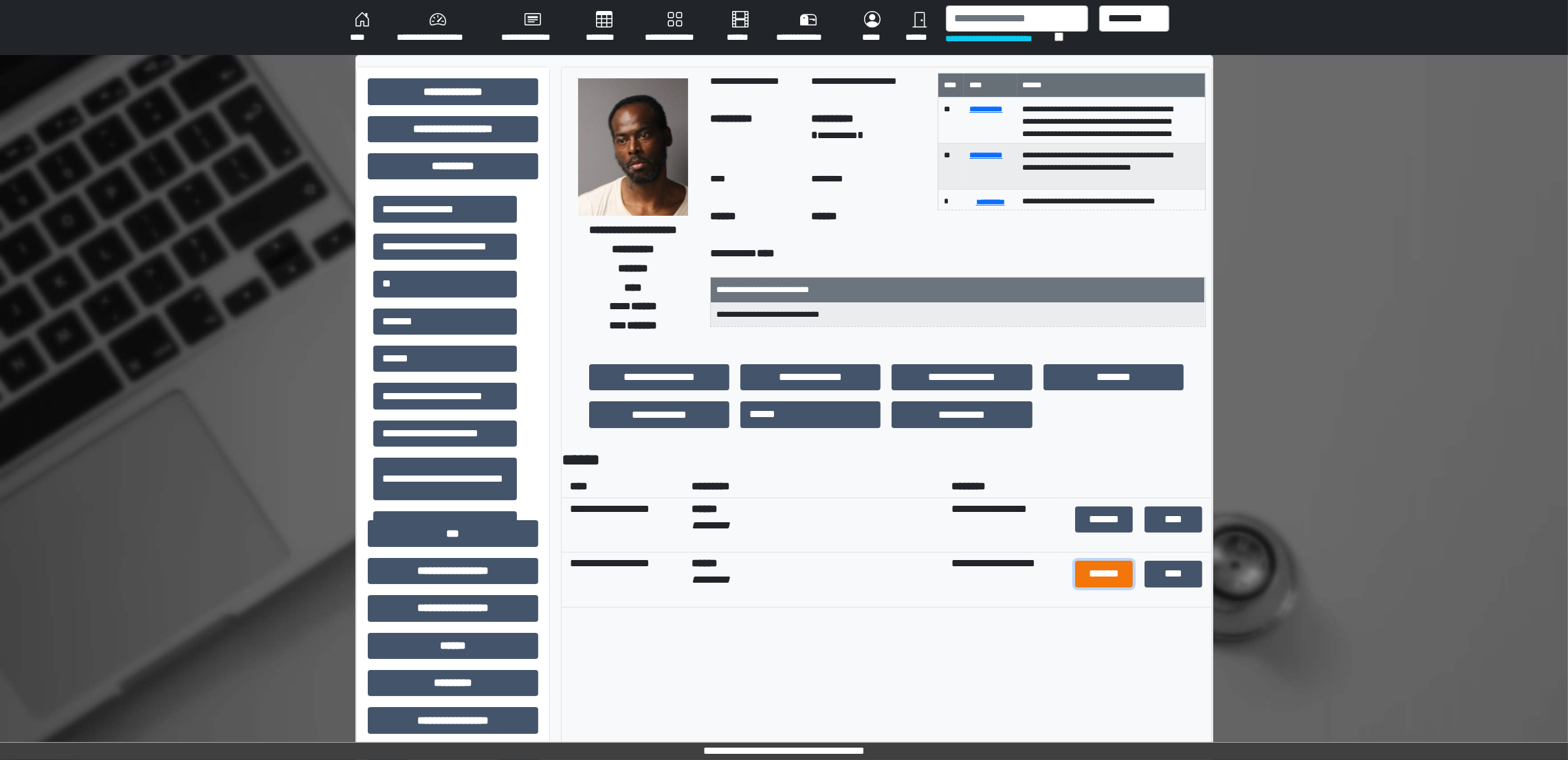 click on "*******" at bounding box center [1104, 574] 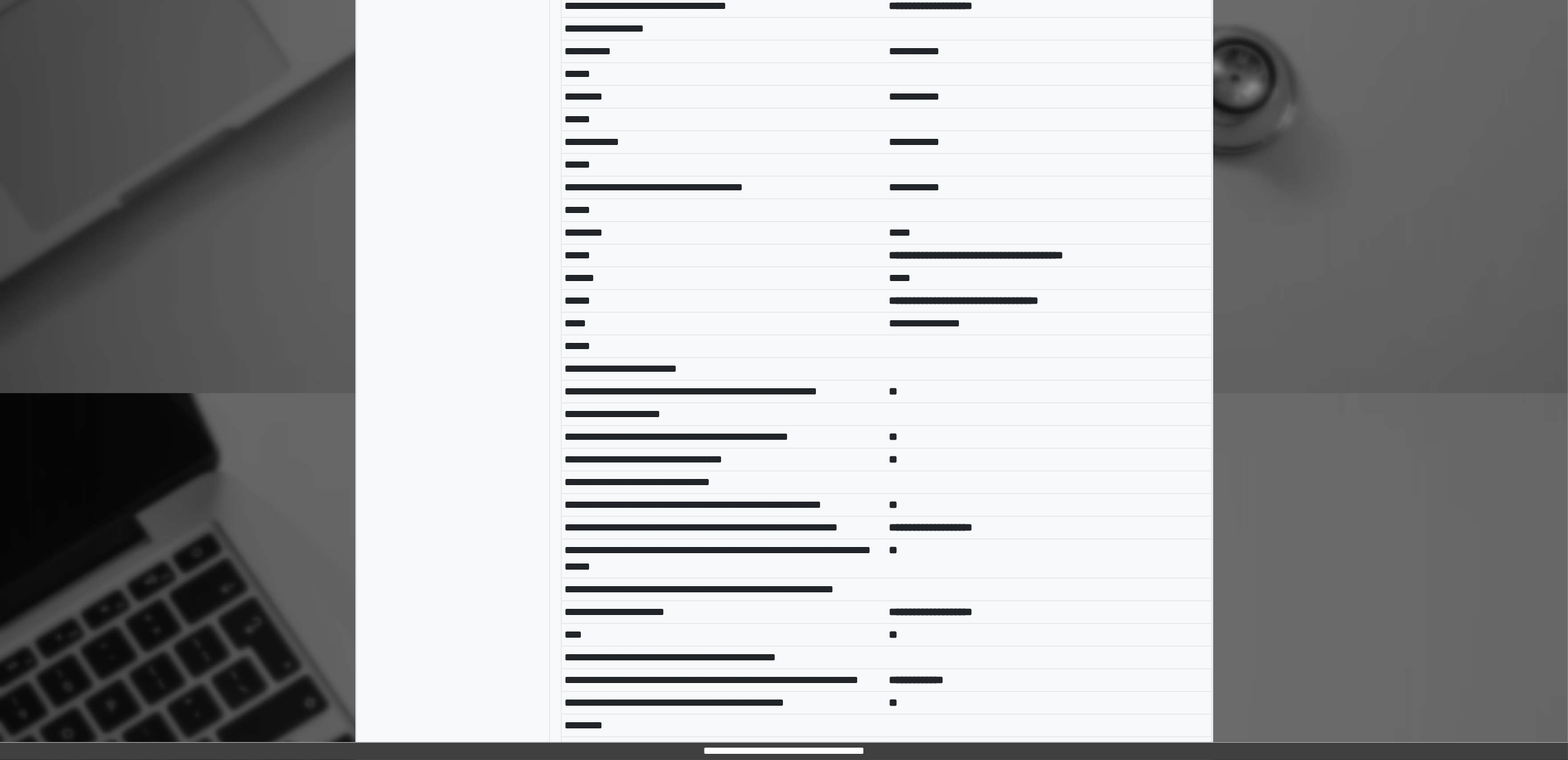 scroll, scrollTop: 1506, scrollLeft: 0, axis: vertical 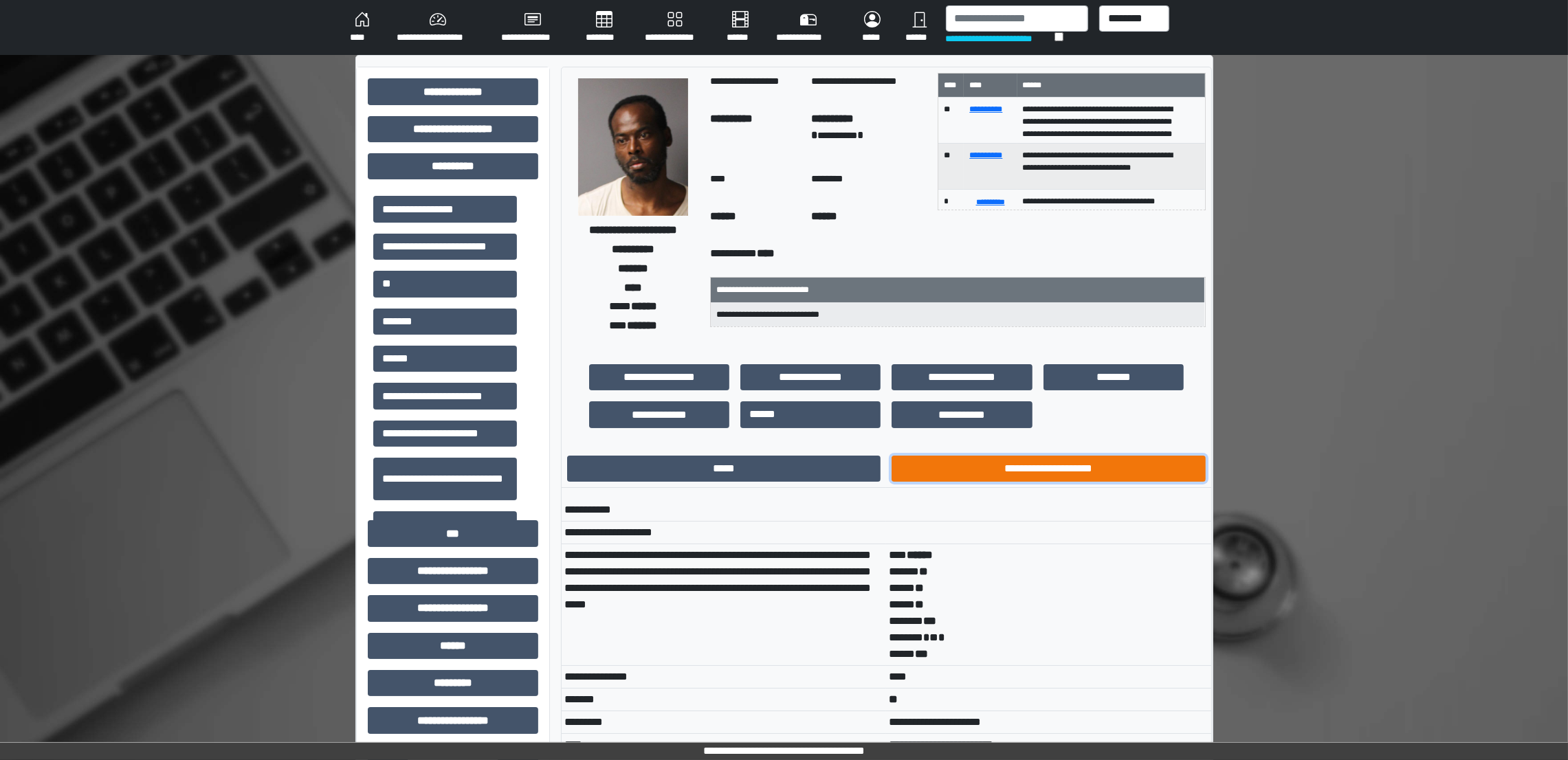 click on "**********" at bounding box center (1048, 469) 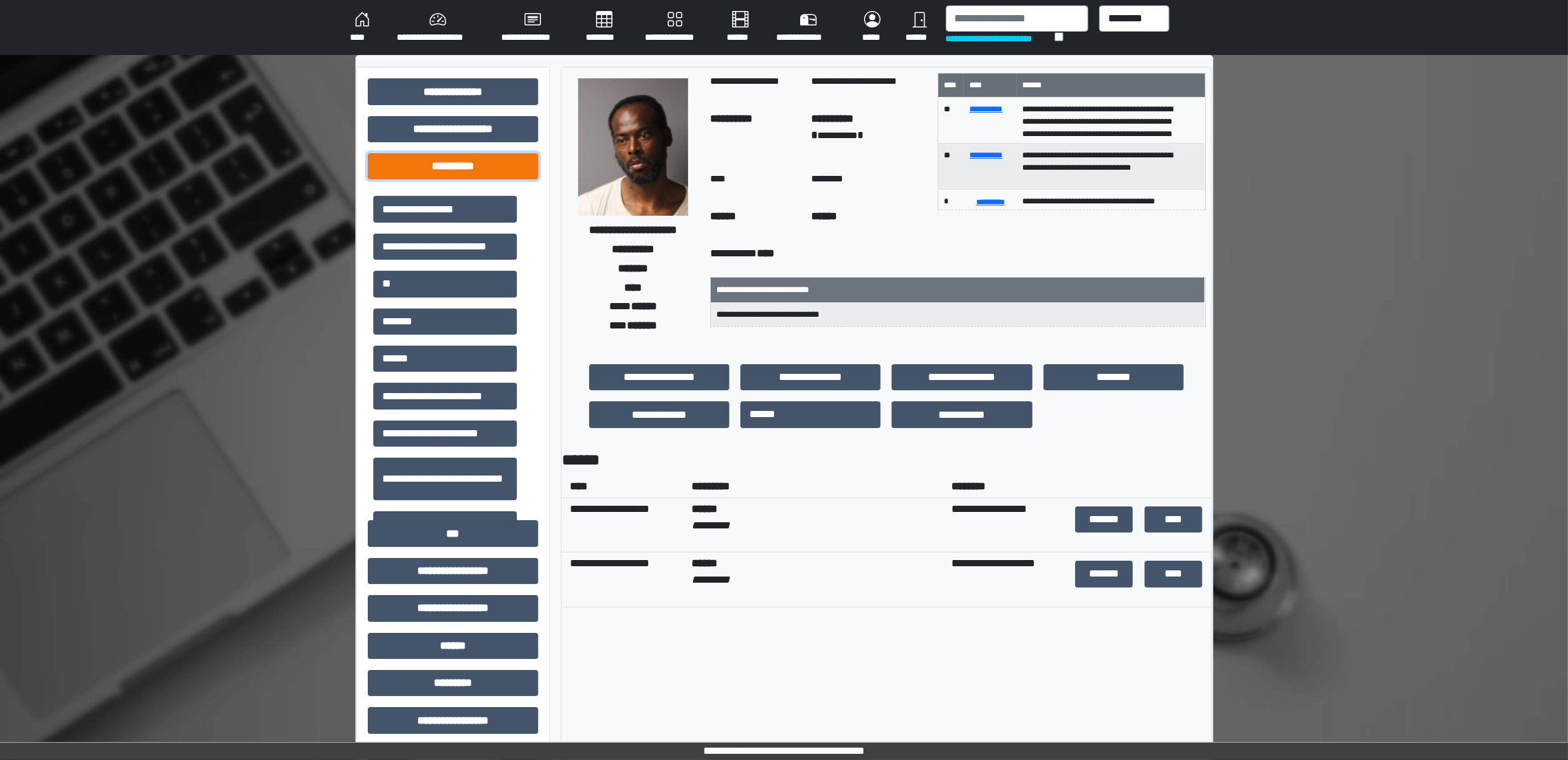 click on "**********" at bounding box center (453, 166) 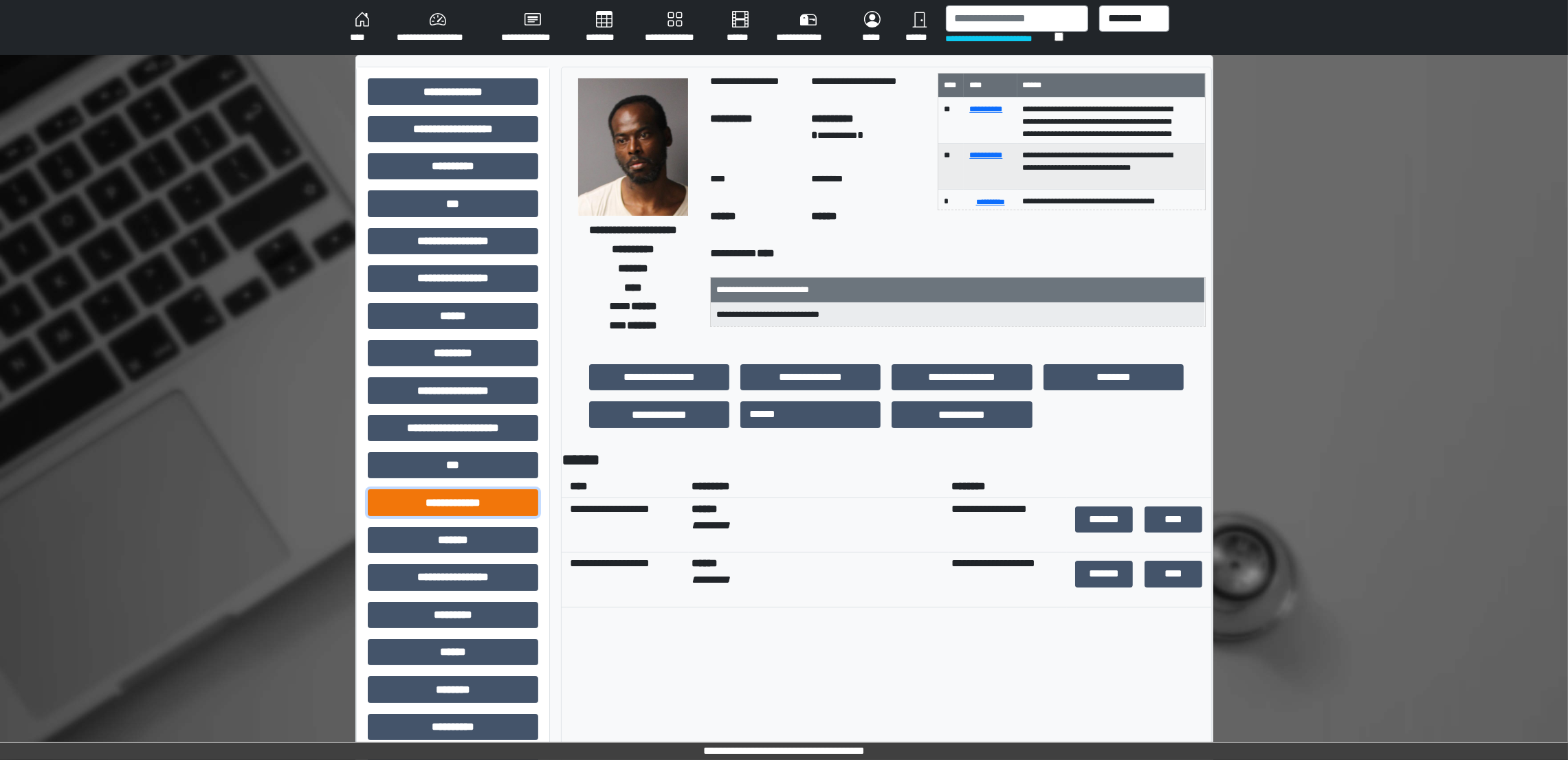 click on "**********" at bounding box center (453, 502) 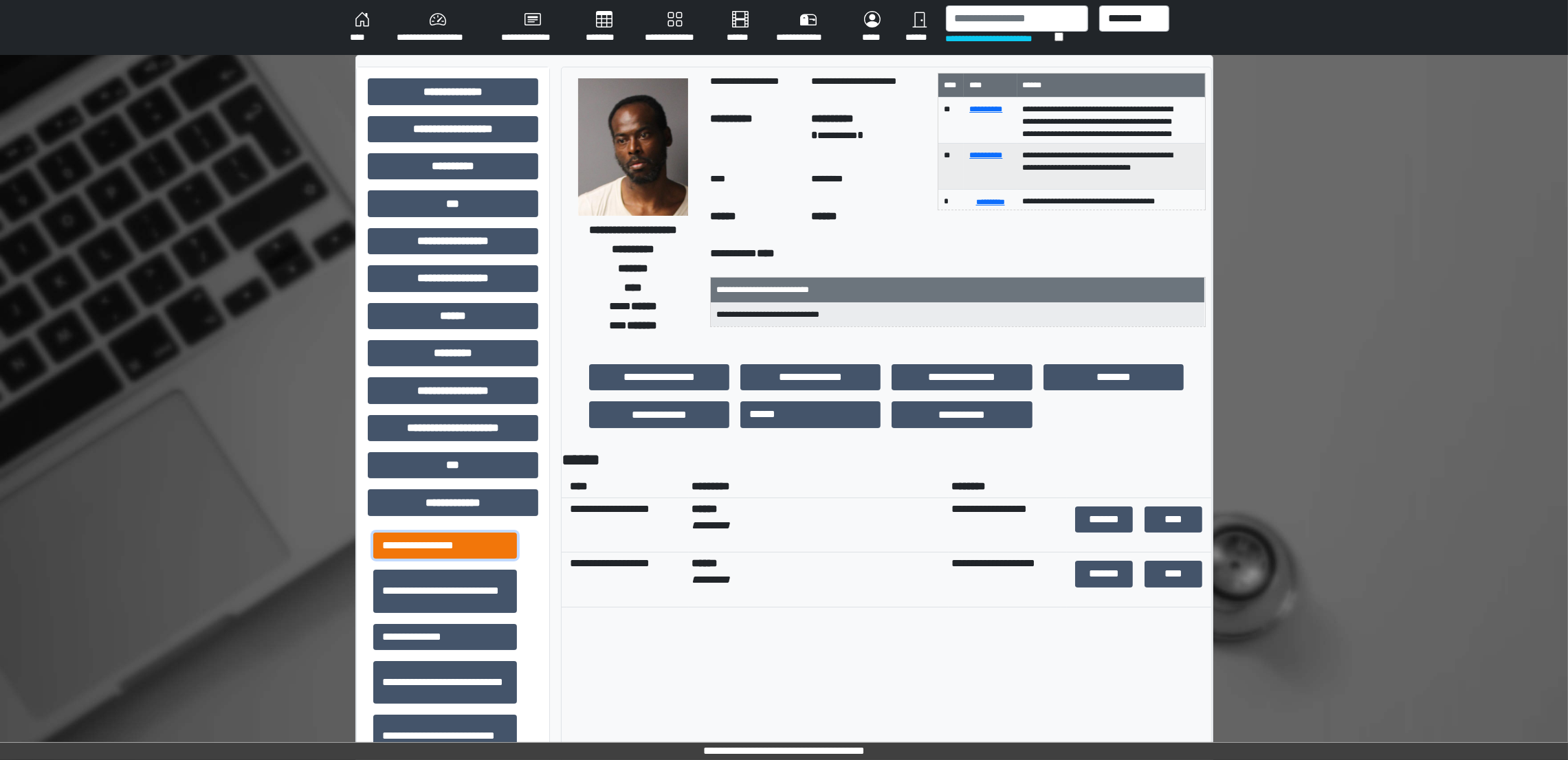 click on "**********" at bounding box center [445, 546] 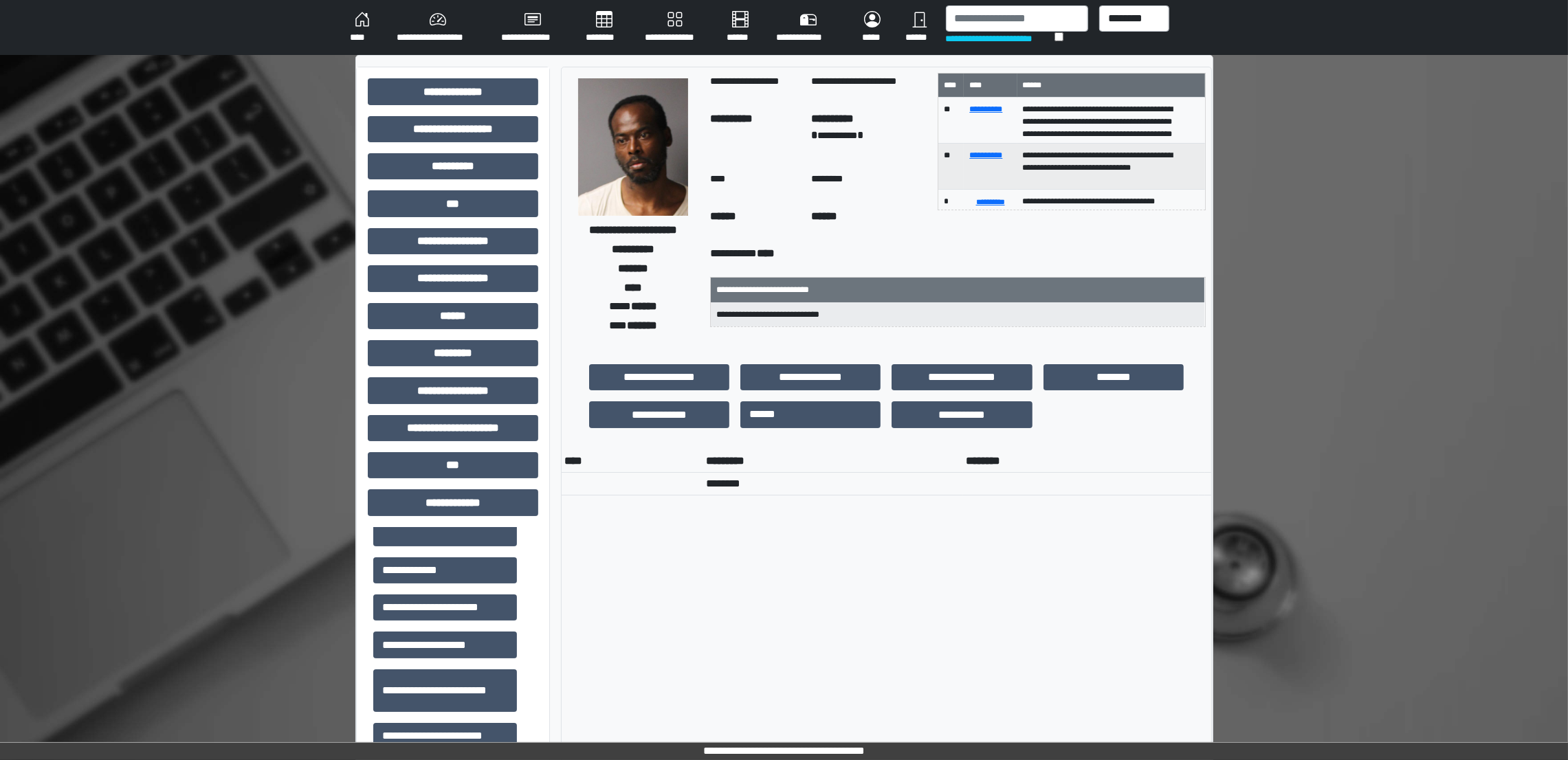 scroll, scrollTop: 215, scrollLeft: 0, axis: vertical 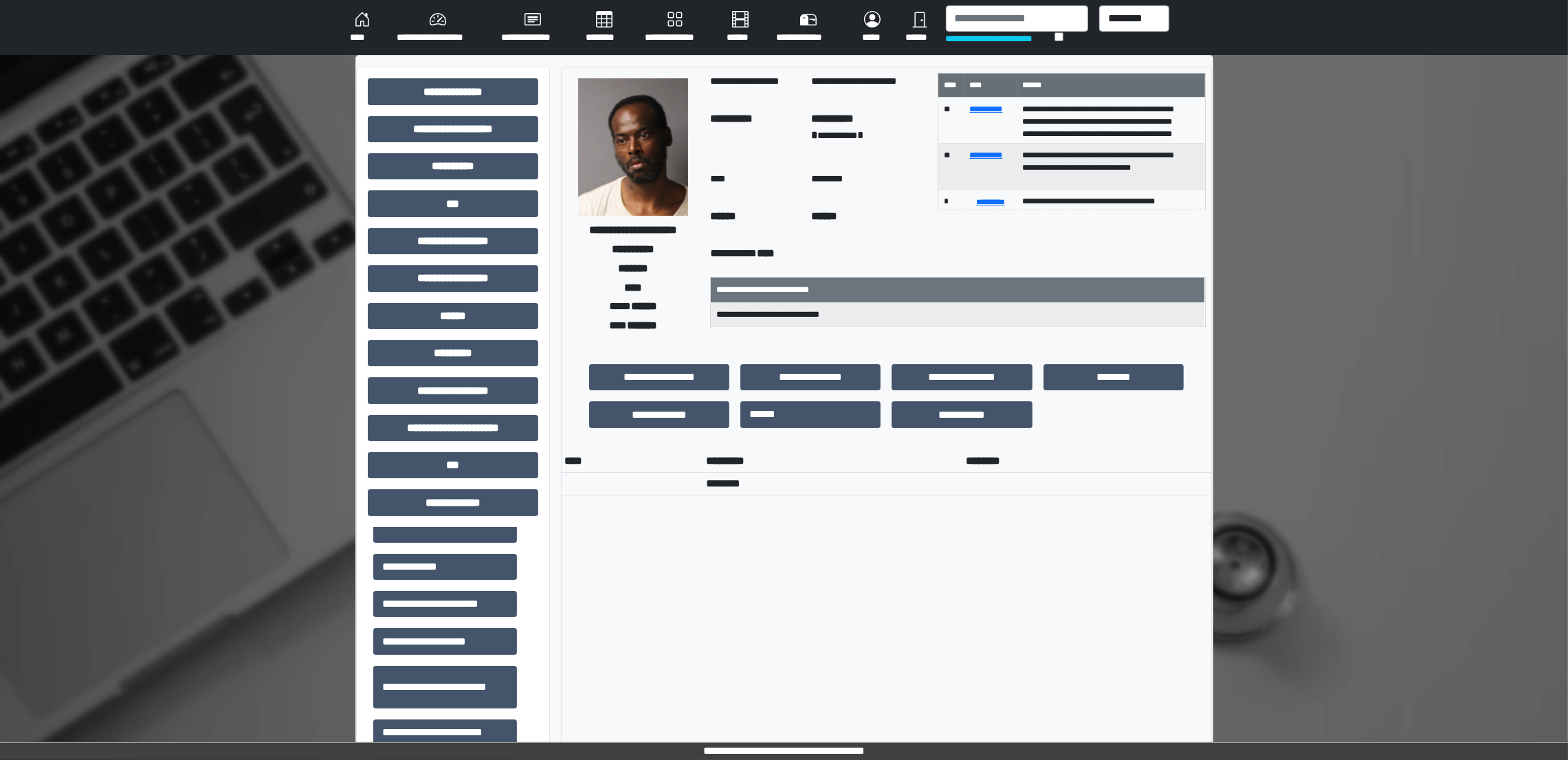 click on "**********" at bounding box center [445, 641] 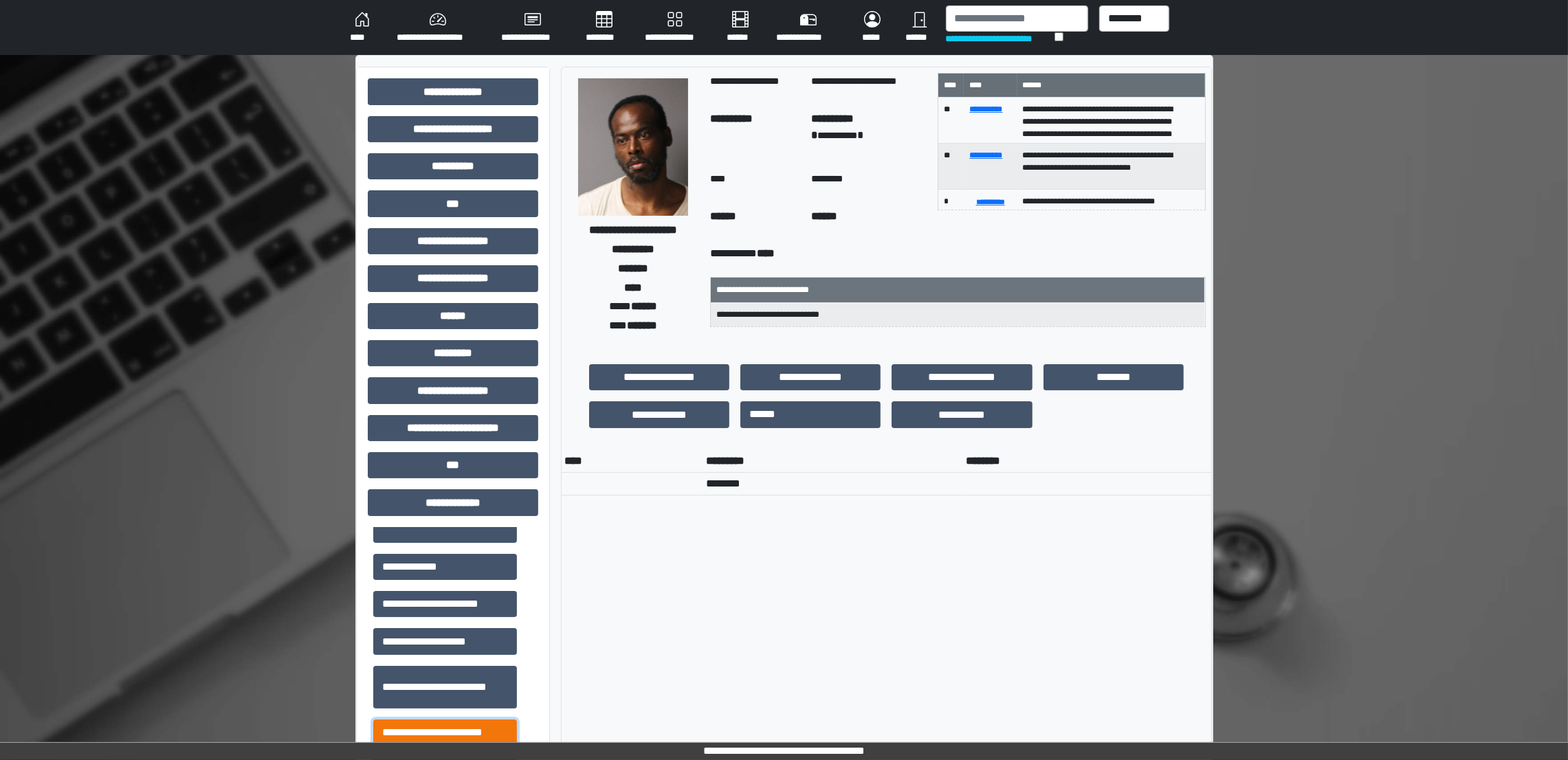 click on "**********" at bounding box center [445, 733] 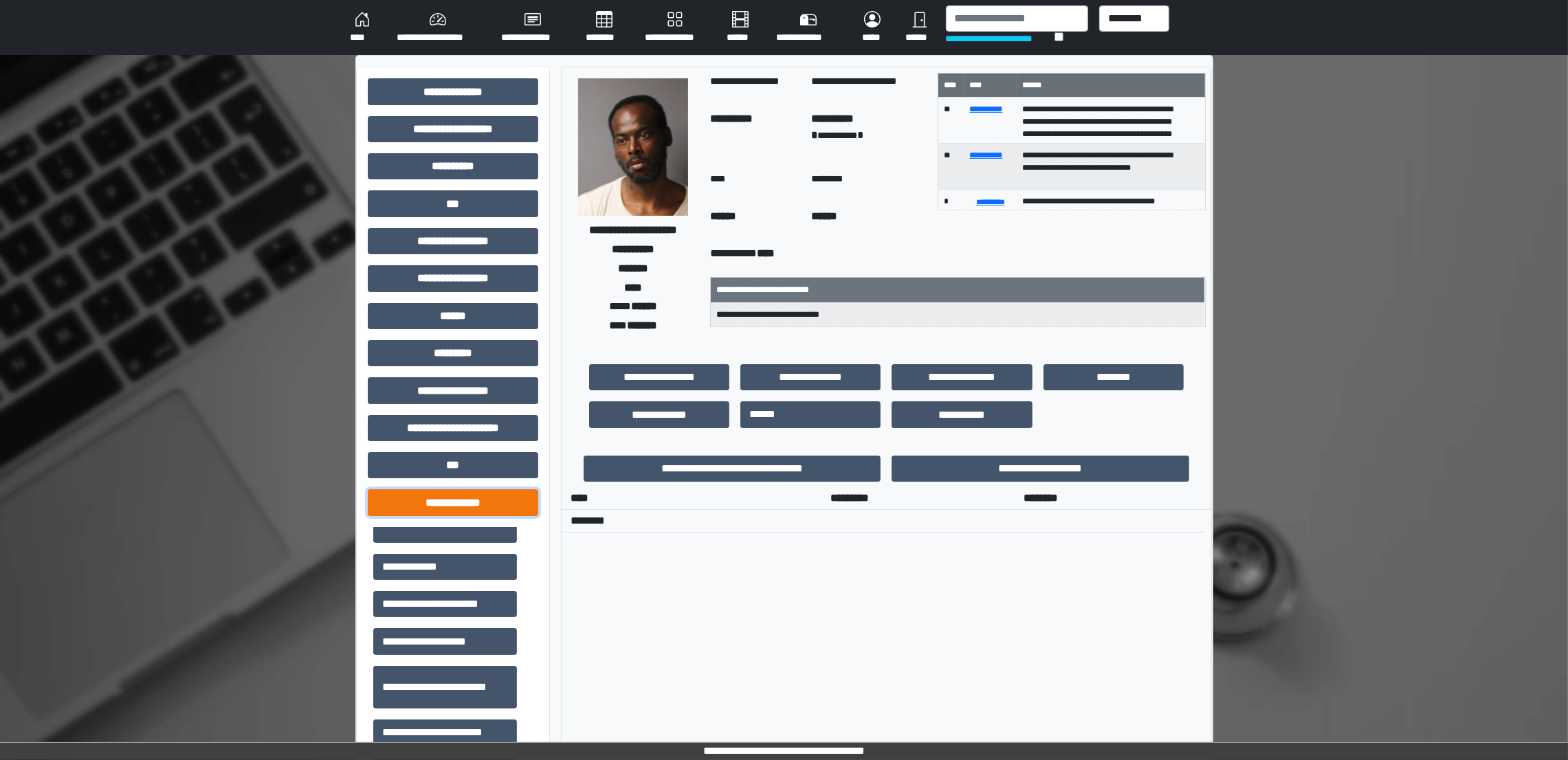 click on "**********" at bounding box center [453, 502] 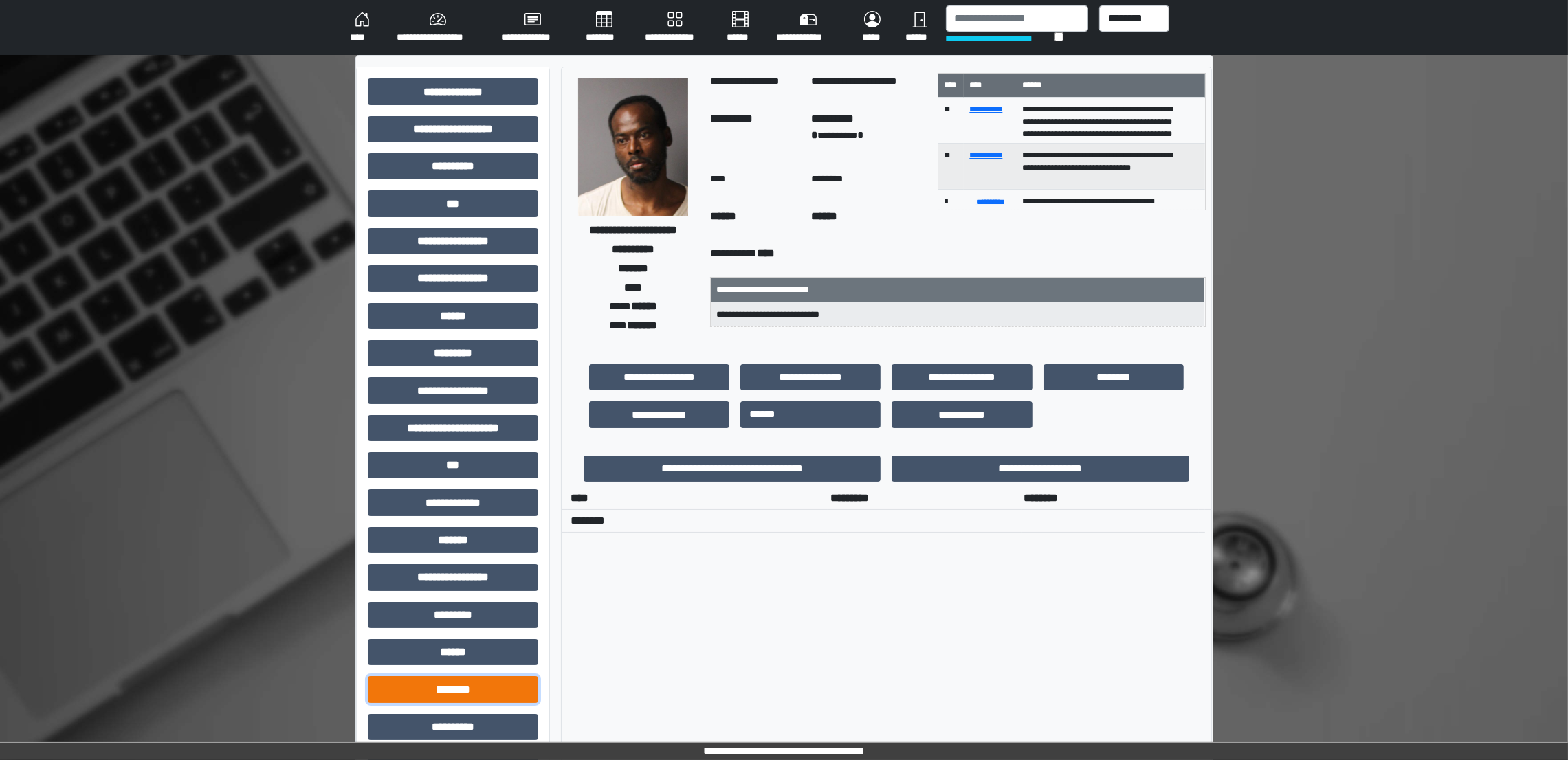 click on "[FIRST] [LAST]" at bounding box center [453, 689] 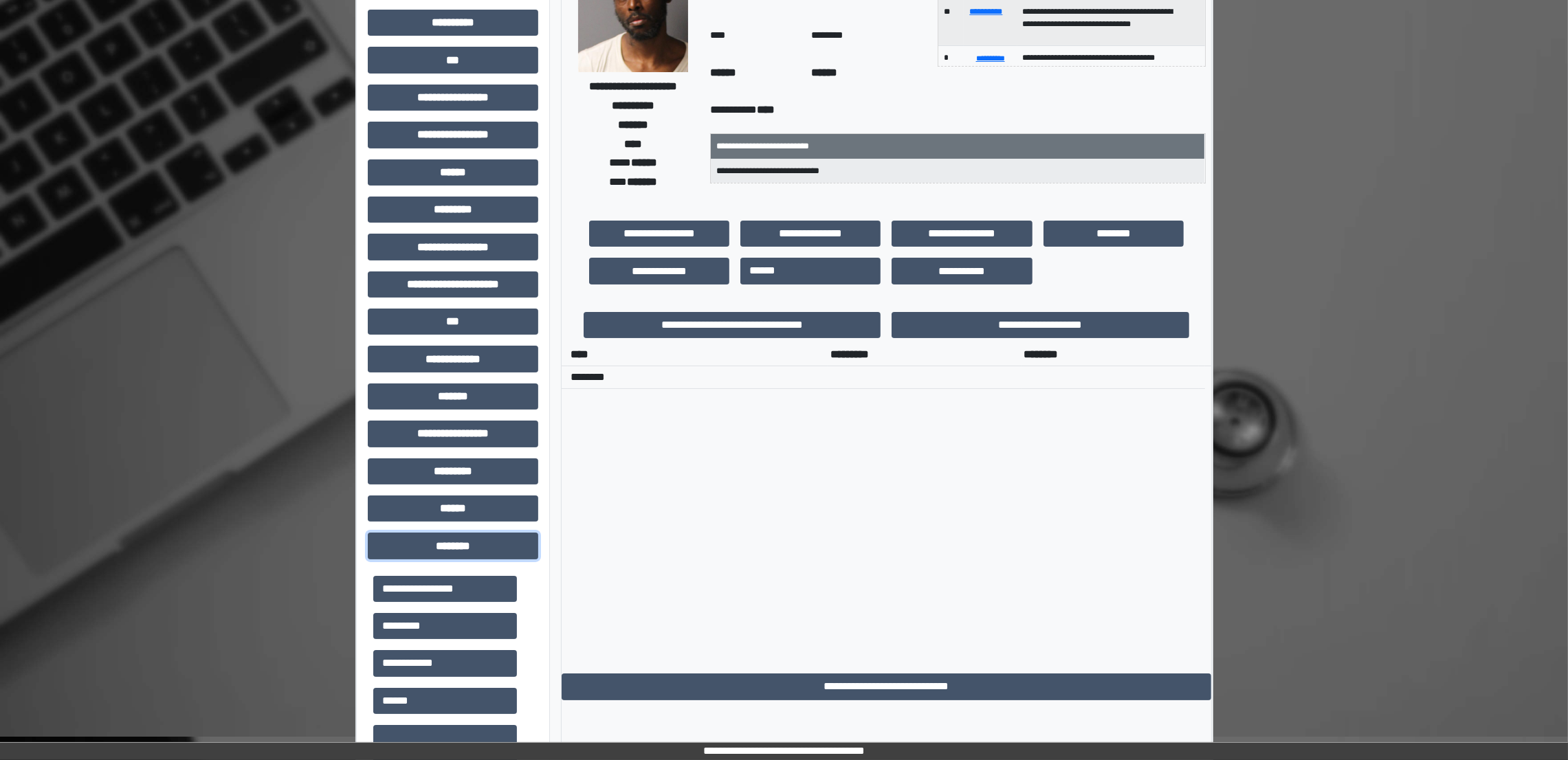 scroll, scrollTop: 302, scrollLeft: 0, axis: vertical 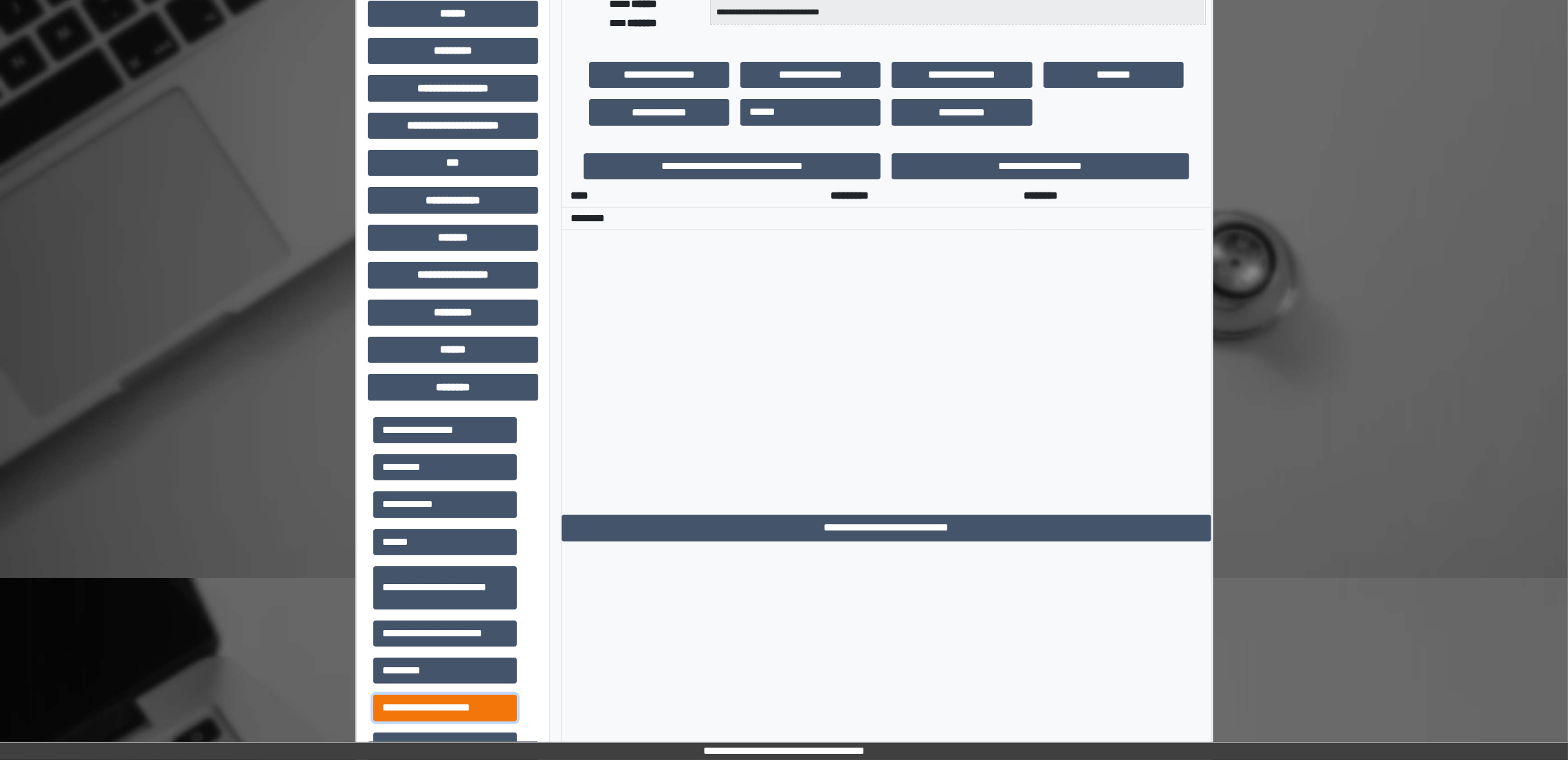 click on "**********" at bounding box center (445, 708) 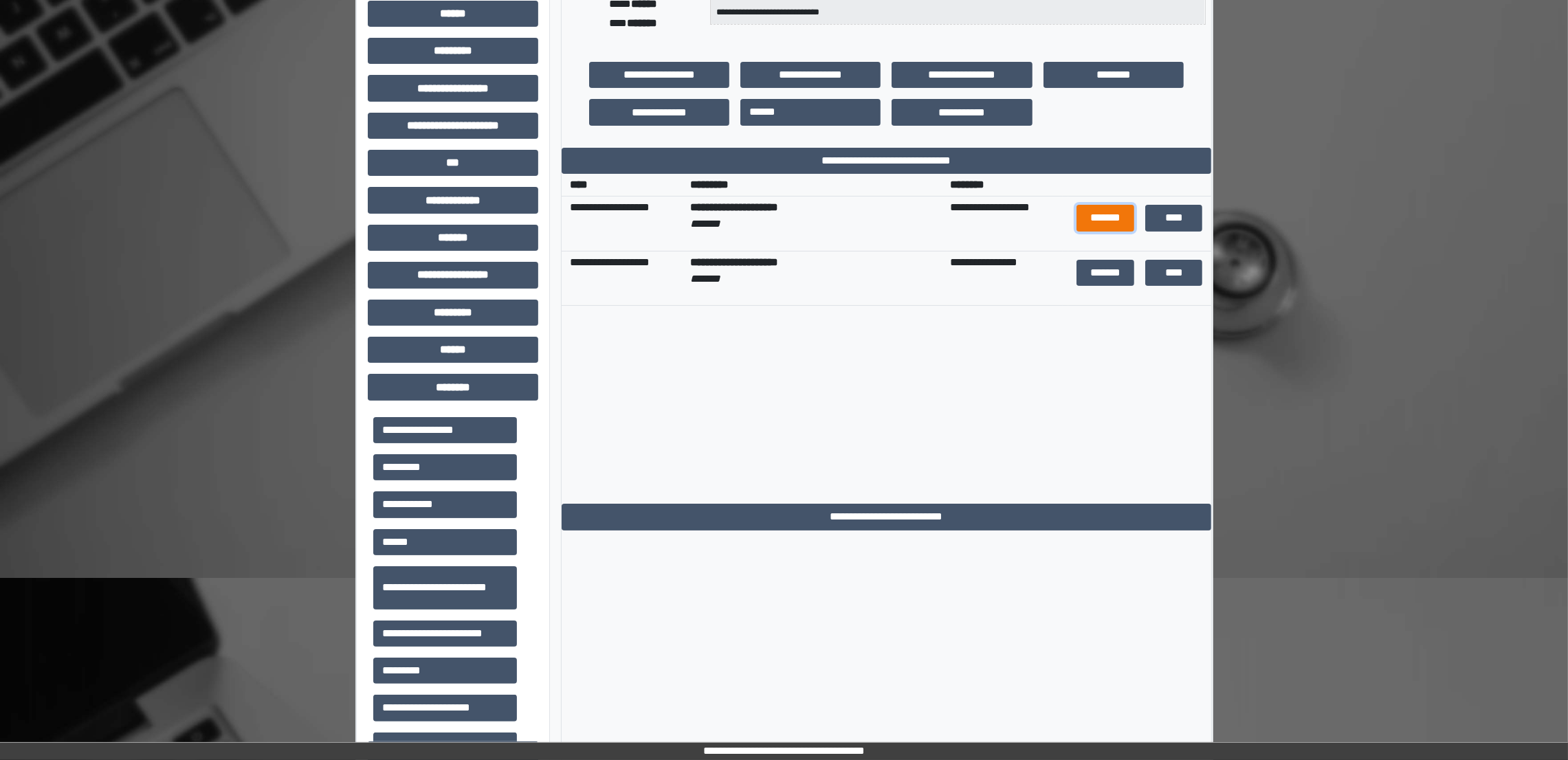 click on "*******" at bounding box center [1105, 218] 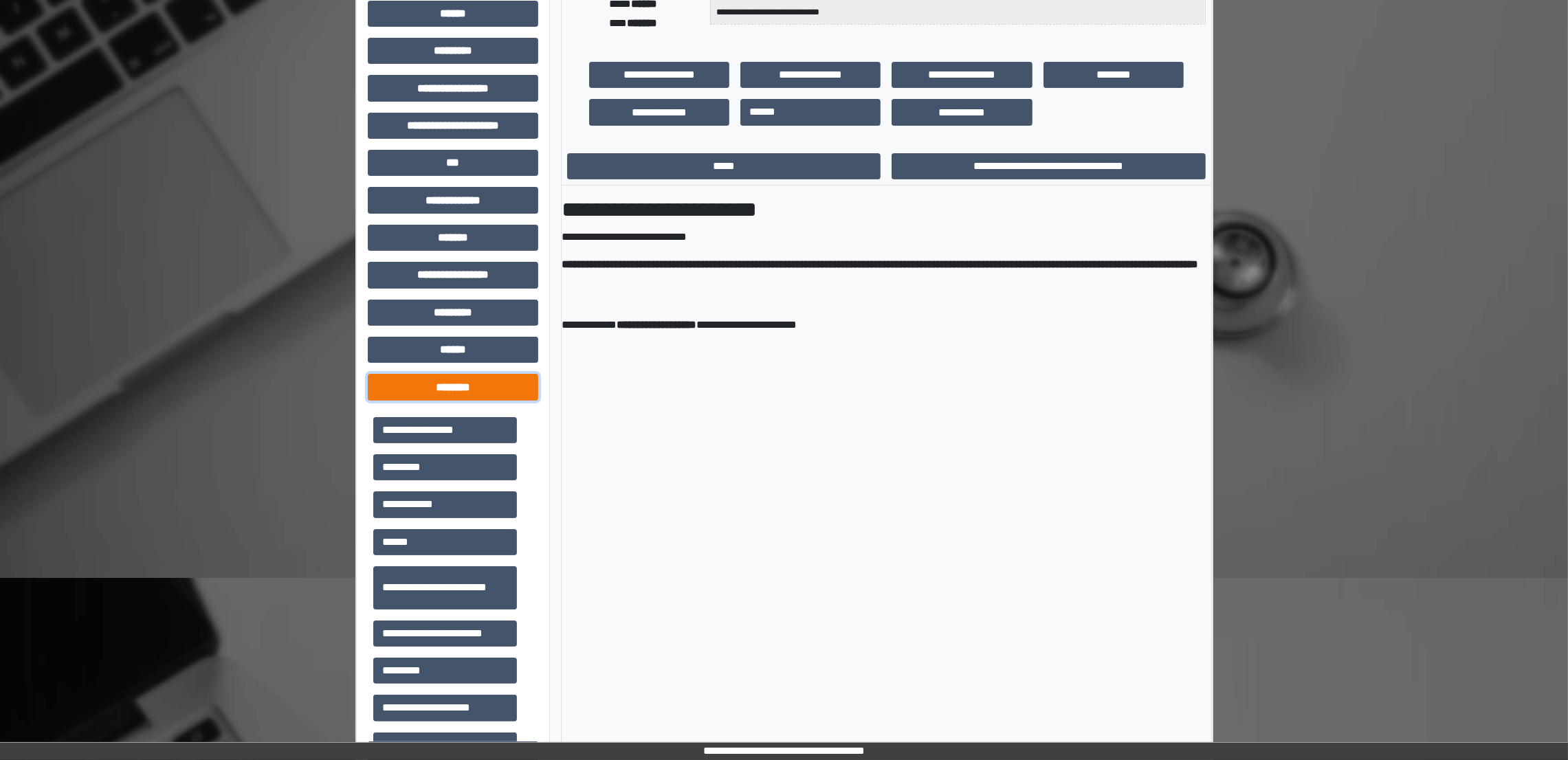 click on "********" at bounding box center [453, 387] 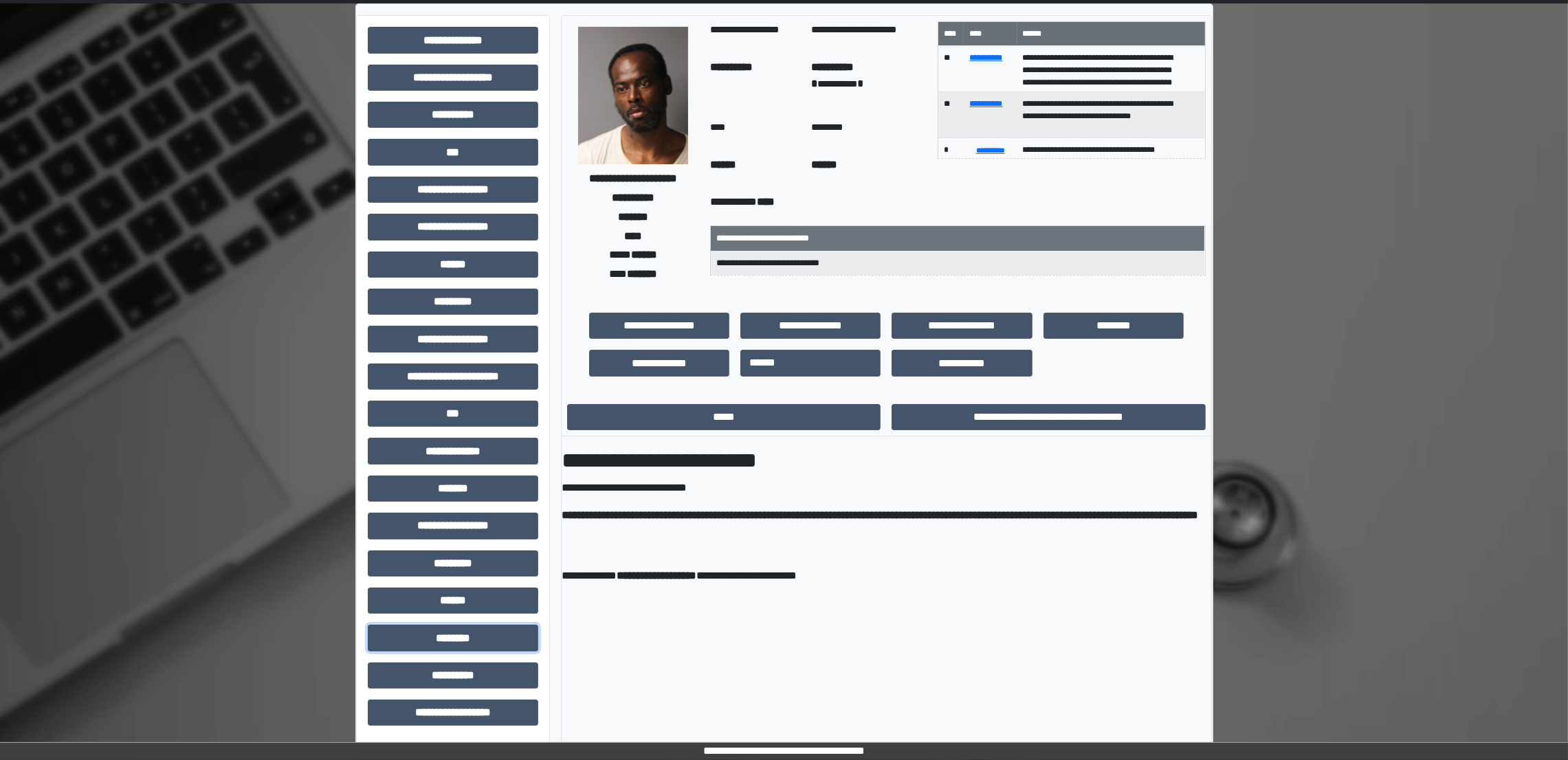 scroll, scrollTop: 0, scrollLeft: 0, axis: both 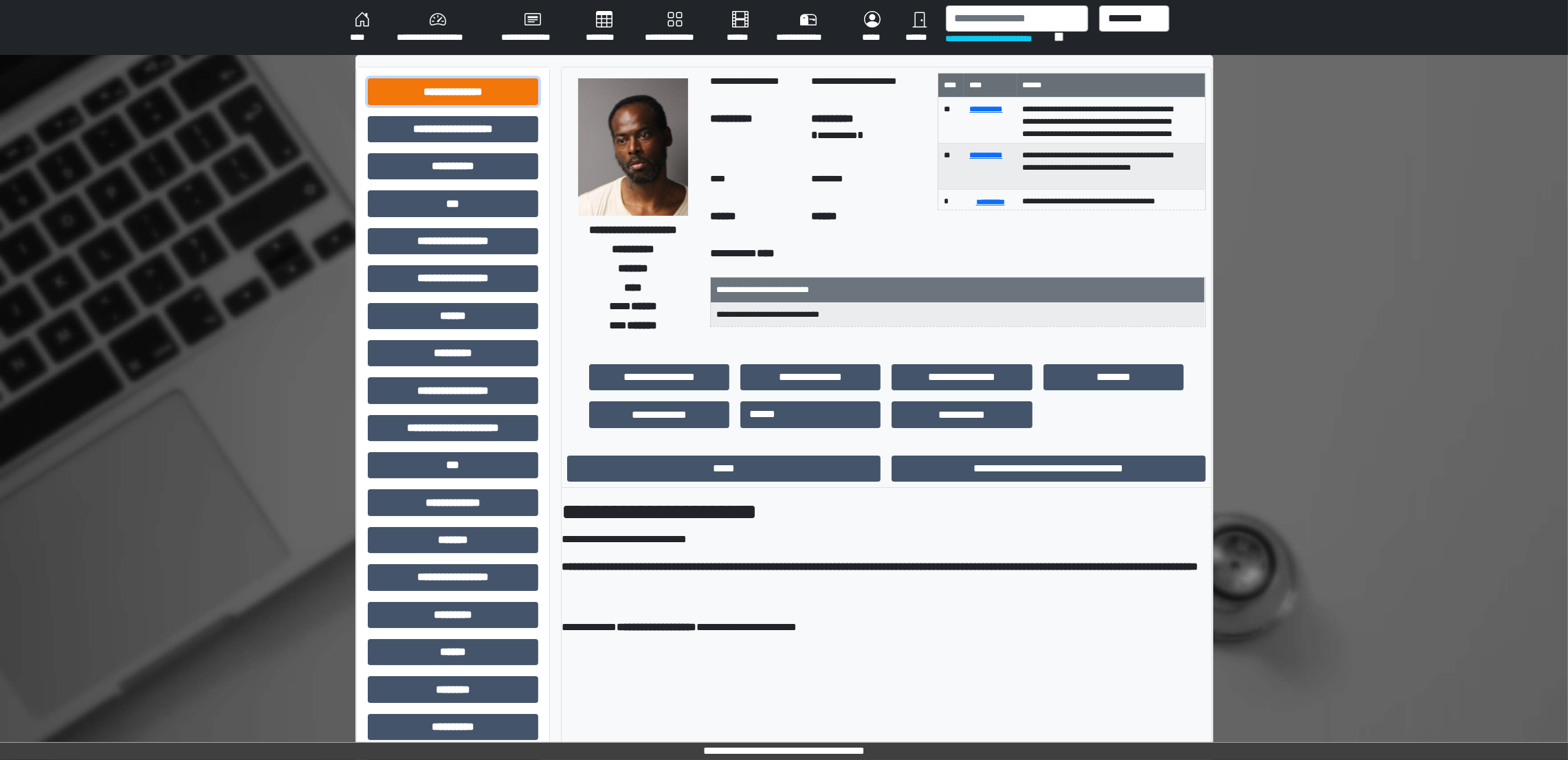 click on "**********" at bounding box center (453, 91) 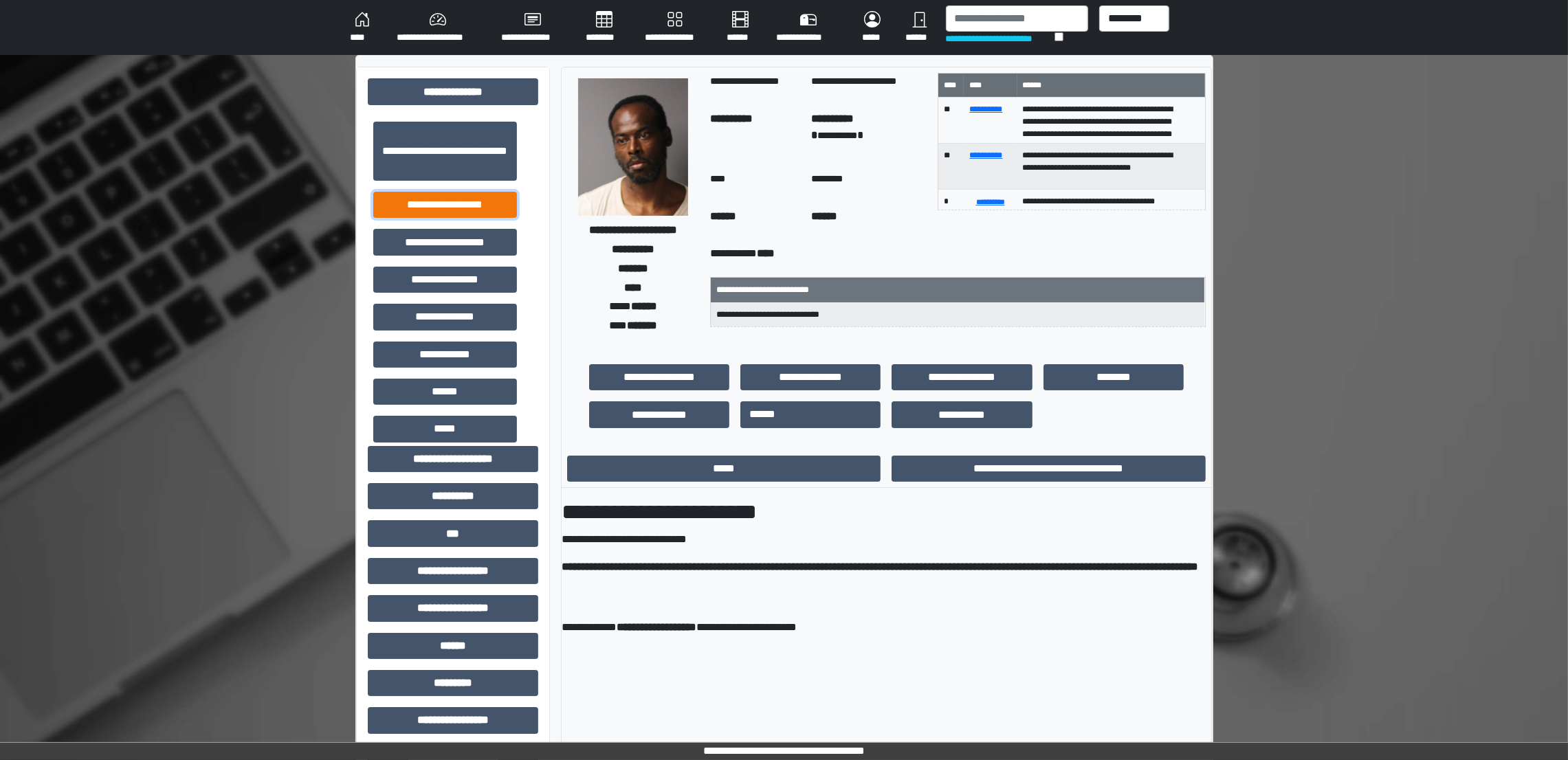 click on "**********" at bounding box center (445, 205) 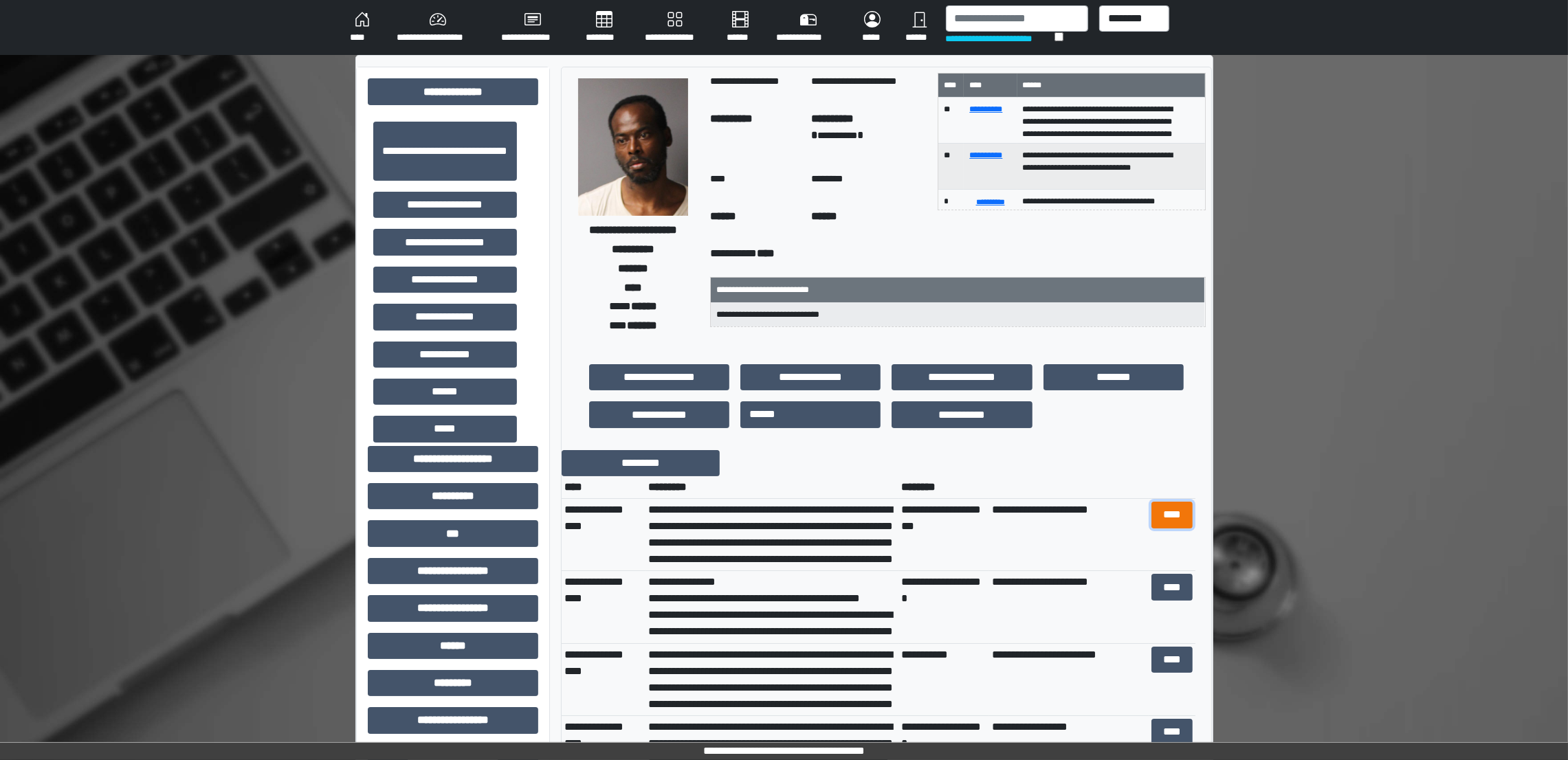 click on "****" at bounding box center (1172, 515) 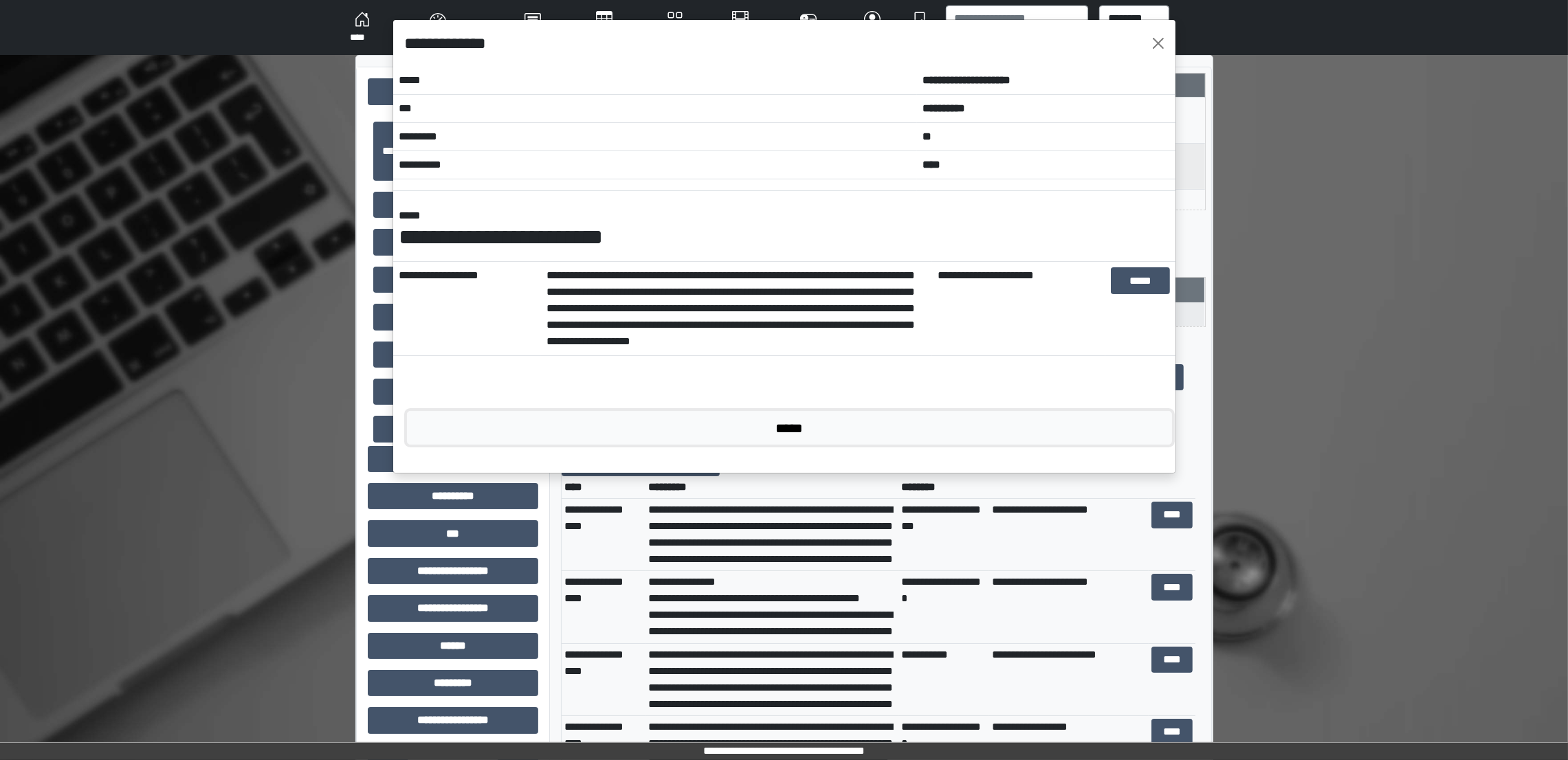 click on "*****" at bounding box center [790, 427] 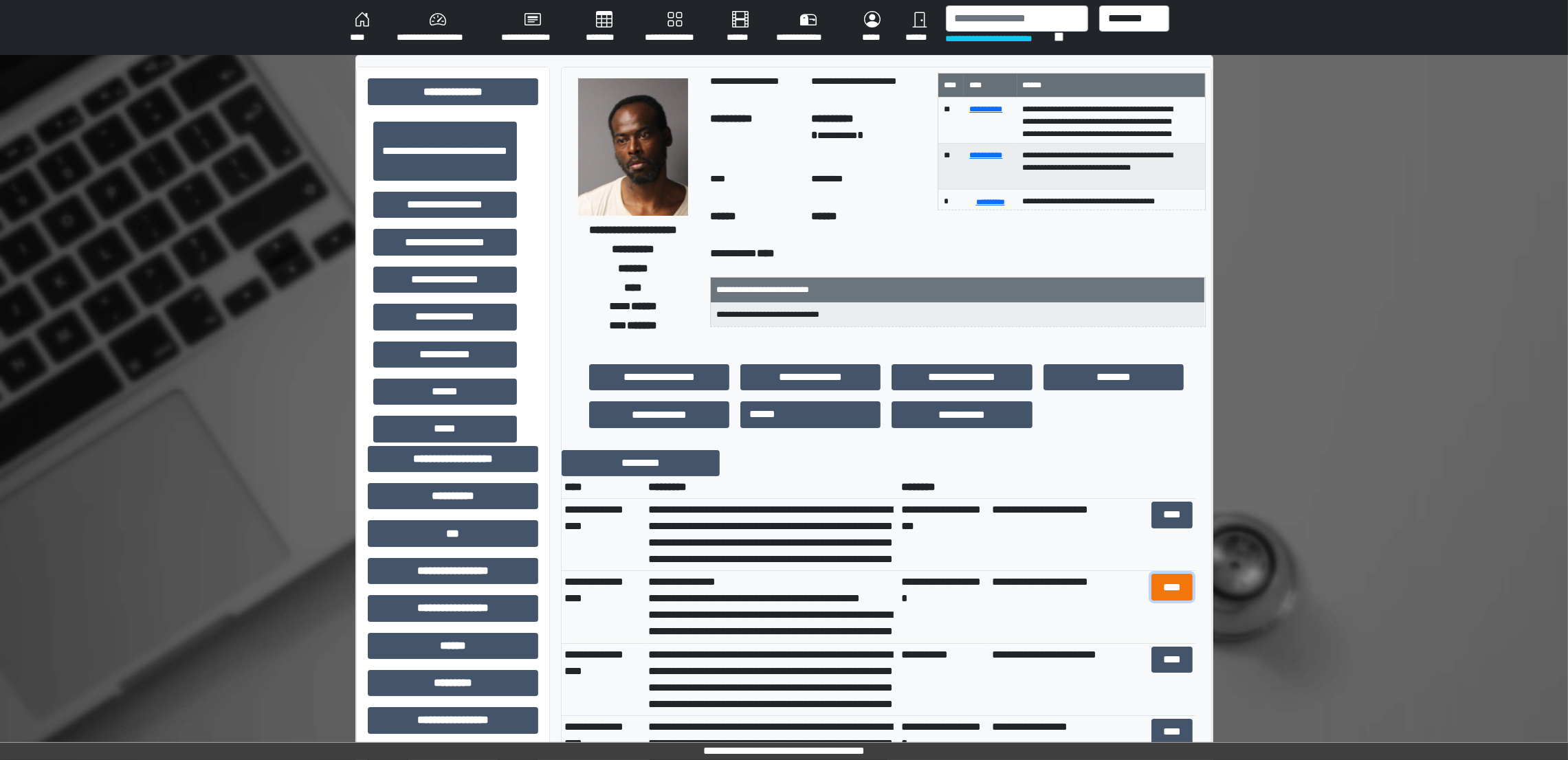 click on "****" at bounding box center [1172, 587] 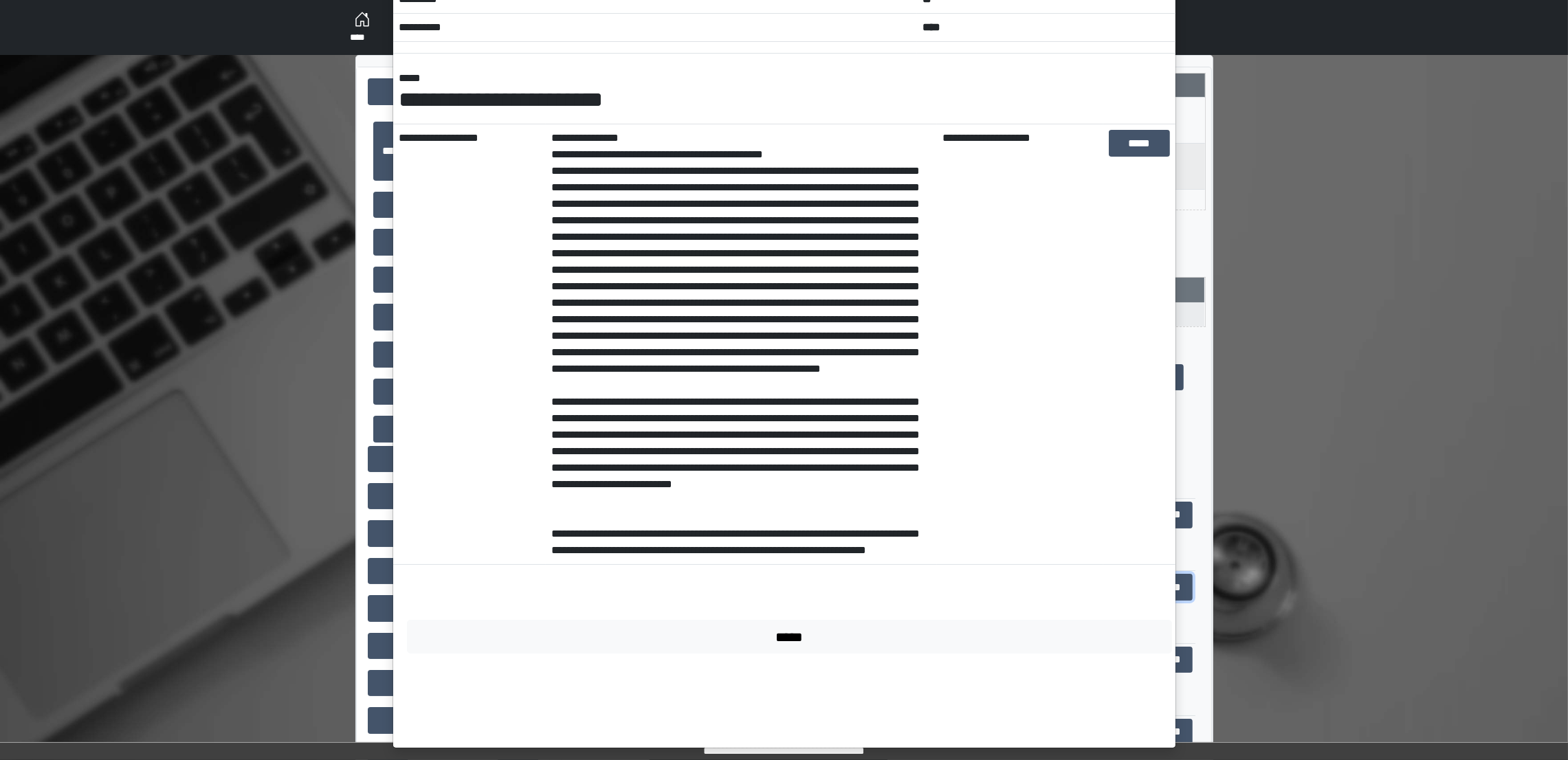 scroll, scrollTop: 144, scrollLeft: 0, axis: vertical 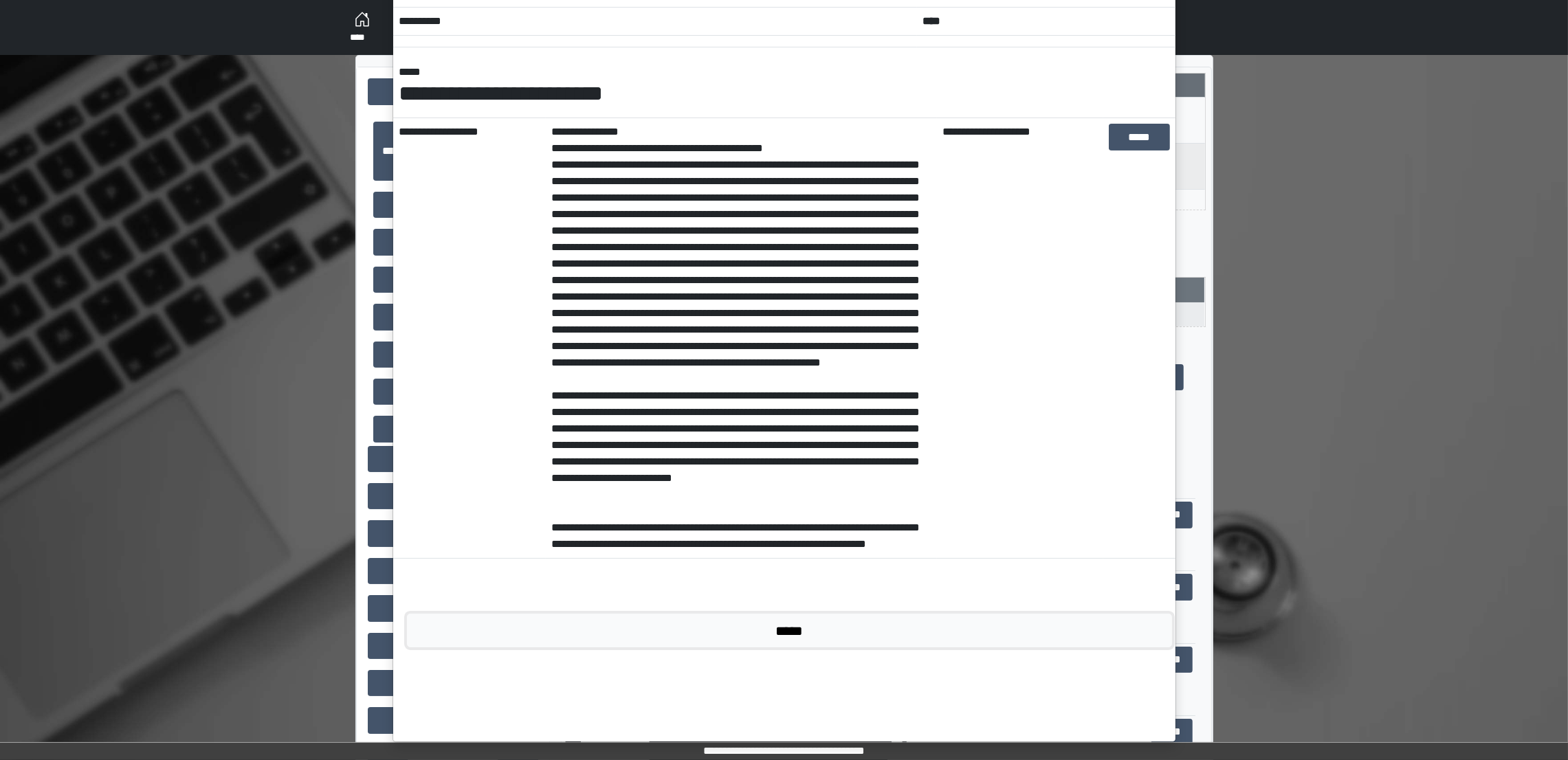 click on "*****" at bounding box center [790, 630] 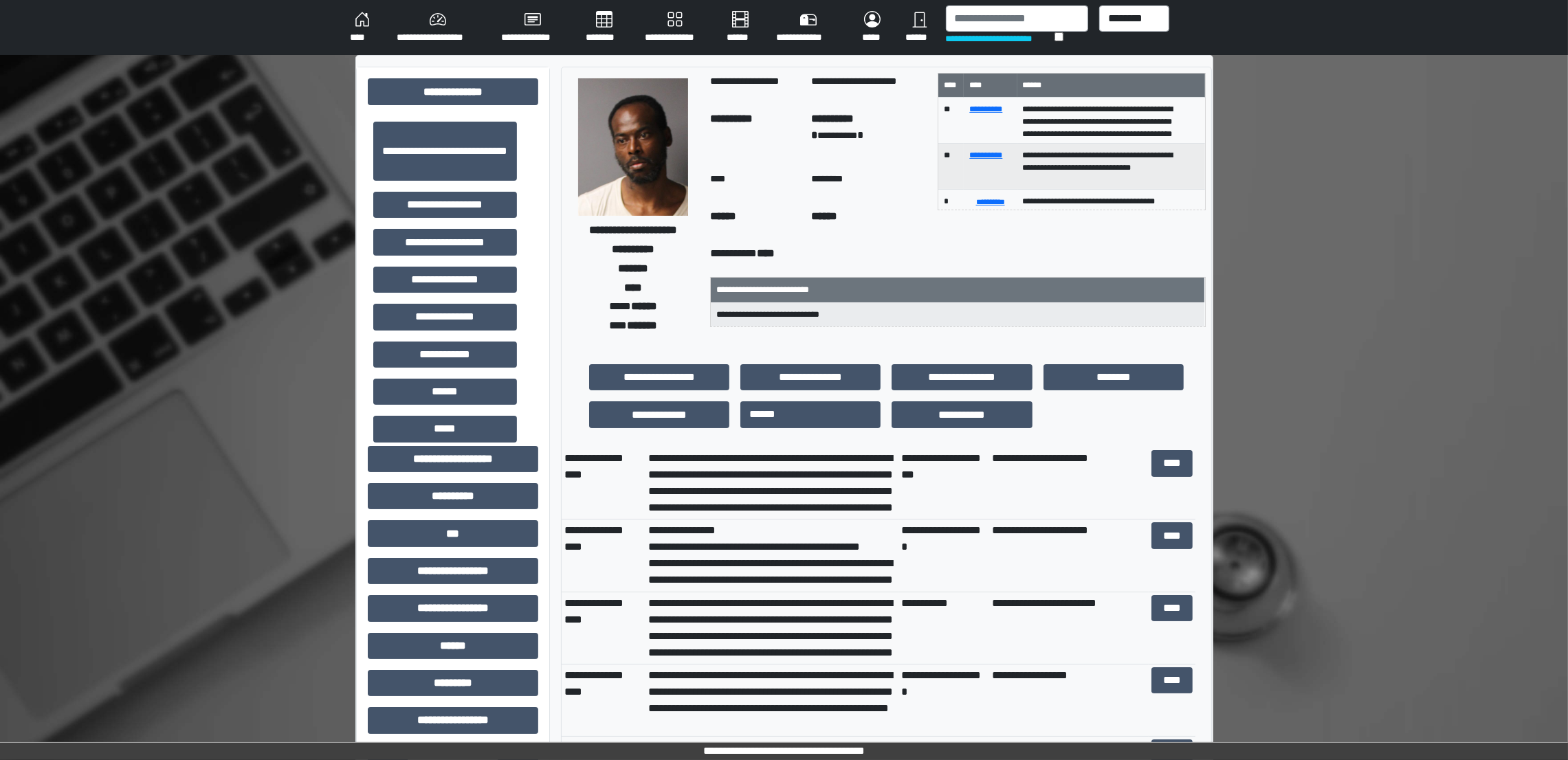 scroll, scrollTop: 61, scrollLeft: 0, axis: vertical 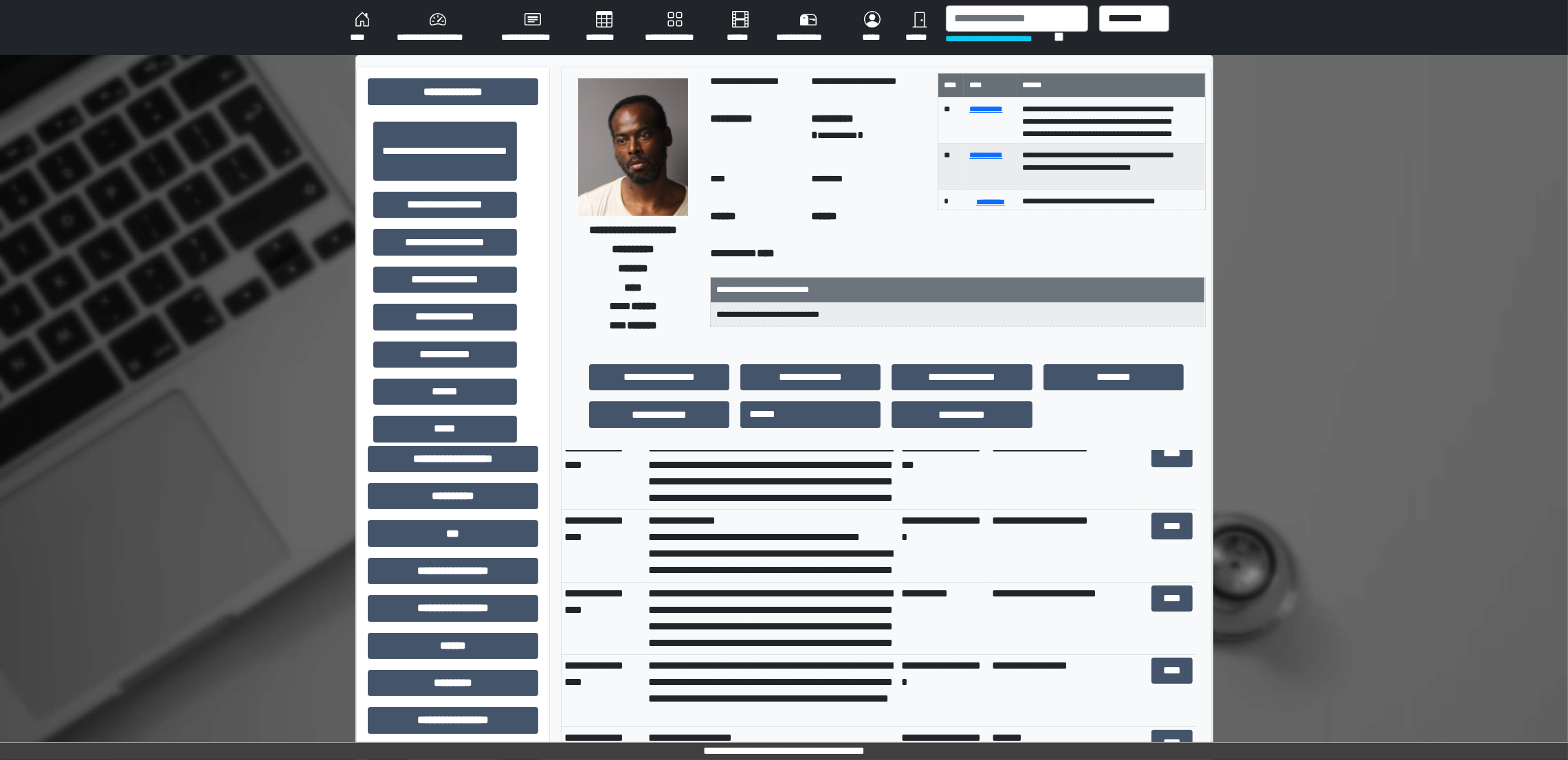 click on "****" at bounding box center (1172, 618) 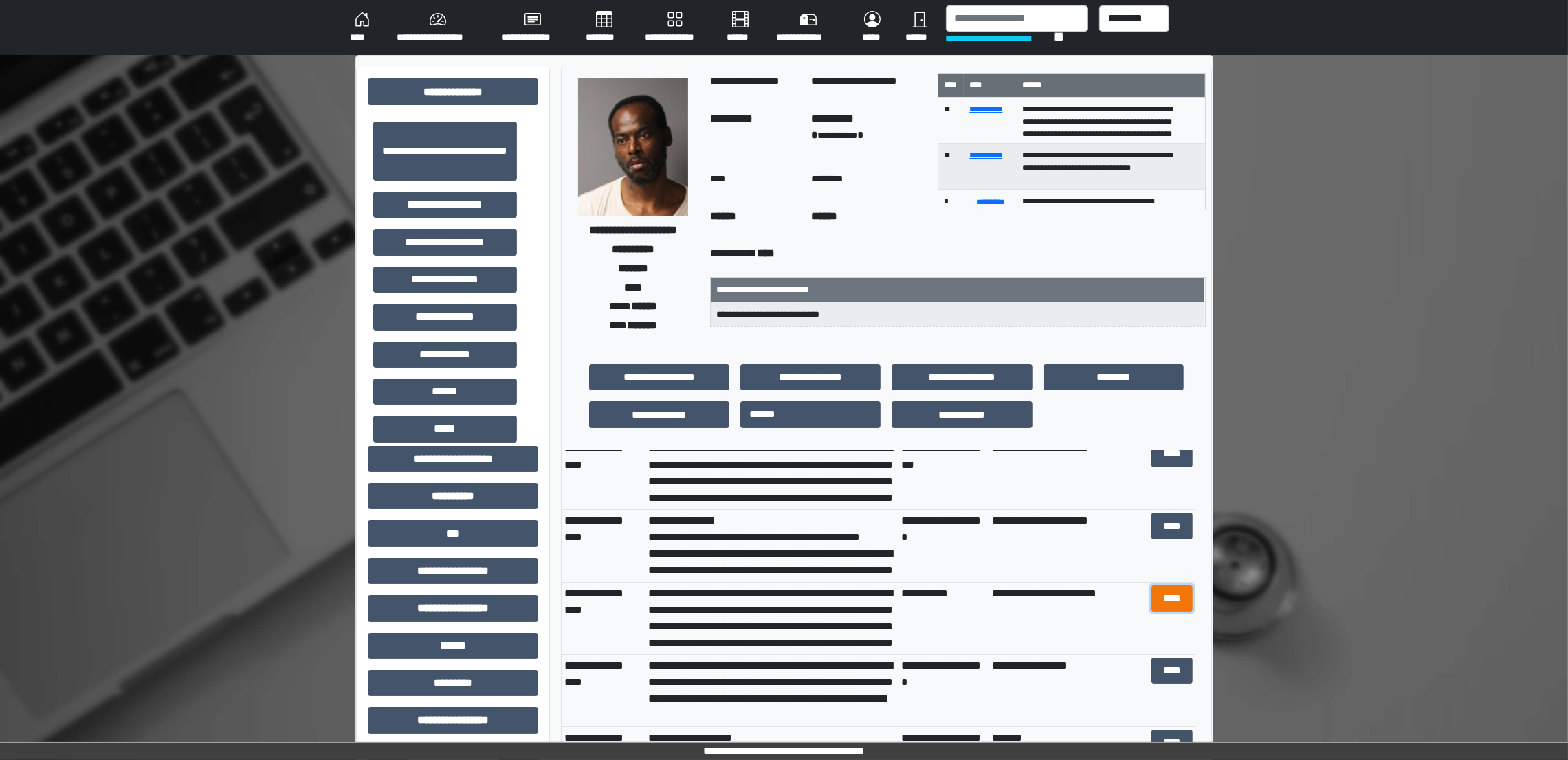 click on "****" at bounding box center (1172, 599) 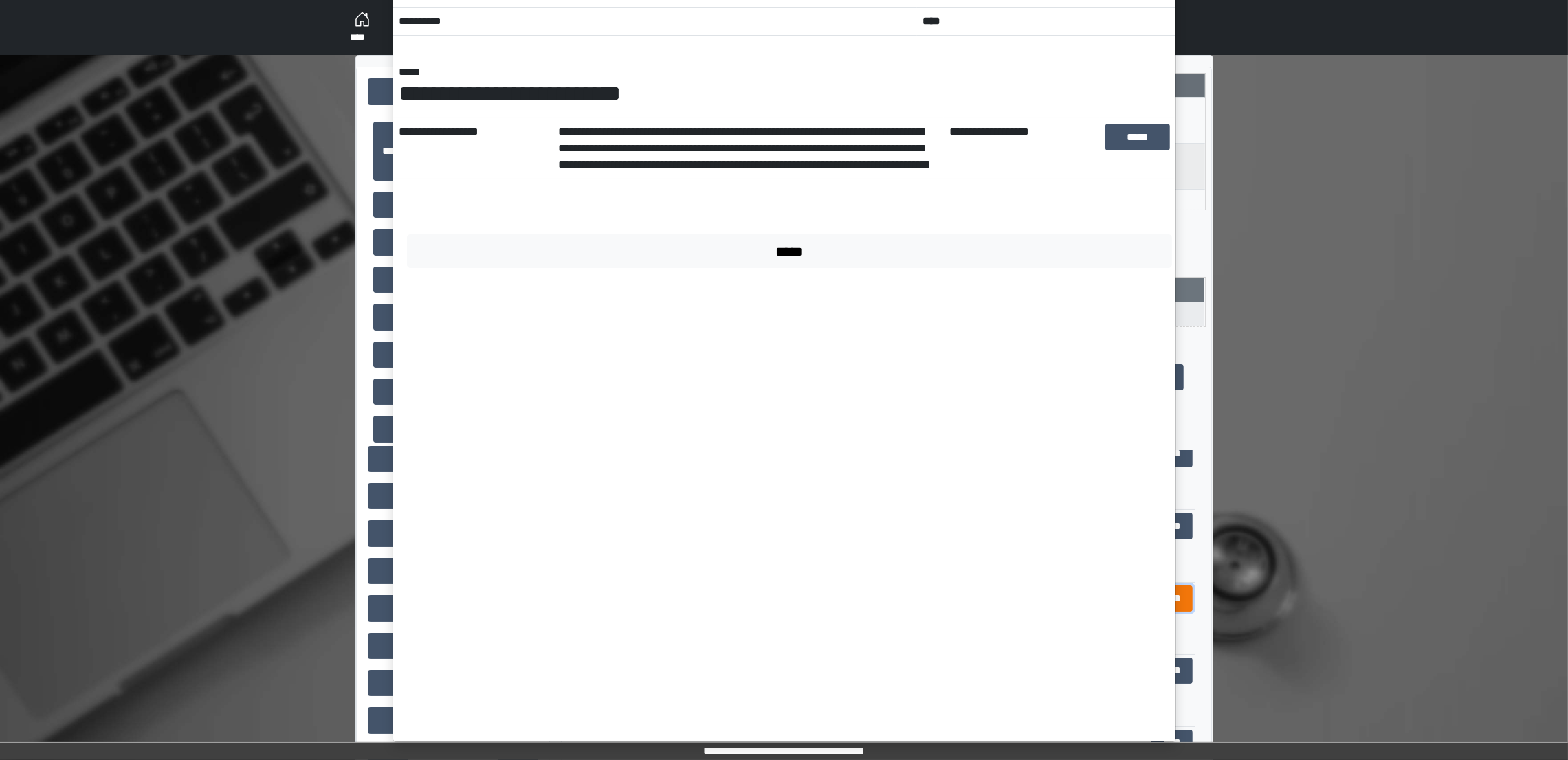 scroll, scrollTop: 0, scrollLeft: 0, axis: both 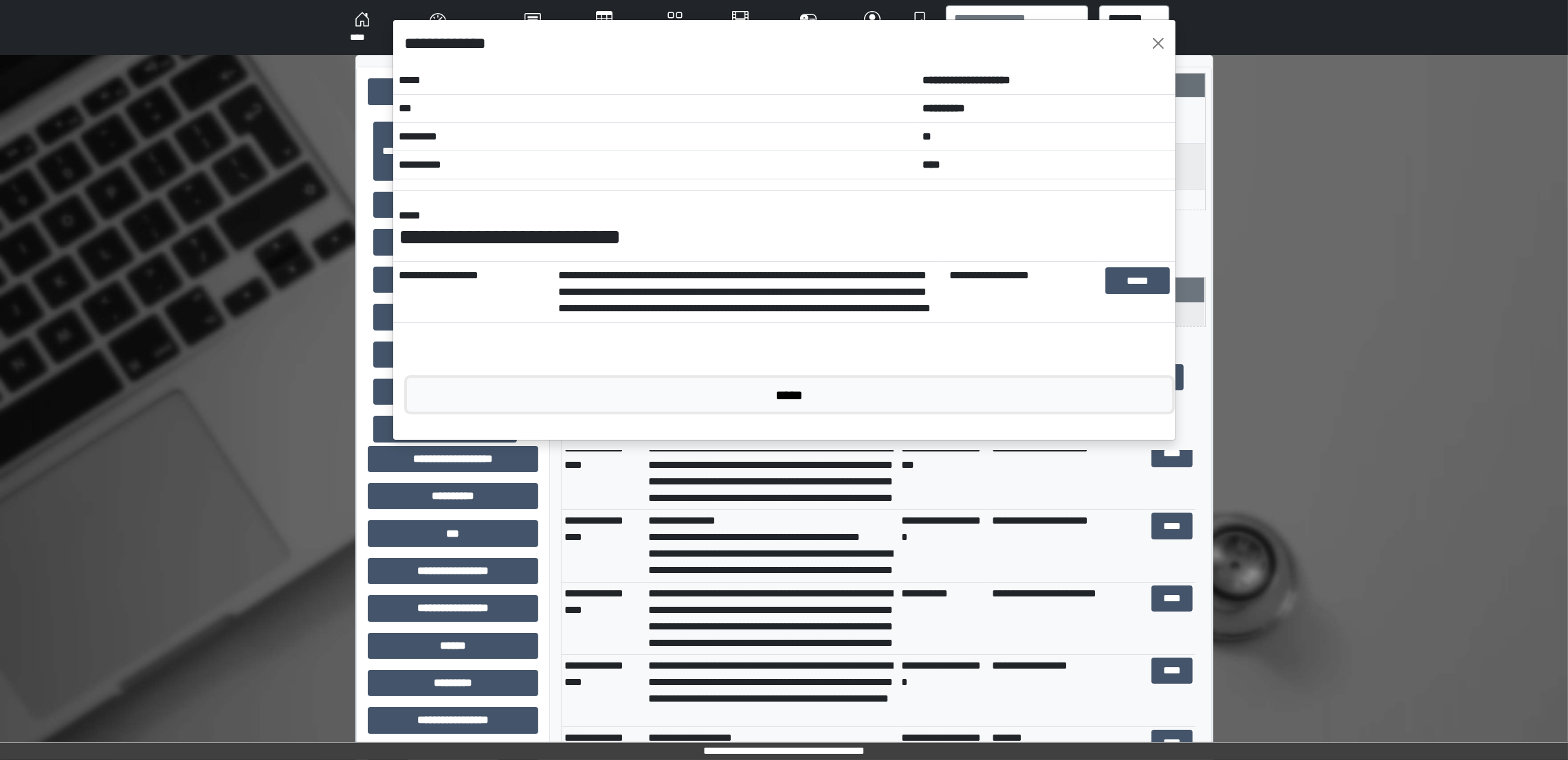 click on "*****" at bounding box center [790, 394] 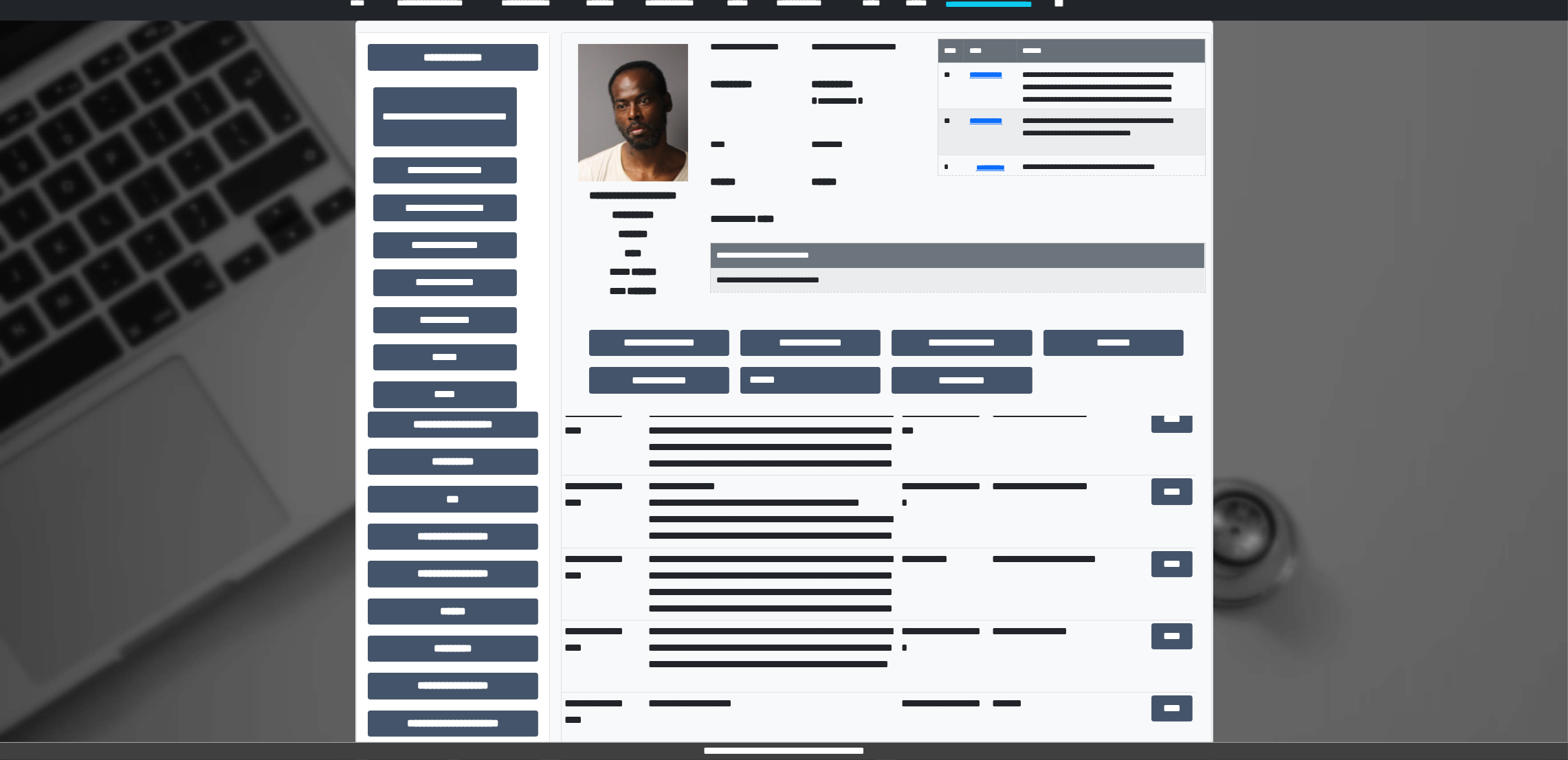 scroll, scrollTop: 95, scrollLeft: 0, axis: vertical 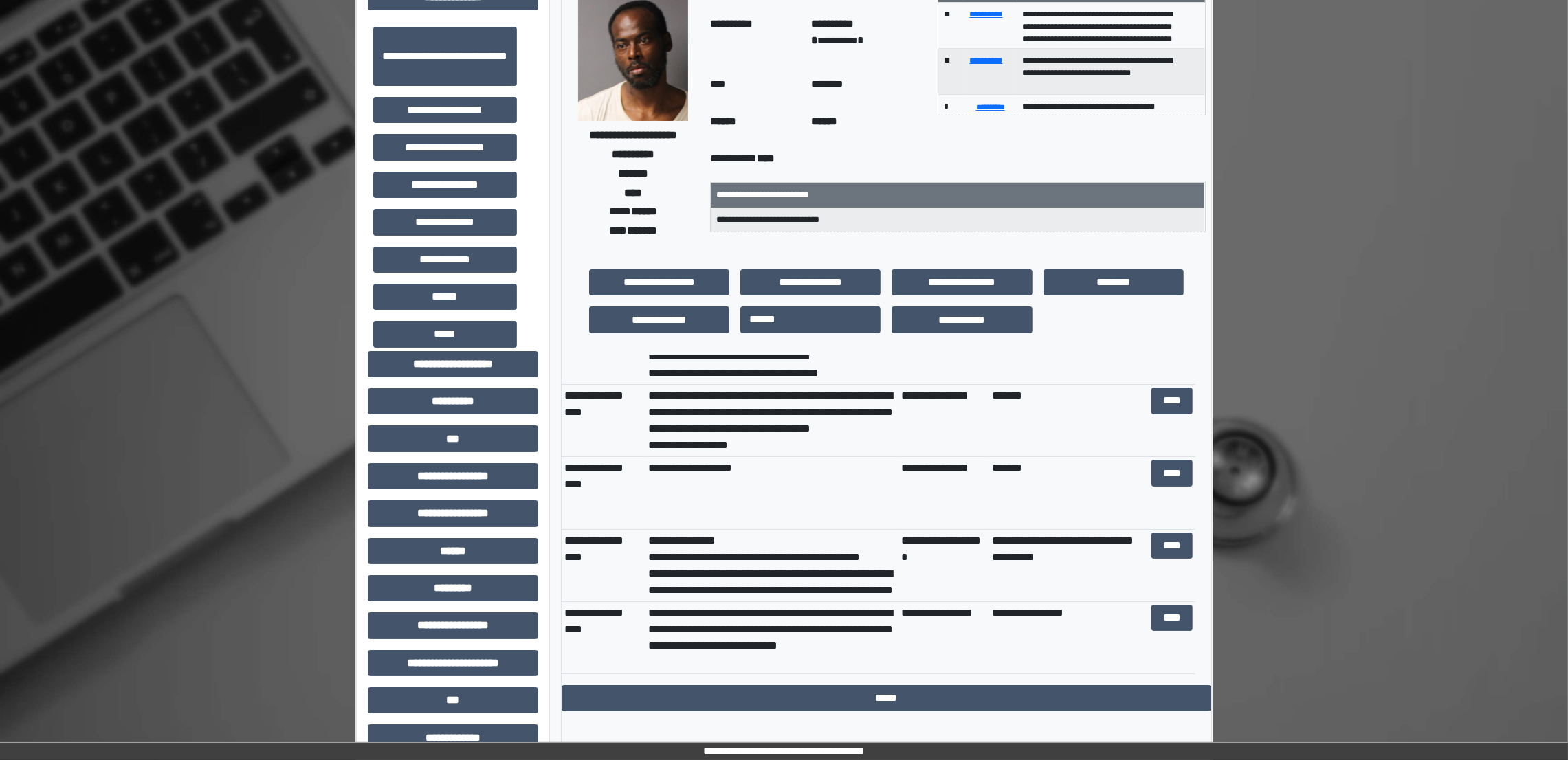 click on "**********" at bounding box center [784, 504] 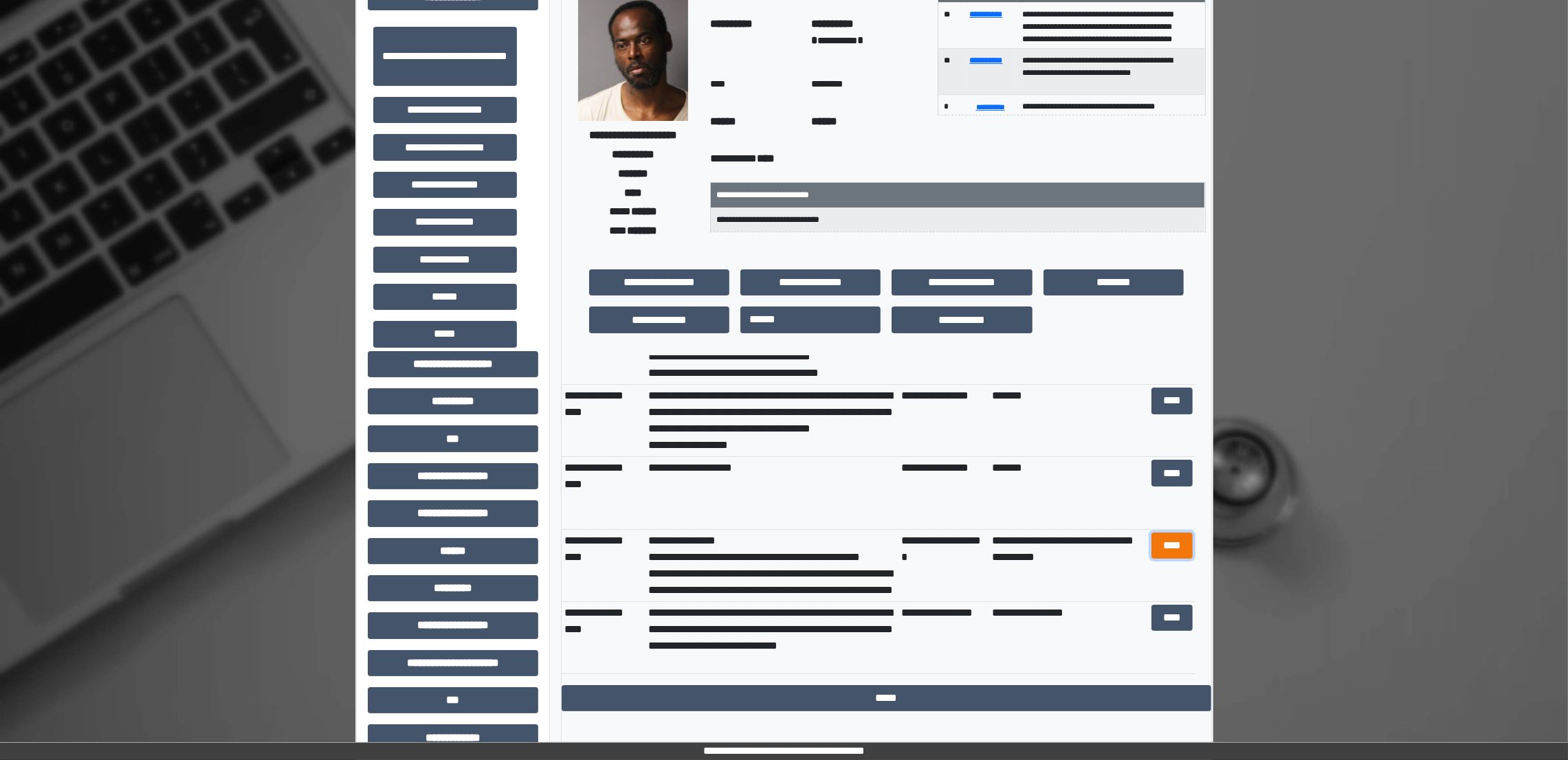 click on "****" at bounding box center [1172, 546] 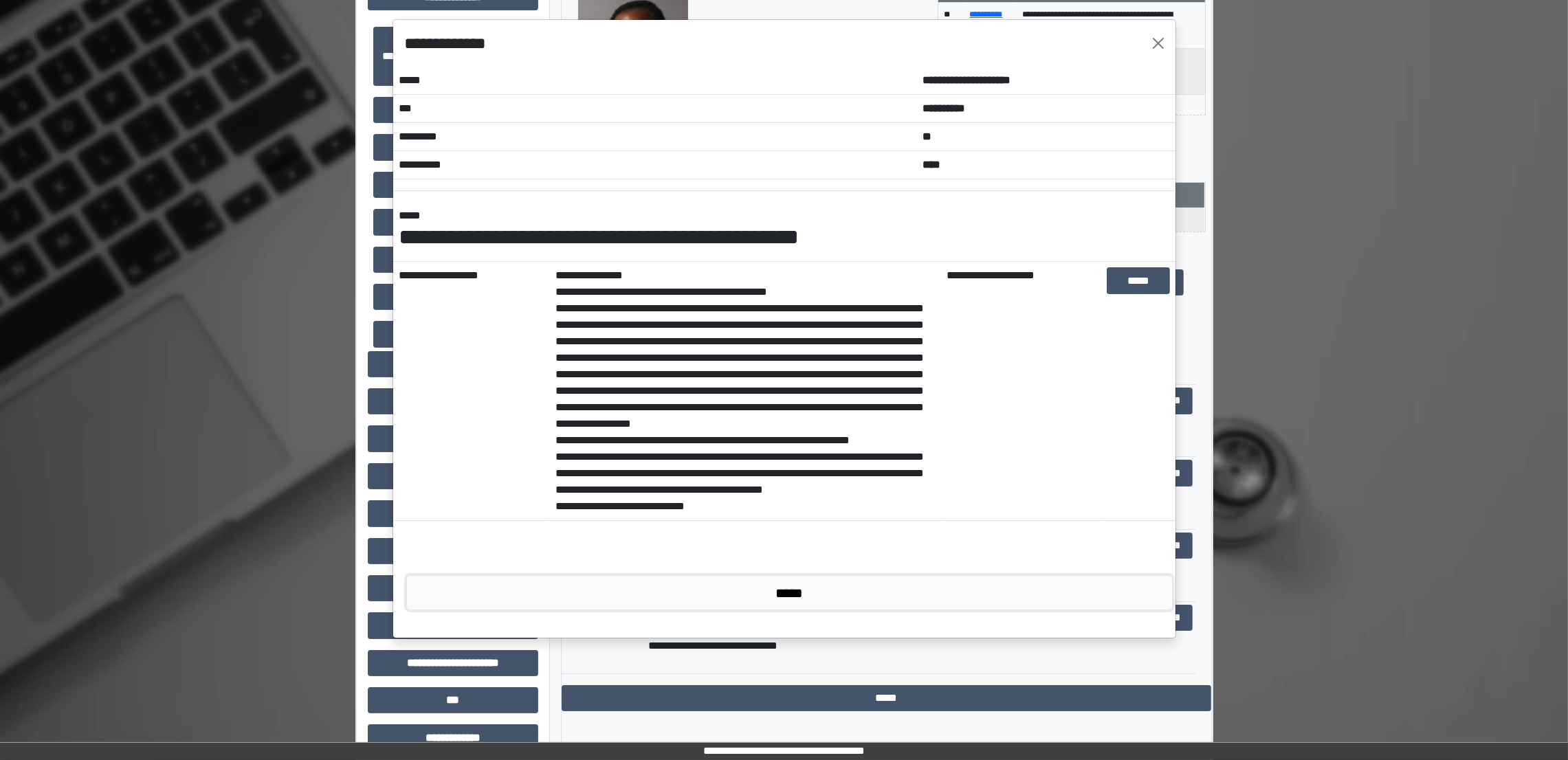 click on "*****" at bounding box center [790, 592] 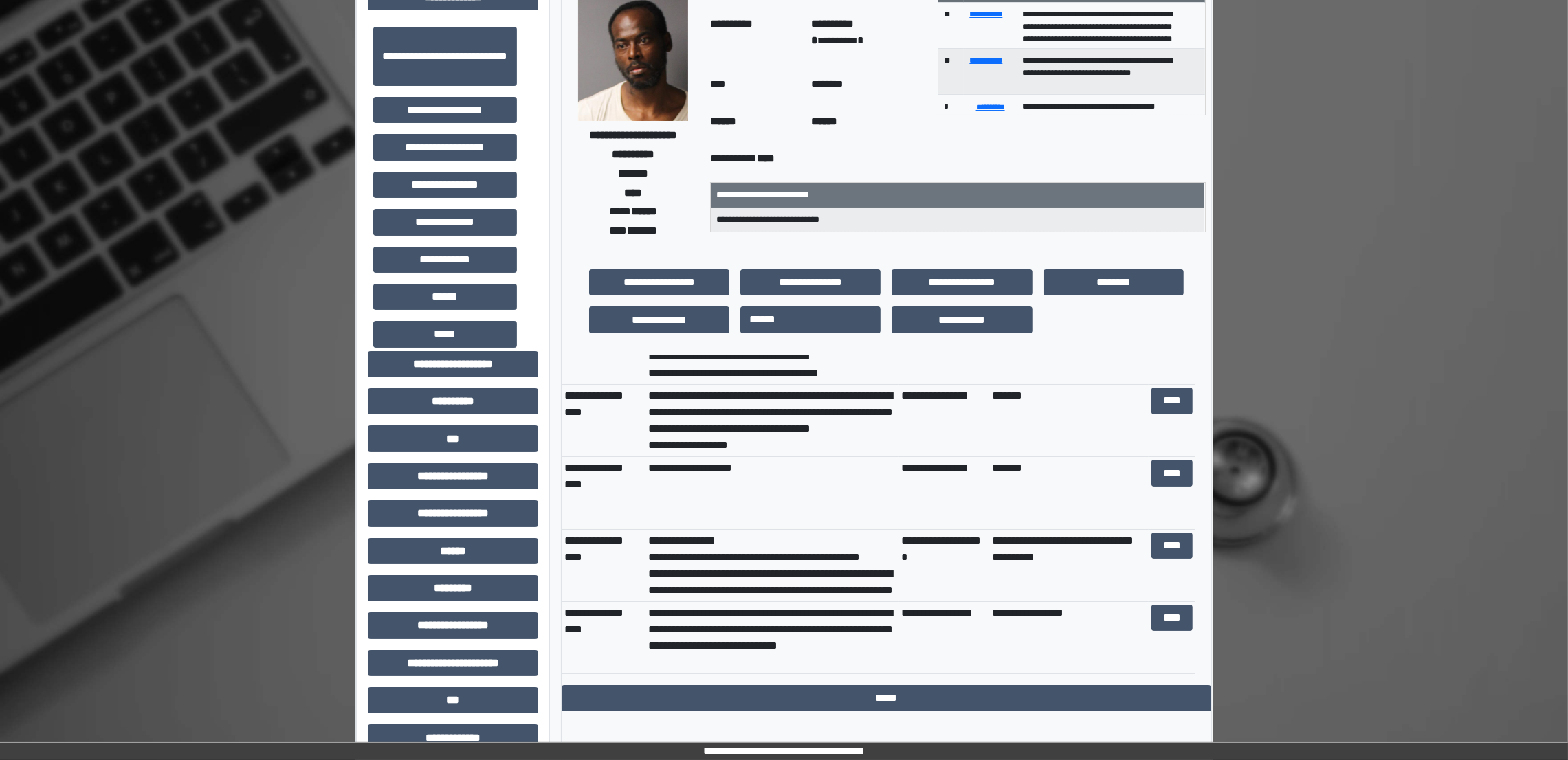 scroll, scrollTop: 0, scrollLeft: 0, axis: both 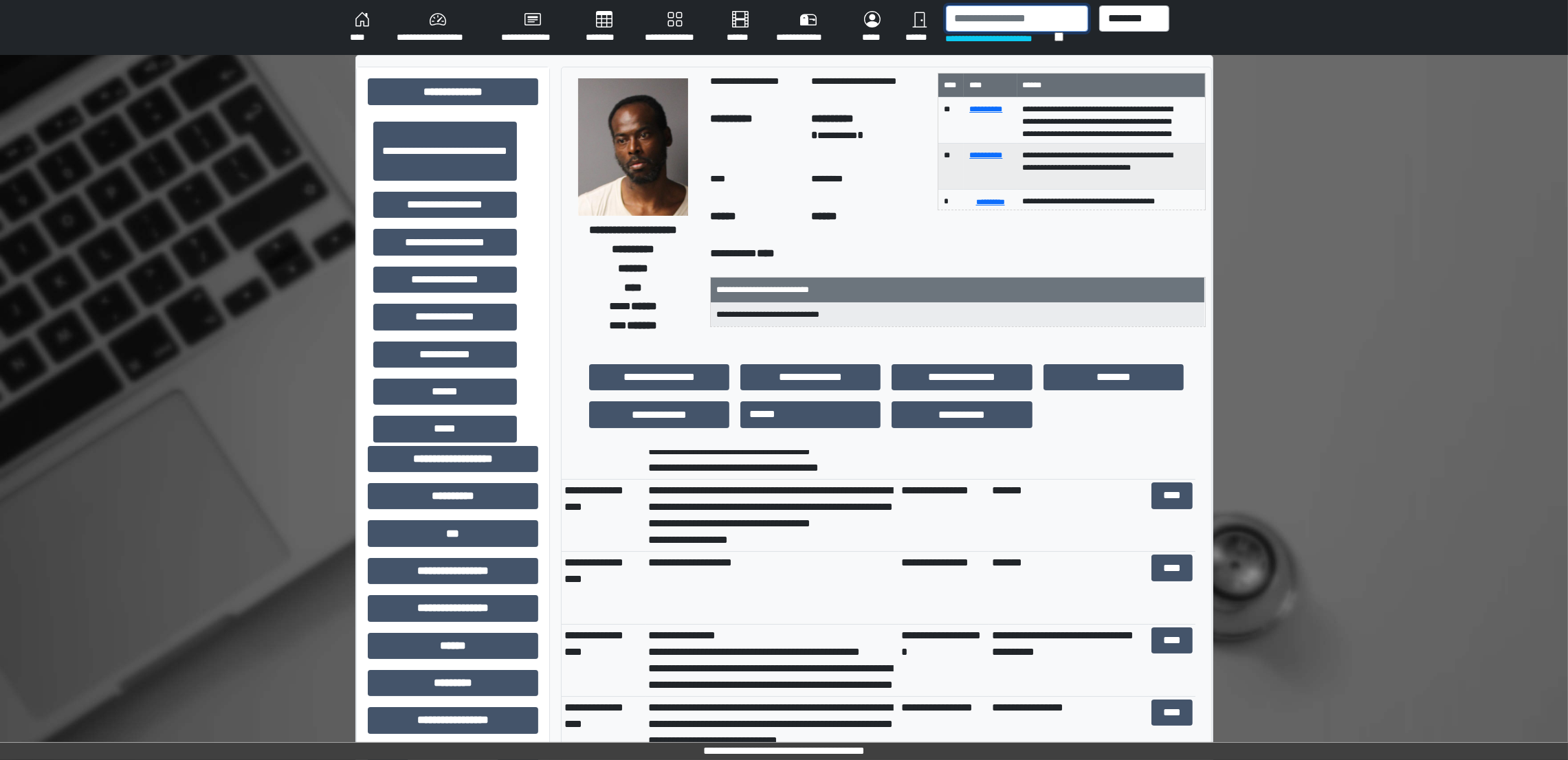 click at bounding box center [1017, 19] 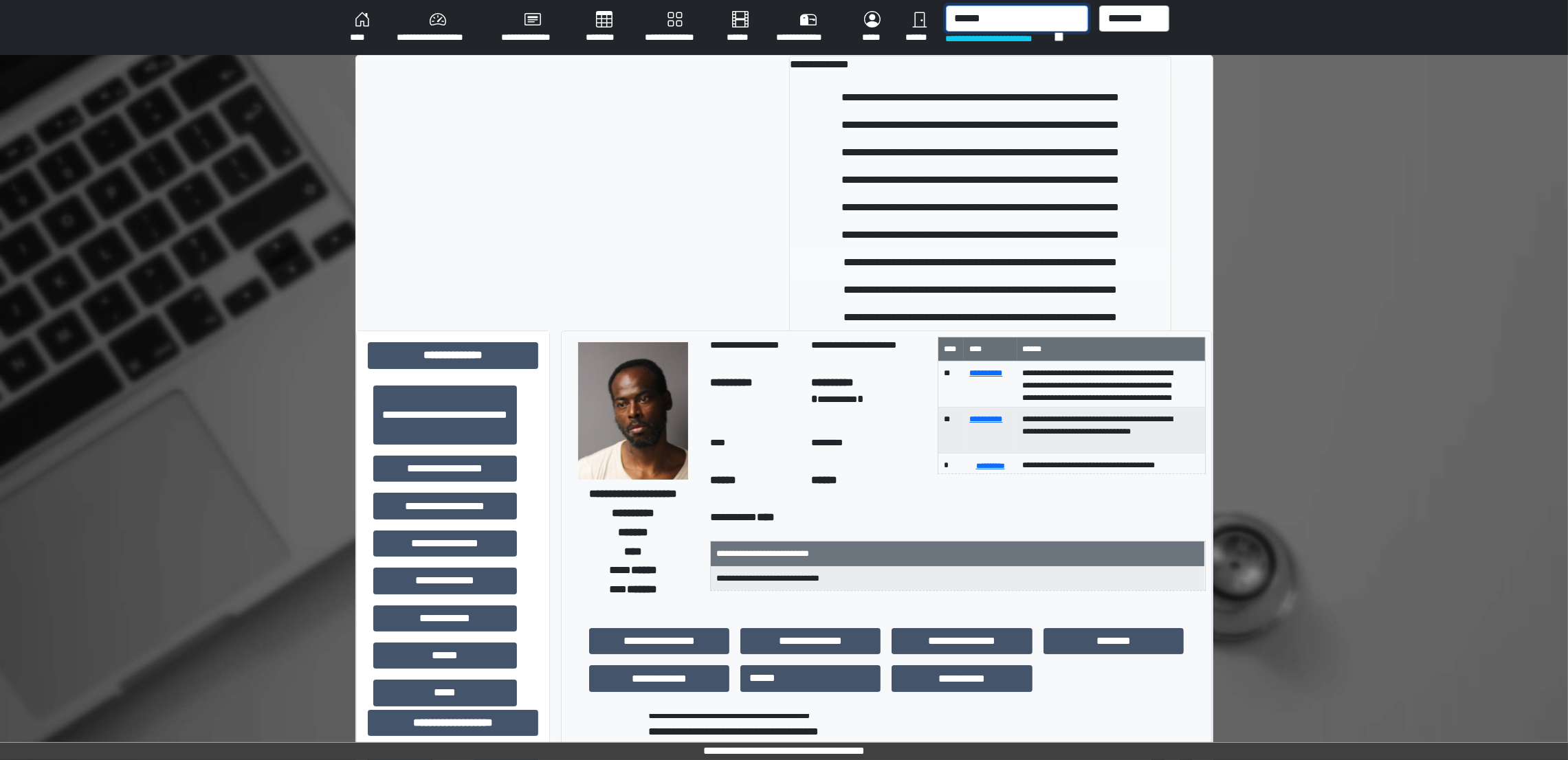 type on "******" 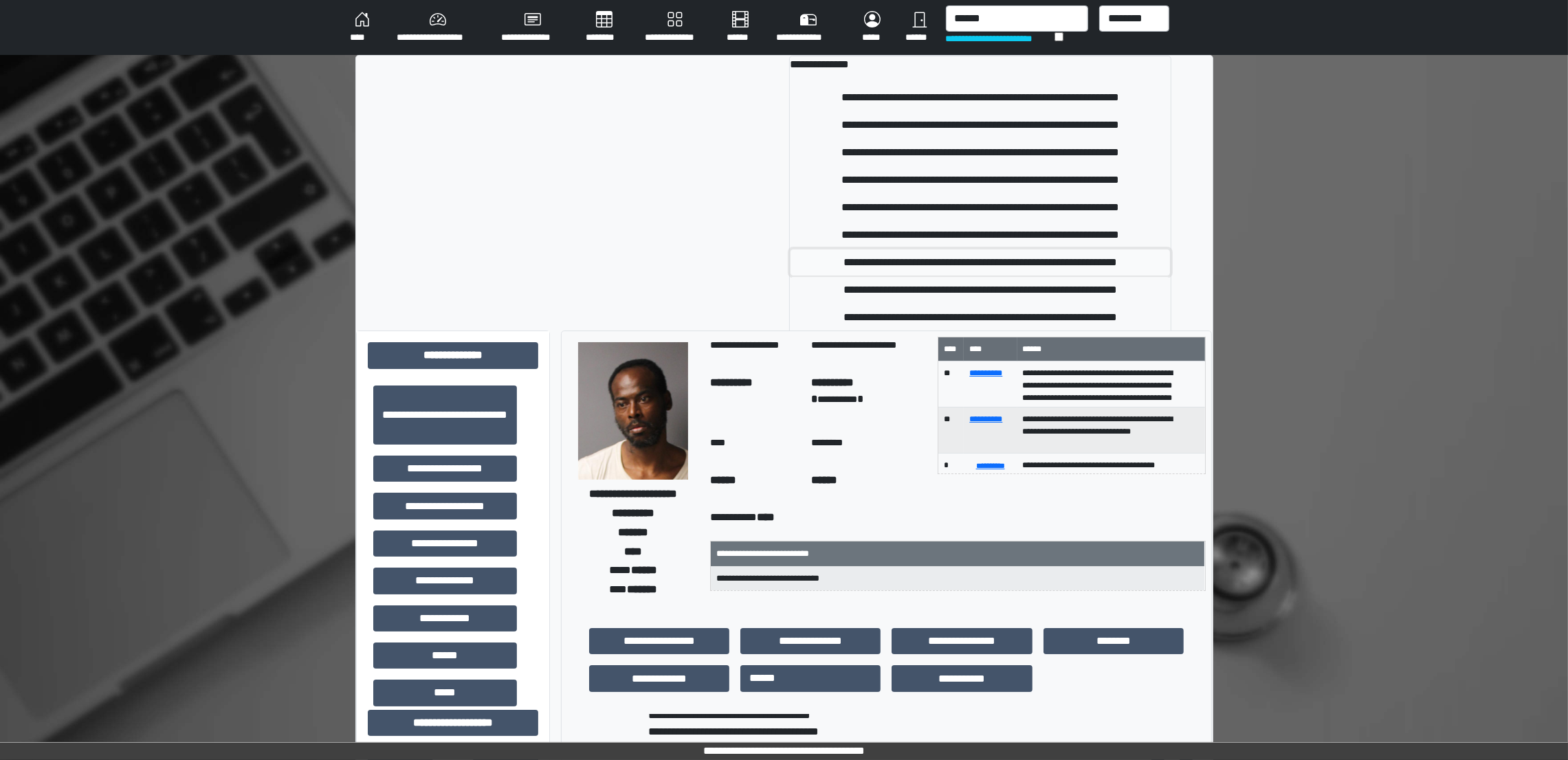 click on "**********" at bounding box center [980, 262] 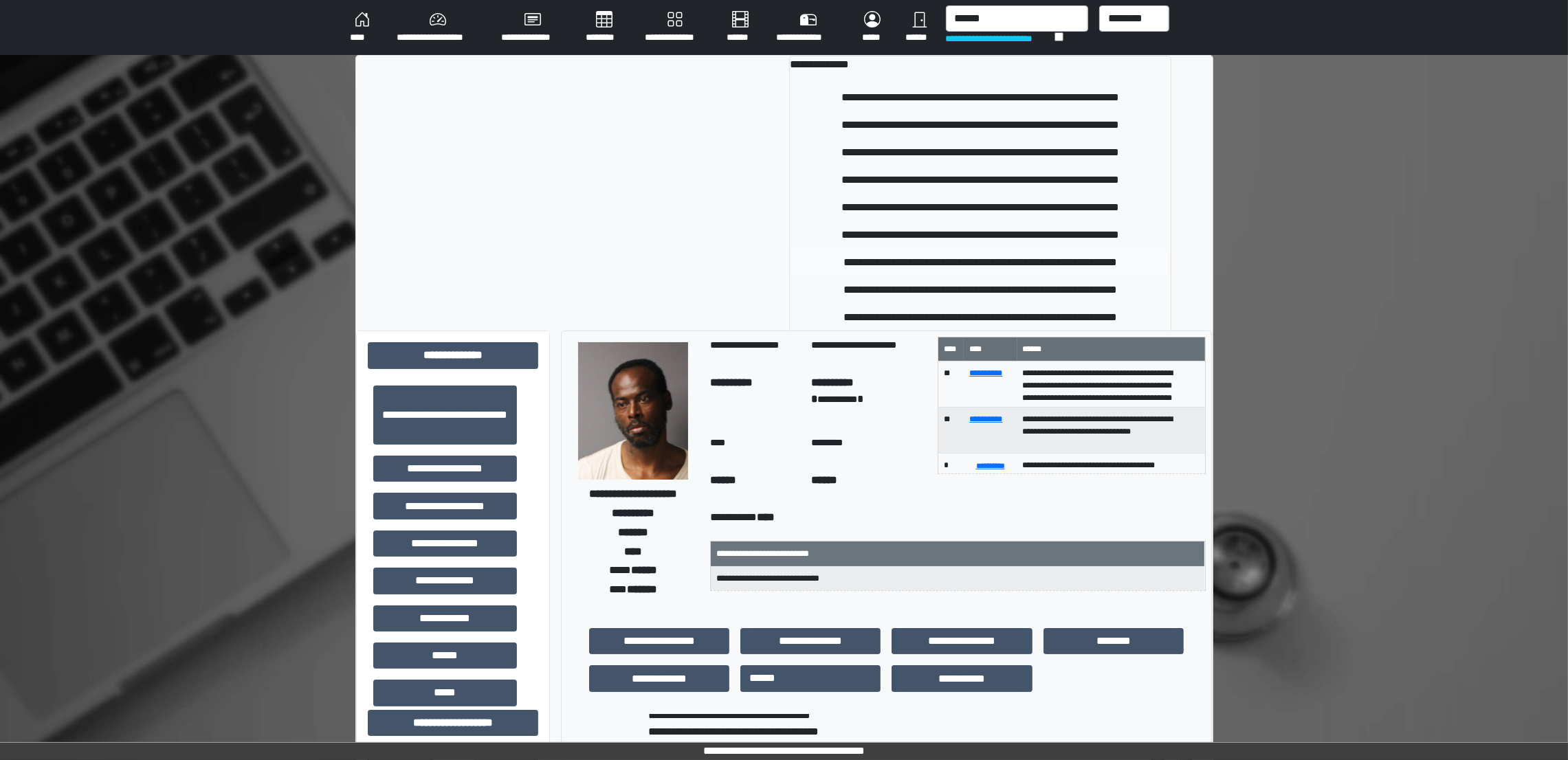 type 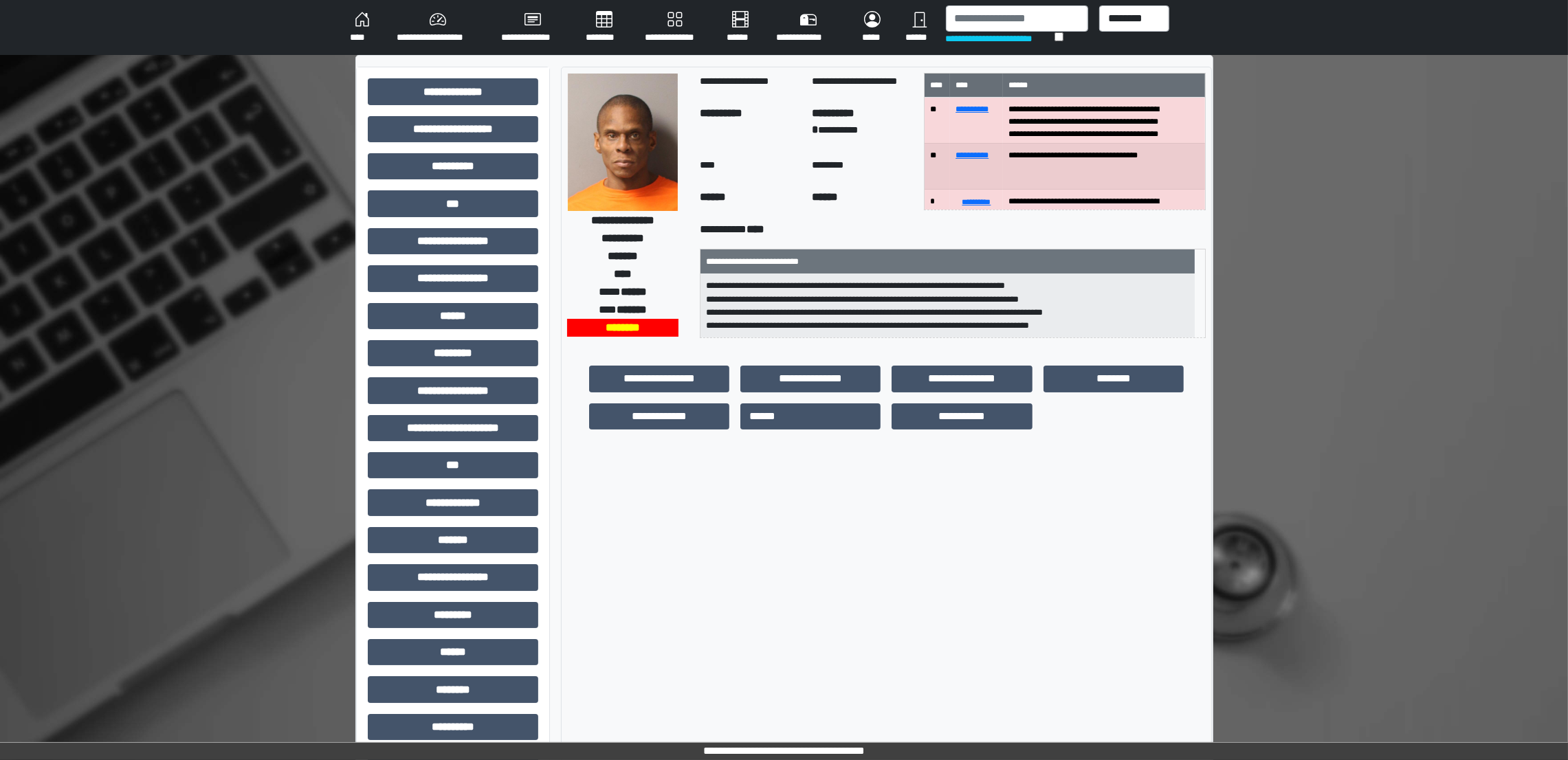 scroll, scrollTop: 41, scrollLeft: 0, axis: vertical 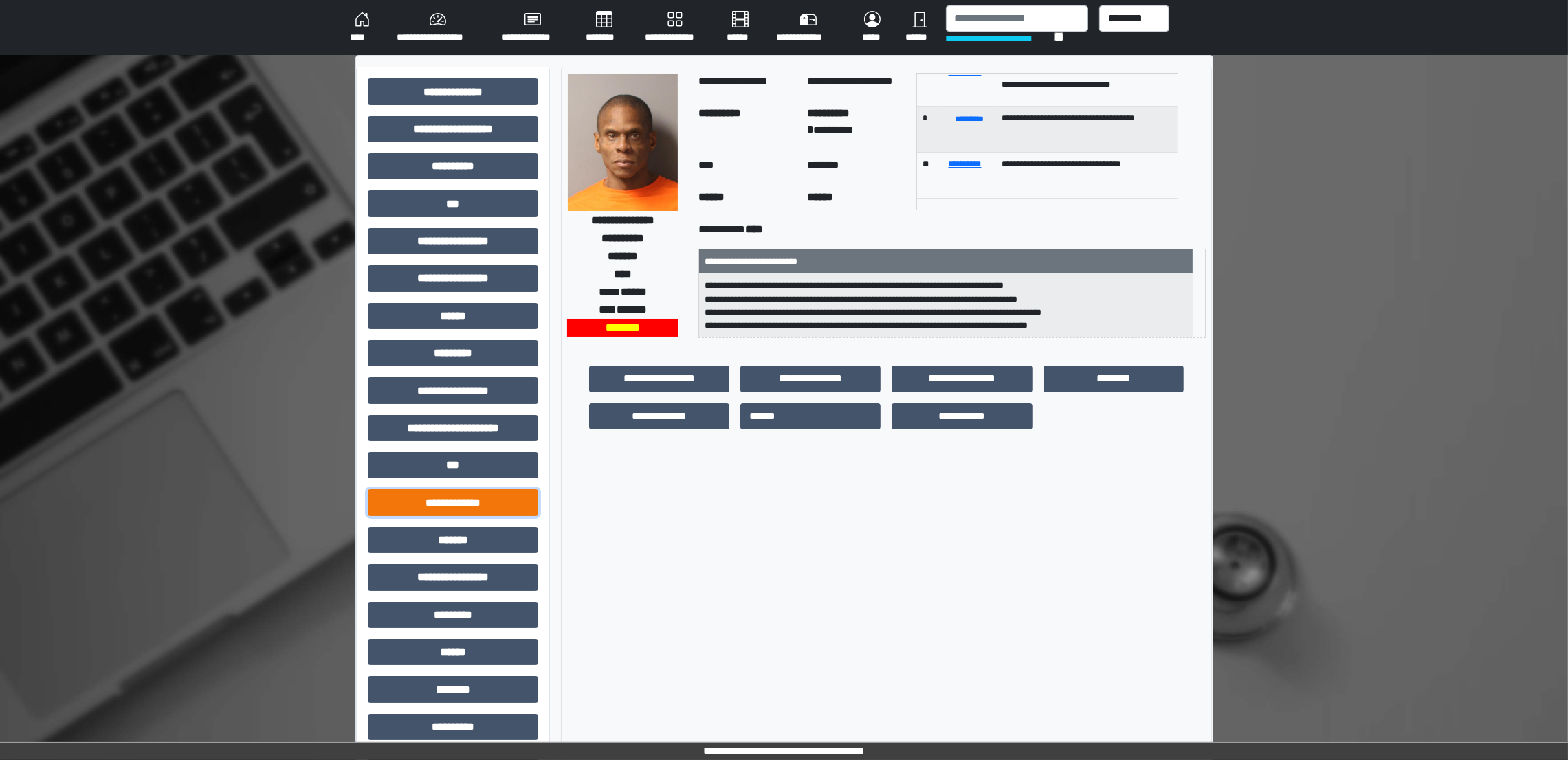 click on "**********" at bounding box center (453, 502) 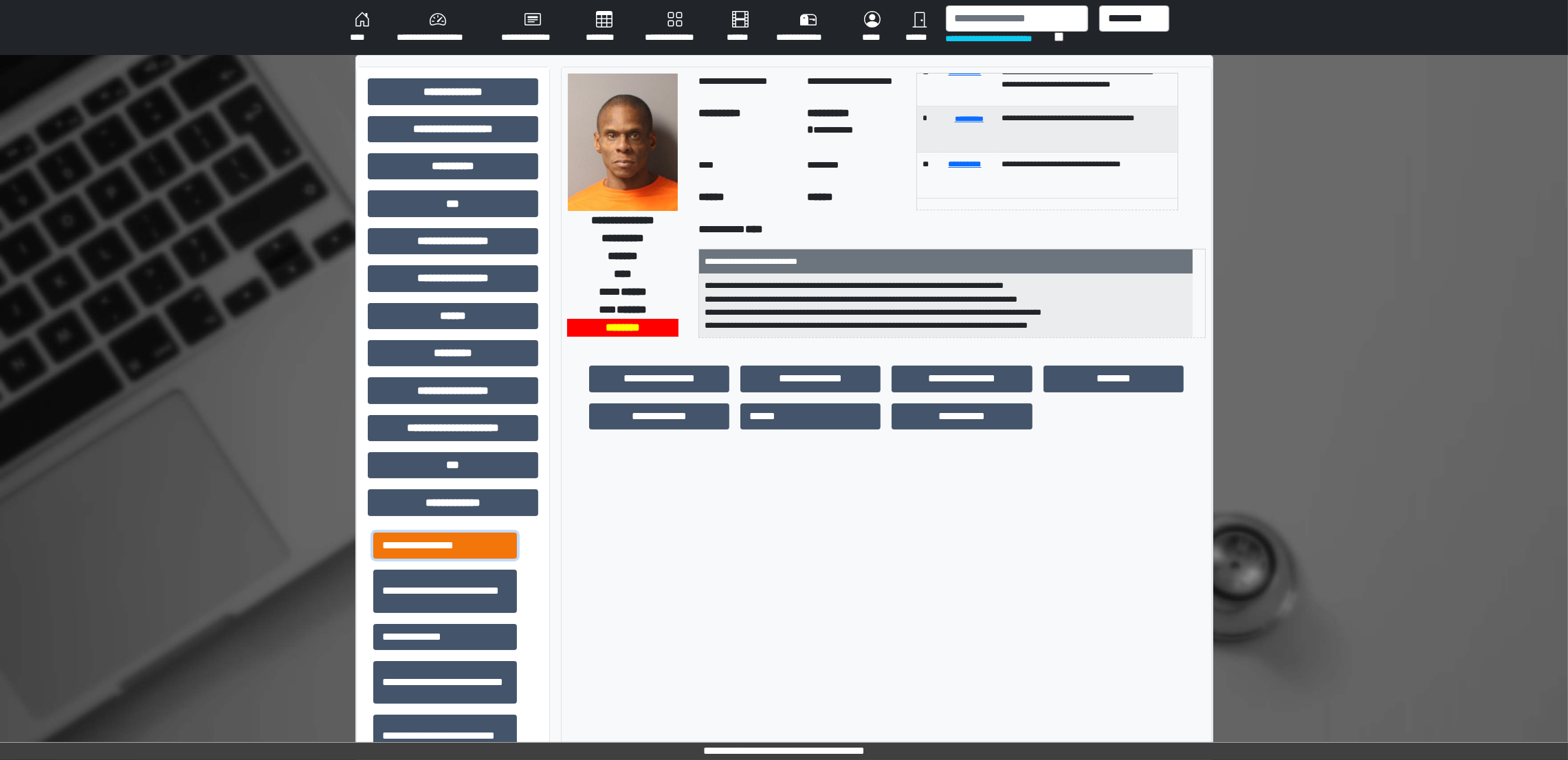 click on "**********" at bounding box center (445, 546) 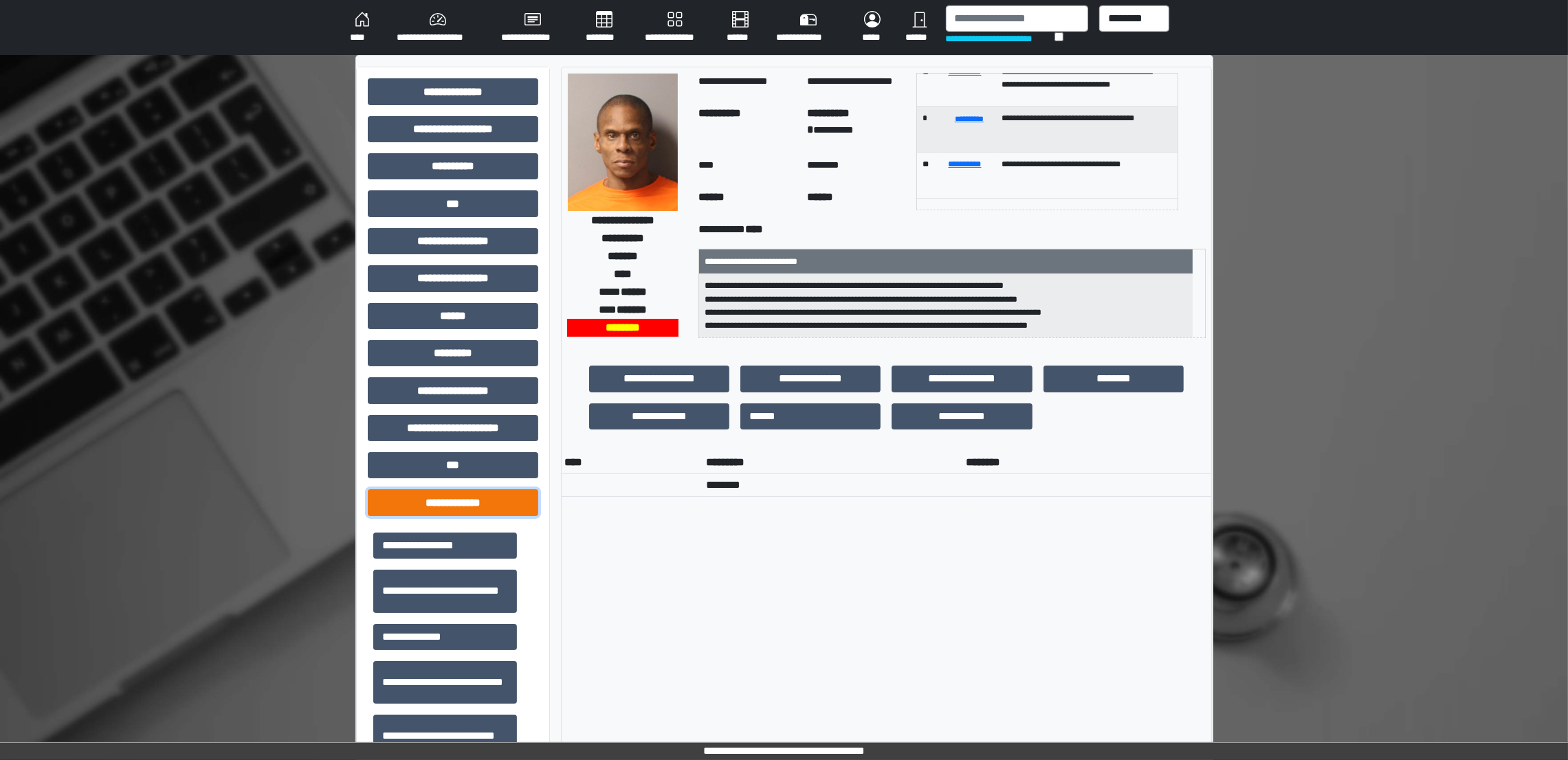 drag, startPoint x: 442, startPoint y: 496, endPoint x: 415, endPoint y: 500, distance: 27.29469 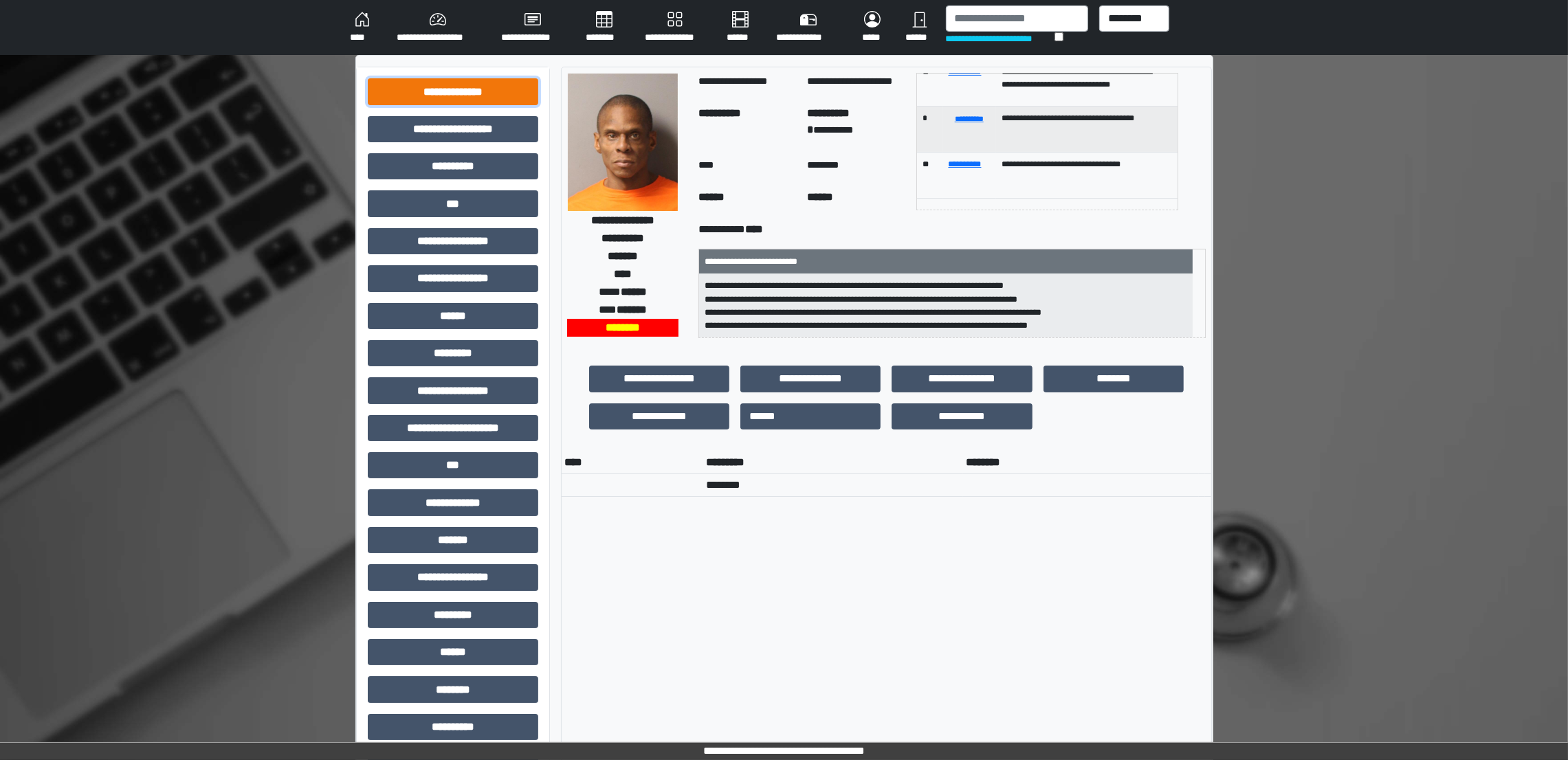 click on "**********" at bounding box center [453, 91] 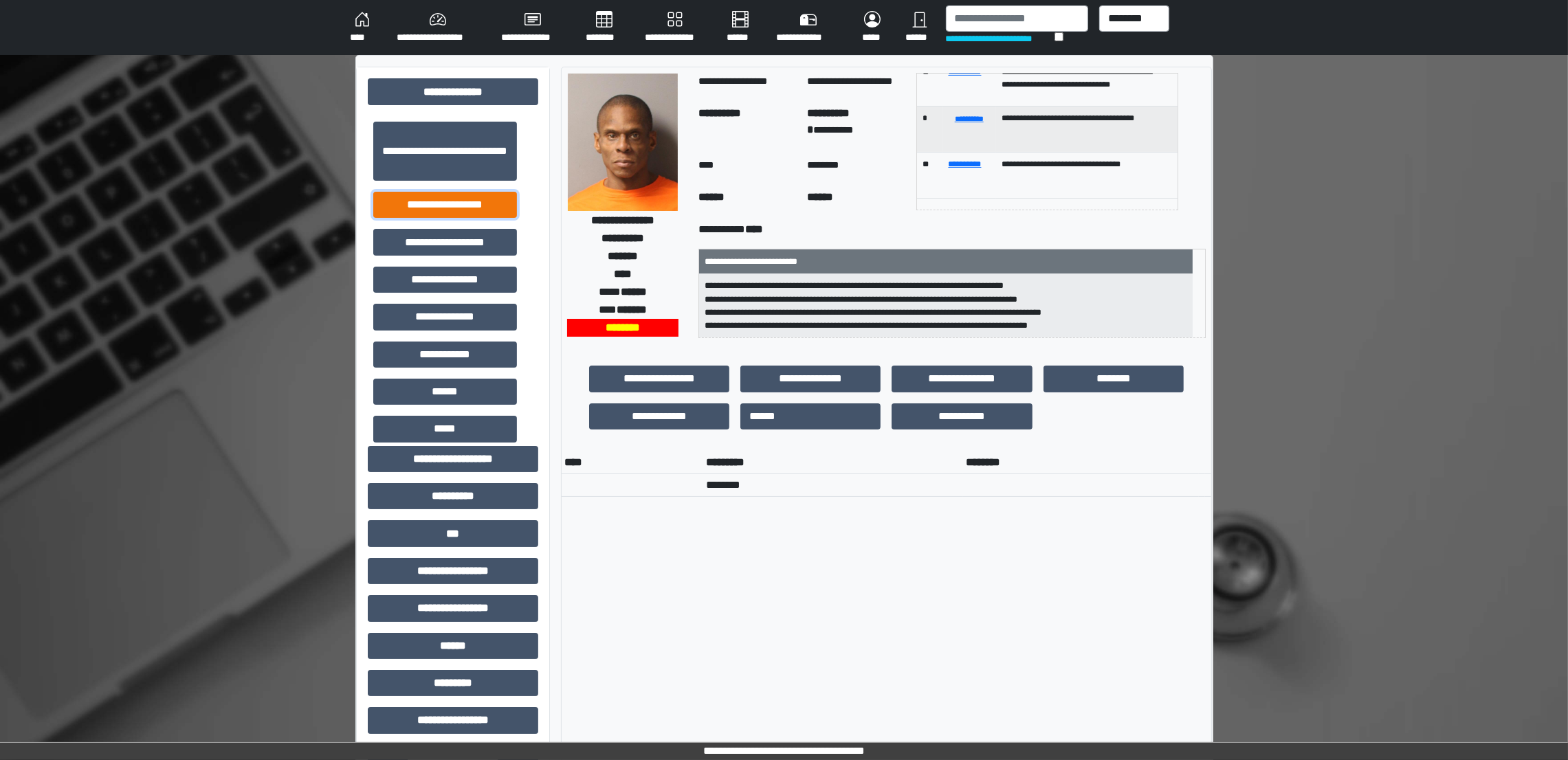 click on "**********" at bounding box center [445, 205] 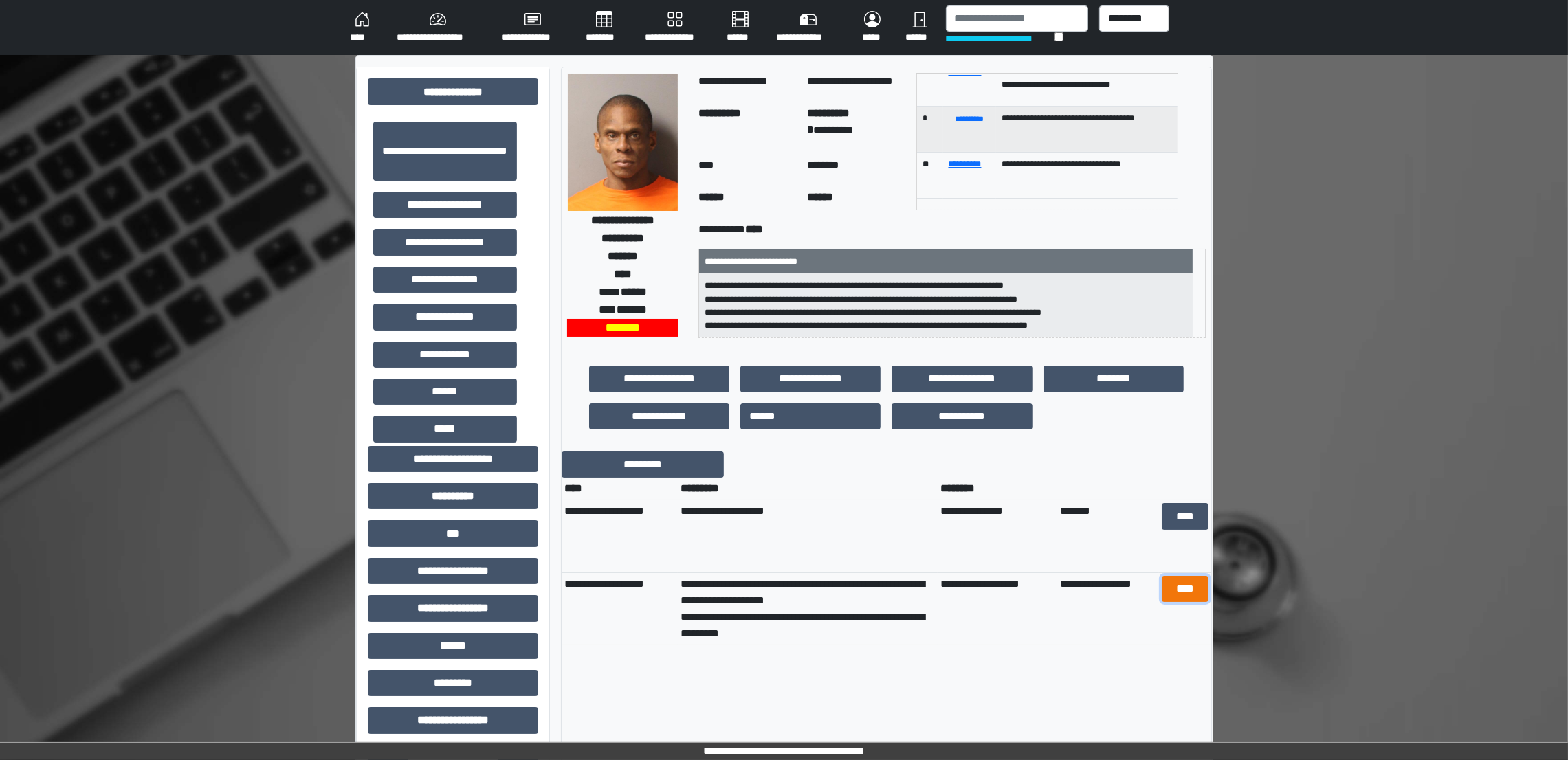 click on "****" at bounding box center (1184, 589) 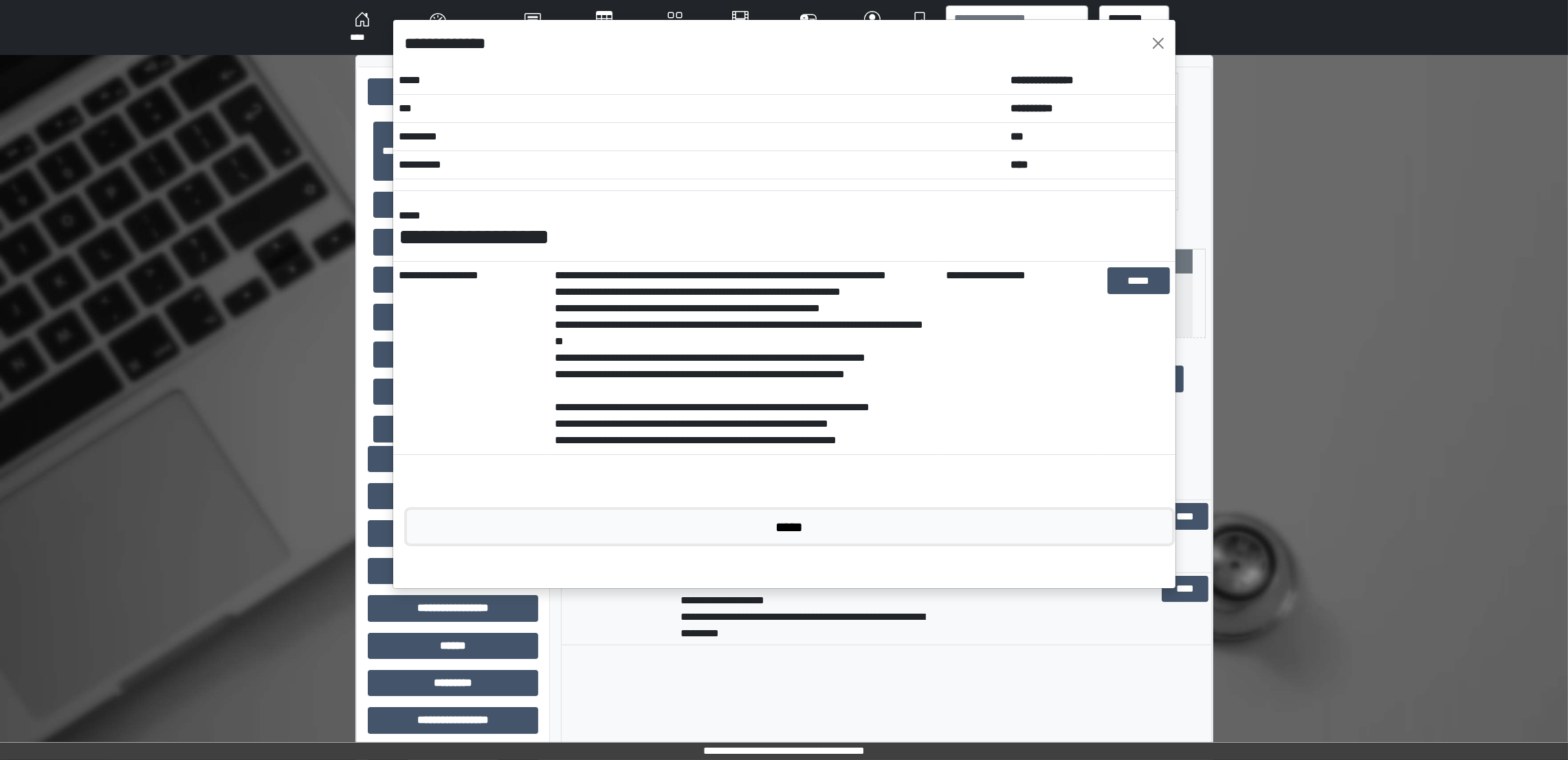 click on "*****" at bounding box center [790, 526] 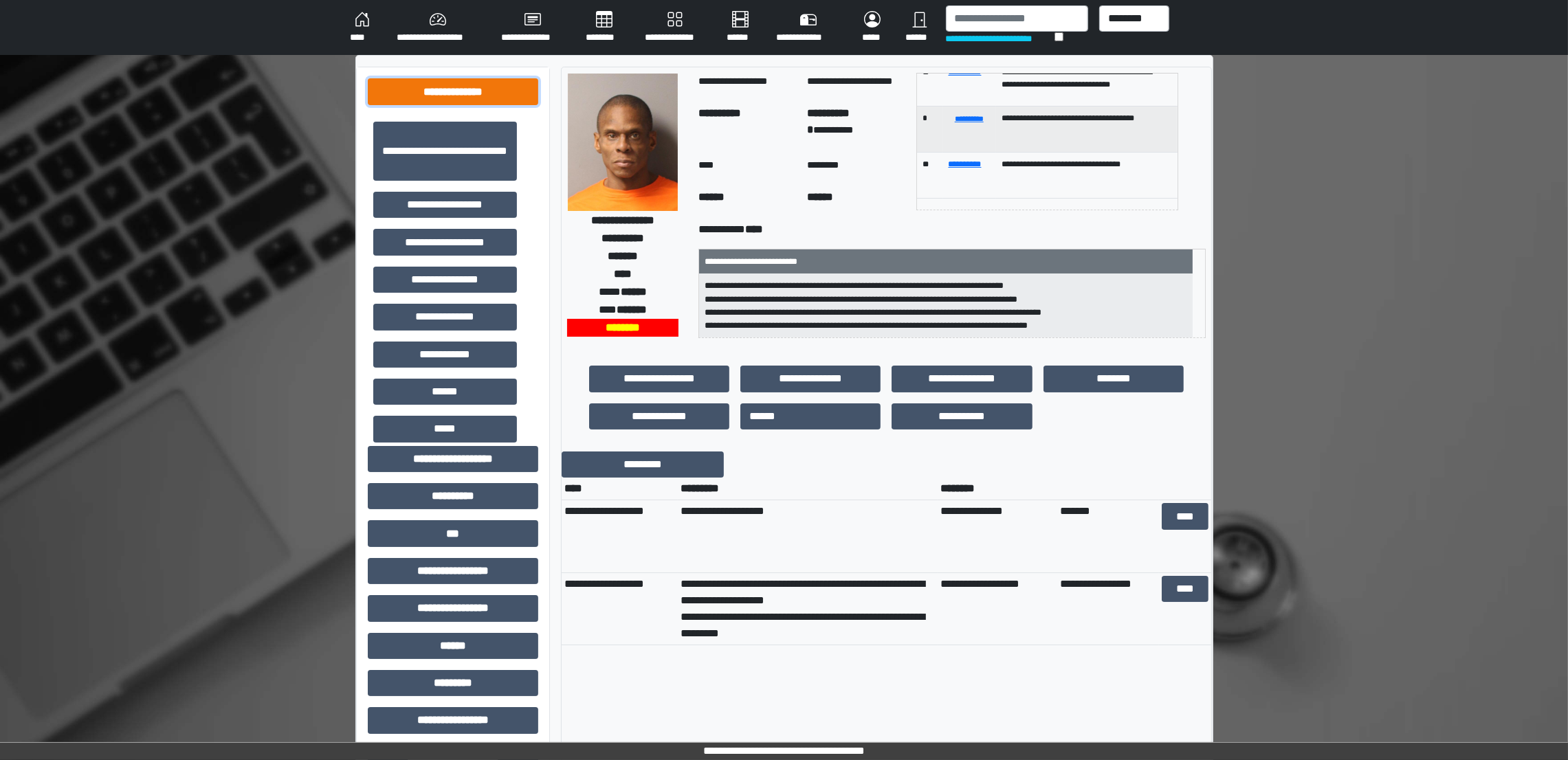 click on "**********" at bounding box center [453, 91] 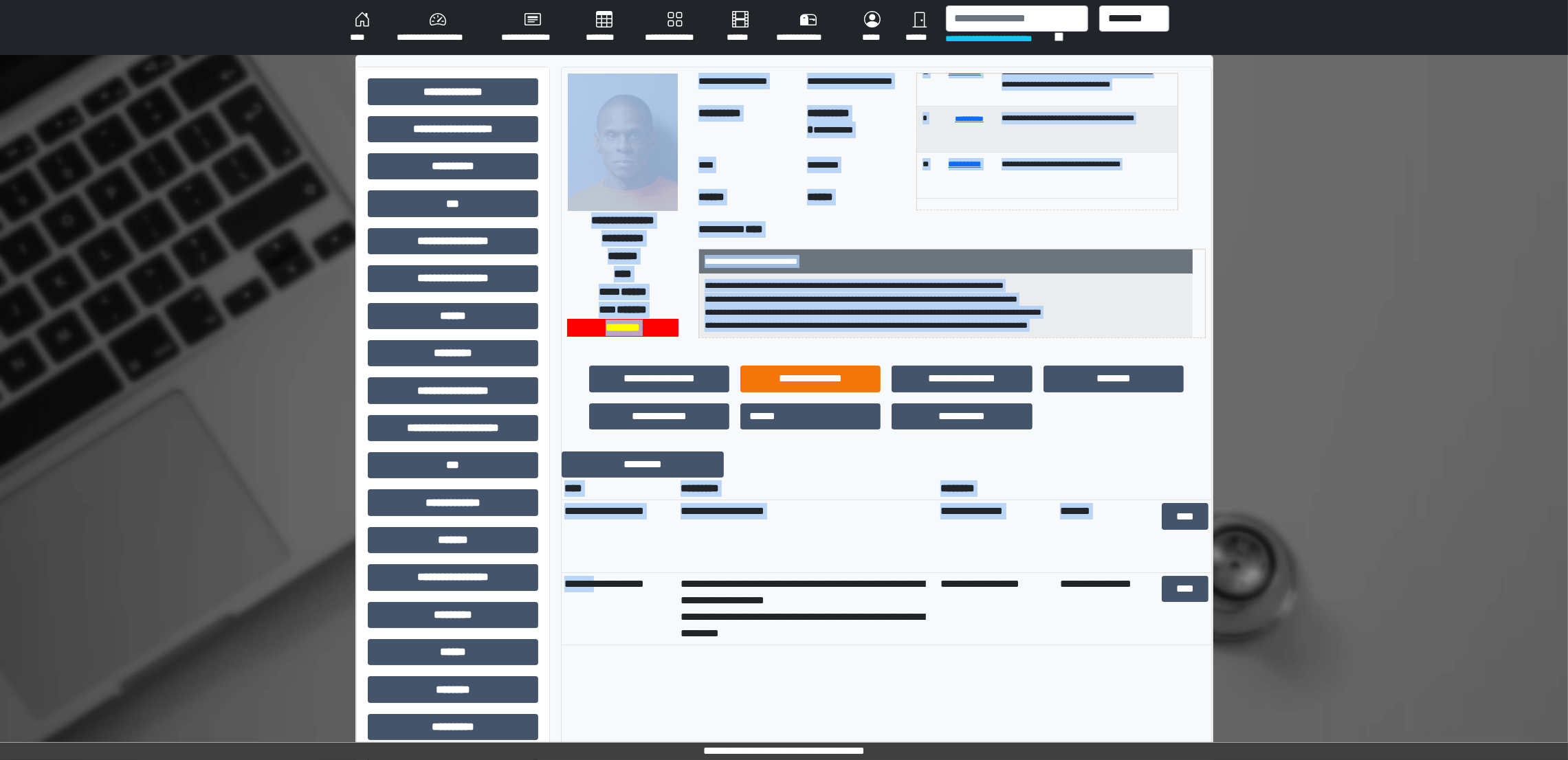 drag, startPoint x: 600, startPoint y: 585, endPoint x: 826, endPoint y: 372, distance: 310.55595 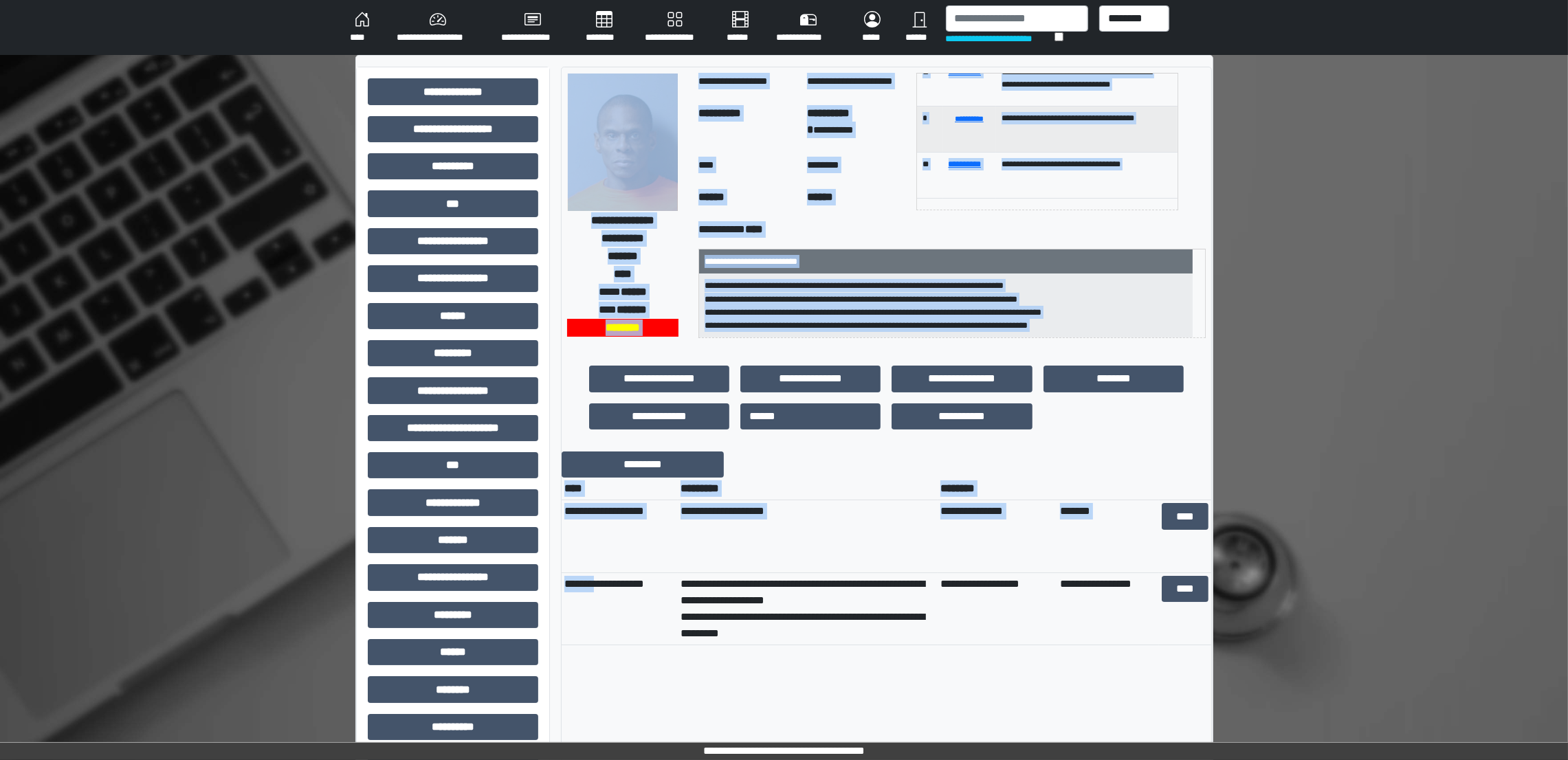 scroll, scrollTop: 0, scrollLeft: 0, axis: both 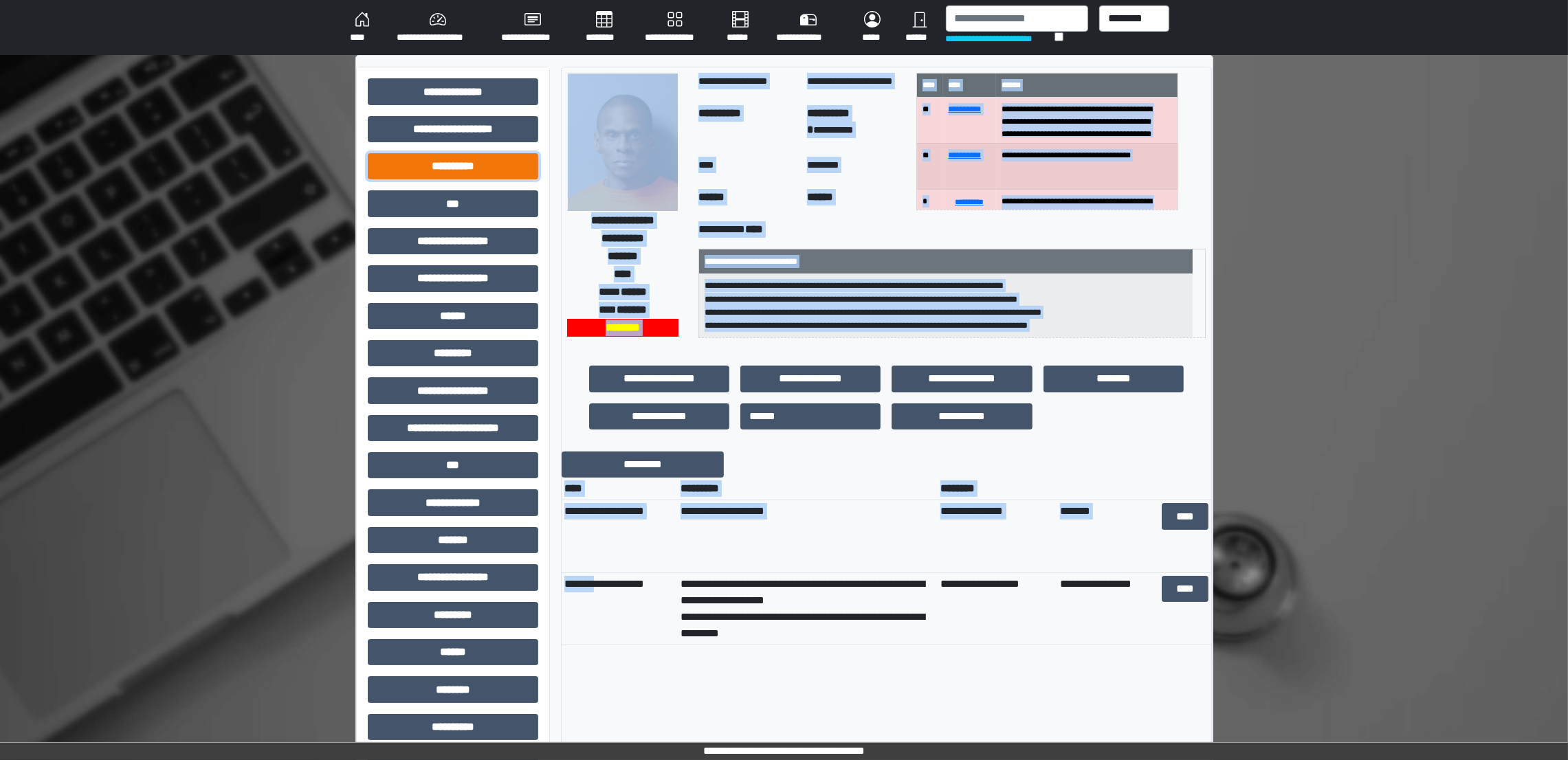 click on "**********" at bounding box center (453, 166) 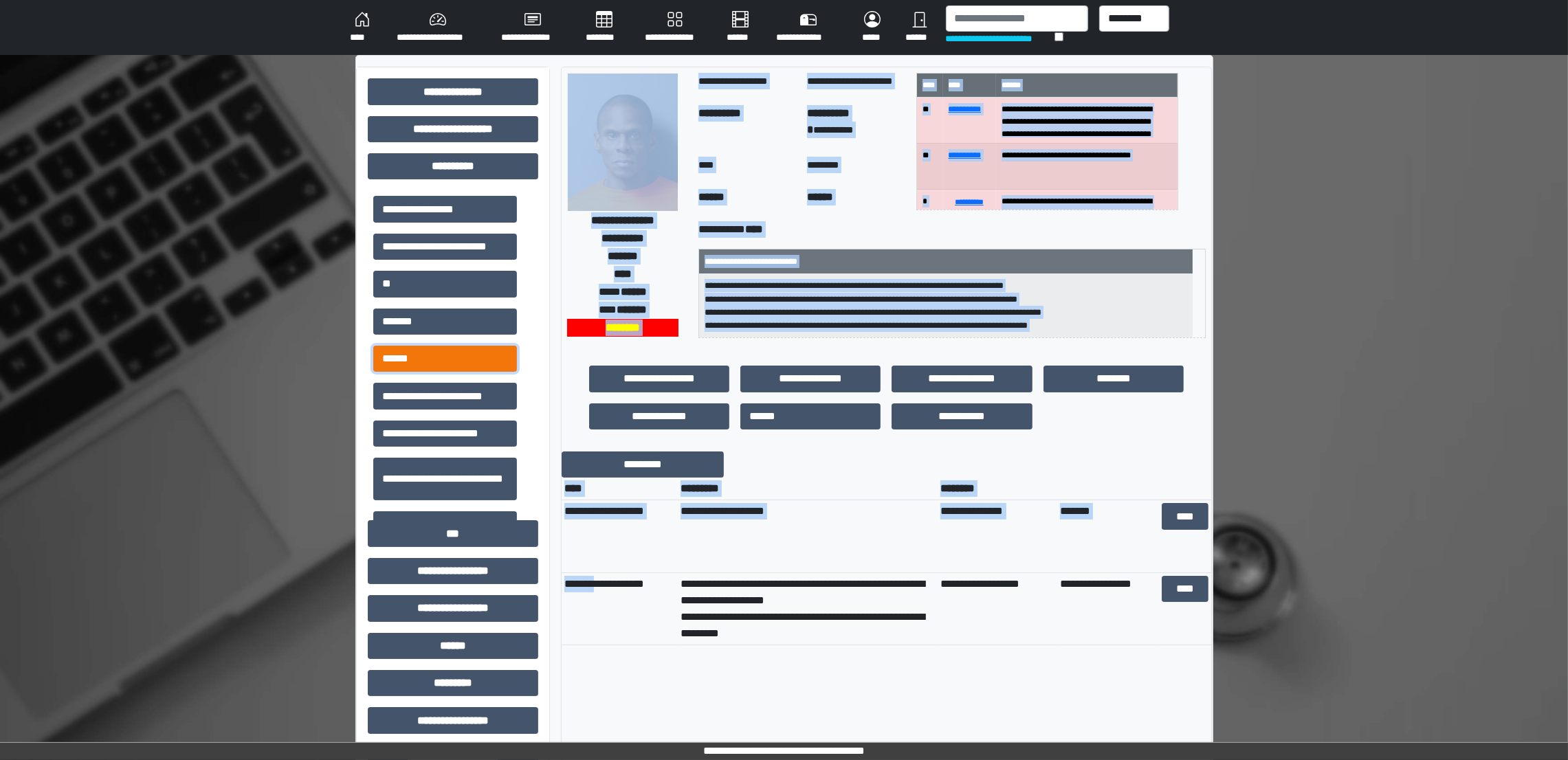 click on "******" at bounding box center (445, 359) 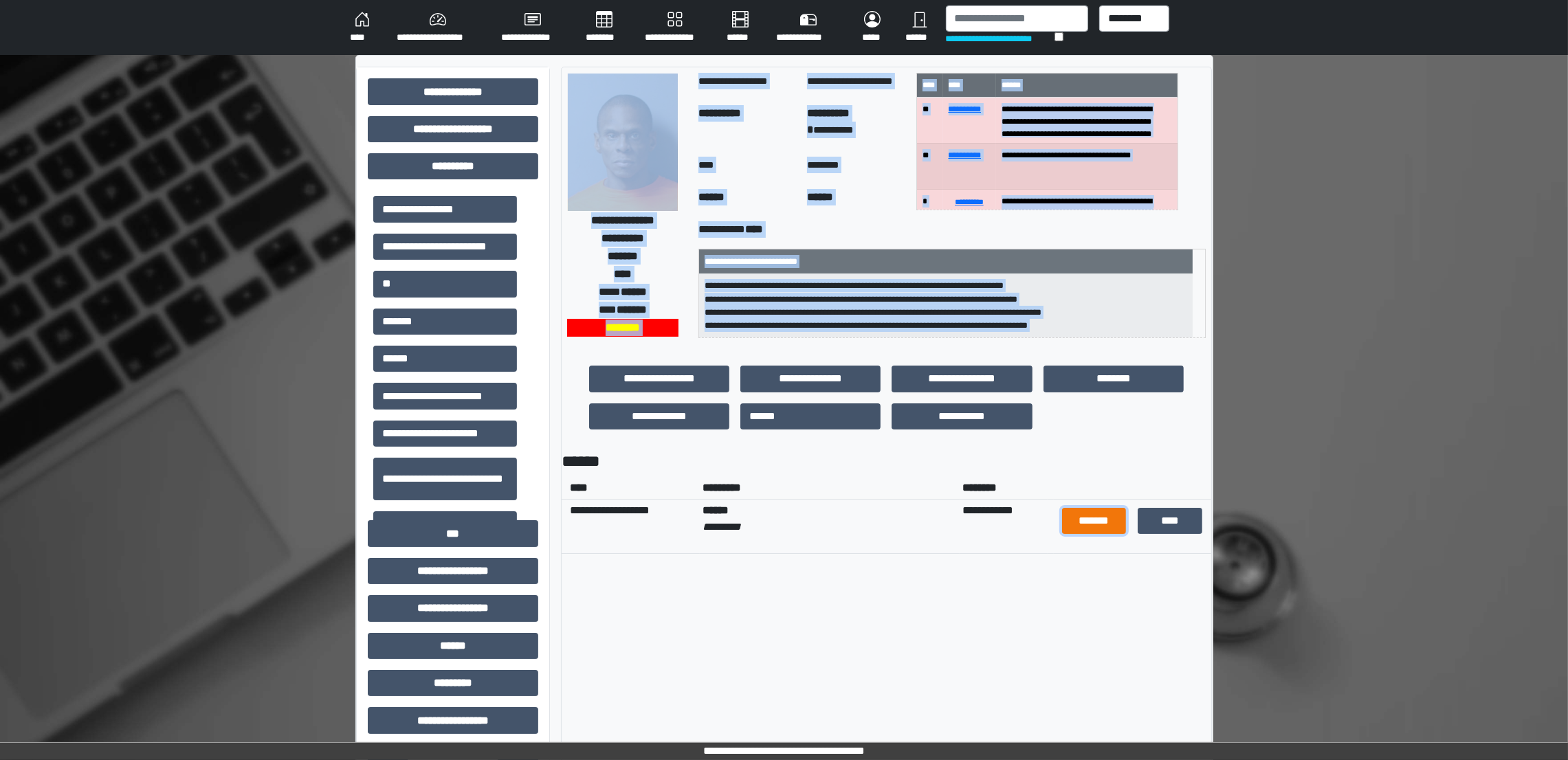 click on "*******" at bounding box center [1094, 521] 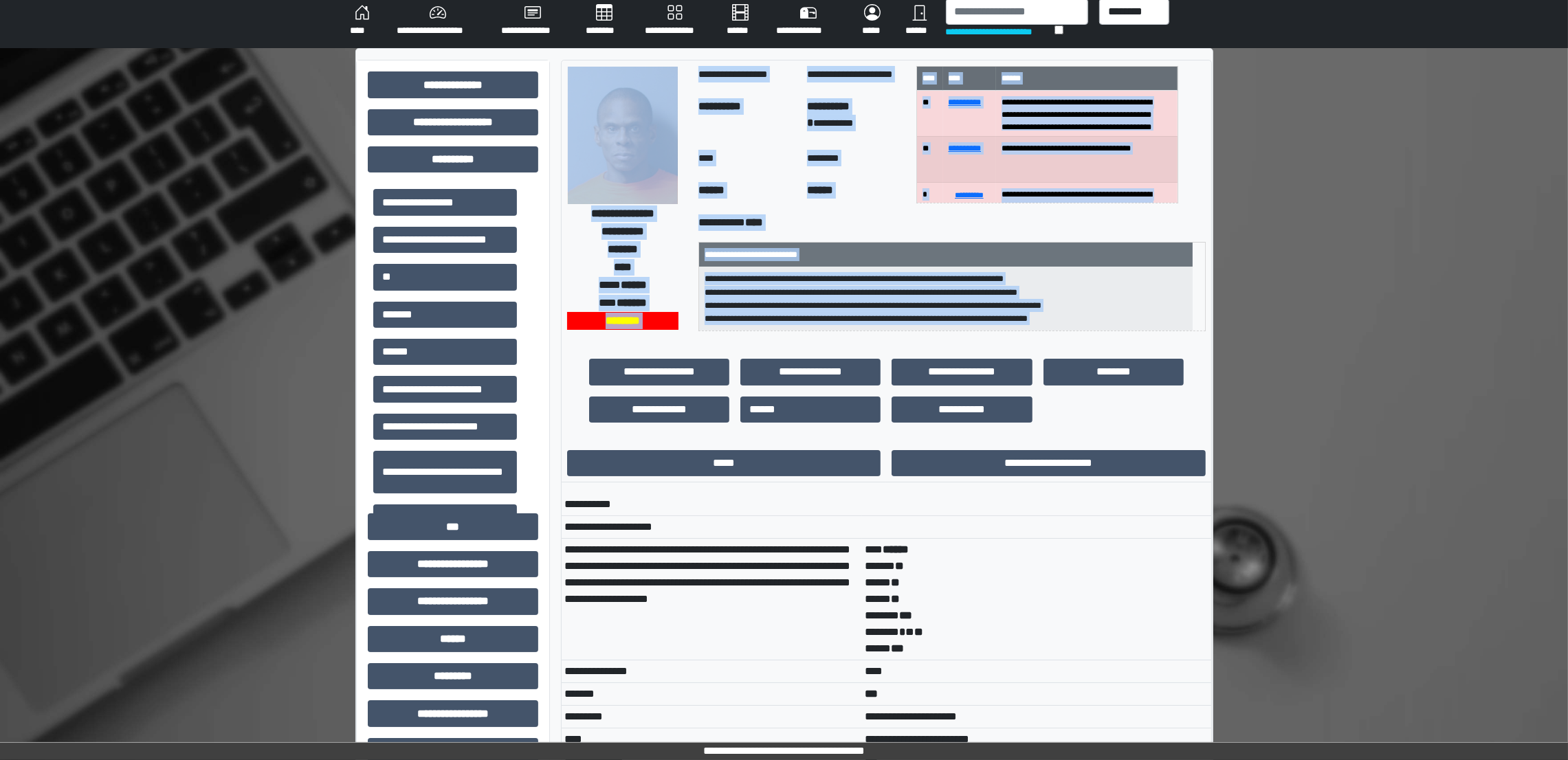 scroll, scrollTop: 671, scrollLeft: 0, axis: vertical 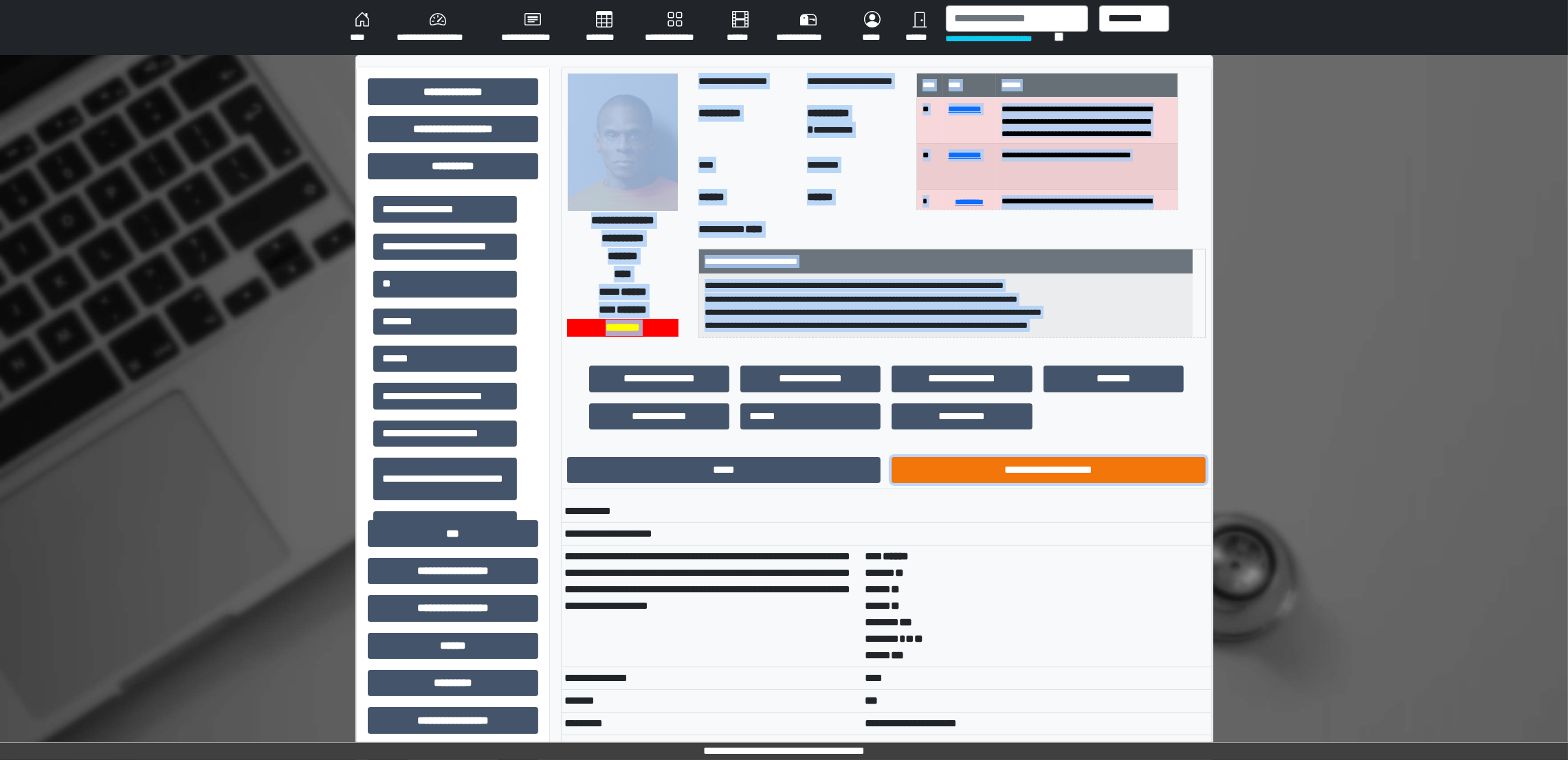 click on "**********" at bounding box center (1048, 470) 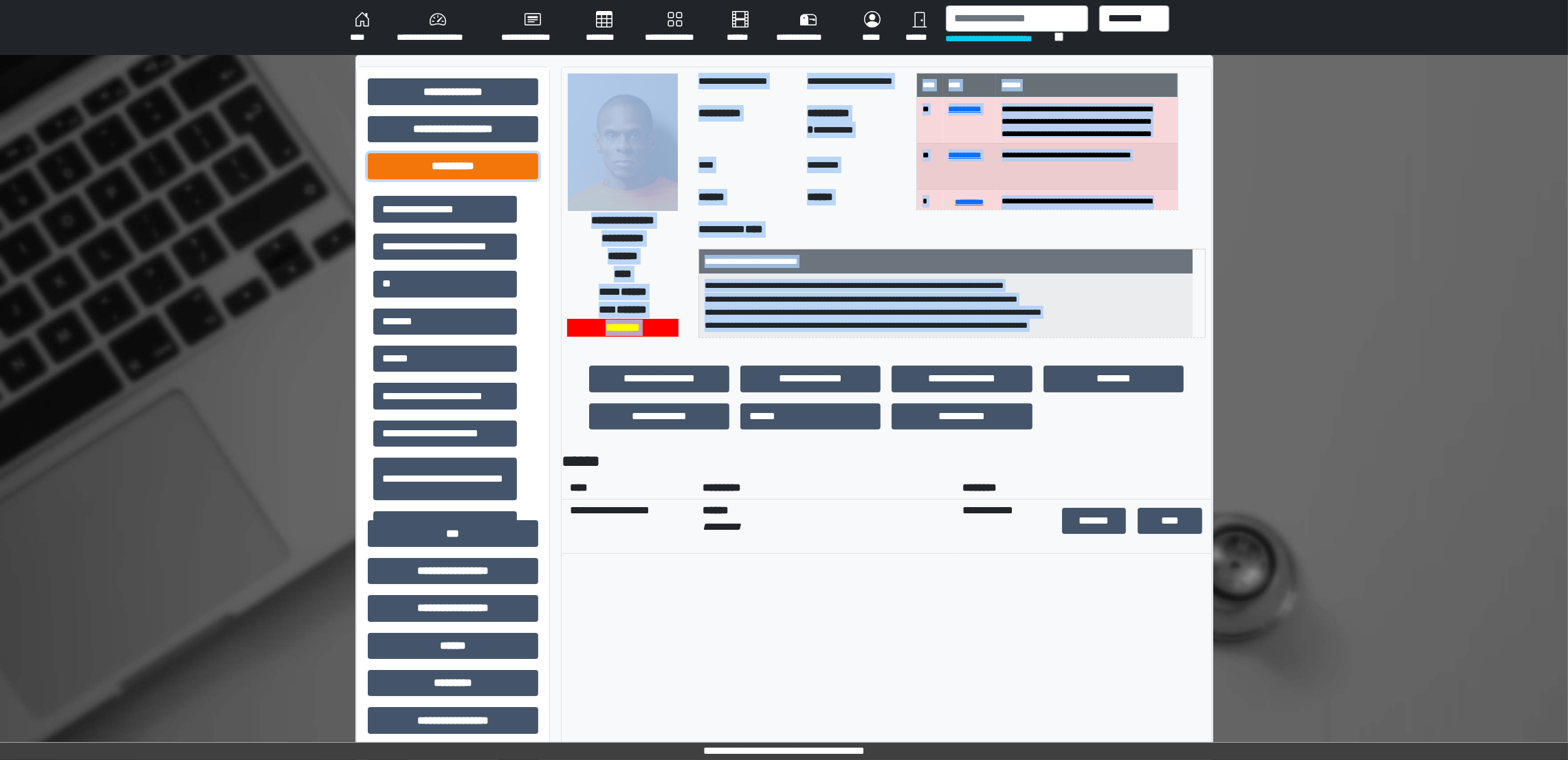 click on "**********" at bounding box center [453, 166] 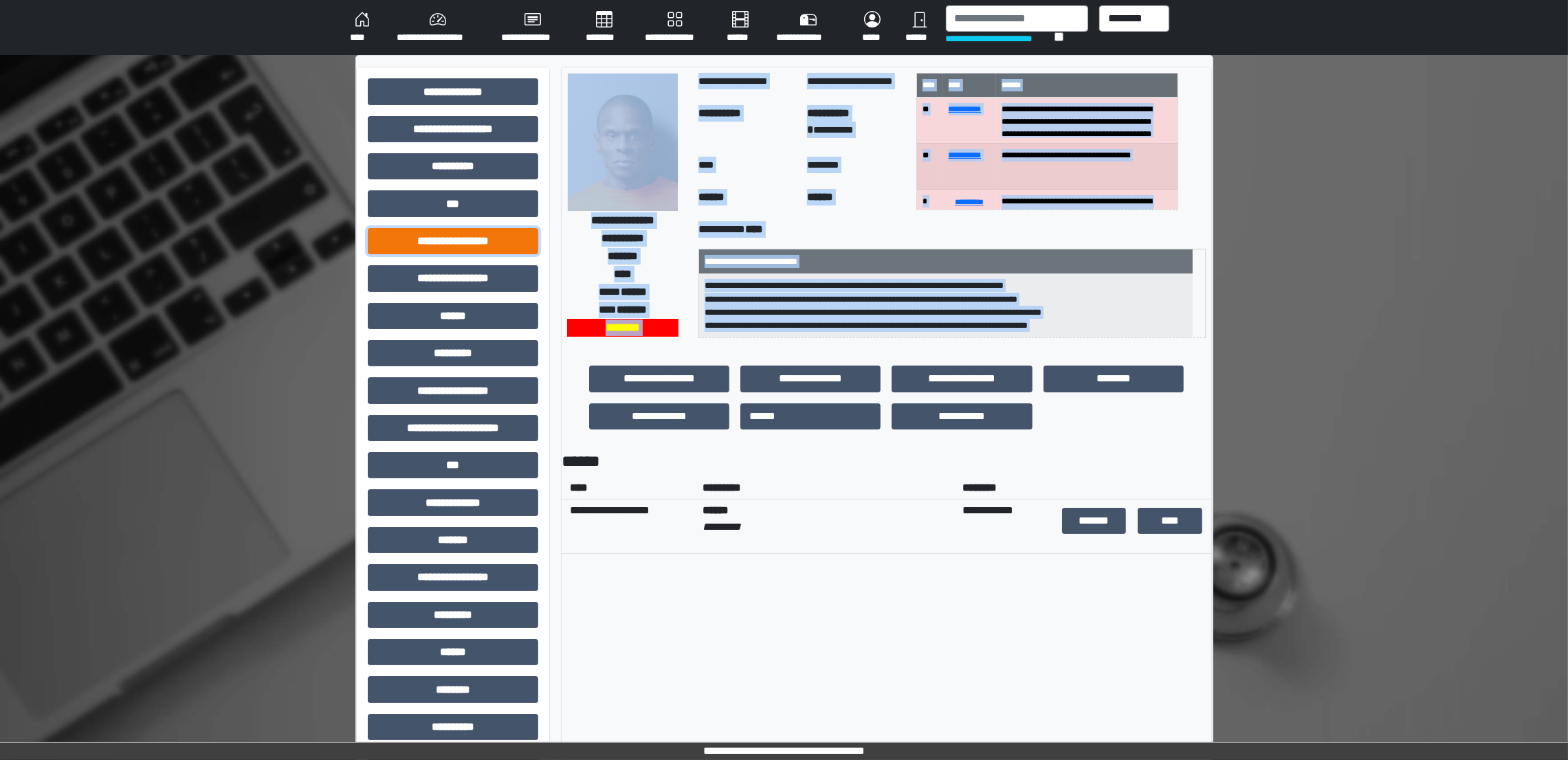 click on "**********" at bounding box center [453, 241] 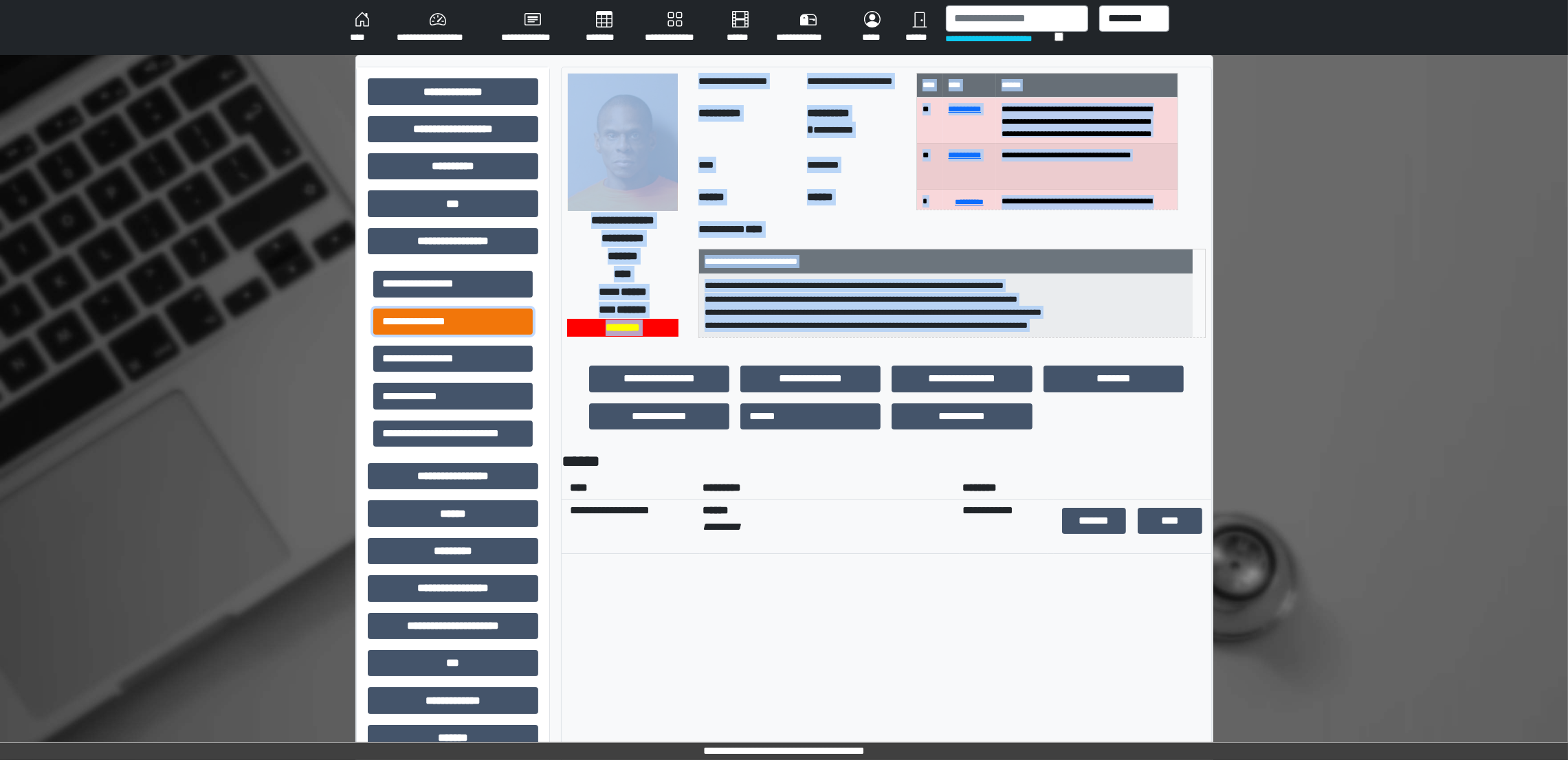 click on "**********" at bounding box center [453, 322] 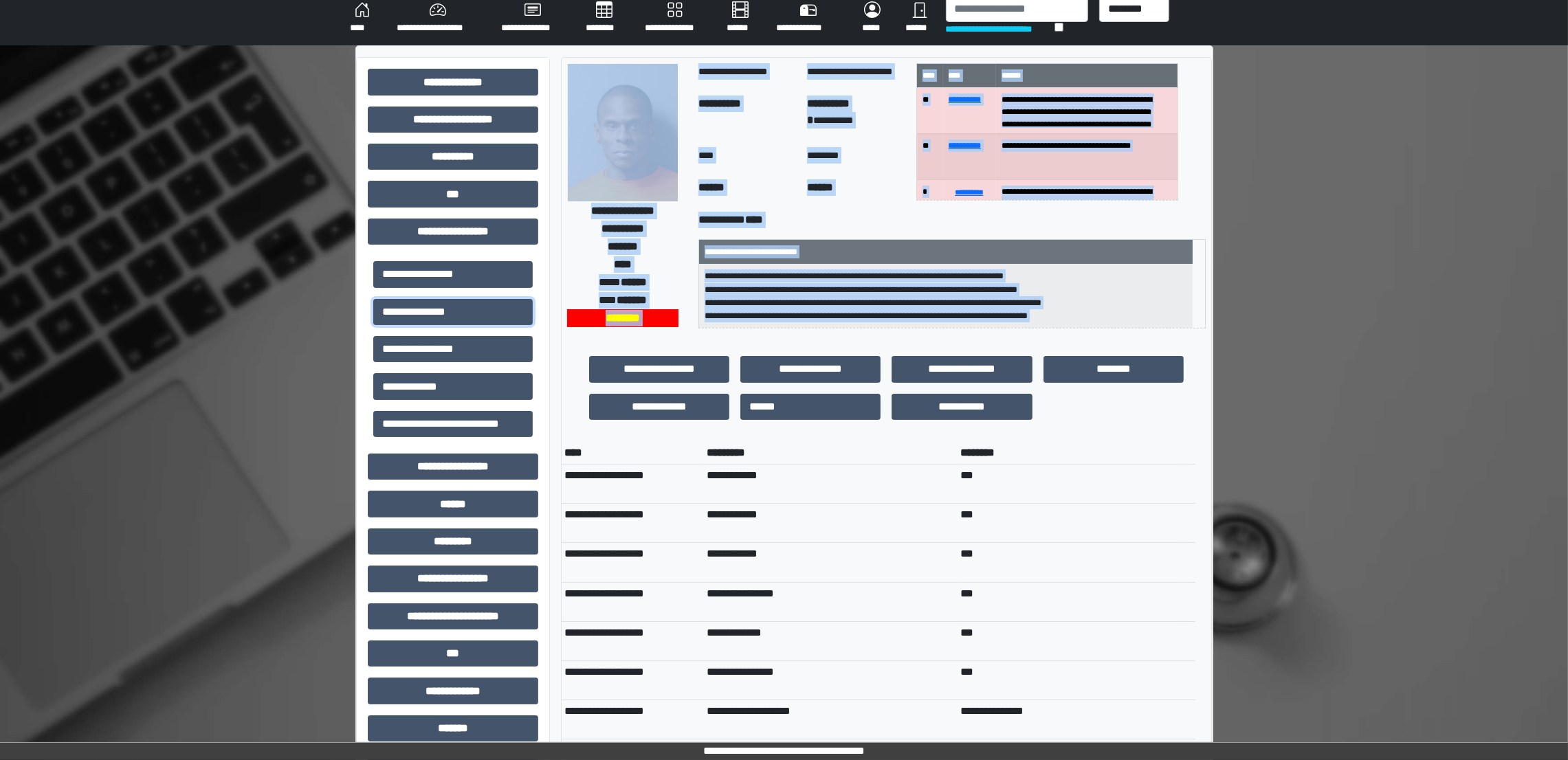 scroll, scrollTop: 131, scrollLeft: 0, axis: vertical 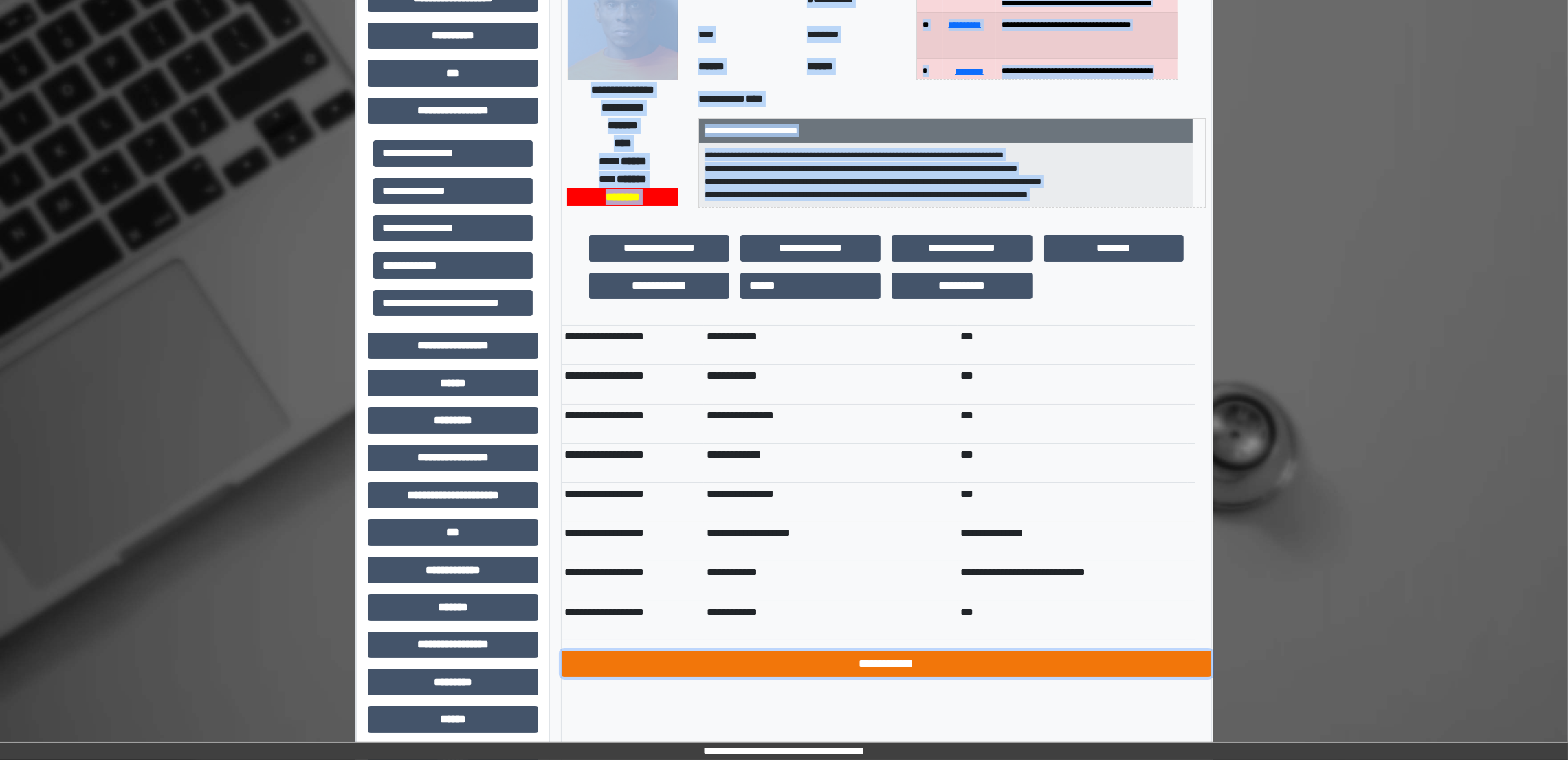 click on "**********" at bounding box center (886, 664) 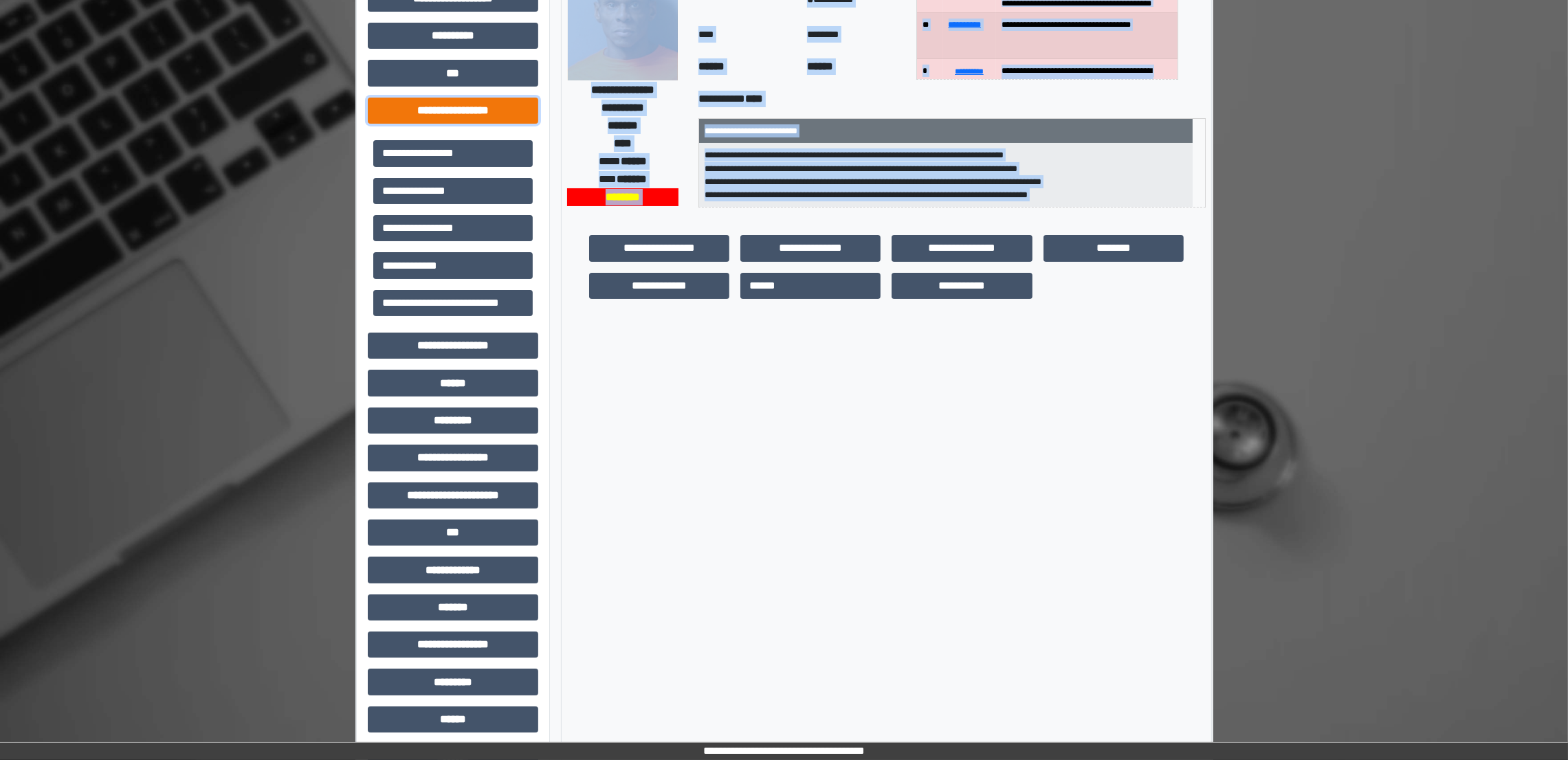 click on "**********" at bounding box center (453, 111) 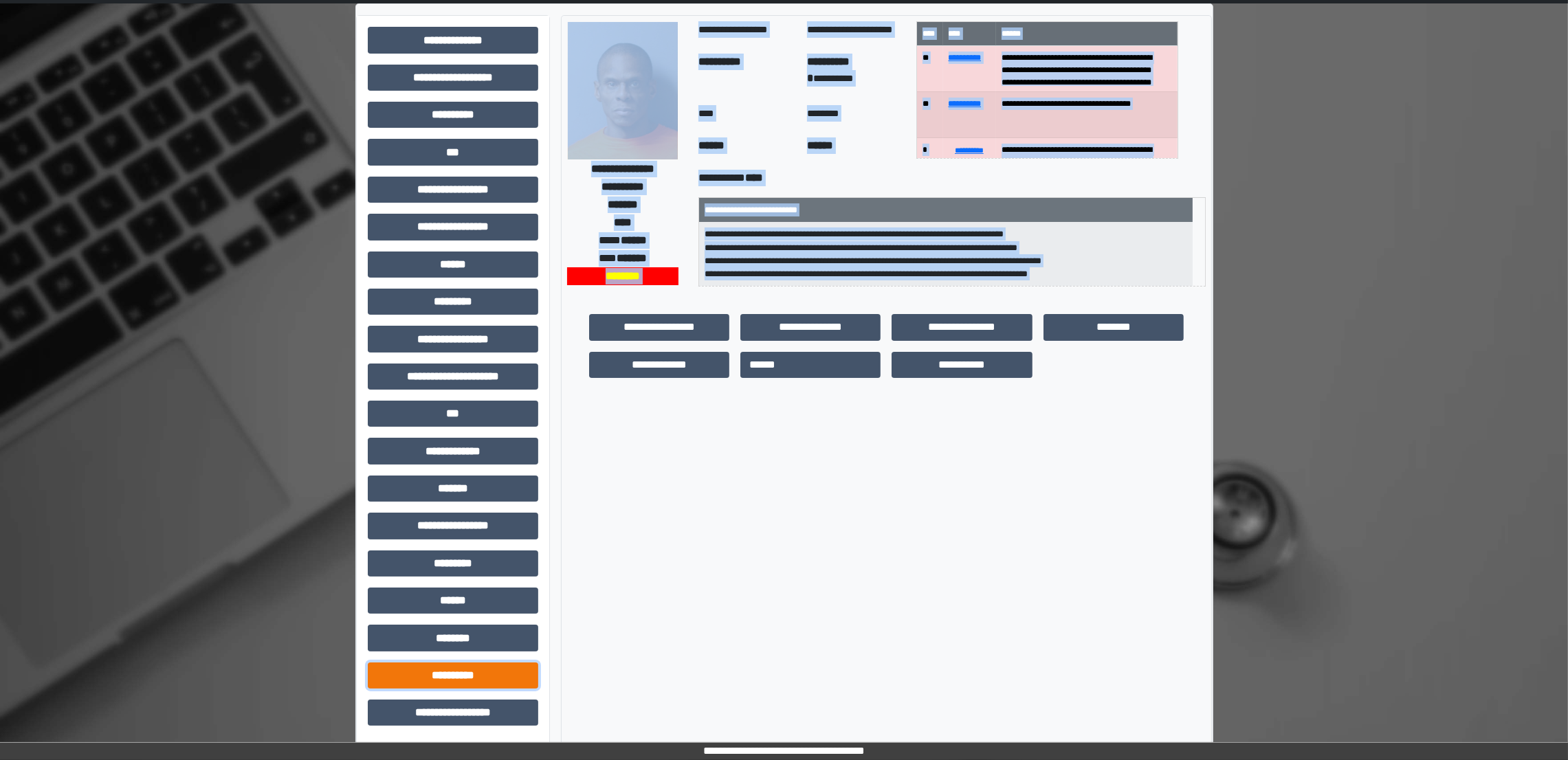 drag, startPoint x: 475, startPoint y: 673, endPoint x: 445, endPoint y: 677, distance: 30.265492 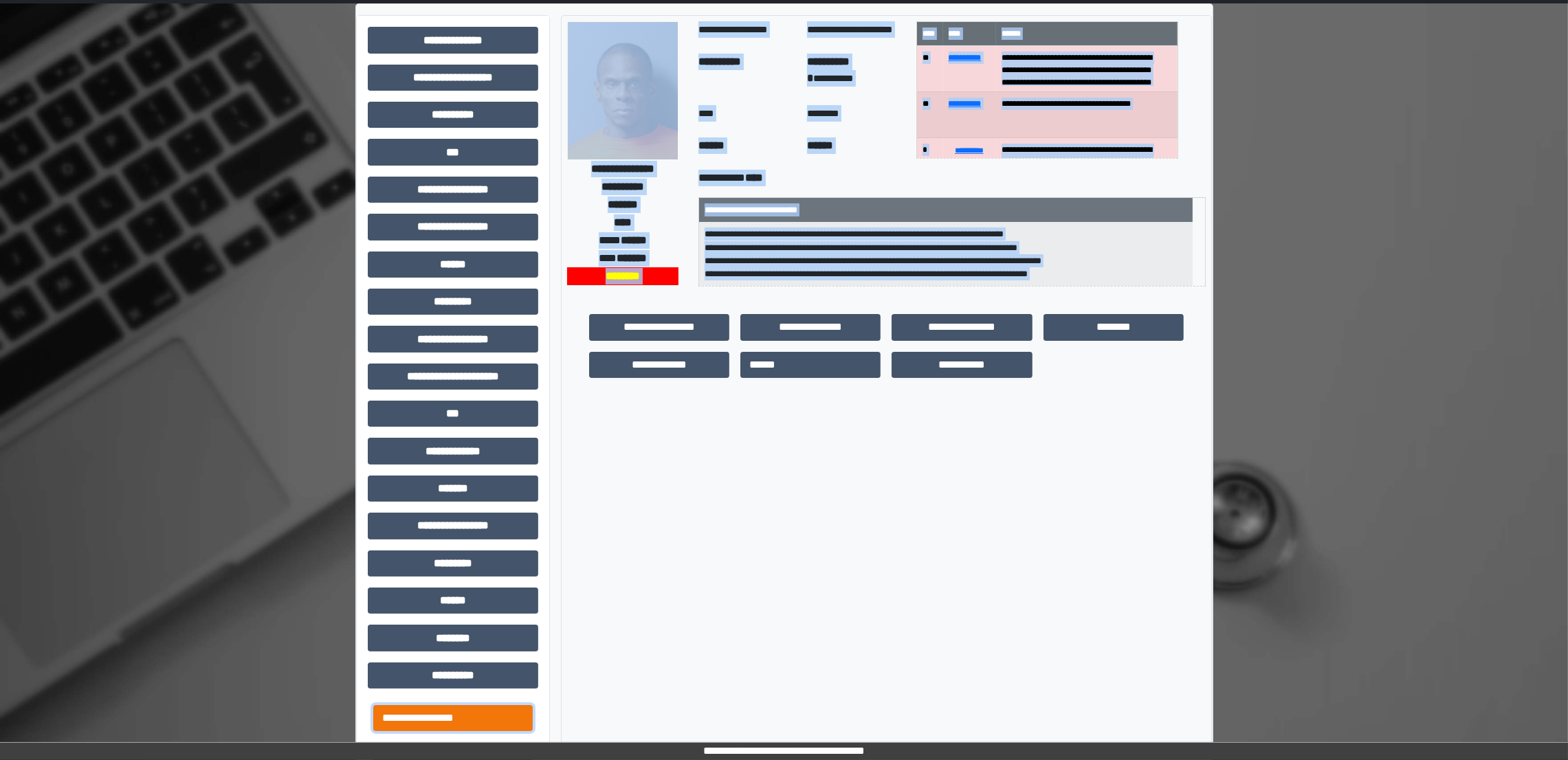 click on "**********" at bounding box center [453, 718] 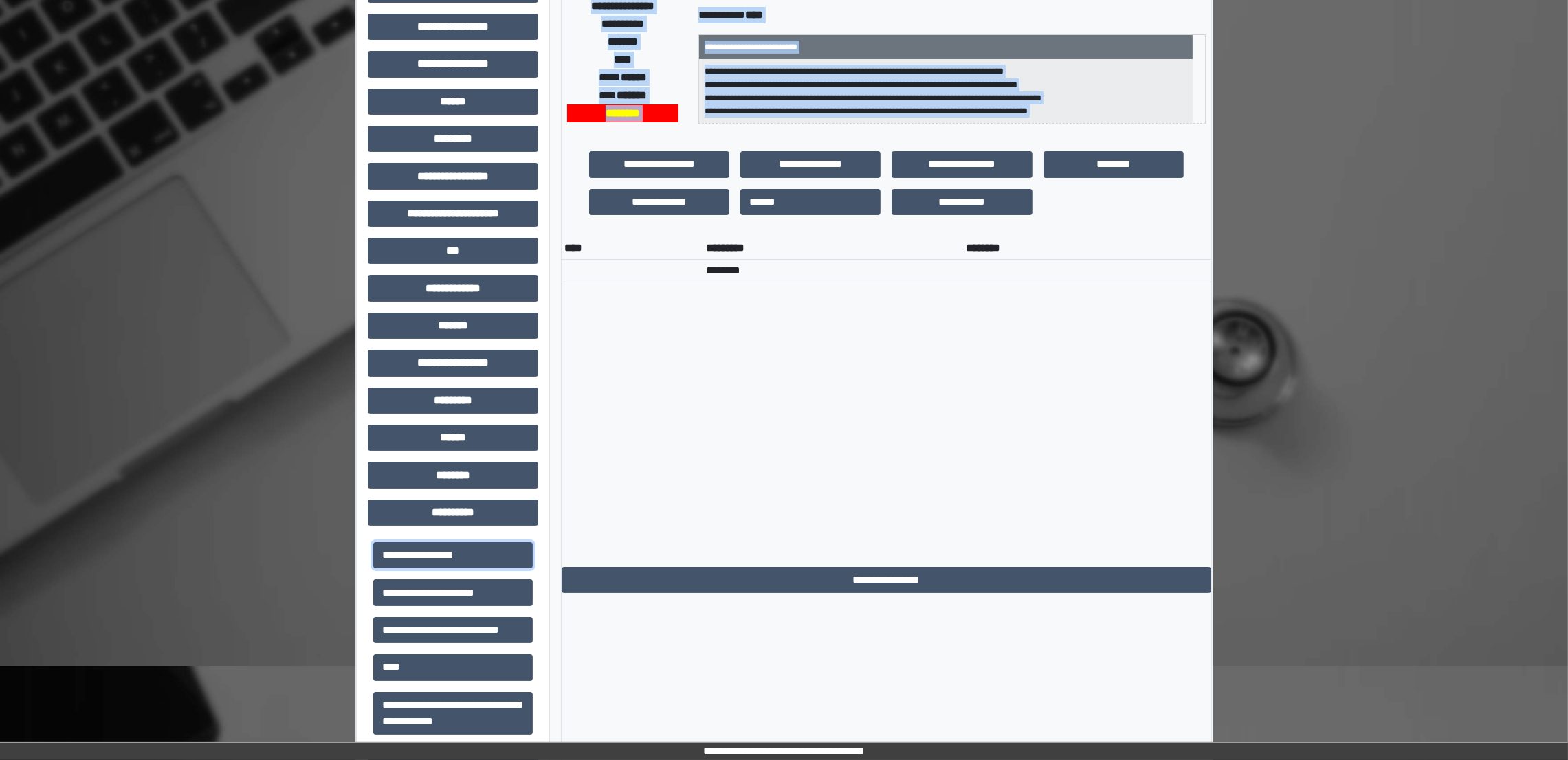 scroll, scrollTop: 241, scrollLeft: 0, axis: vertical 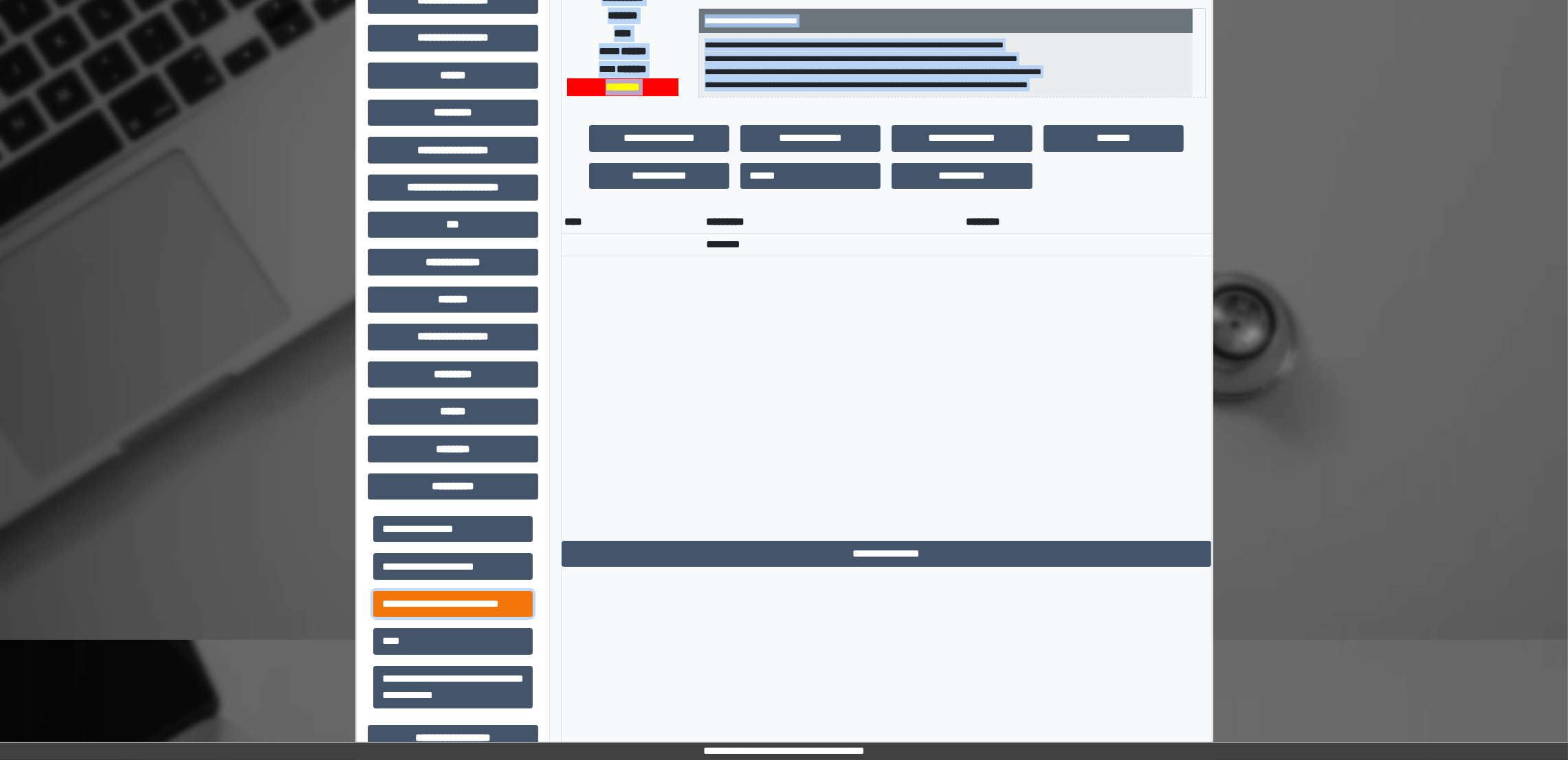 click on "**********" at bounding box center (453, 604) 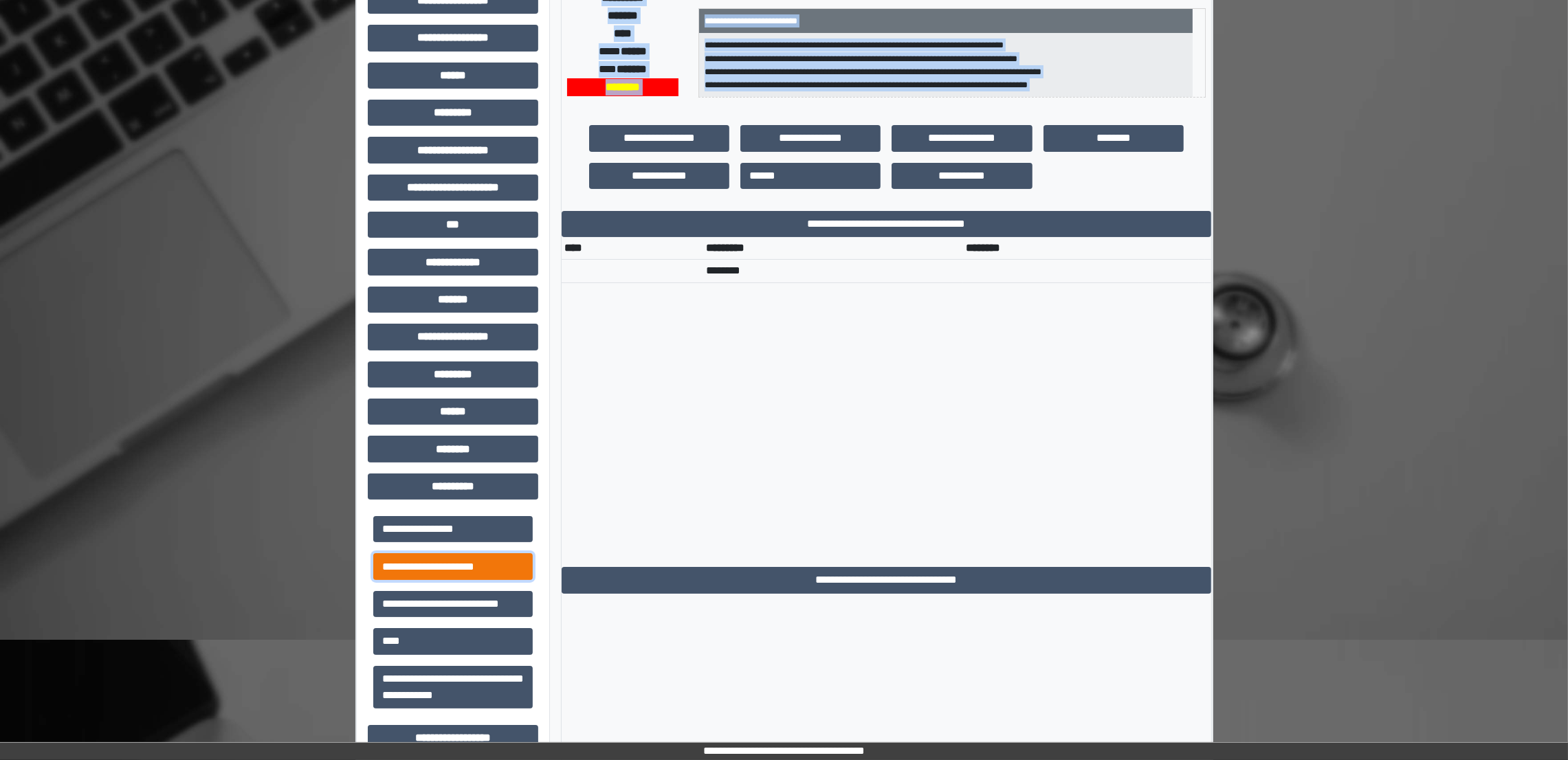click on "**********" at bounding box center [453, 566] 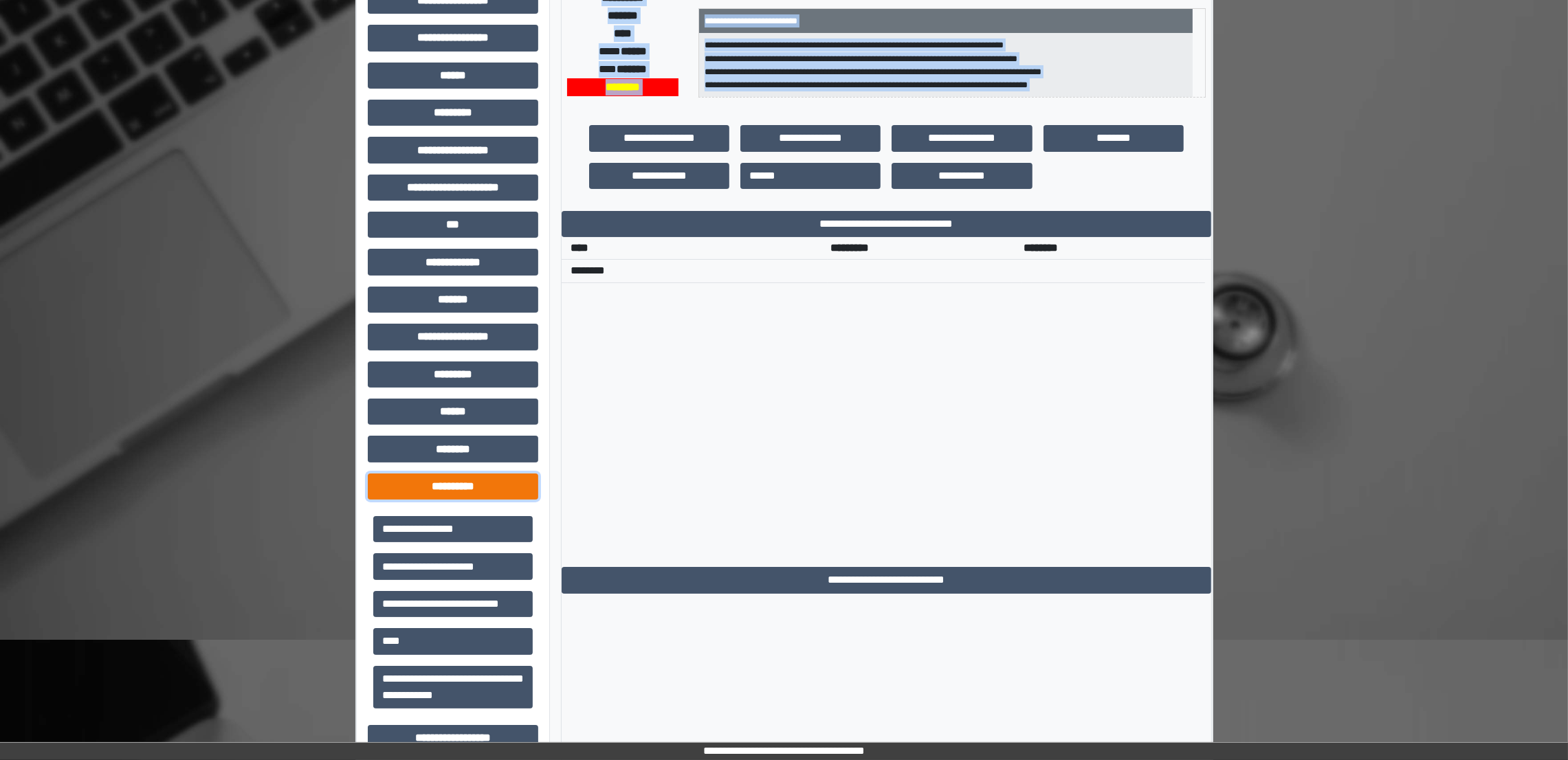 click on "**********" at bounding box center (453, 487) 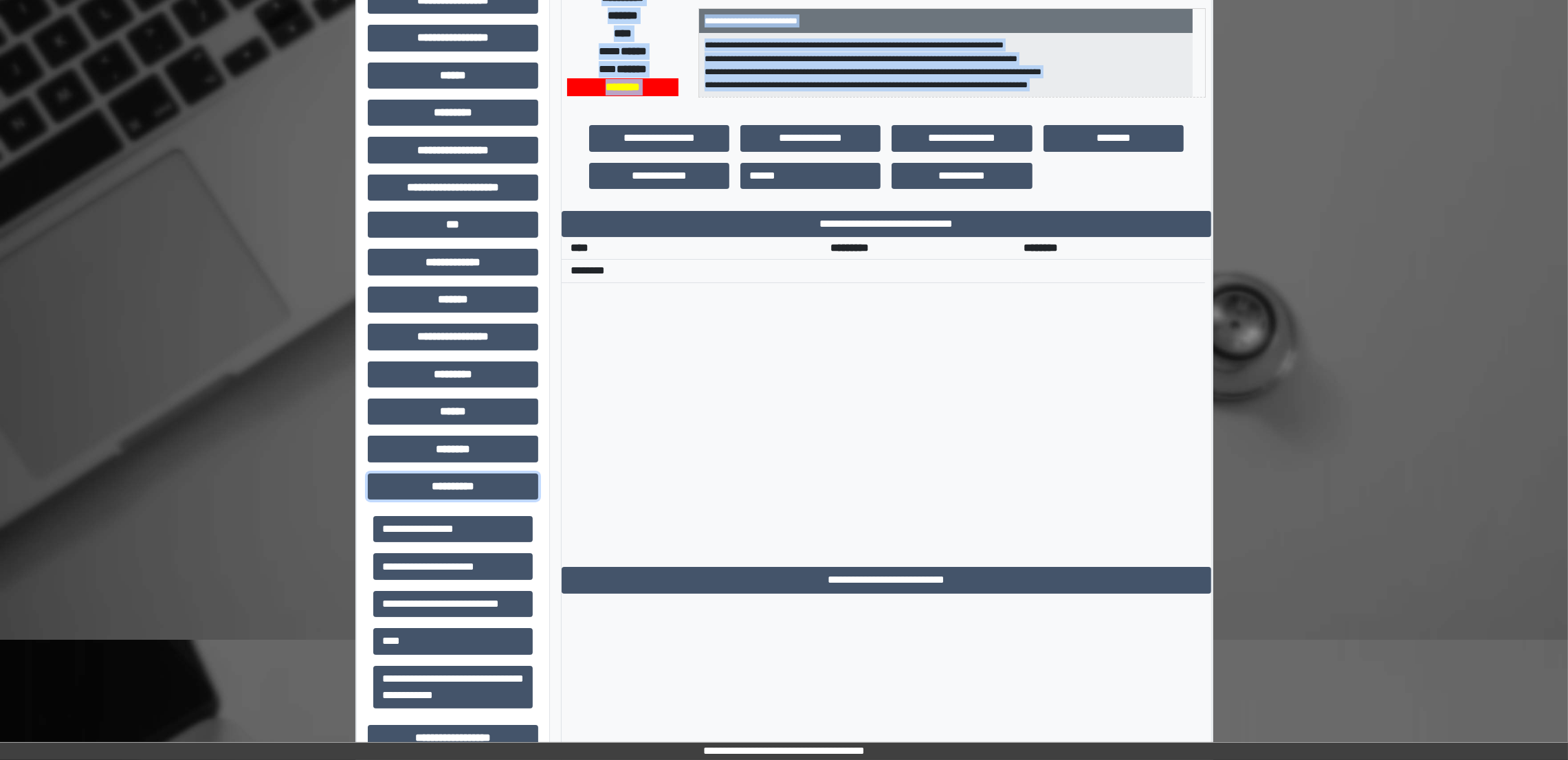 scroll, scrollTop: 86, scrollLeft: 0, axis: vertical 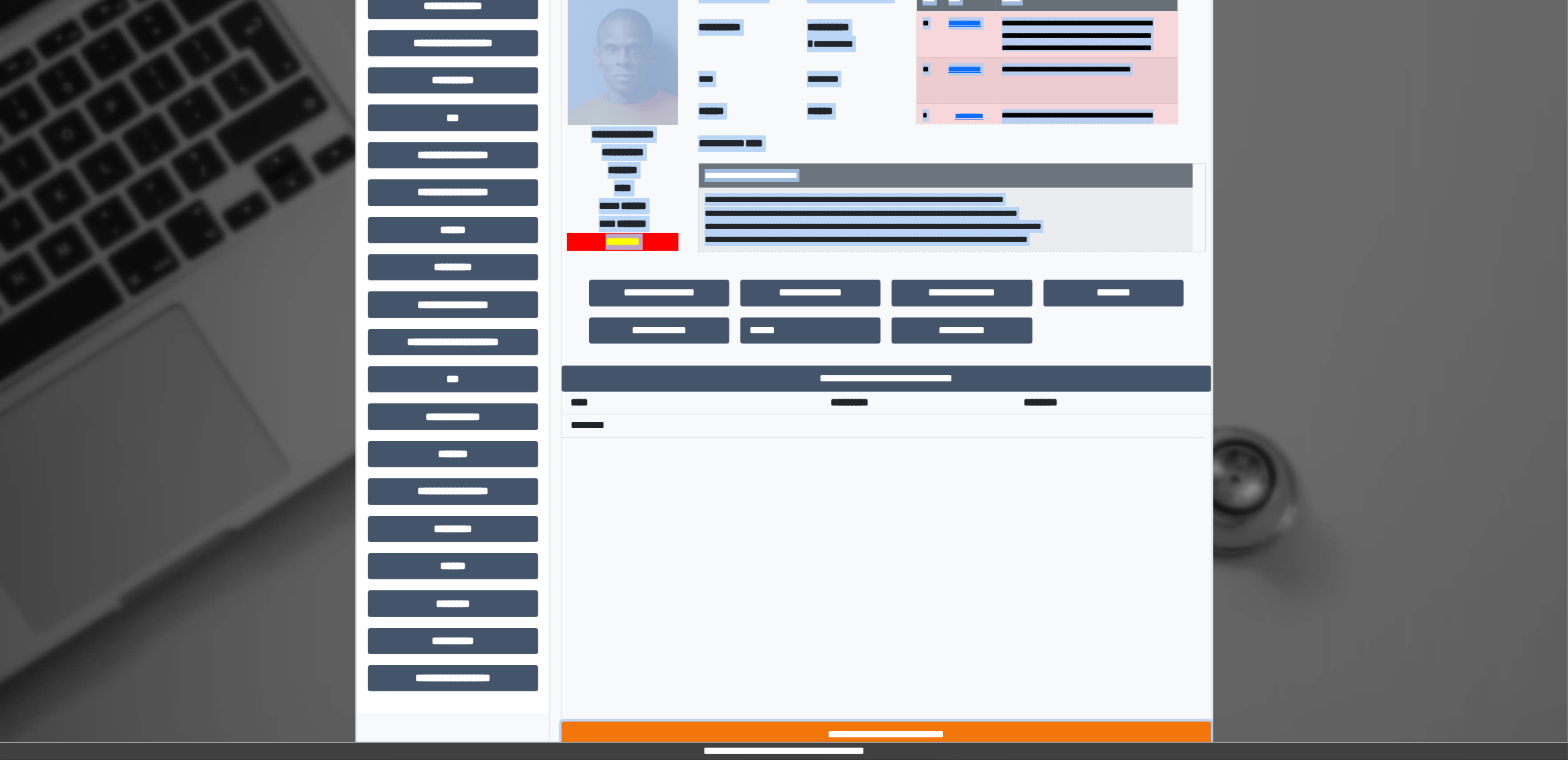 click on "**********" at bounding box center [886, 735] 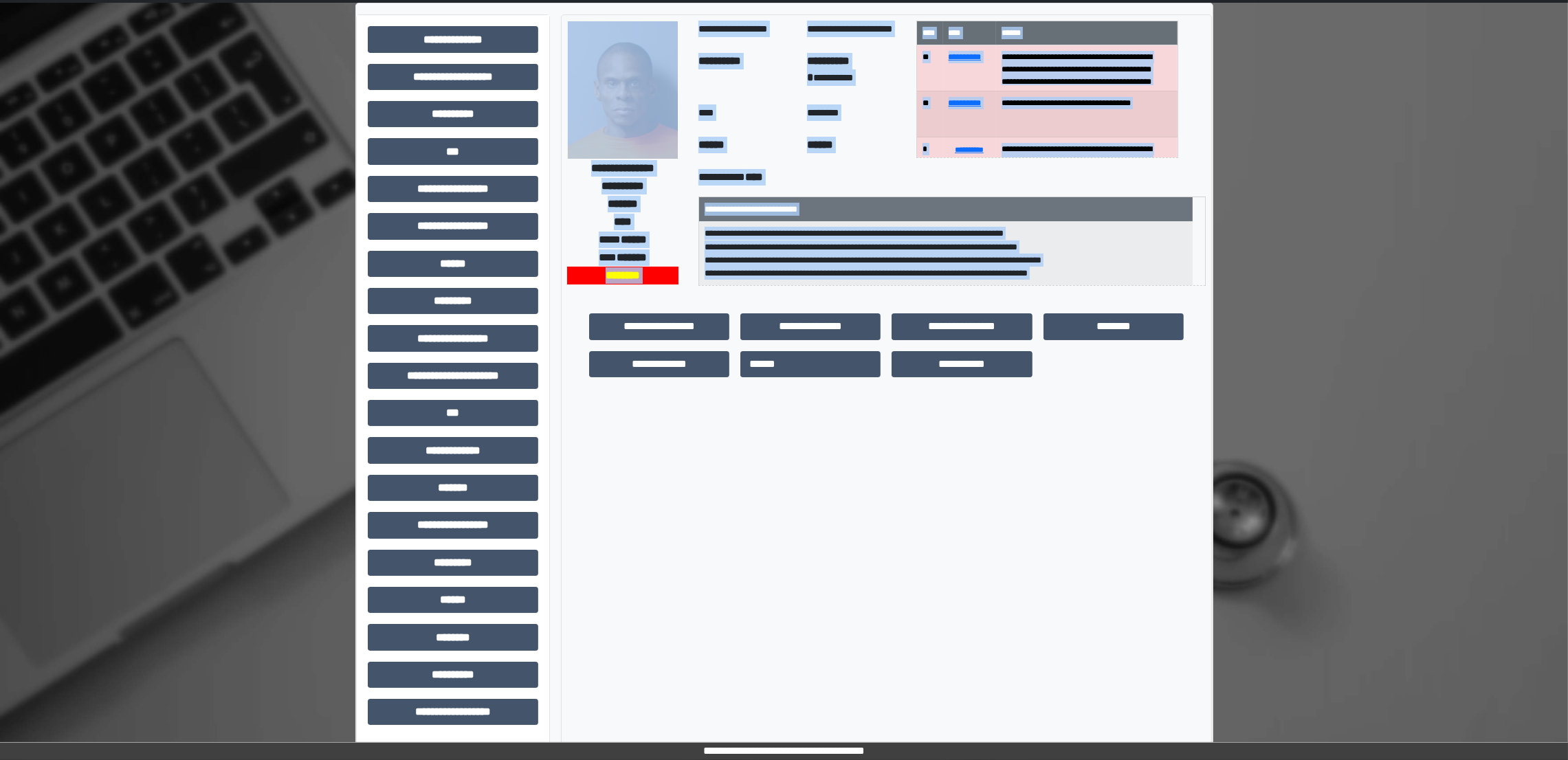 scroll, scrollTop: 52, scrollLeft: 0, axis: vertical 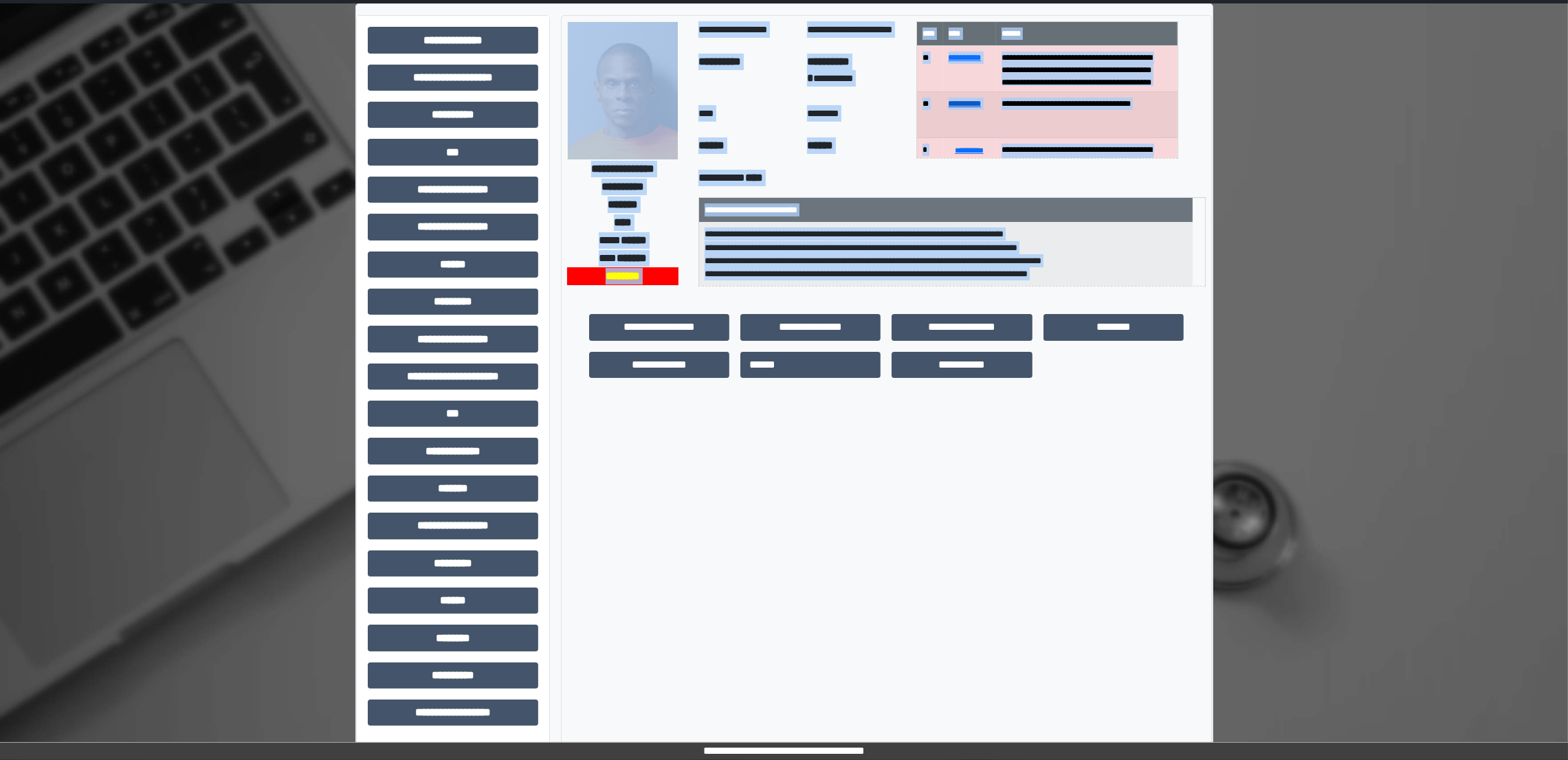 click on "**********" at bounding box center (965, 104) 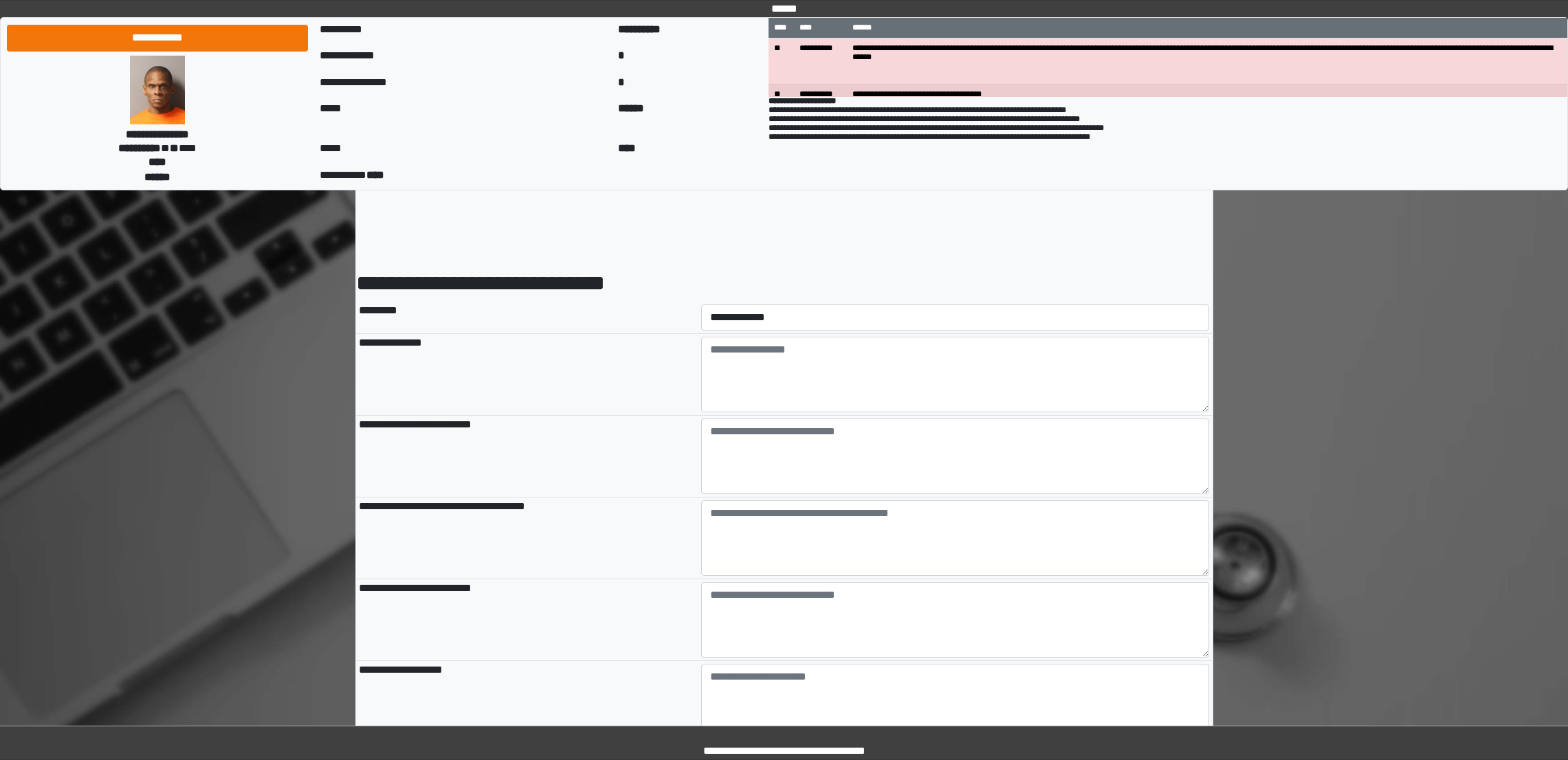 scroll, scrollTop: 0, scrollLeft: 0, axis: both 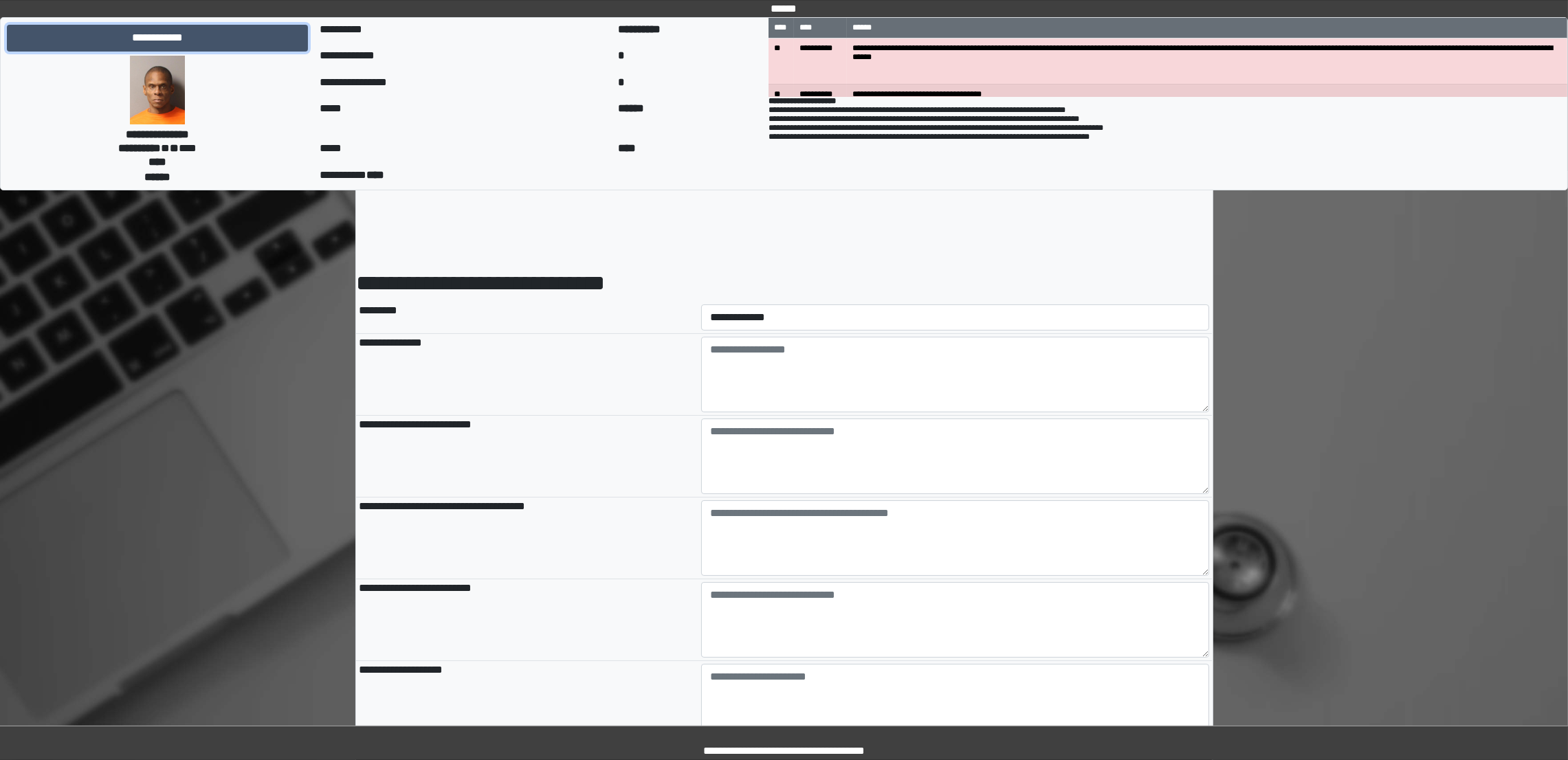 click on "**********" at bounding box center (157, 38) 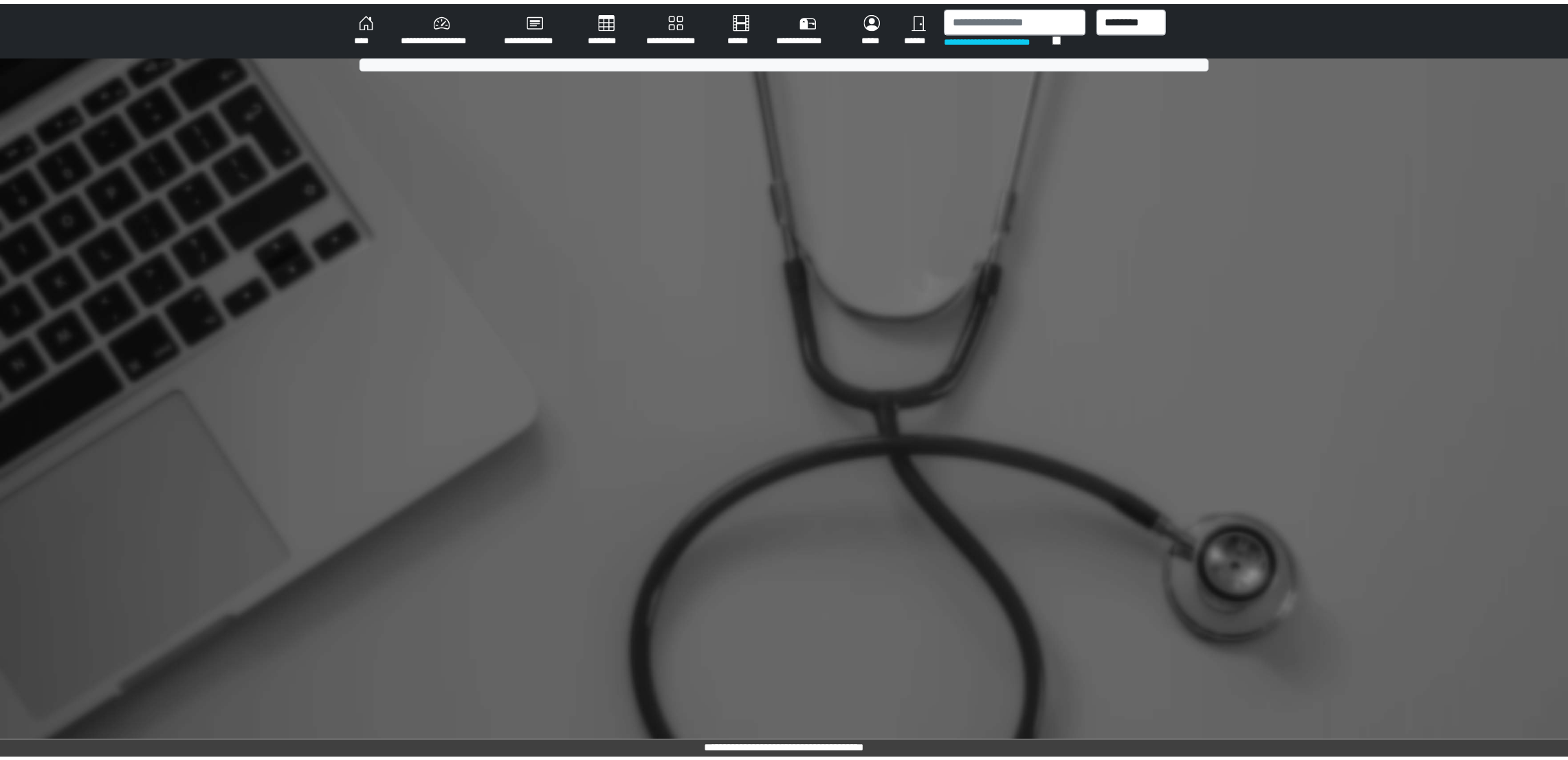 scroll, scrollTop: 0, scrollLeft: 0, axis: both 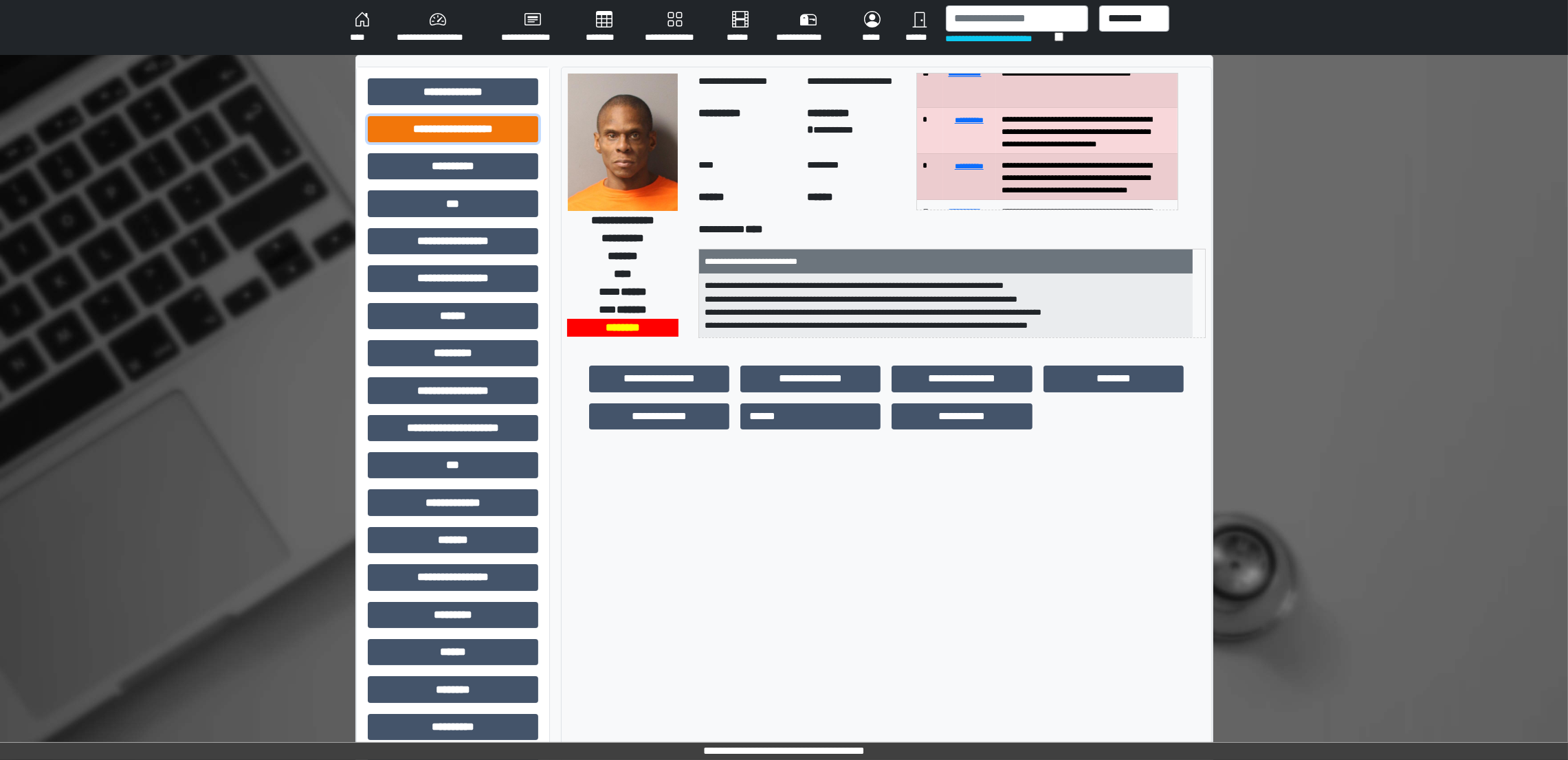 click on "**********" at bounding box center (453, 129) 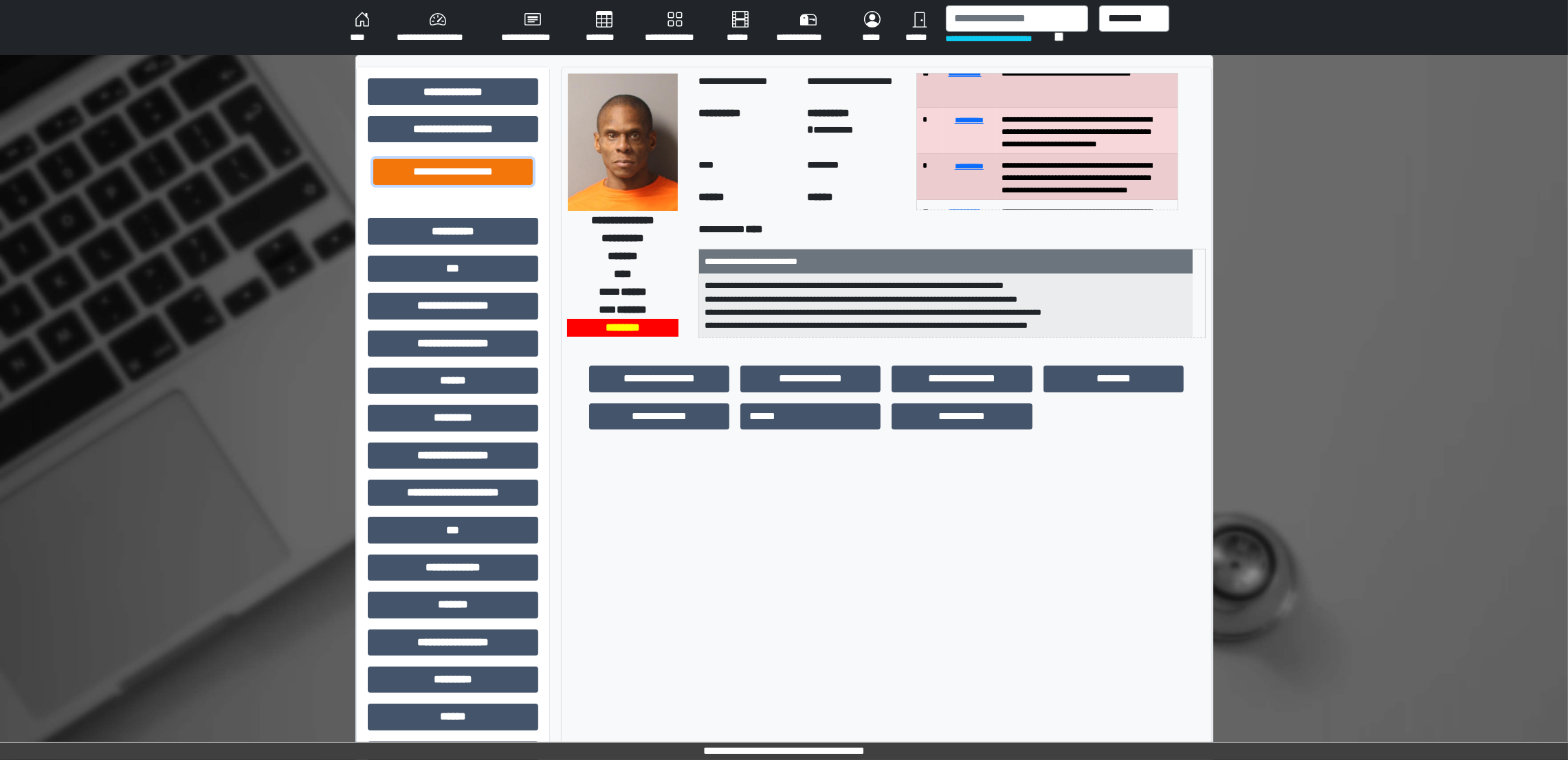 click on "**********" at bounding box center (453, 172) 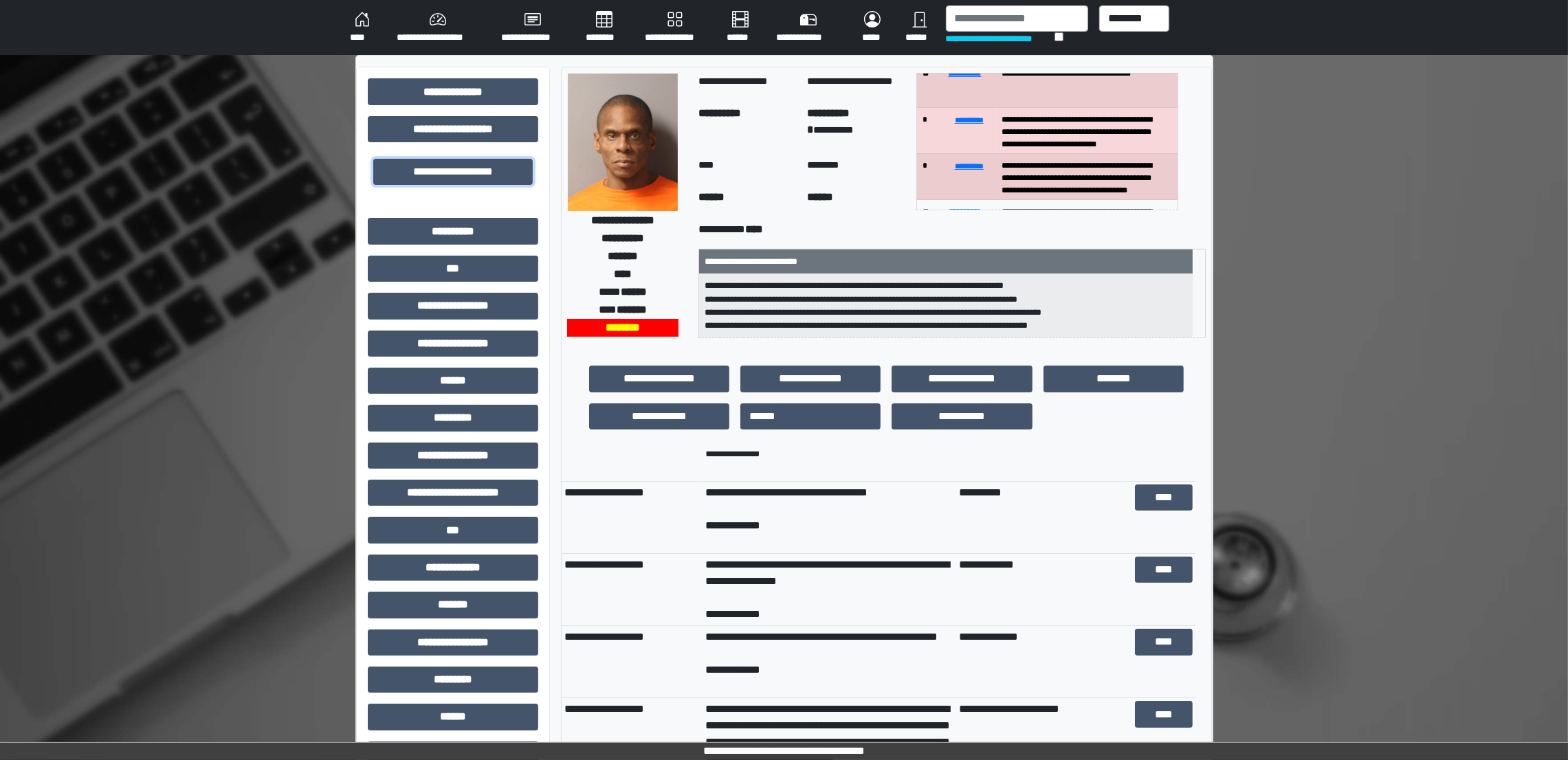 scroll, scrollTop: 109, scrollLeft: 0, axis: vertical 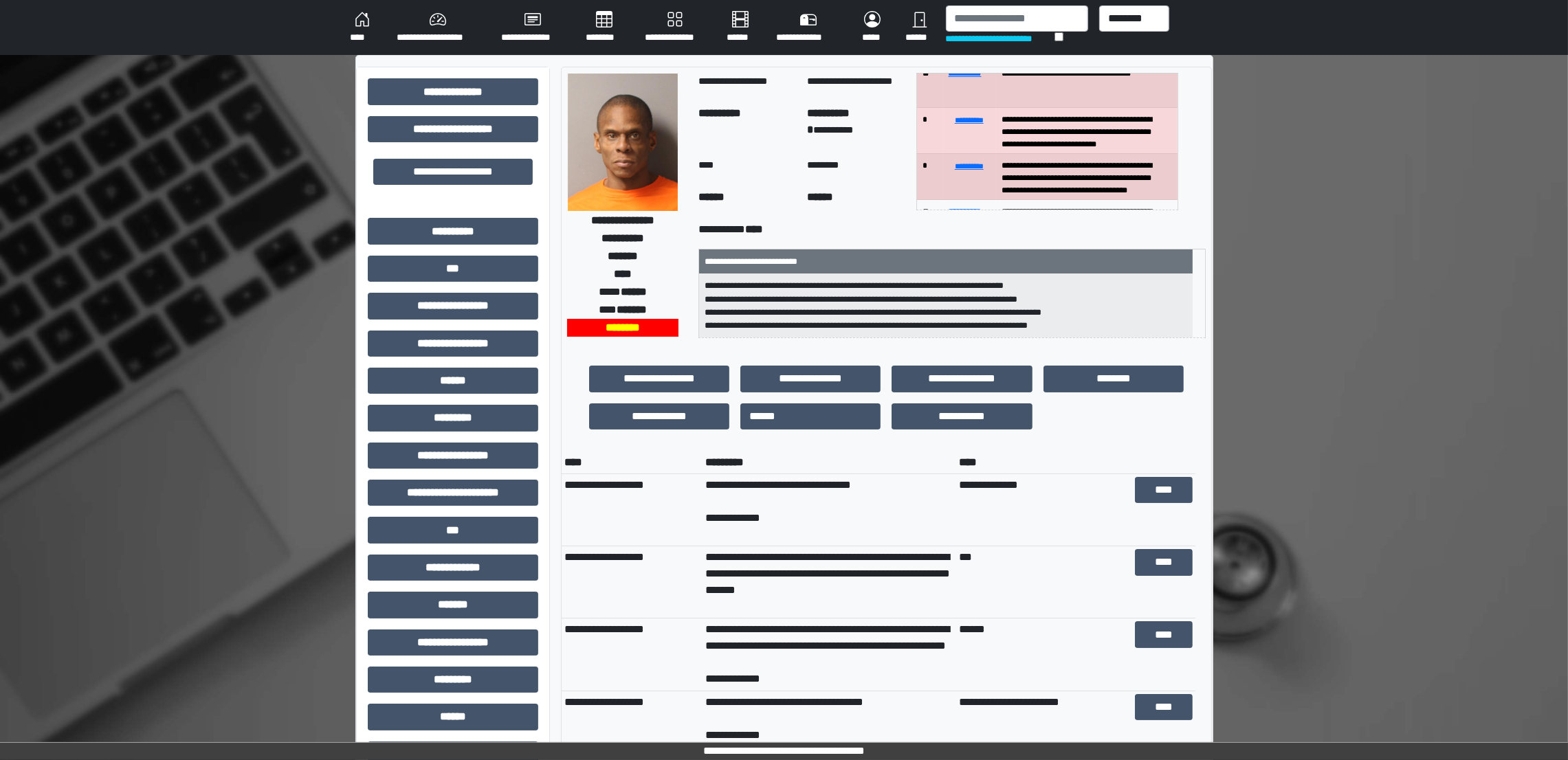 click on "****" at bounding box center (362, 27) 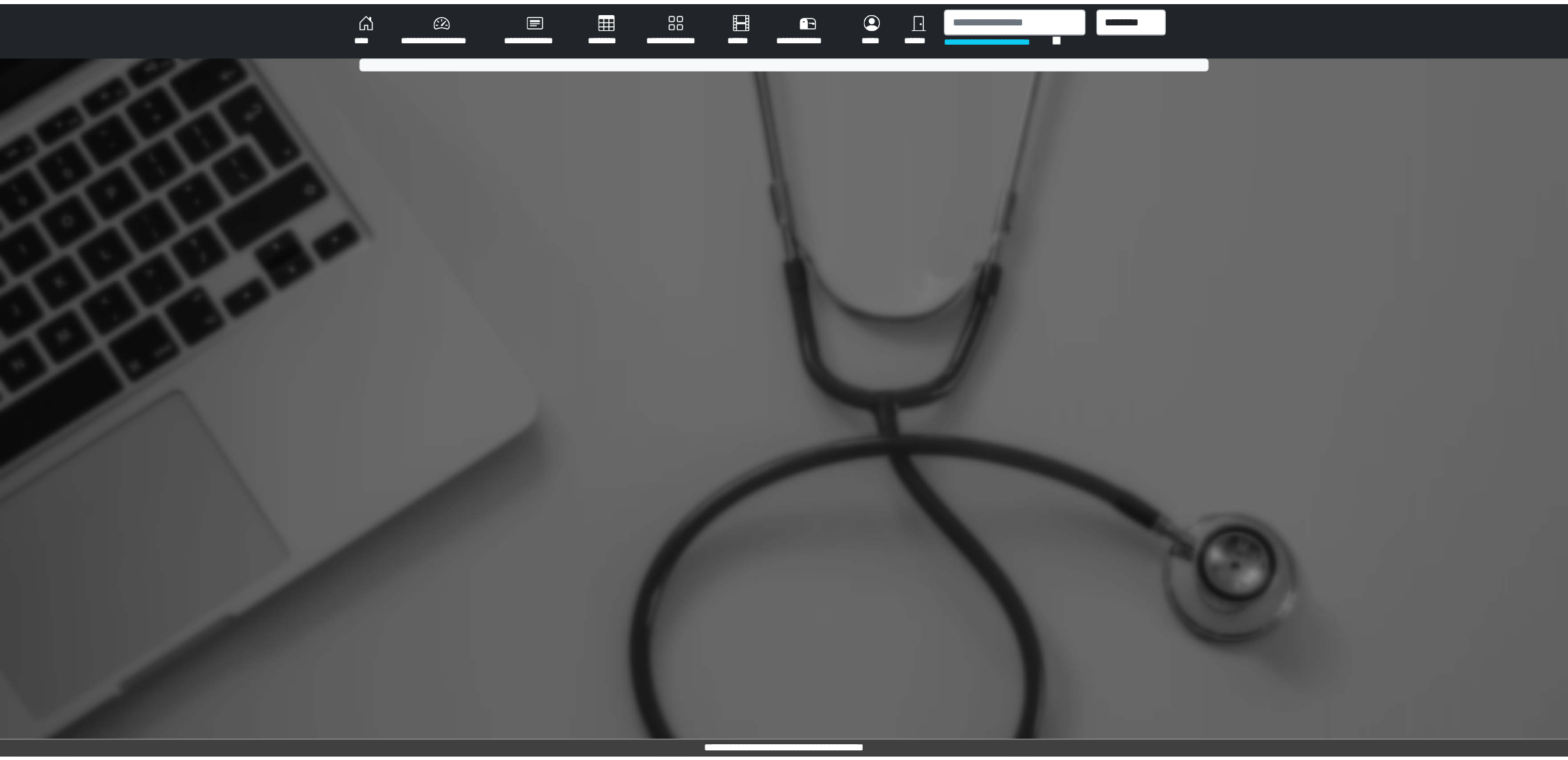 scroll, scrollTop: 0, scrollLeft: 0, axis: both 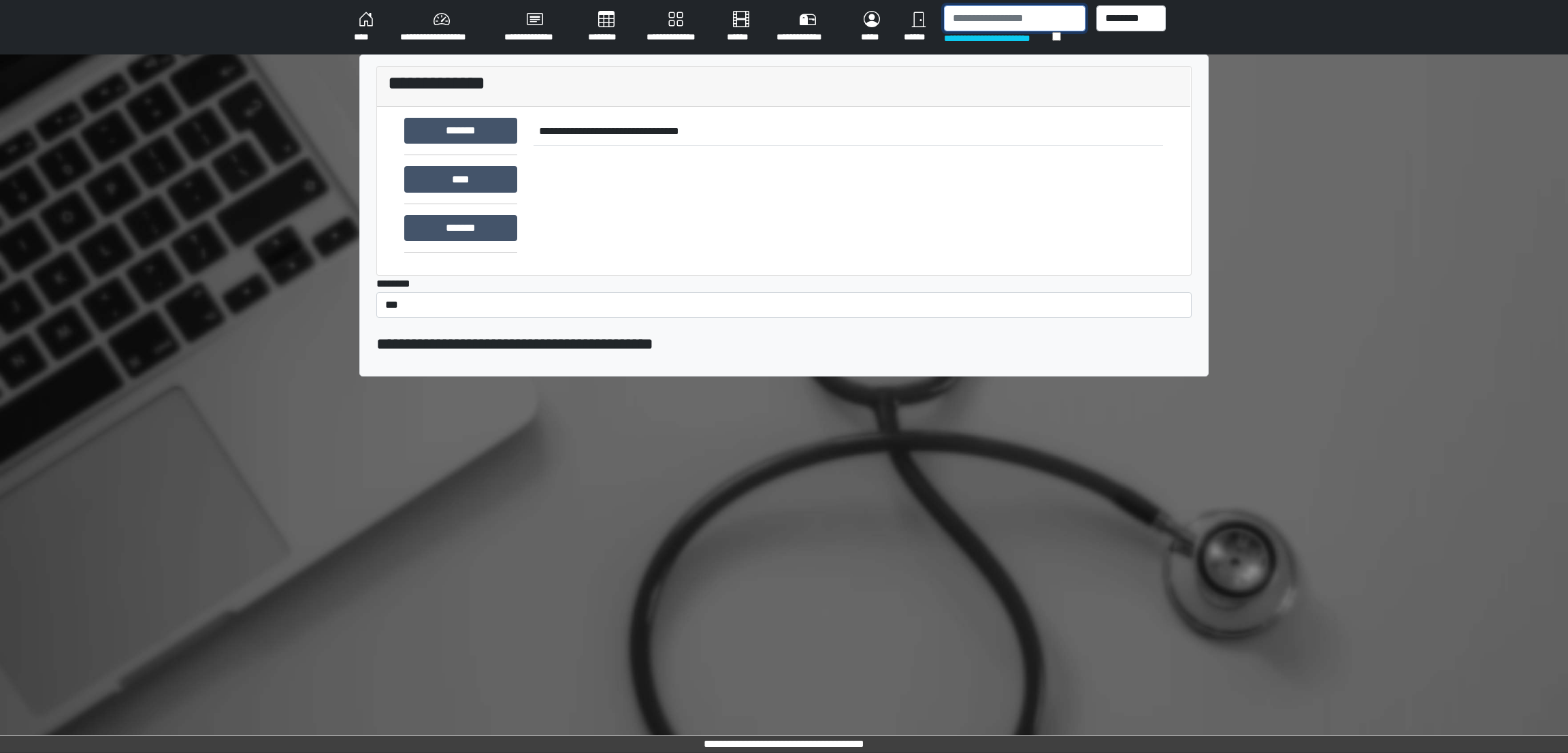 click at bounding box center [1015, 18] 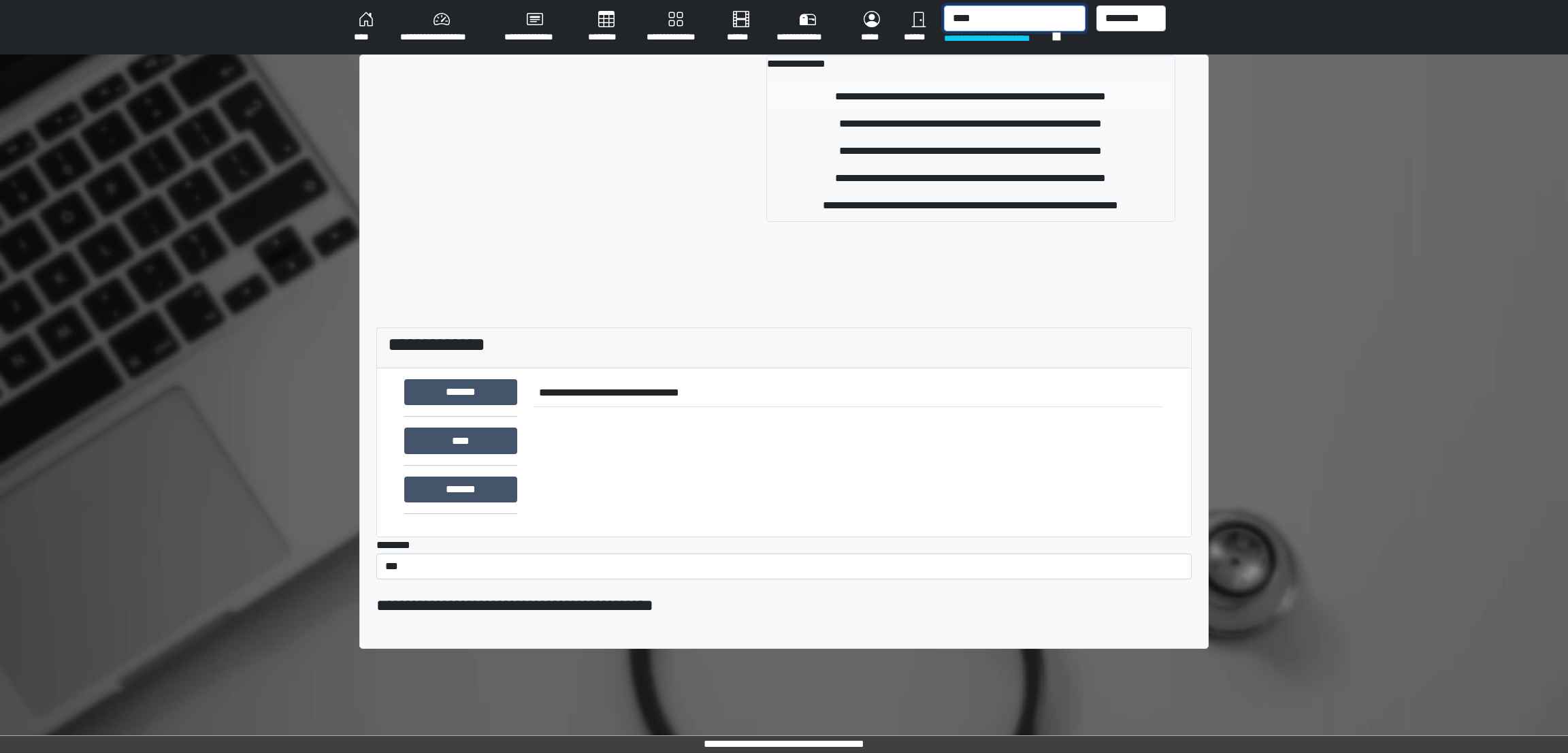 type on "****" 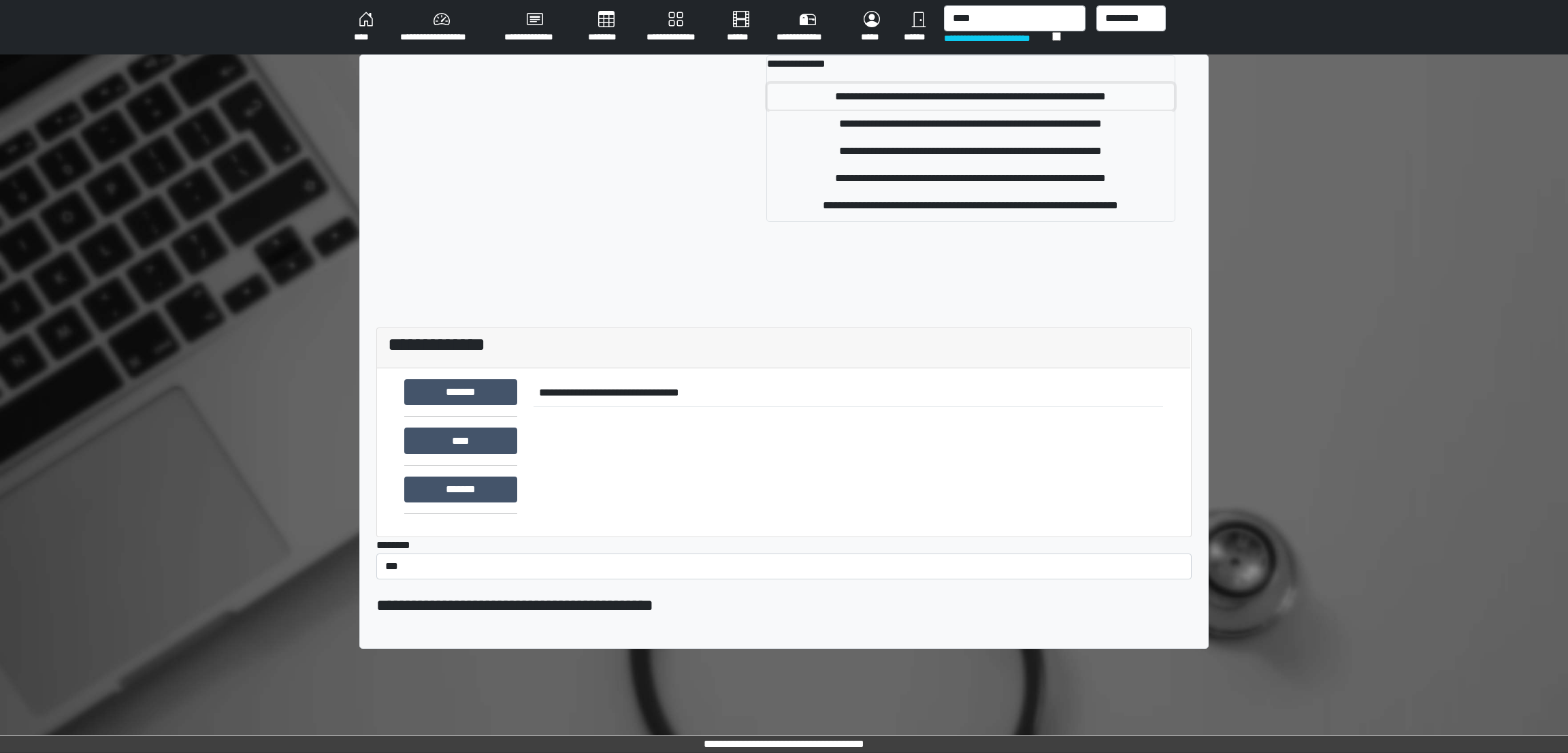 click on "**********" at bounding box center (970, 97) 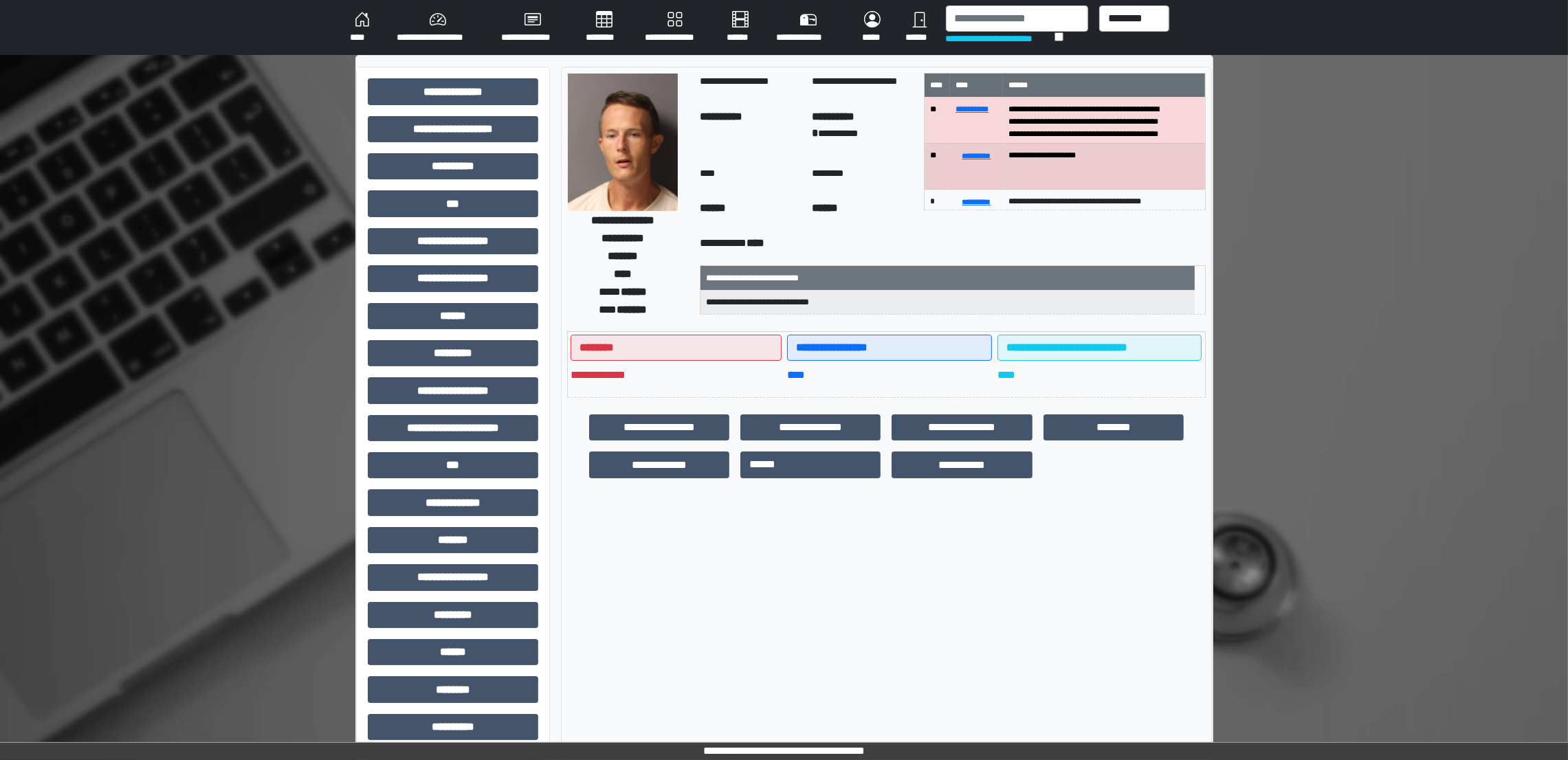 click on "**********" at bounding box center (784, 434) 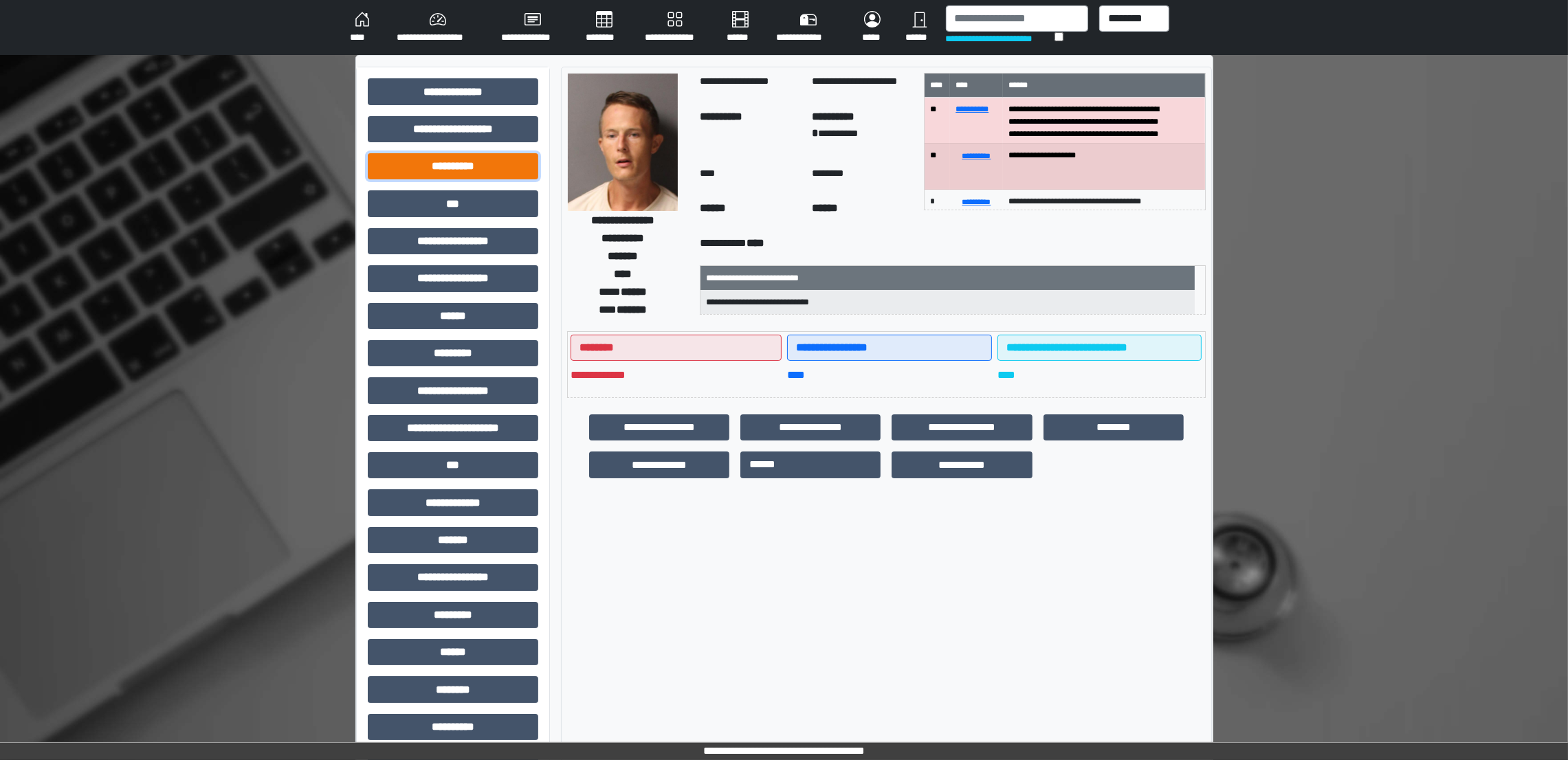 click on "**********" at bounding box center [453, 166] 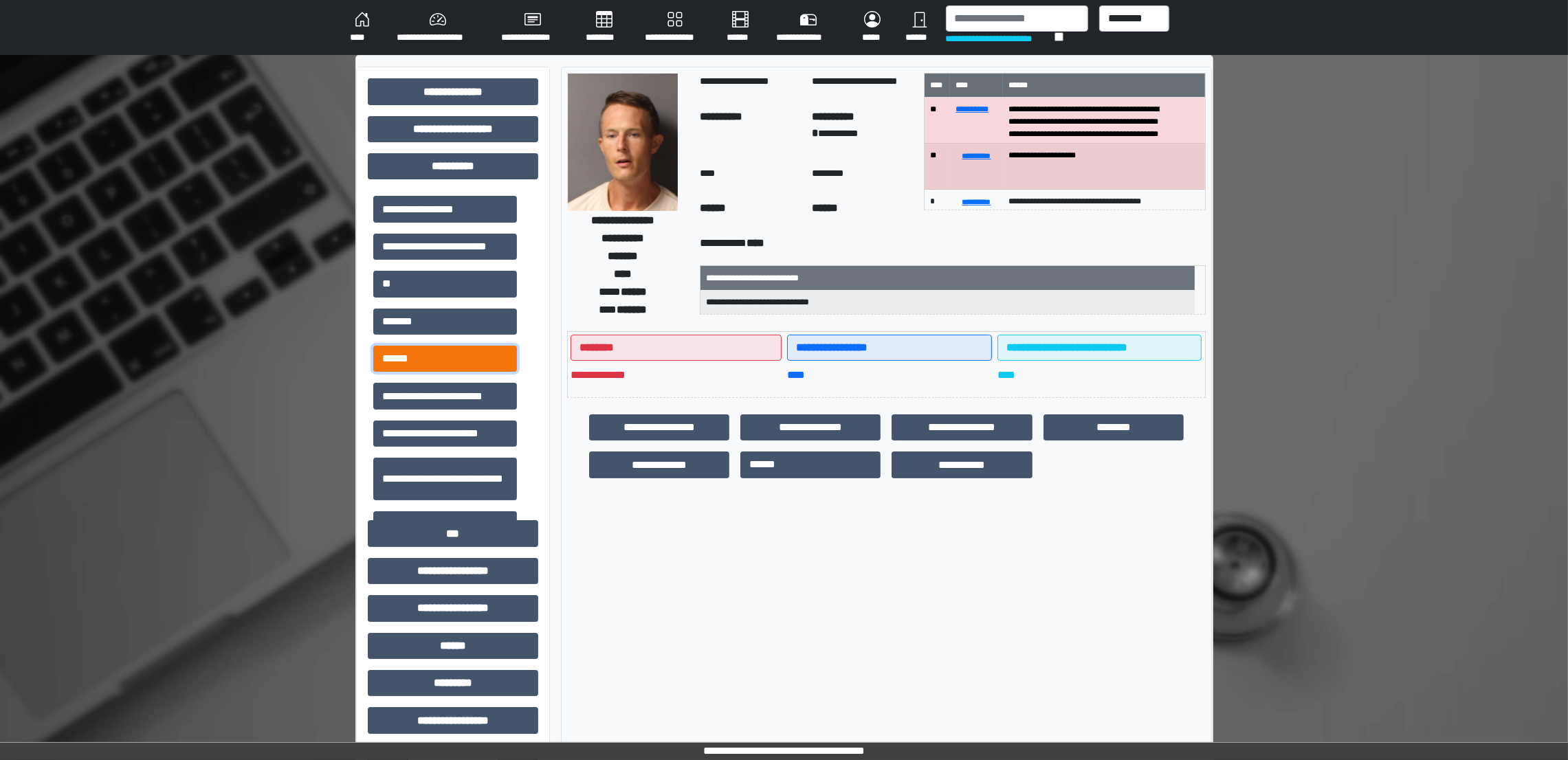 click on "******" at bounding box center [445, 359] 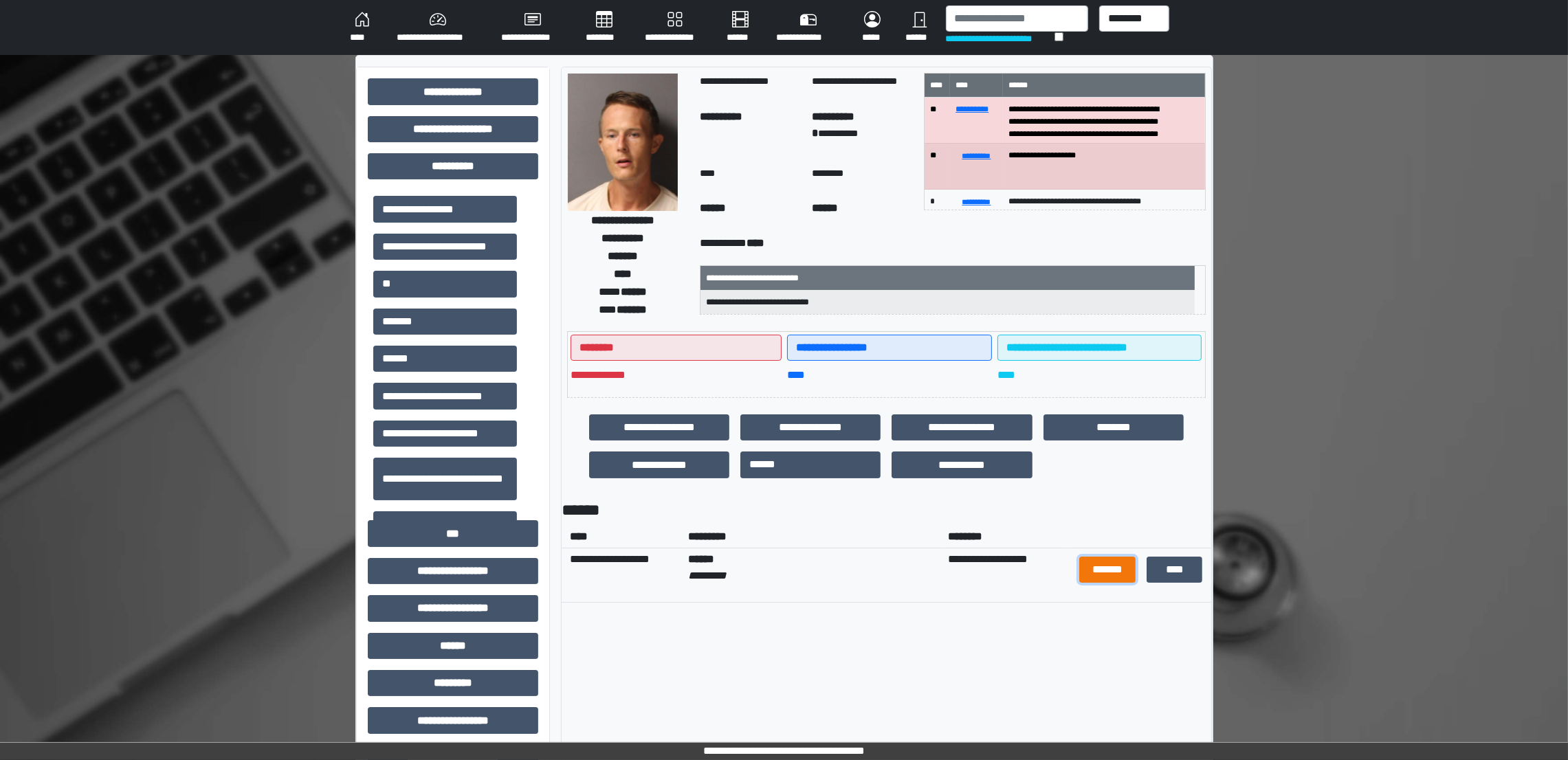 click on "*******" at bounding box center [1107, 570] 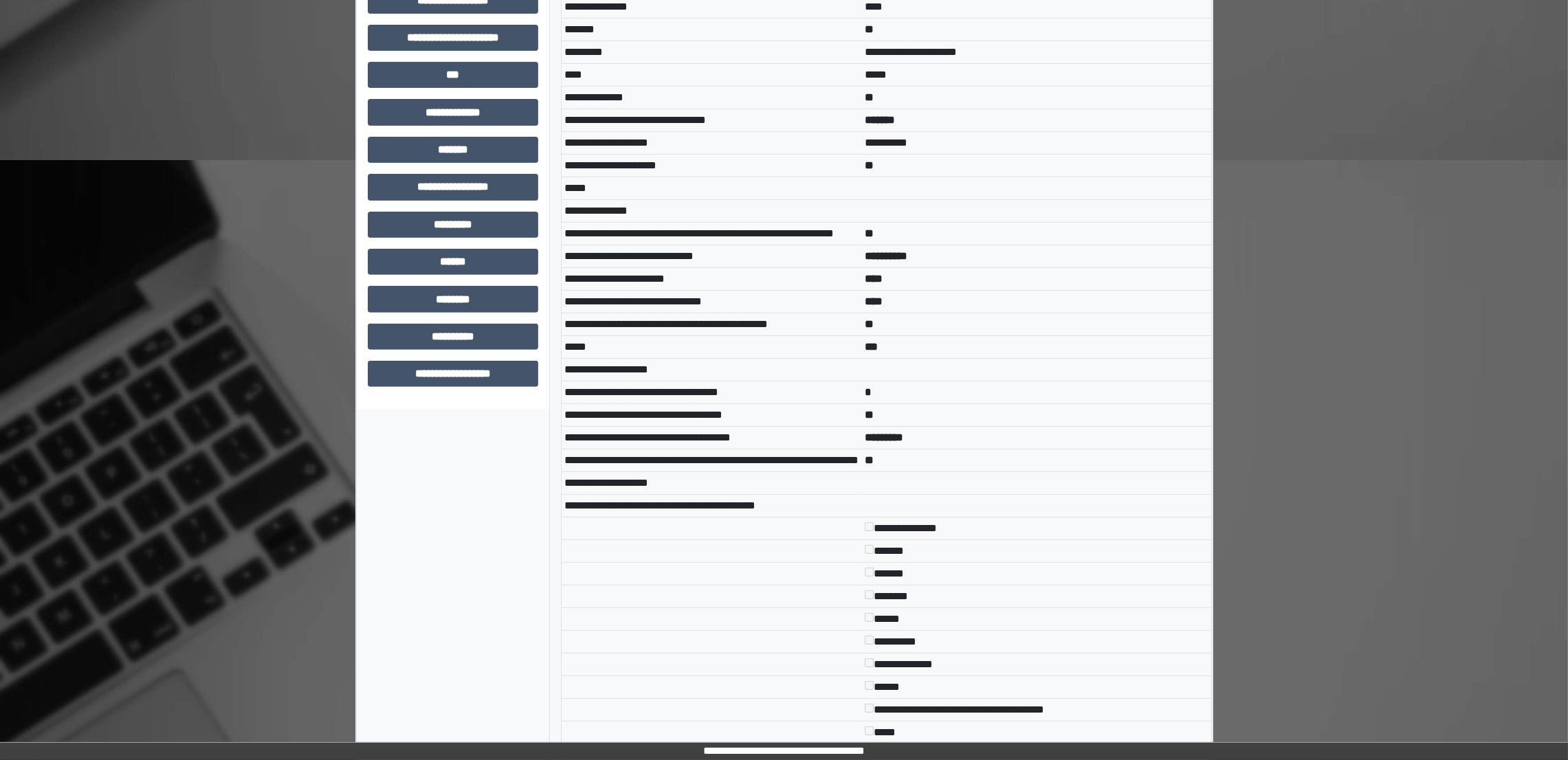 scroll, scrollTop: 759, scrollLeft: 0, axis: vertical 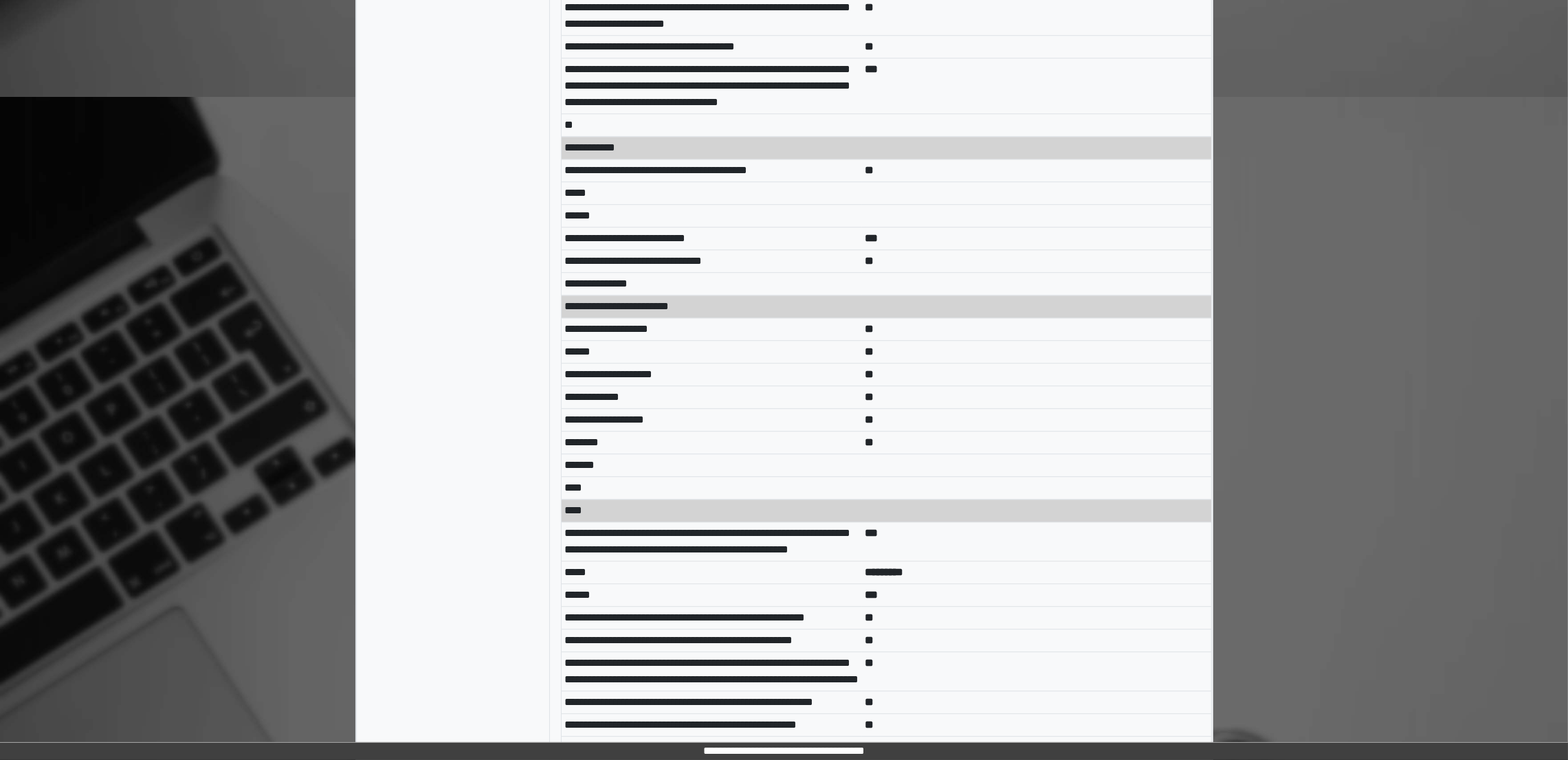 drag, startPoint x: 1496, startPoint y: 443, endPoint x: 1475, endPoint y: 348, distance: 97.29337 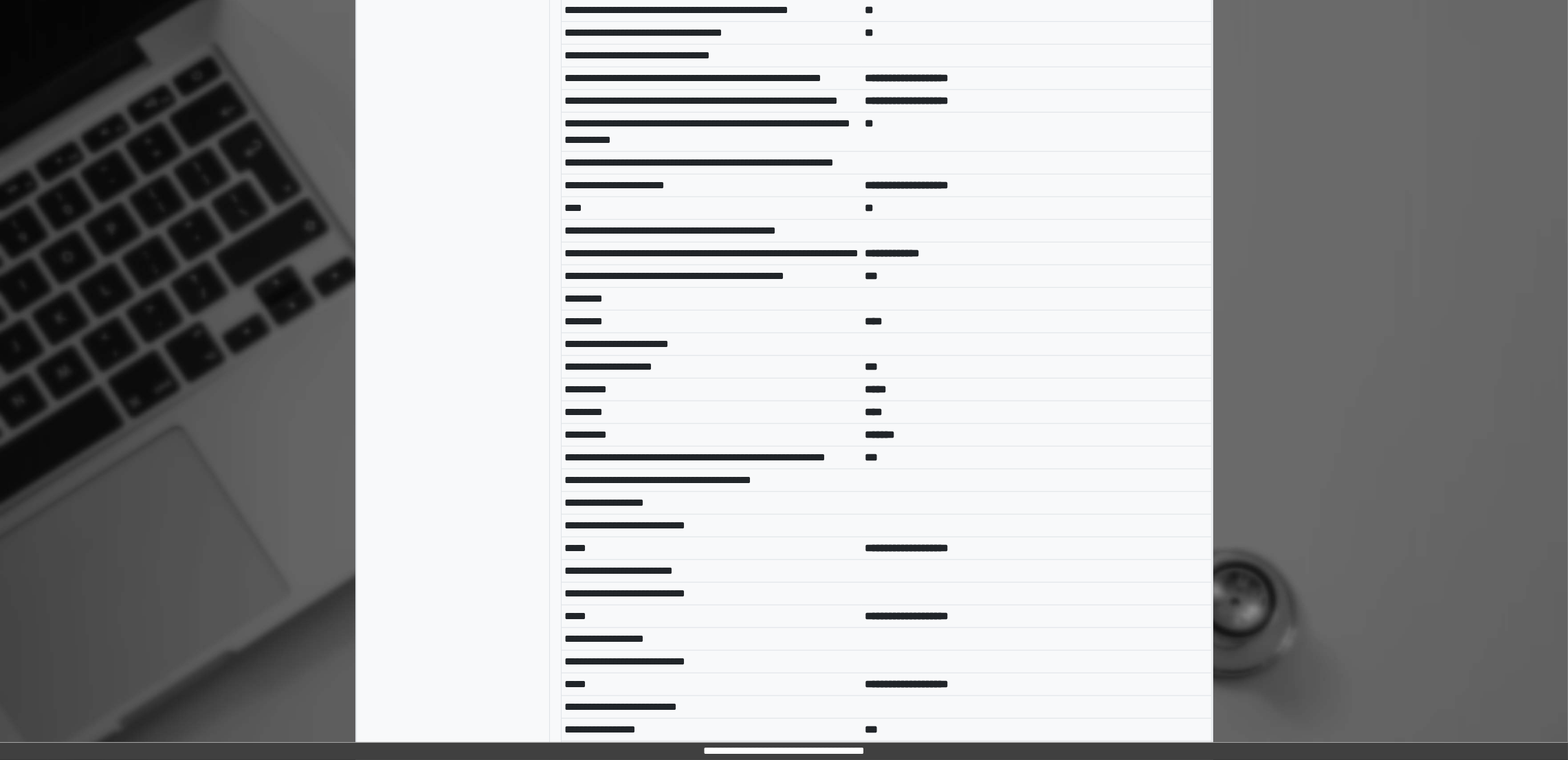 scroll, scrollTop: 1725, scrollLeft: 0, axis: vertical 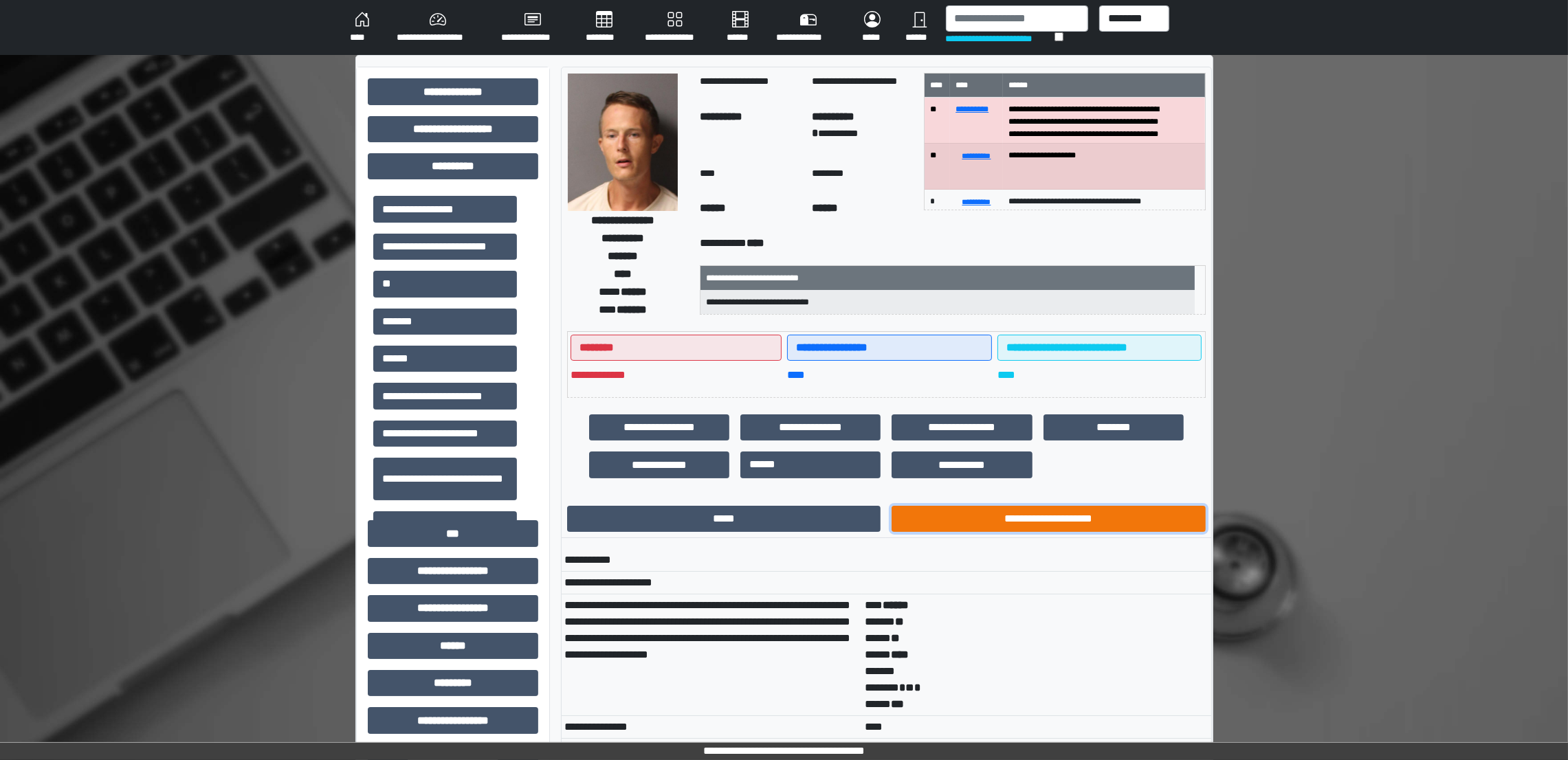 click on "**********" at bounding box center (1048, 519) 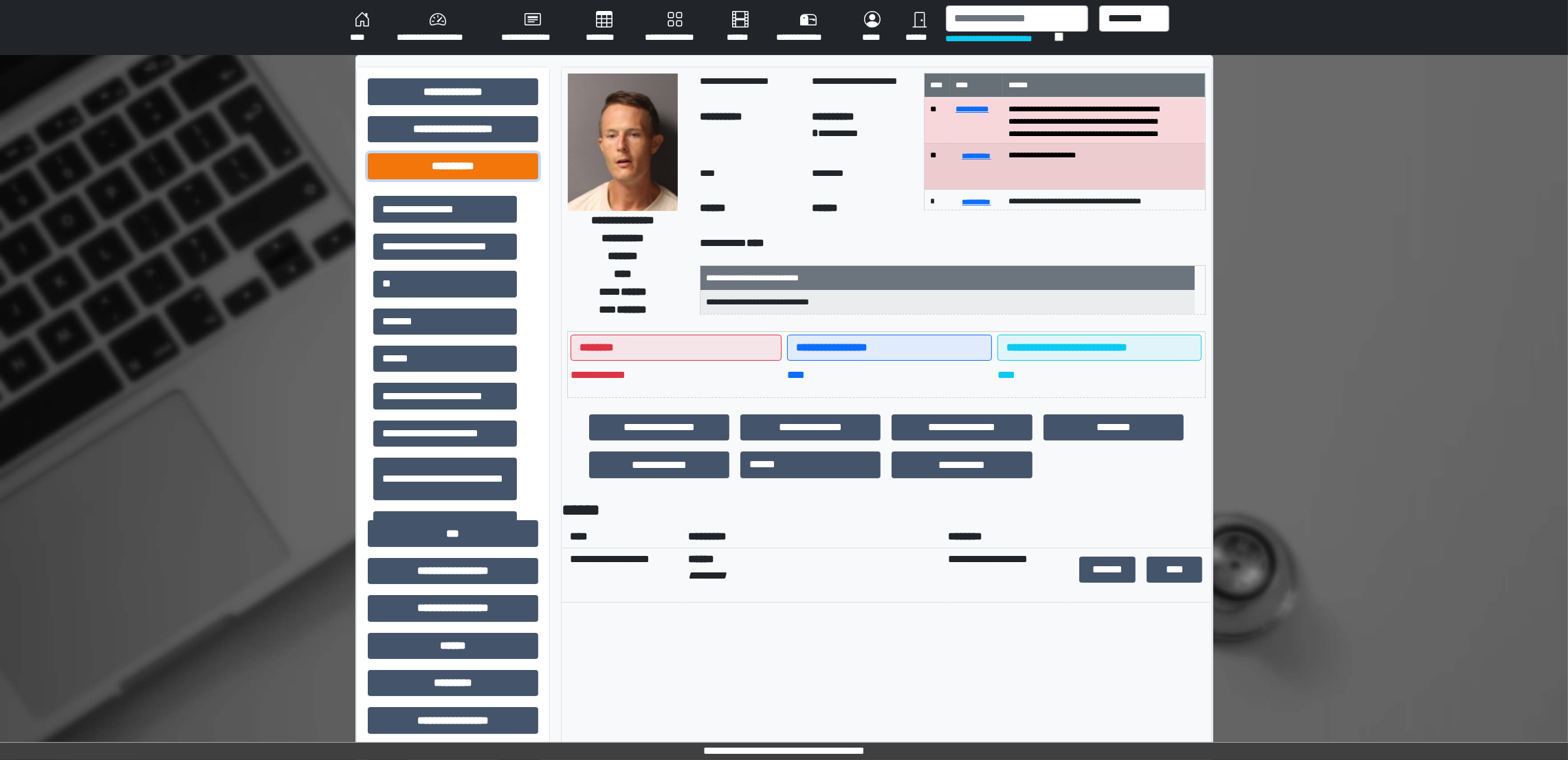 click on "**********" at bounding box center (453, 166) 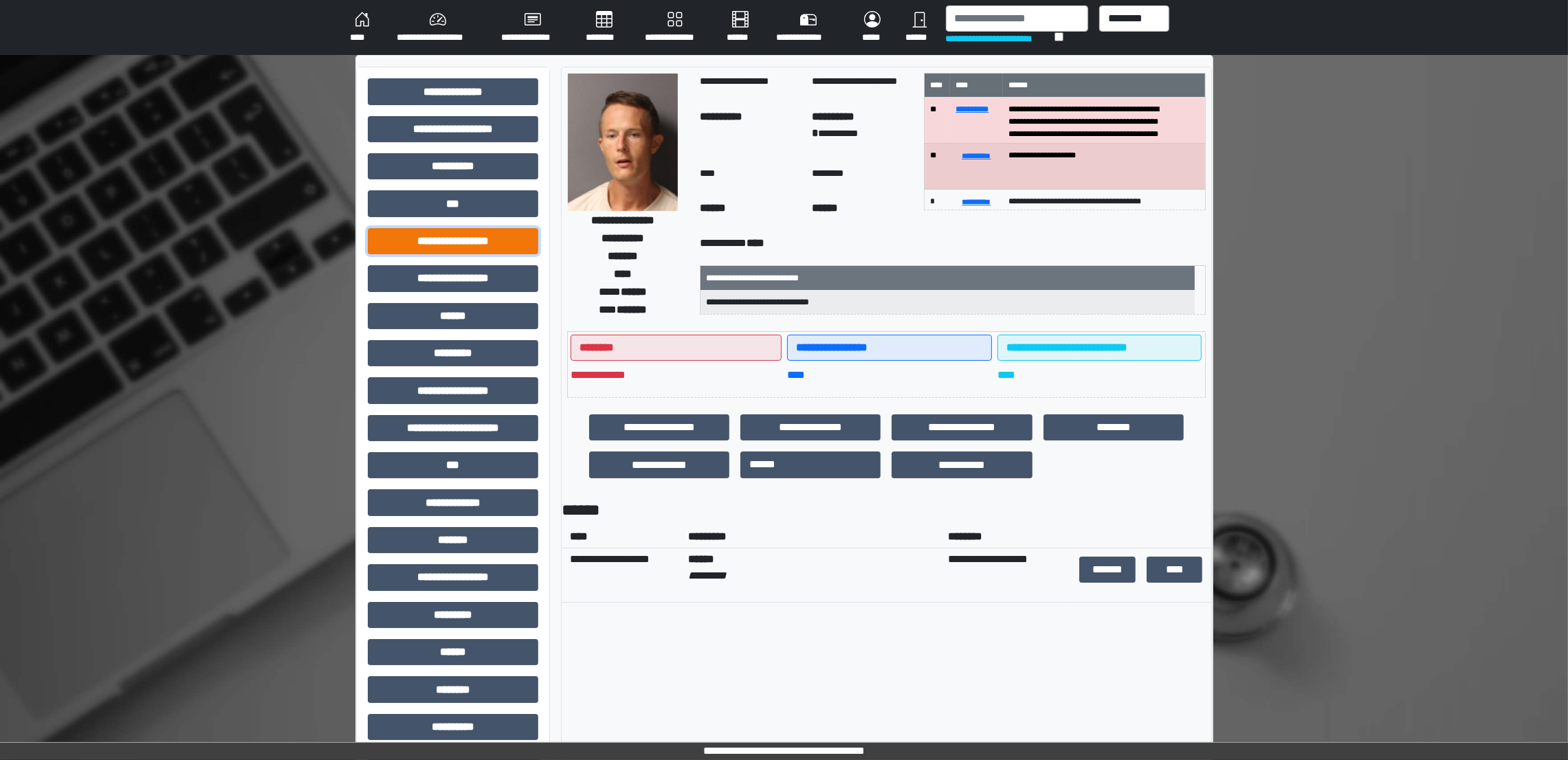 click on "**********" at bounding box center [453, 241] 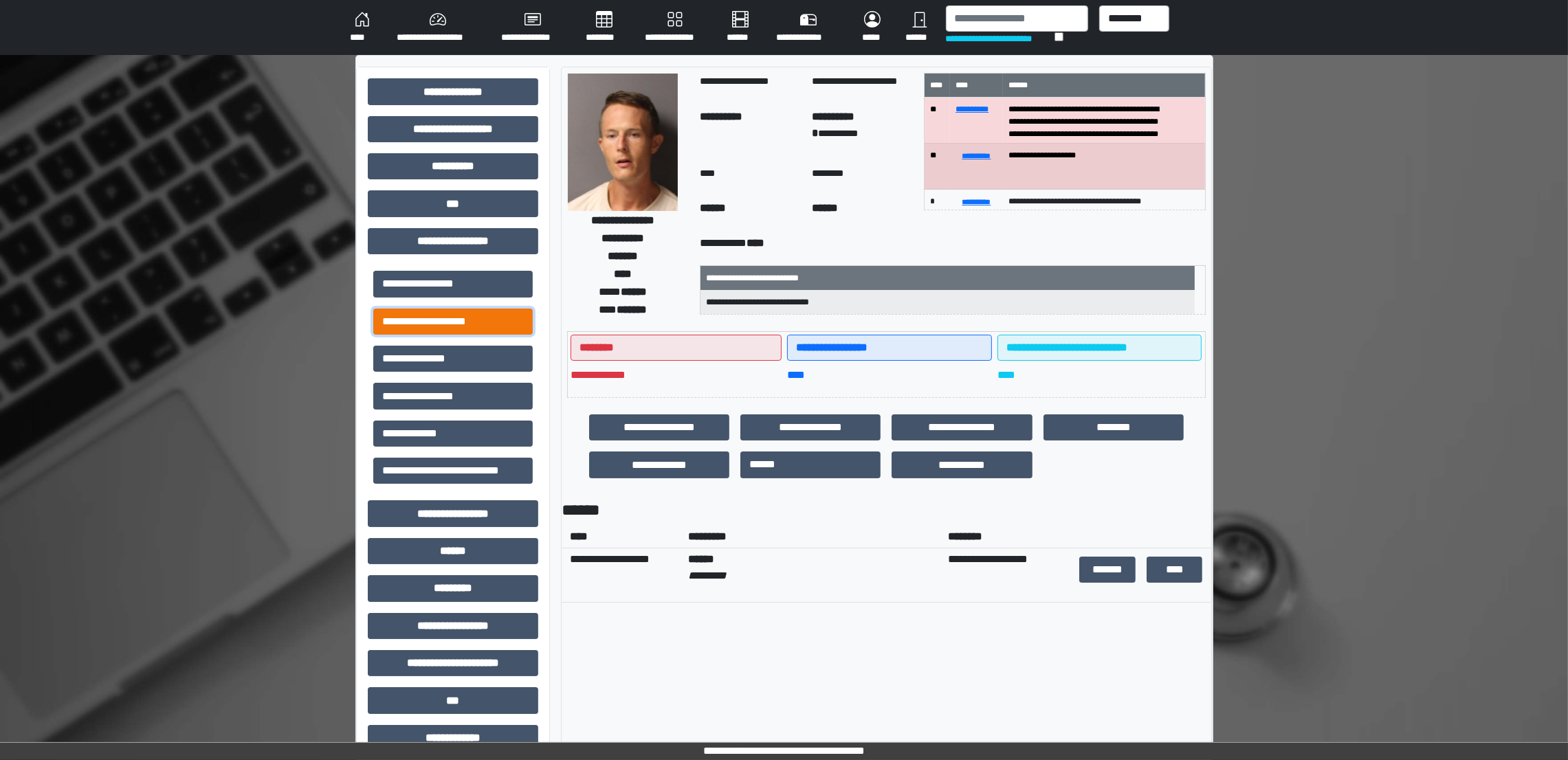 click on "**********" at bounding box center (453, 322) 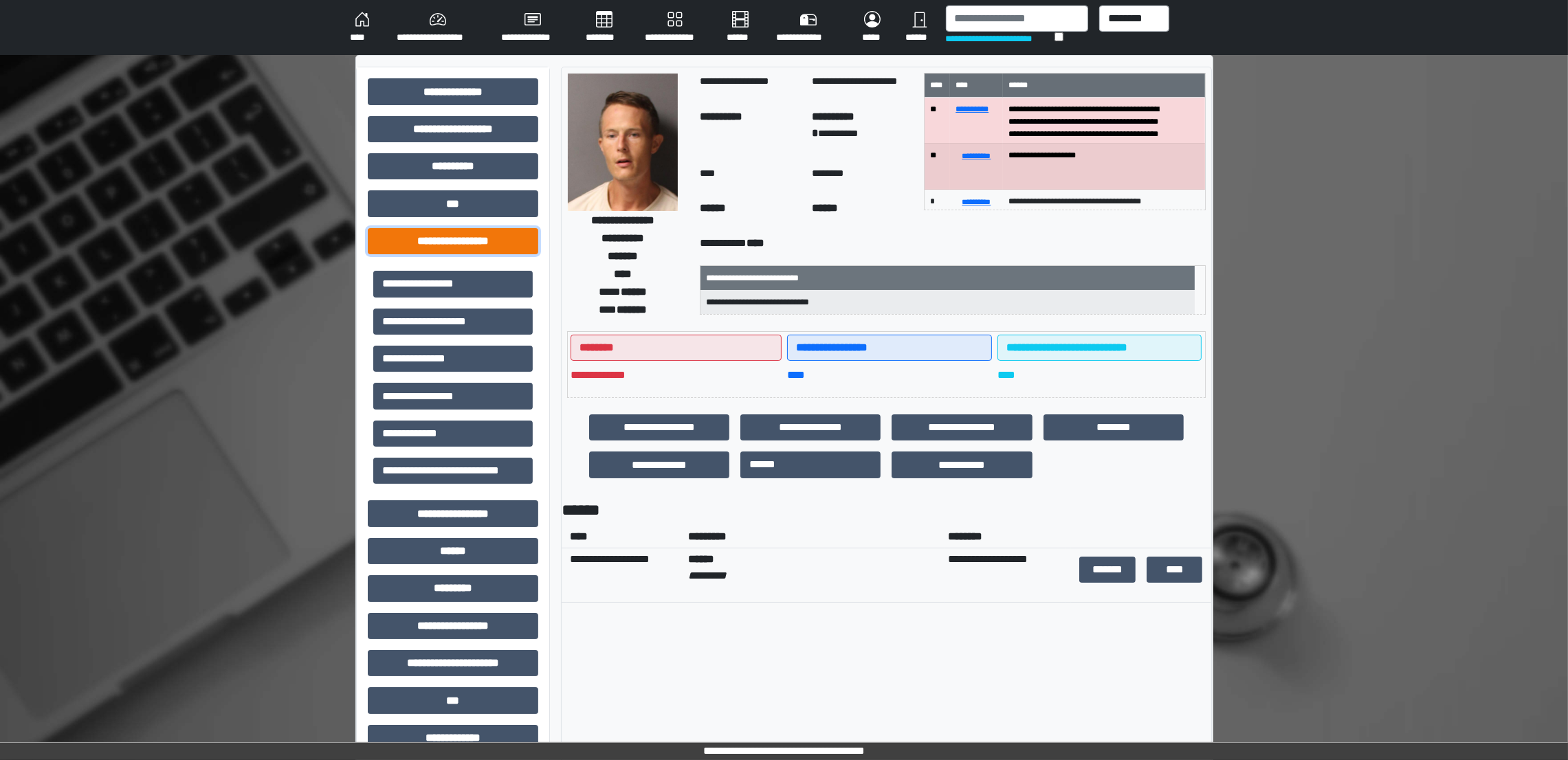 click on "**********" at bounding box center (453, 241) 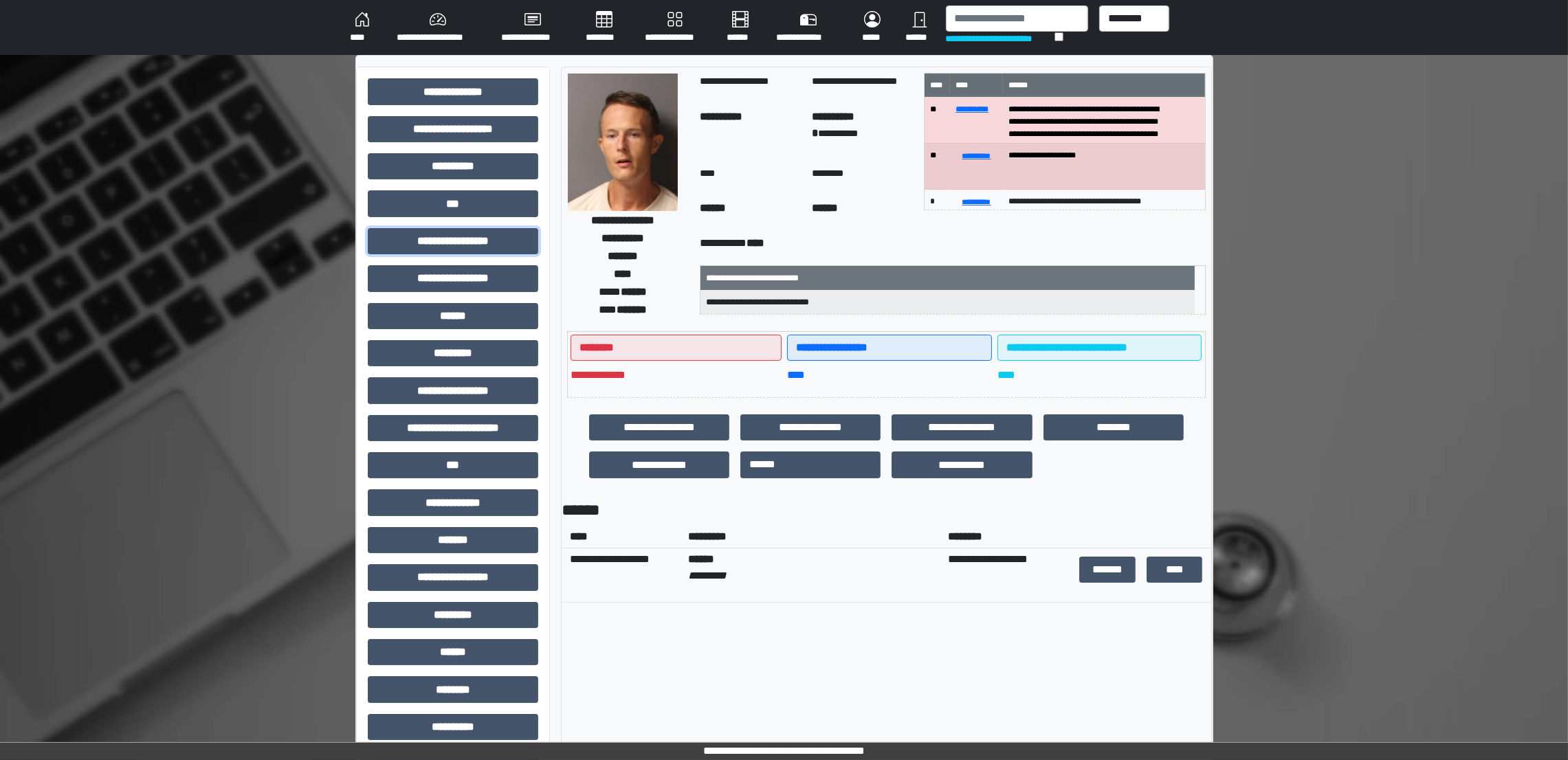 scroll, scrollTop: 129, scrollLeft: 0, axis: vertical 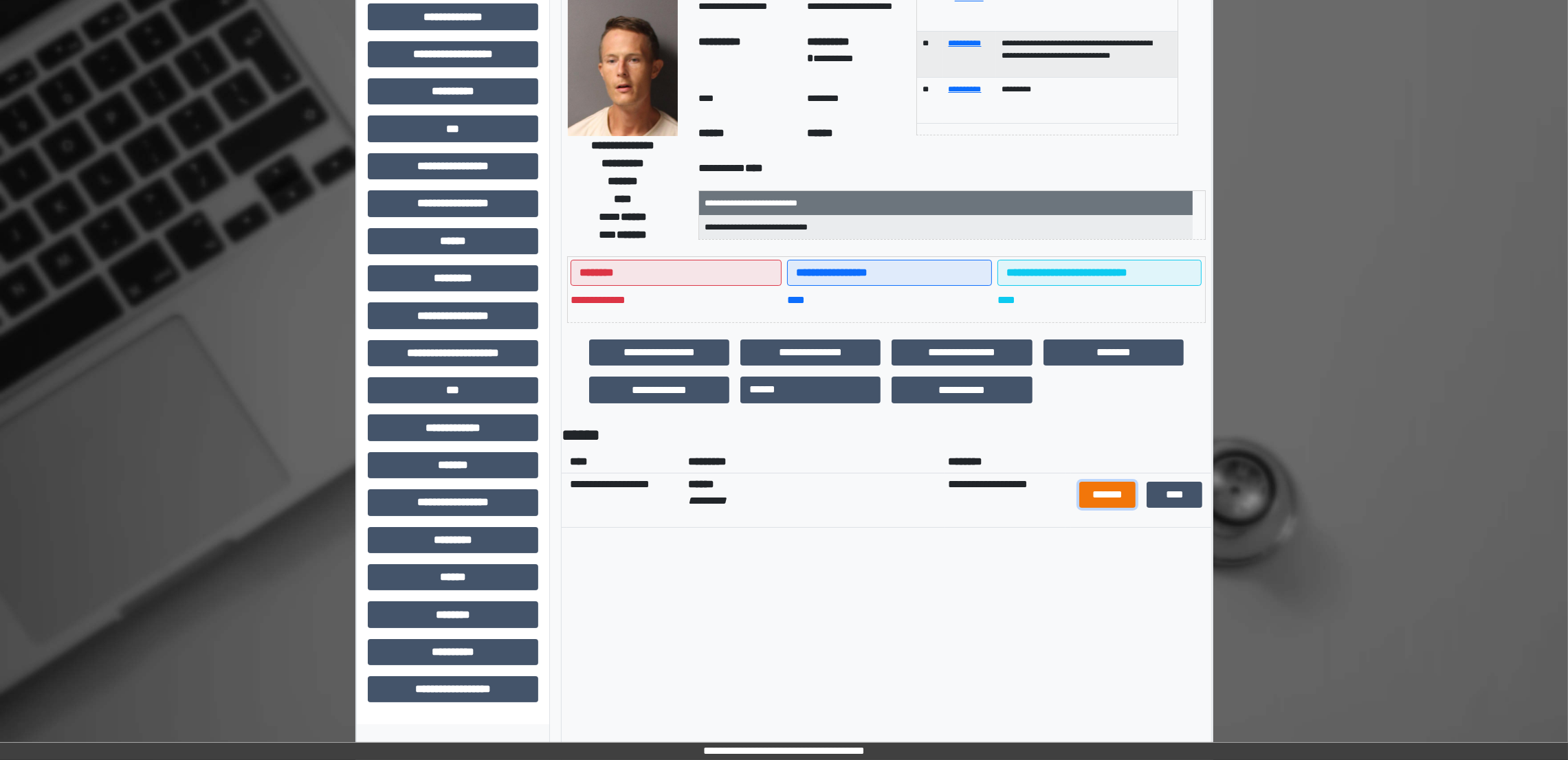 click on "*******" at bounding box center [1107, 495] 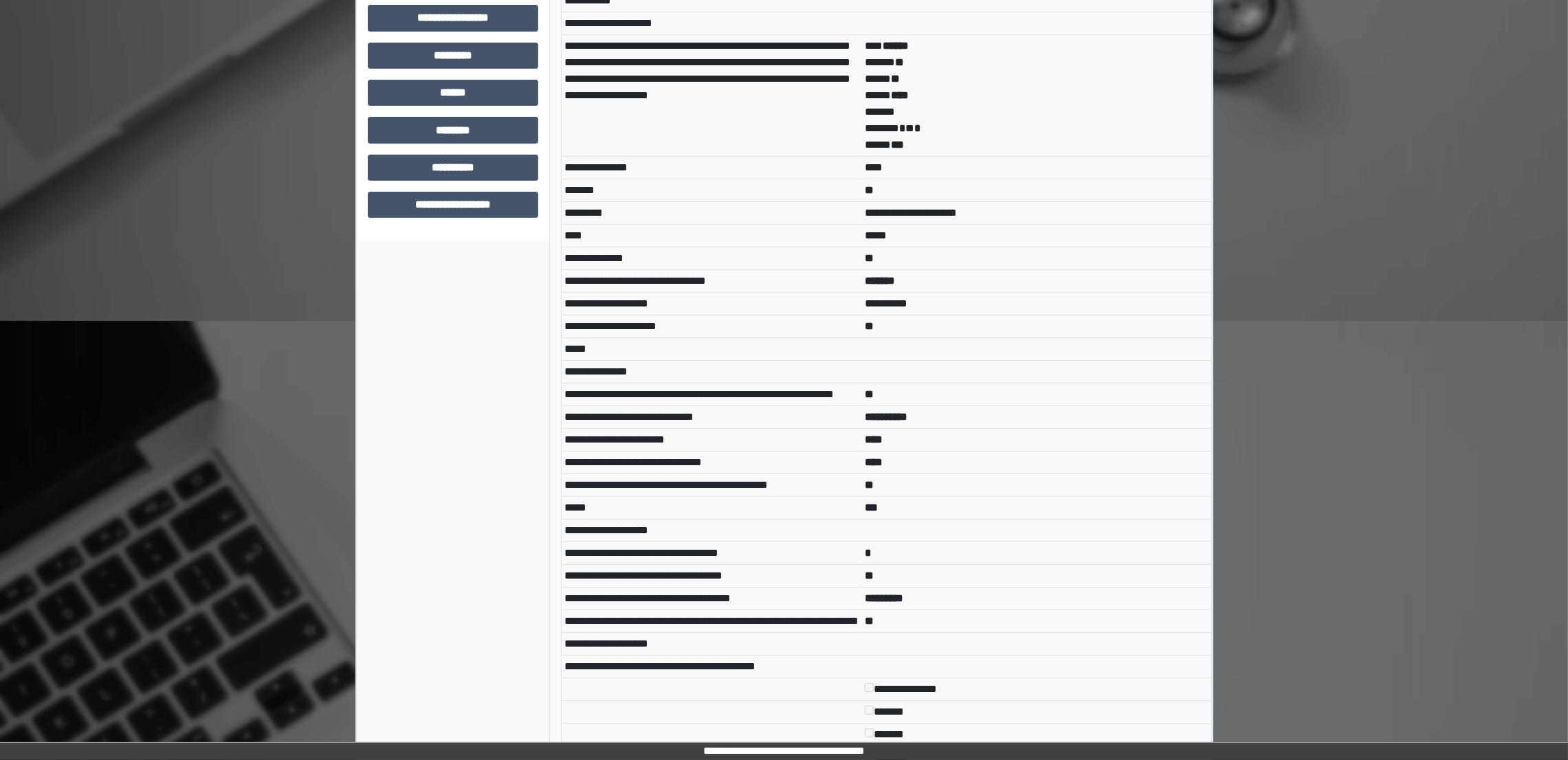 scroll, scrollTop: 579, scrollLeft: 0, axis: vertical 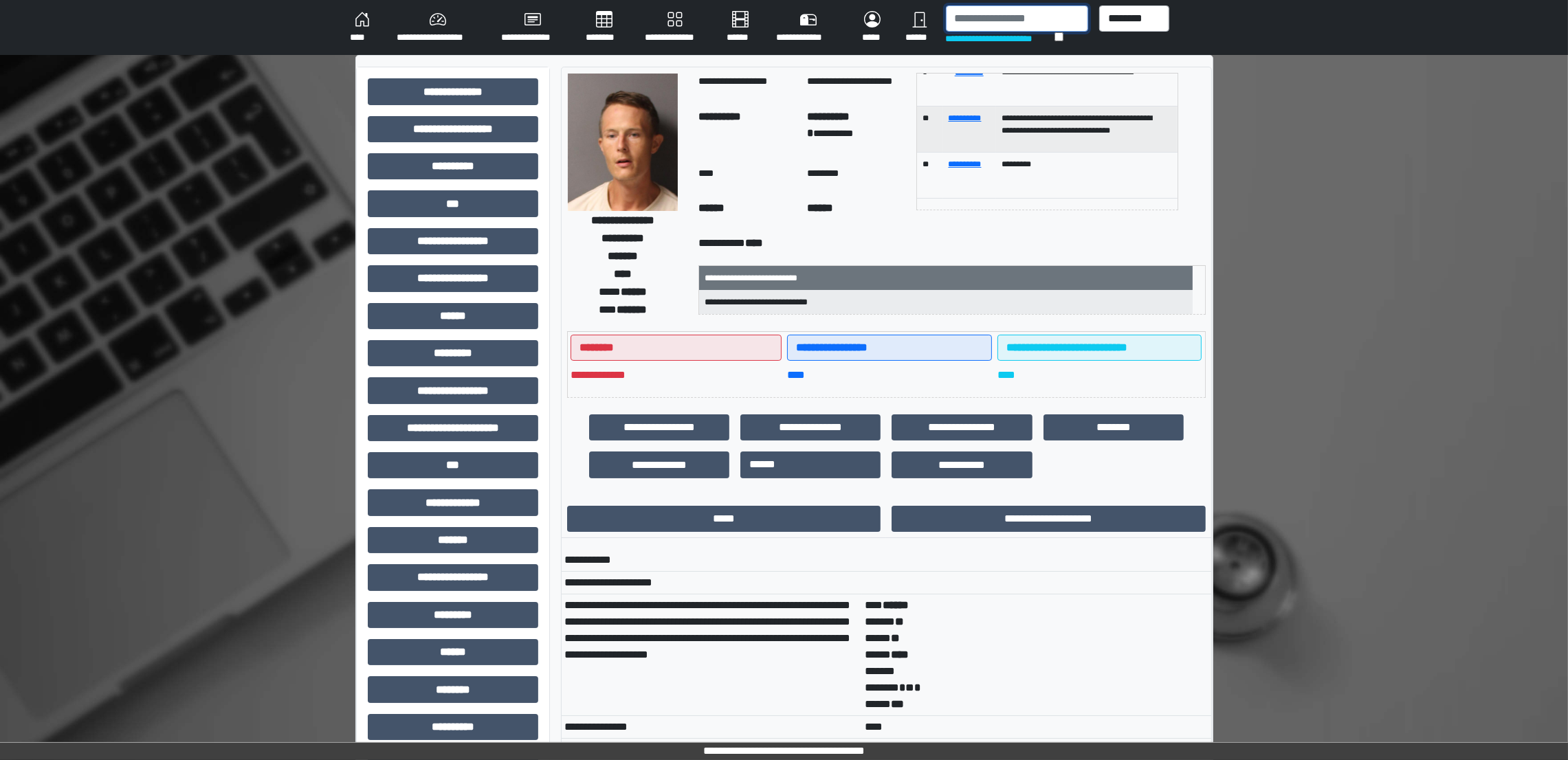 click at bounding box center (1017, 19) 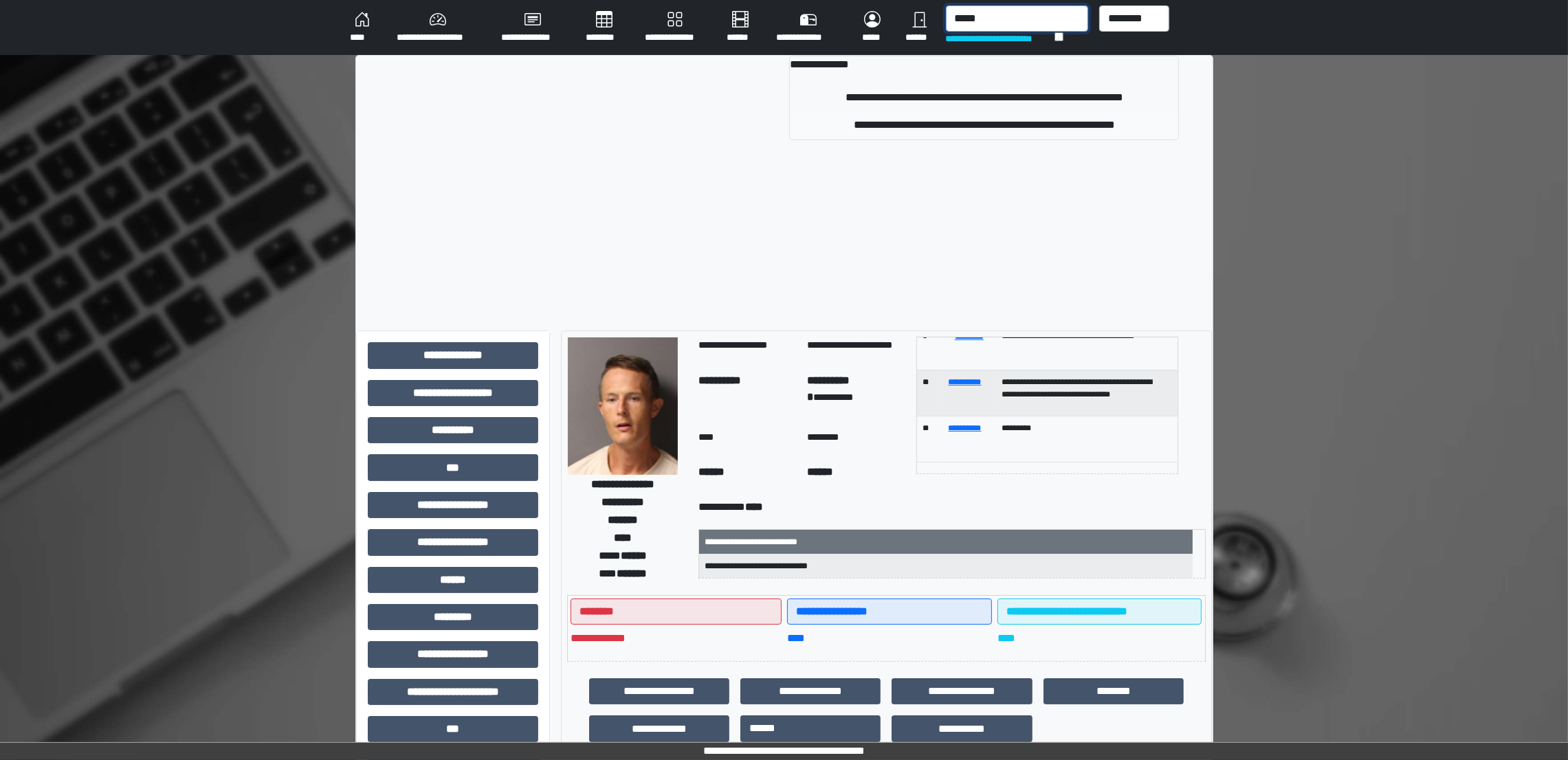 type on "*****" 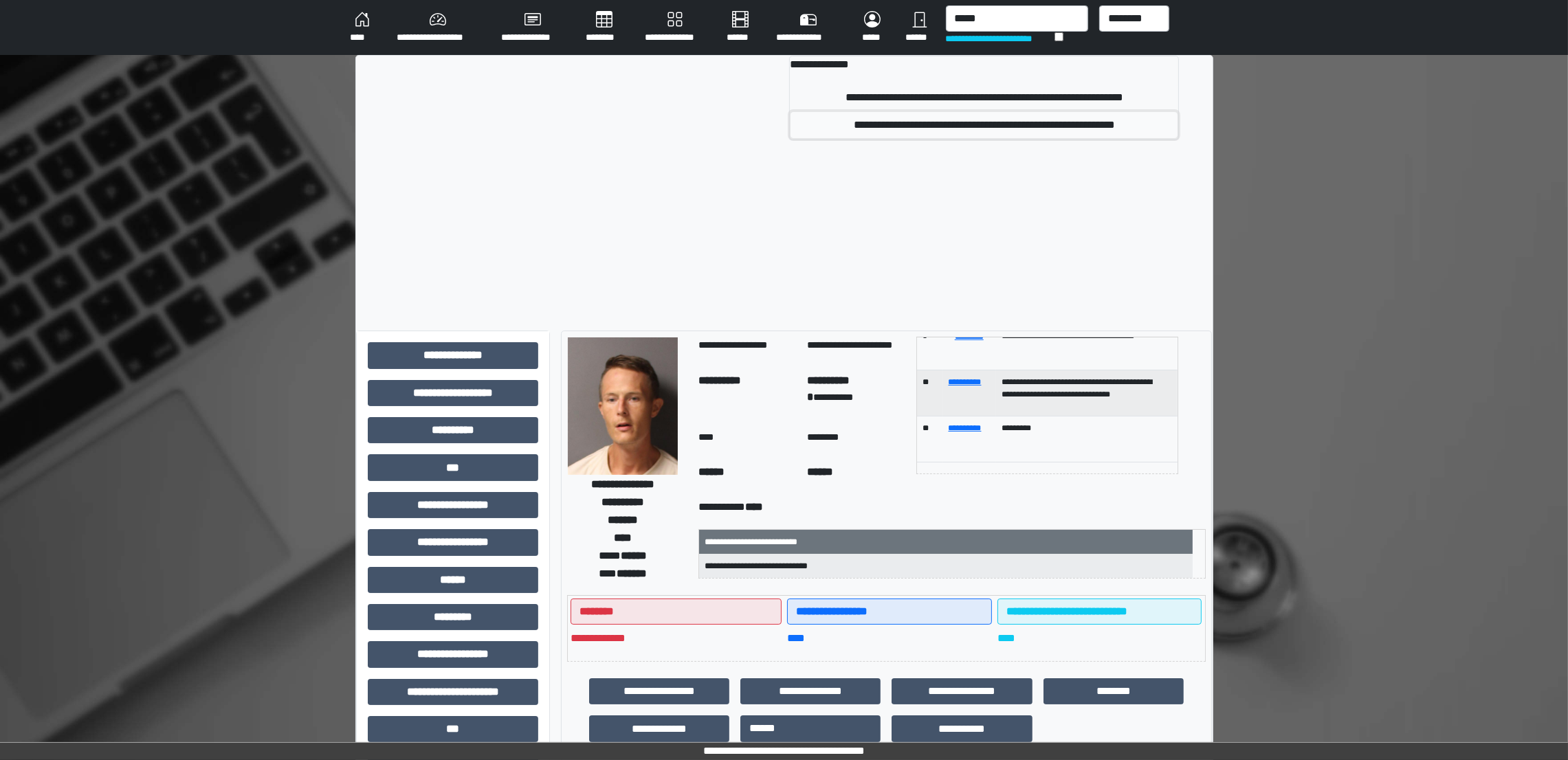 click on "**********" at bounding box center [984, 125] 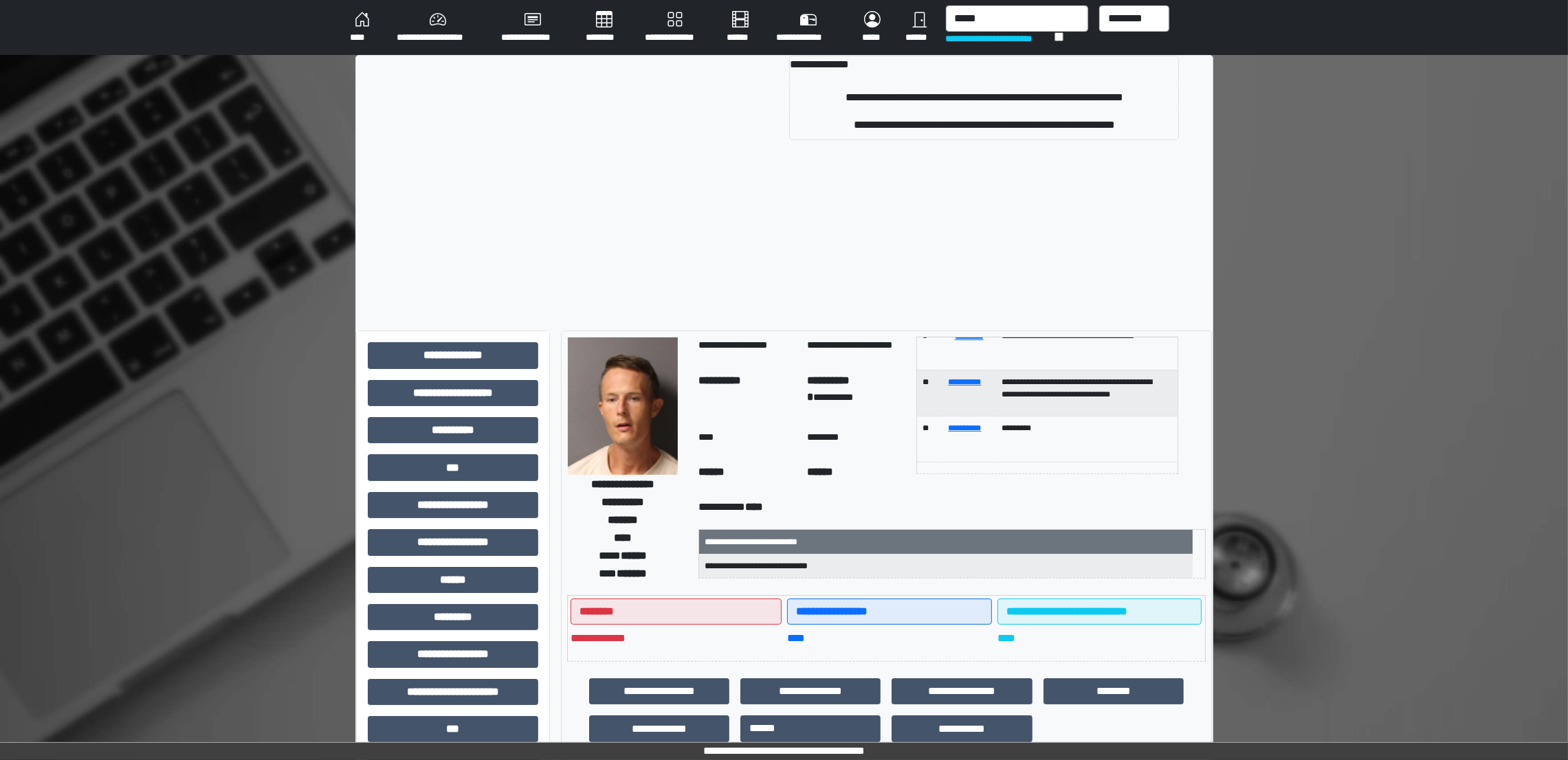 type 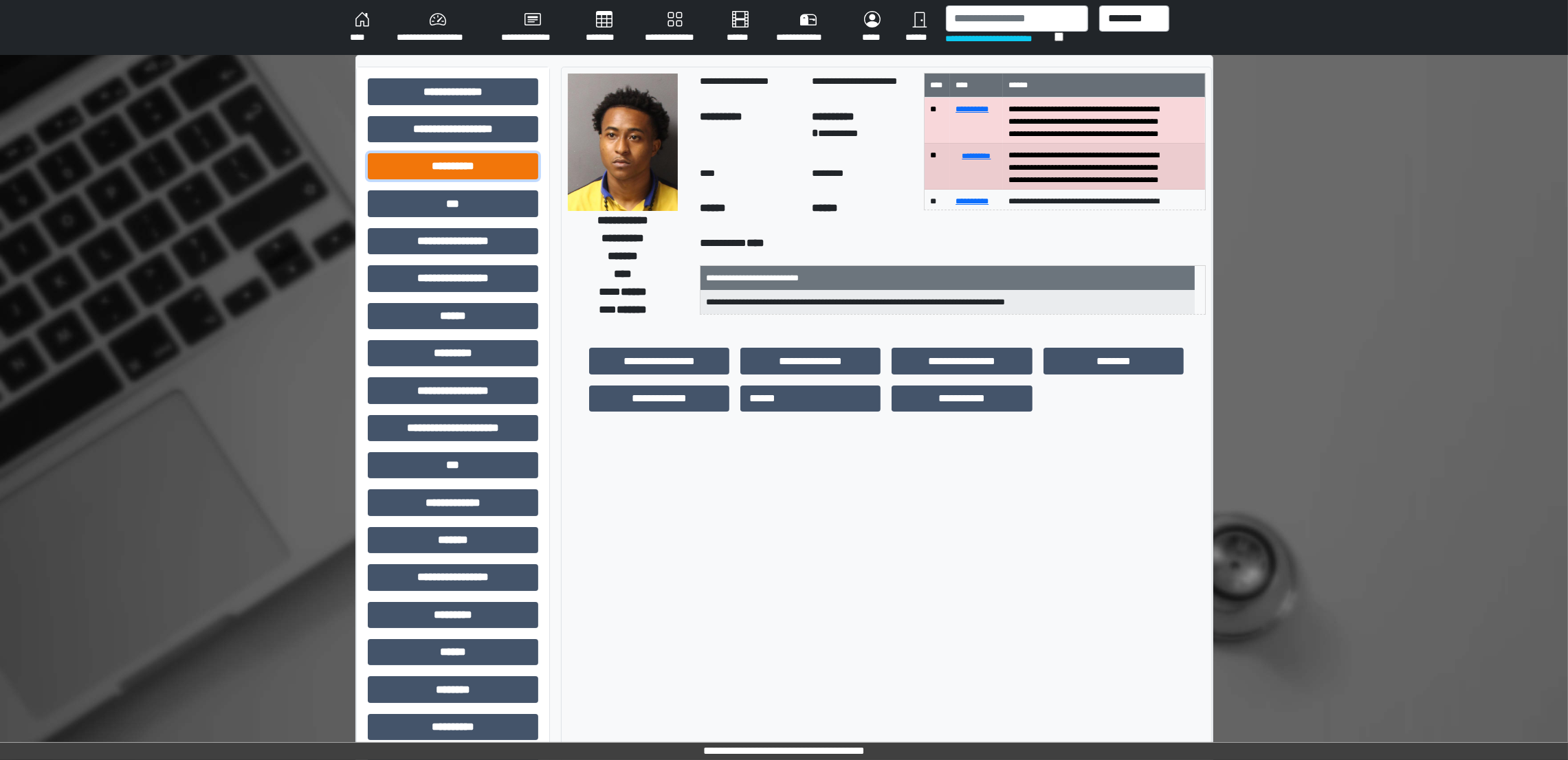 click on "**********" at bounding box center (453, 166) 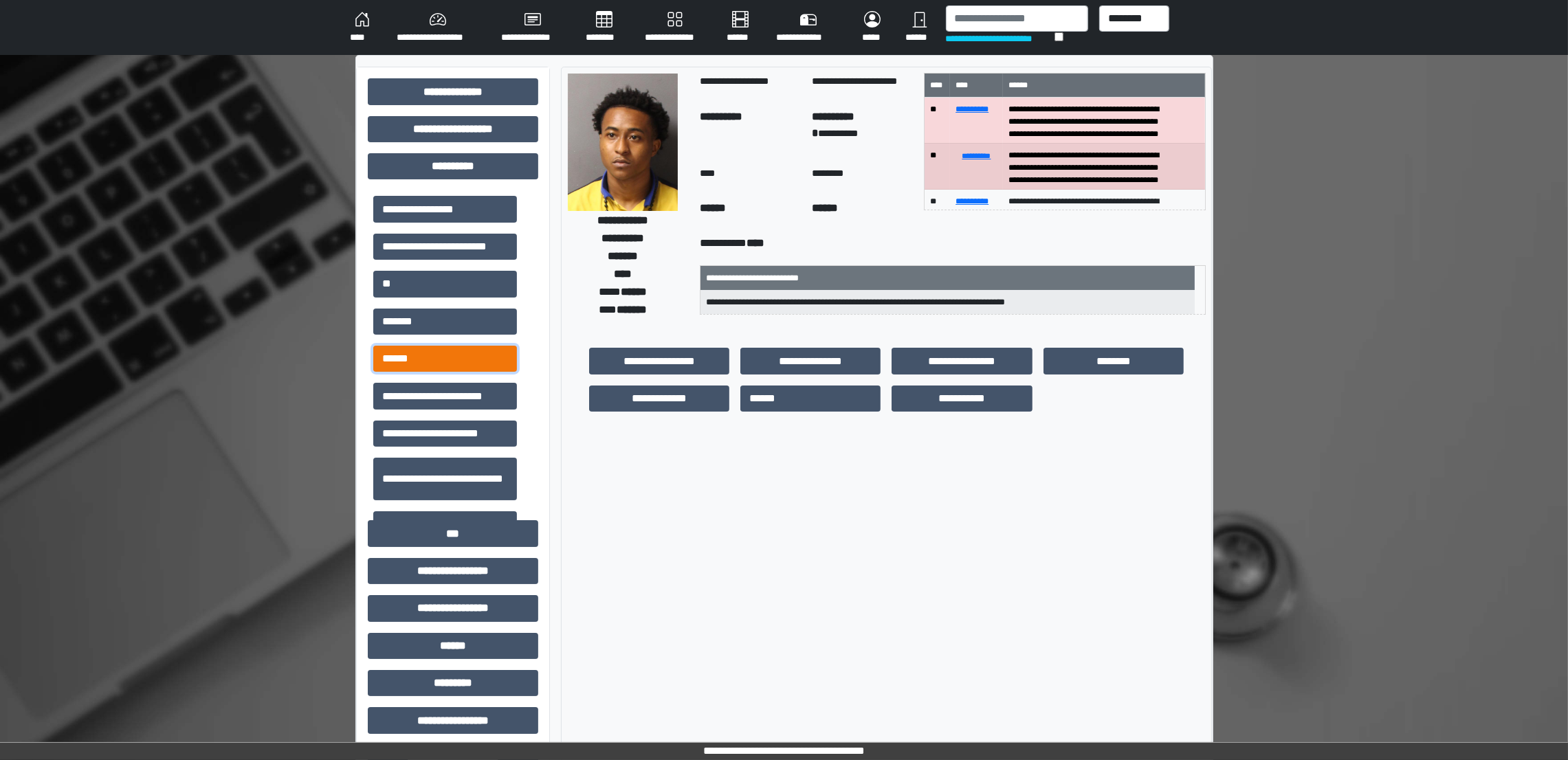 click on "******" at bounding box center (445, 359) 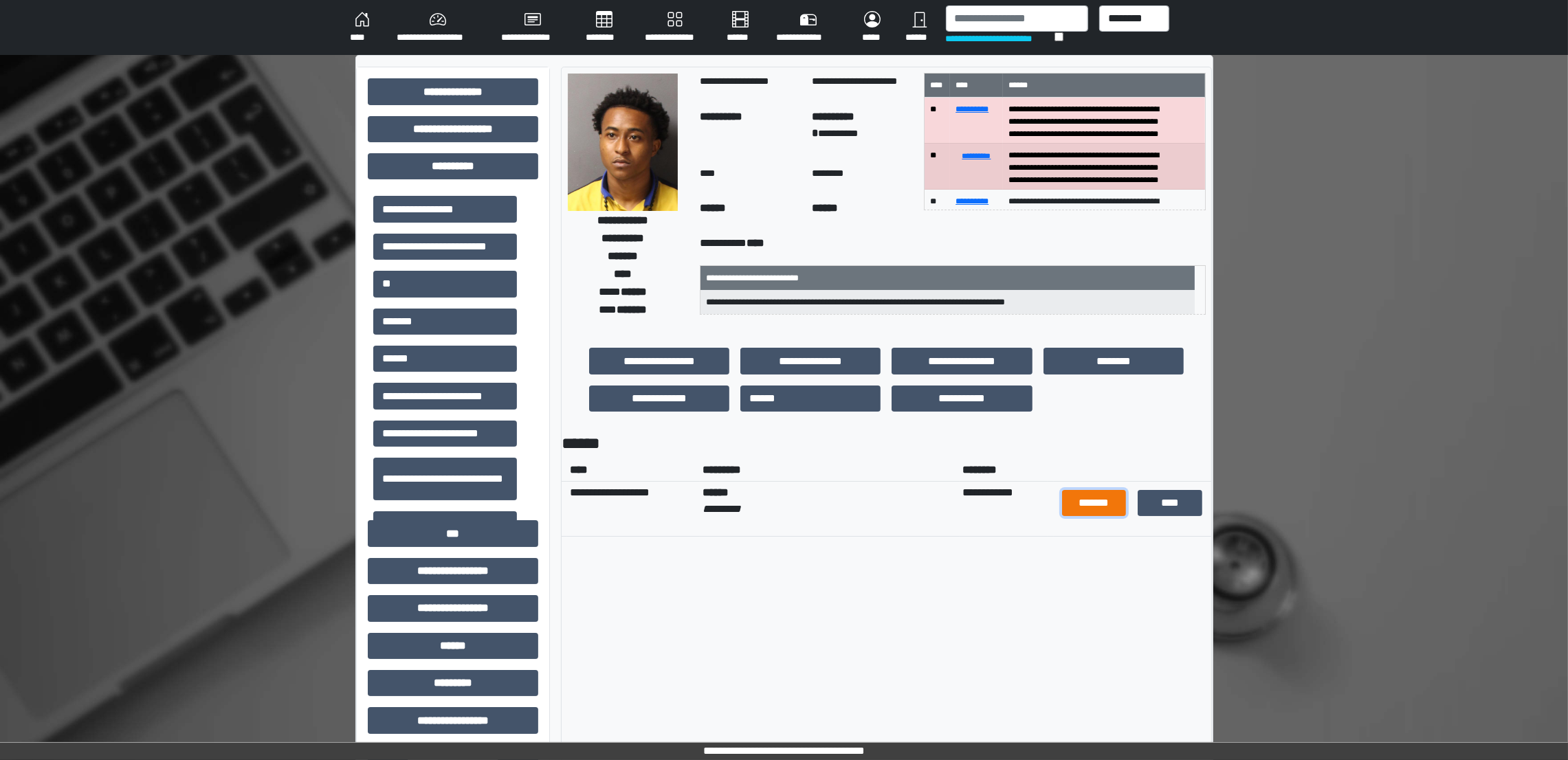 click on "*******" at bounding box center [1094, 503] 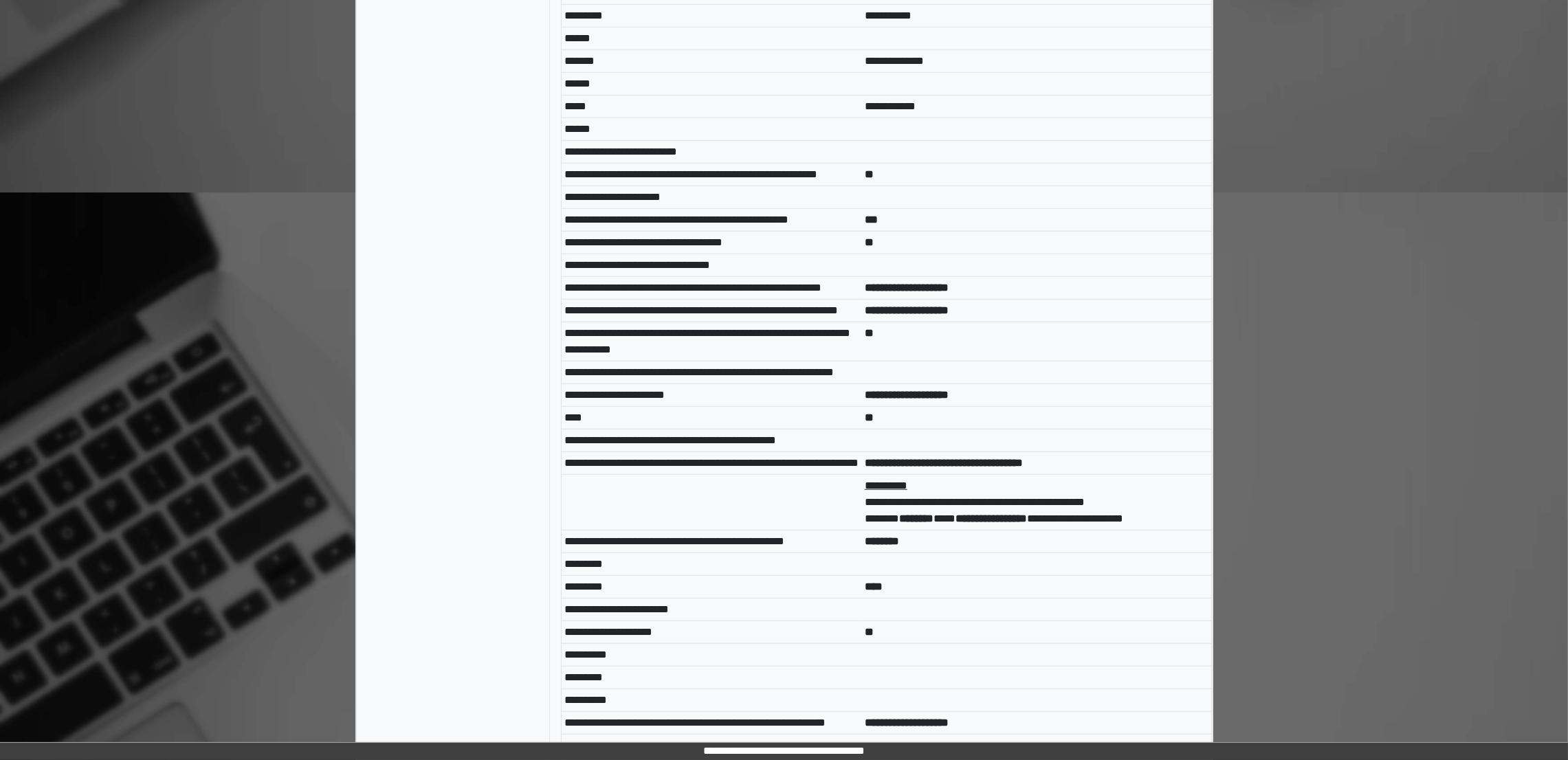 scroll, scrollTop: 1707, scrollLeft: 0, axis: vertical 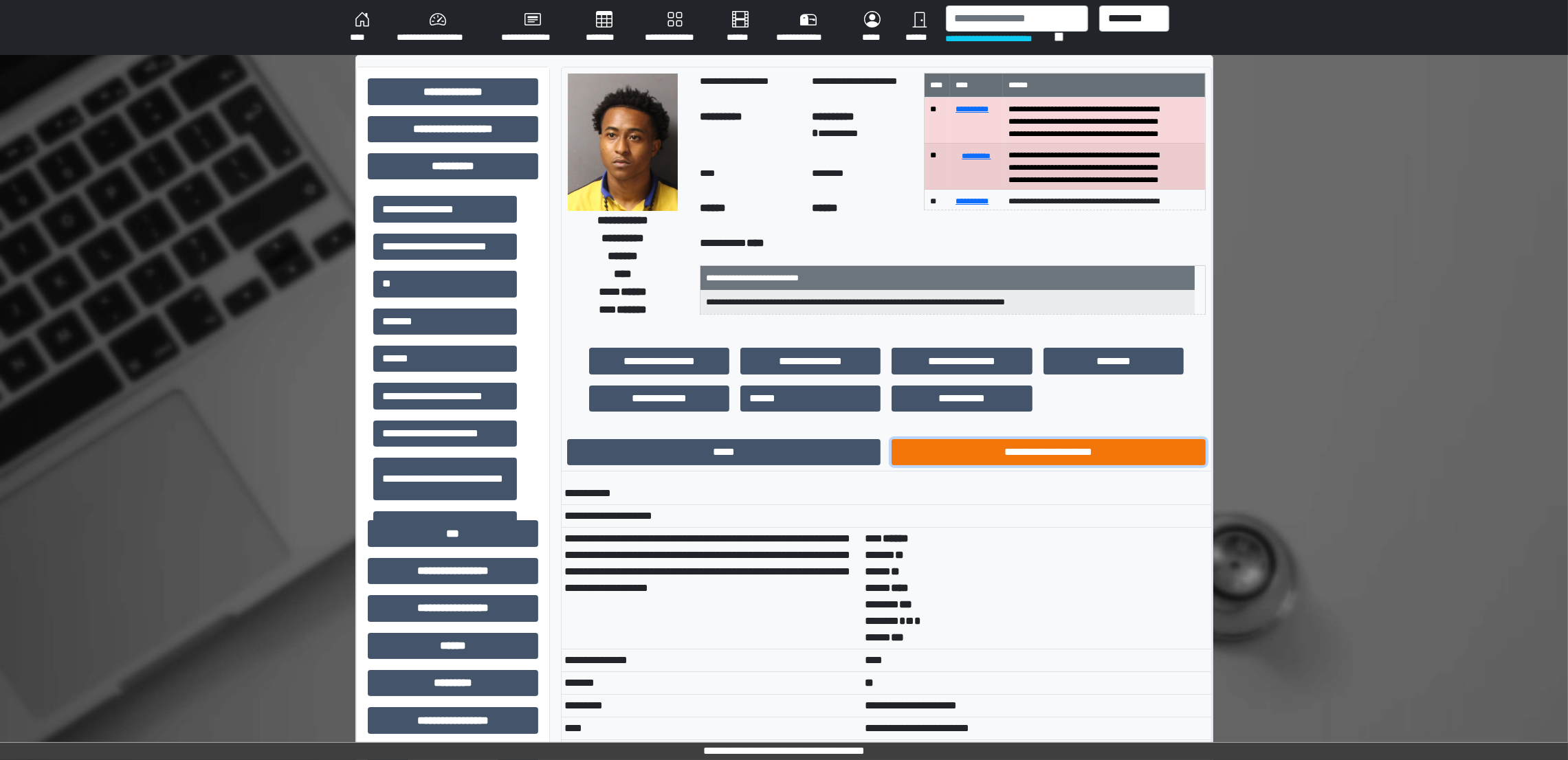 click on "**********" at bounding box center [1048, 452] 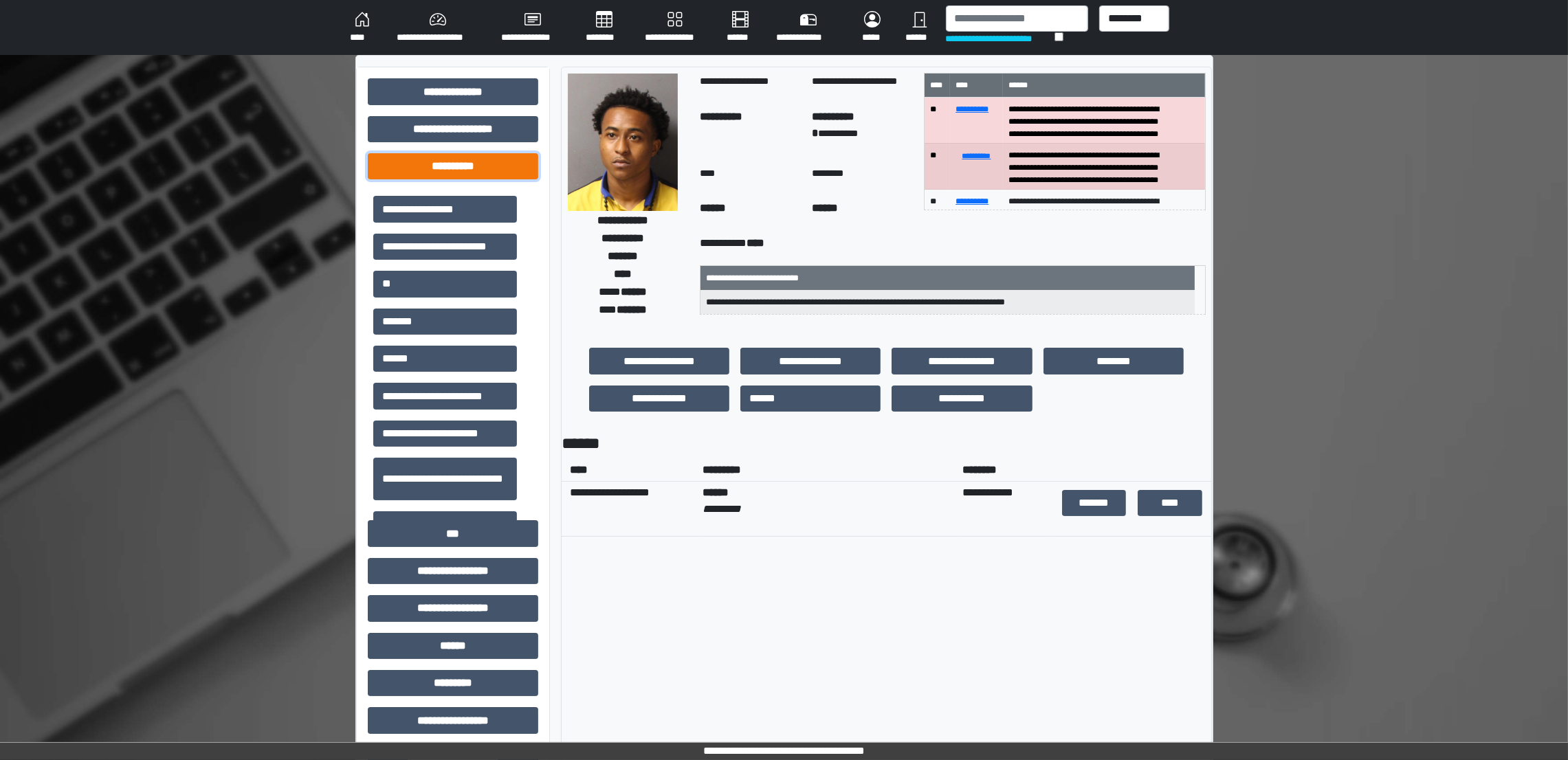 click on "**********" at bounding box center [453, 166] 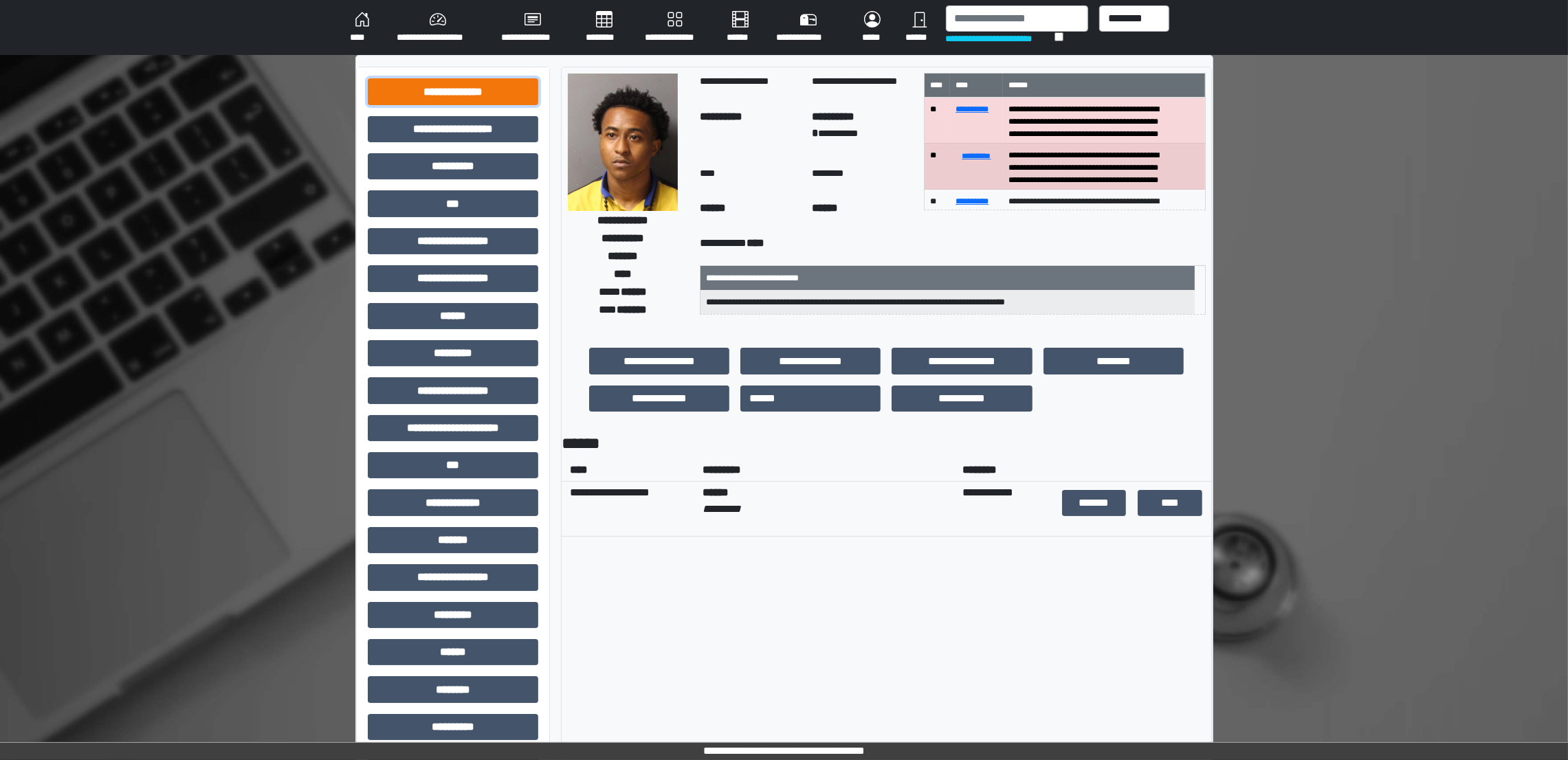 click on "**********" at bounding box center [453, 91] 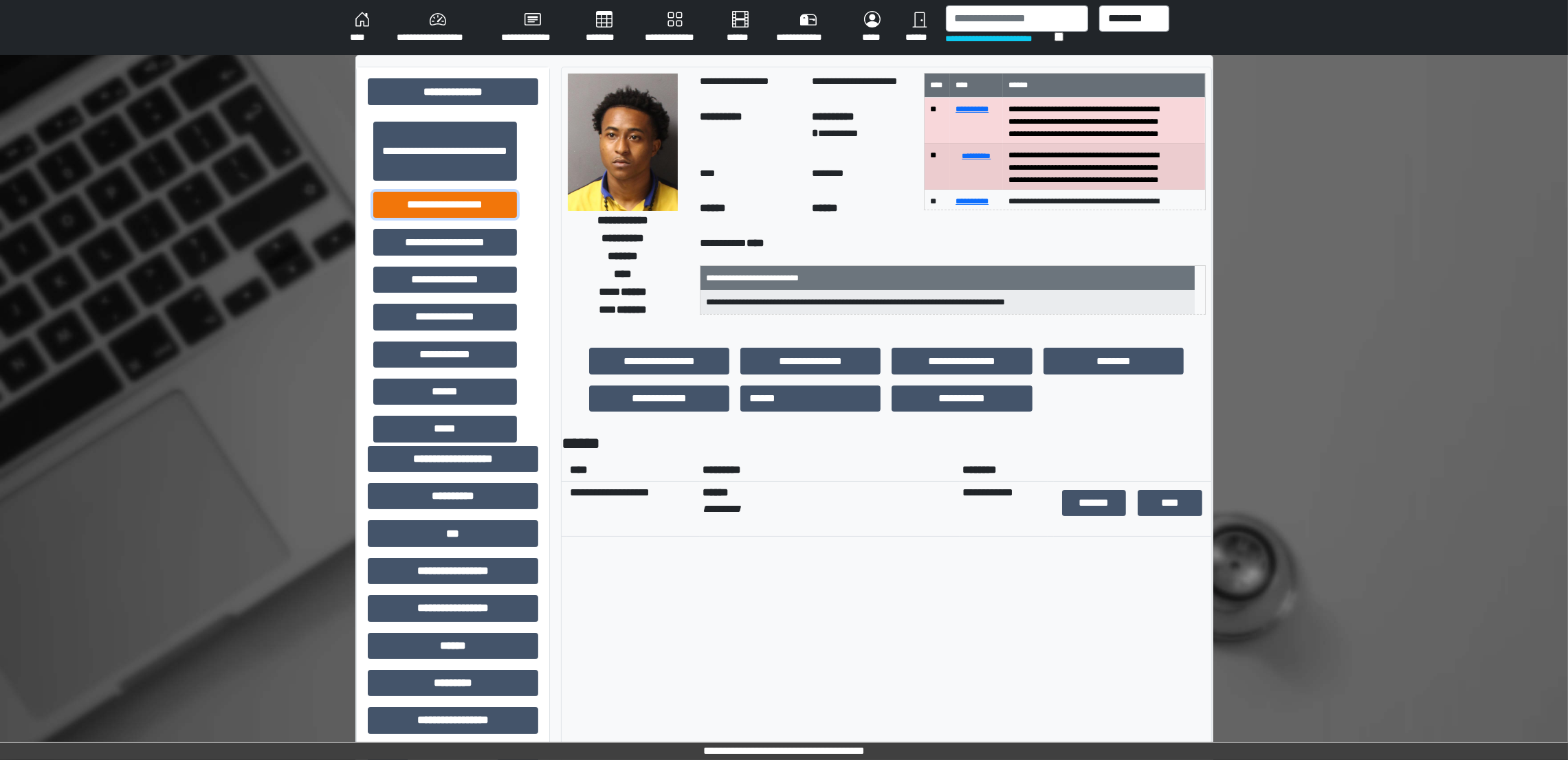 click on "**********" at bounding box center (445, 205) 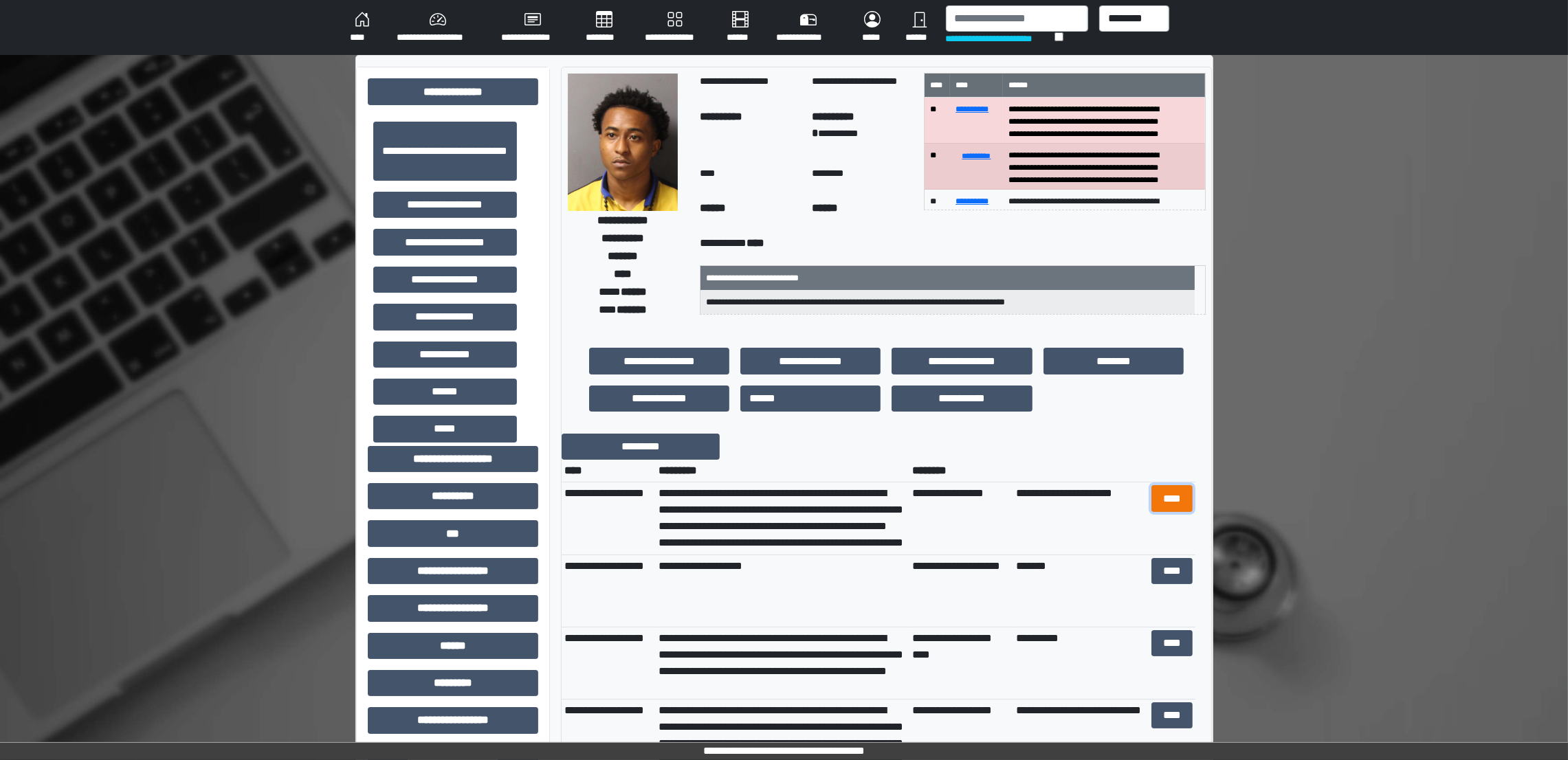 click on "****" at bounding box center (1172, 498) 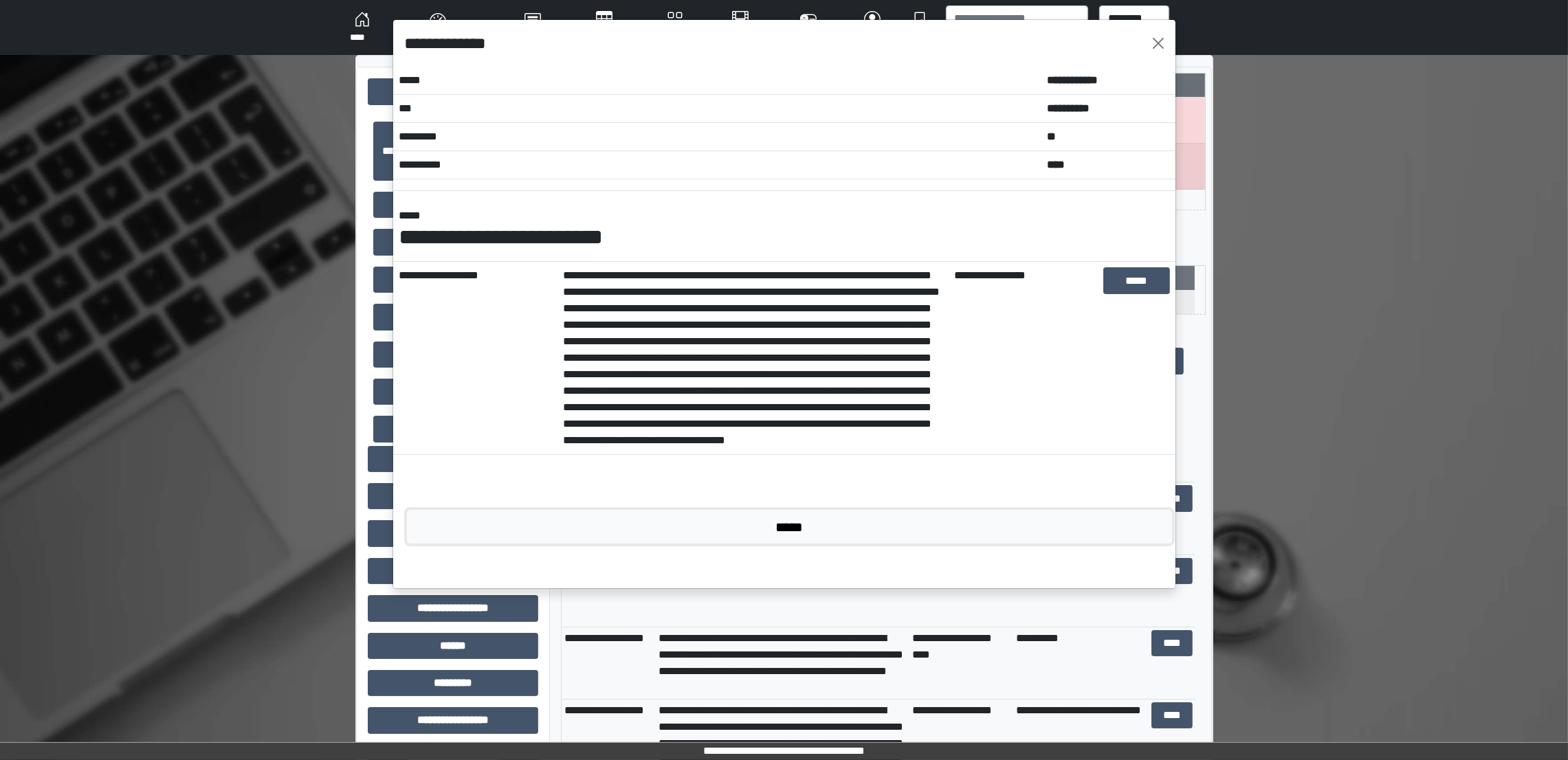 click on "*****" at bounding box center [790, 526] 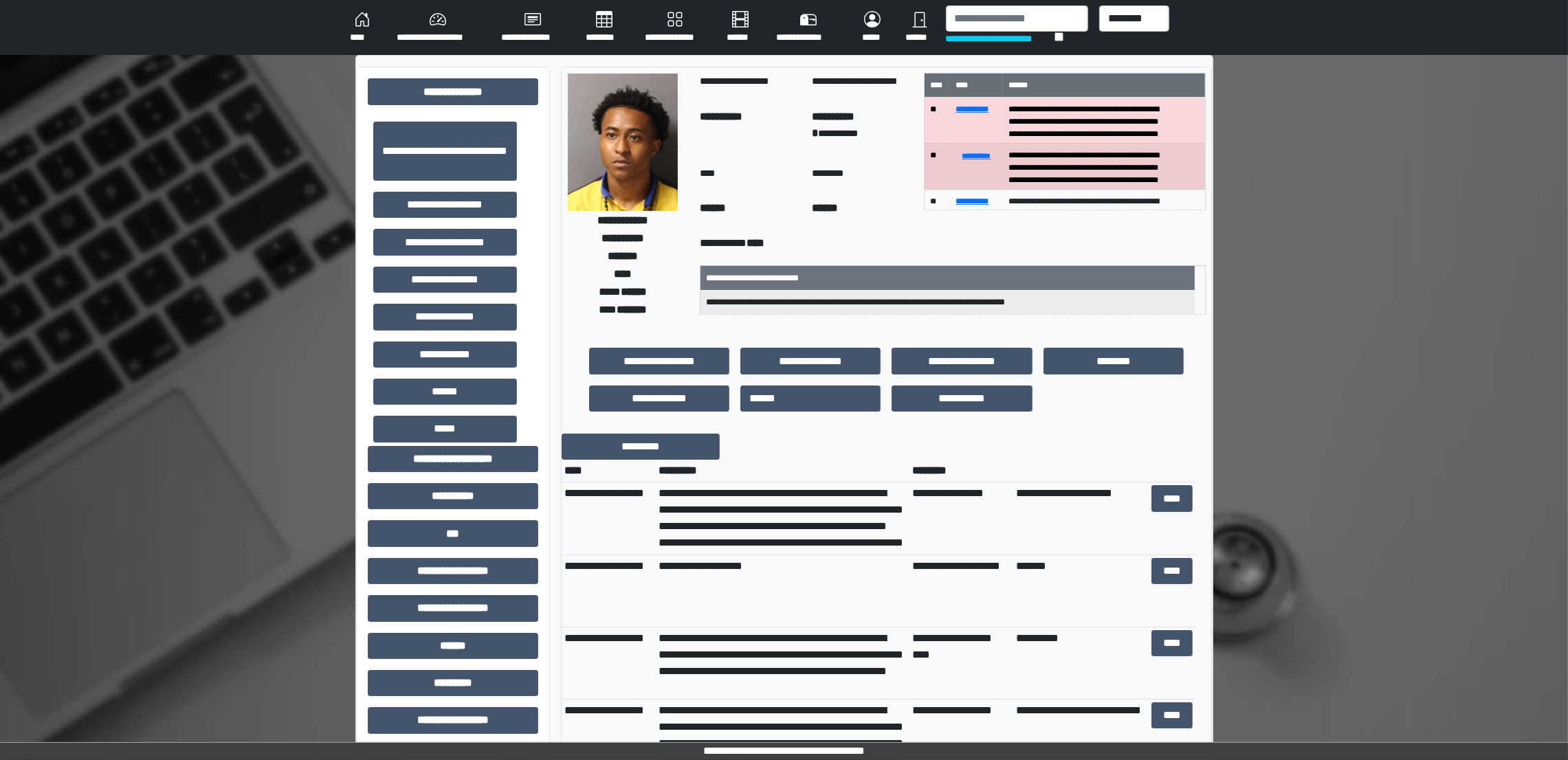 scroll, scrollTop: 183, scrollLeft: 0, axis: vertical 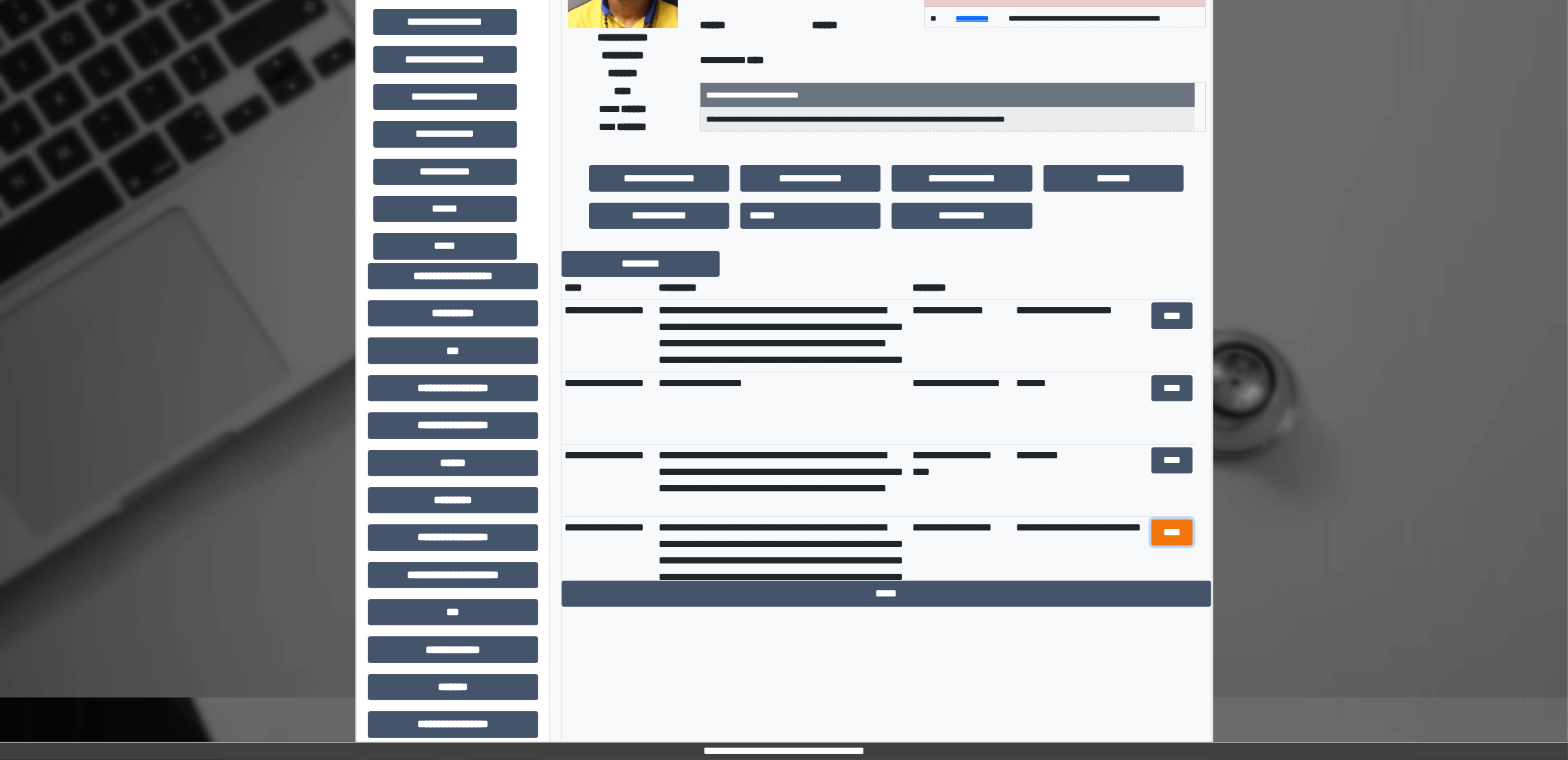 click on "****" at bounding box center [1172, 533] 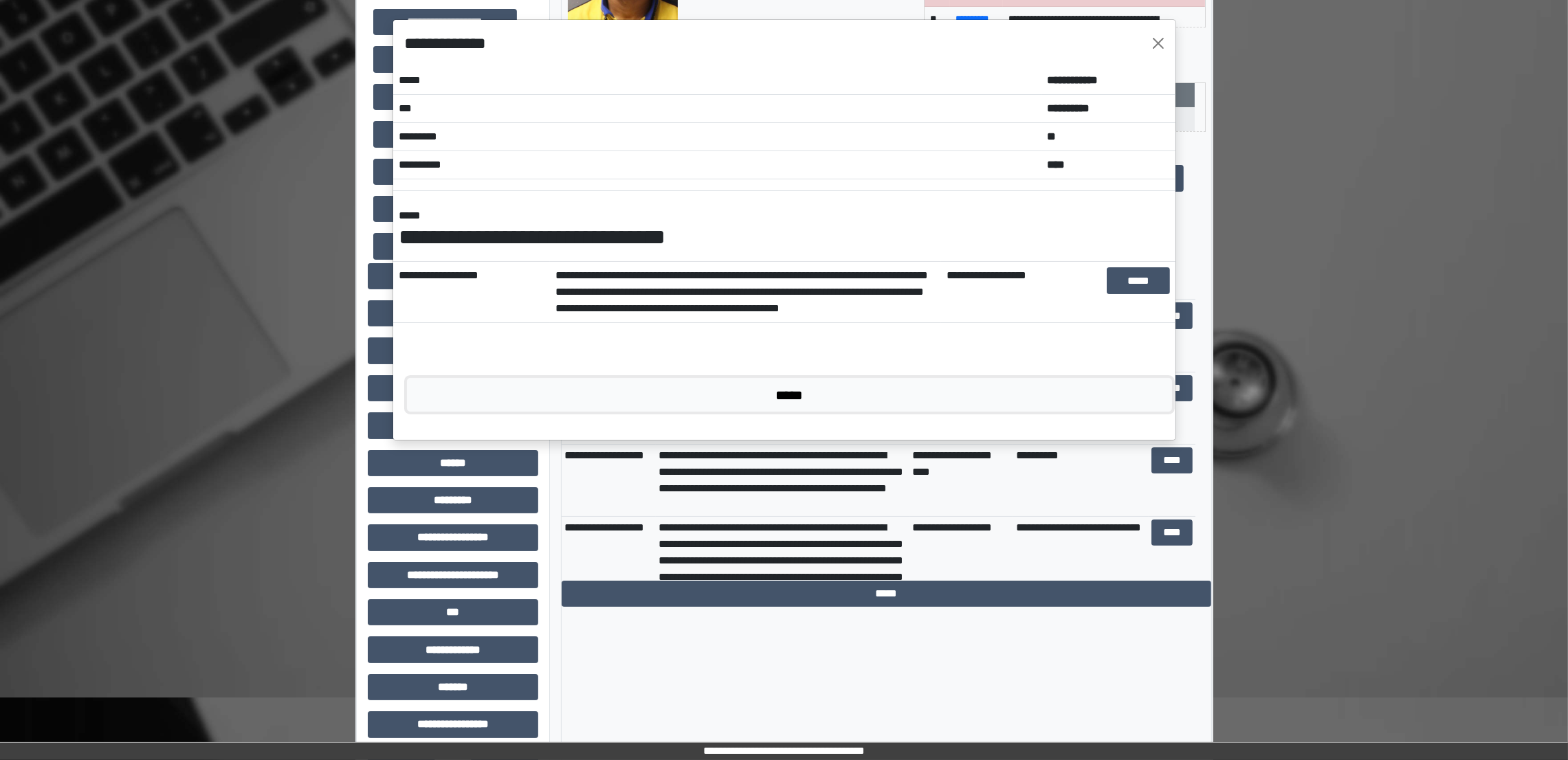 click on "*****" at bounding box center [790, 394] 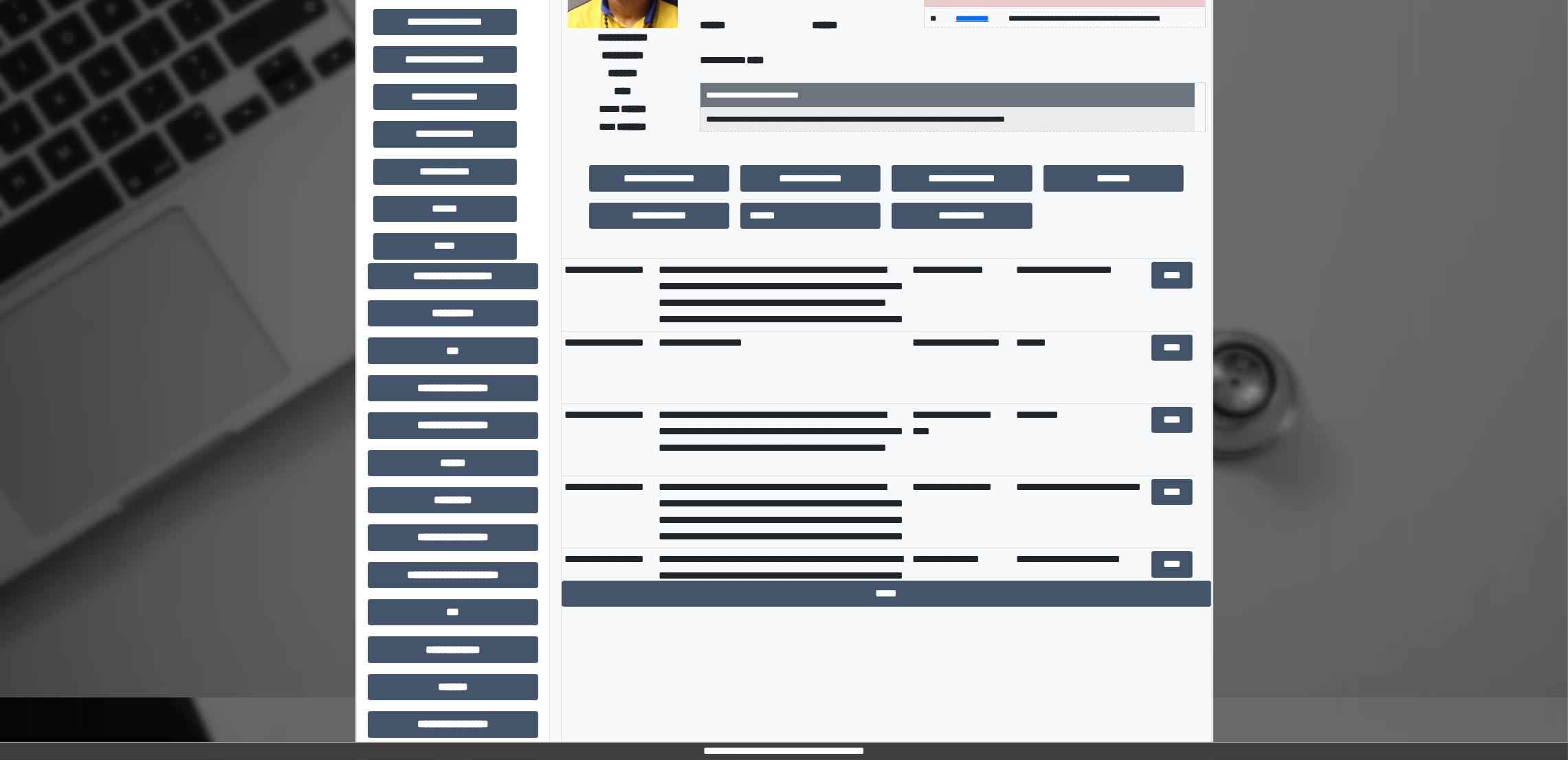 scroll, scrollTop: 91, scrollLeft: 0, axis: vertical 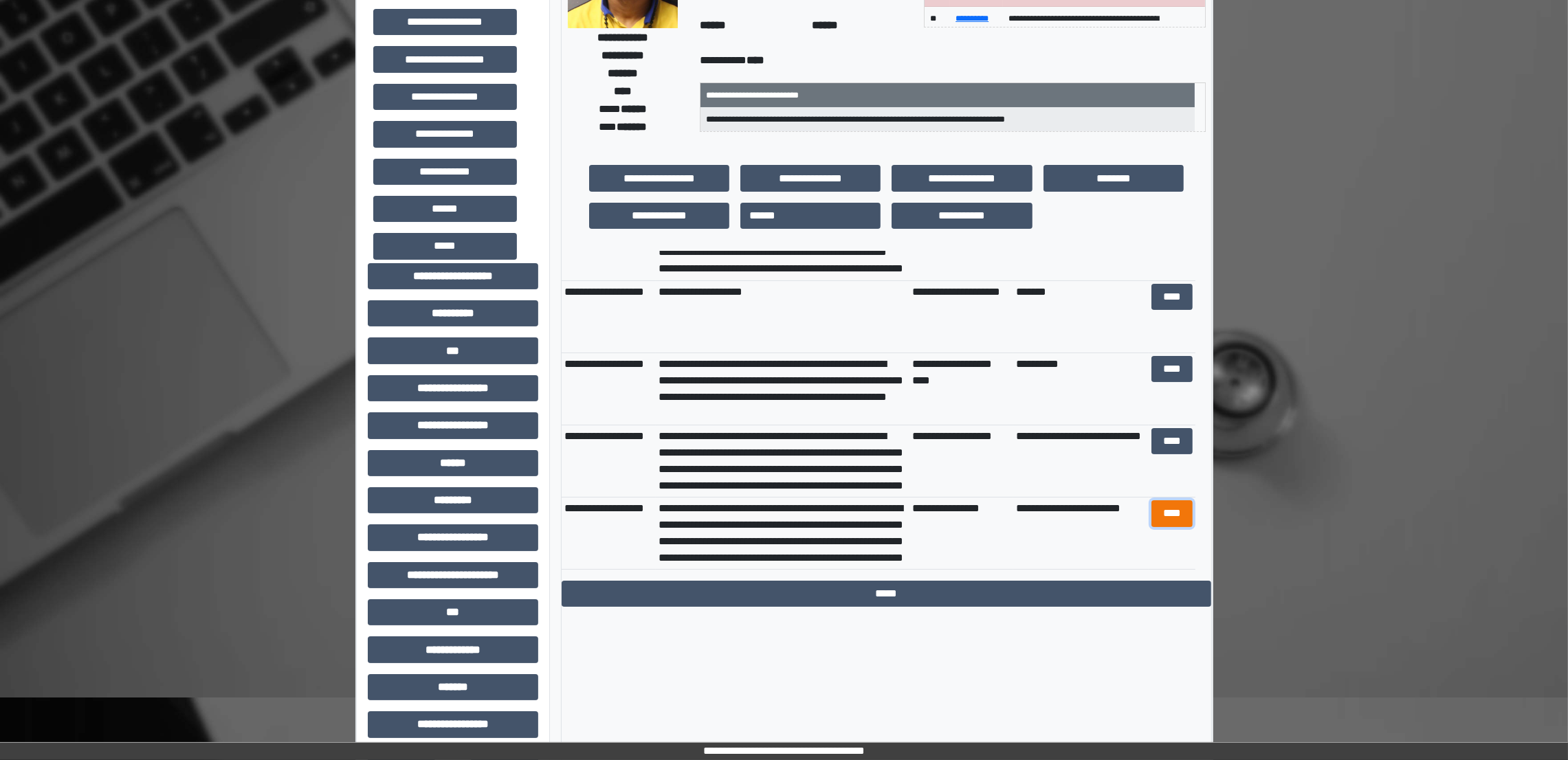 click on "****" at bounding box center (1172, 513) 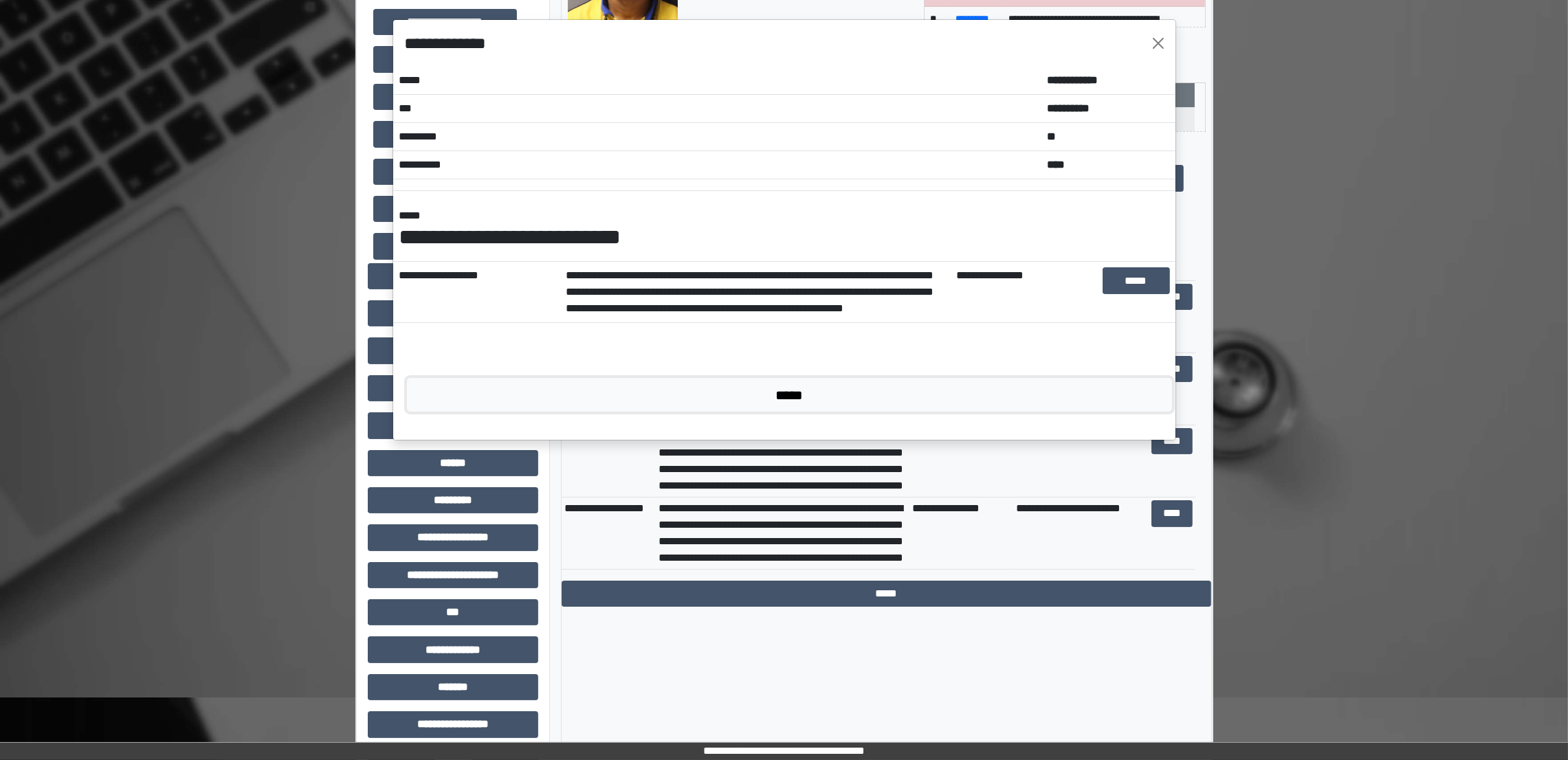 click on "*****" at bounding box center (790, 394) 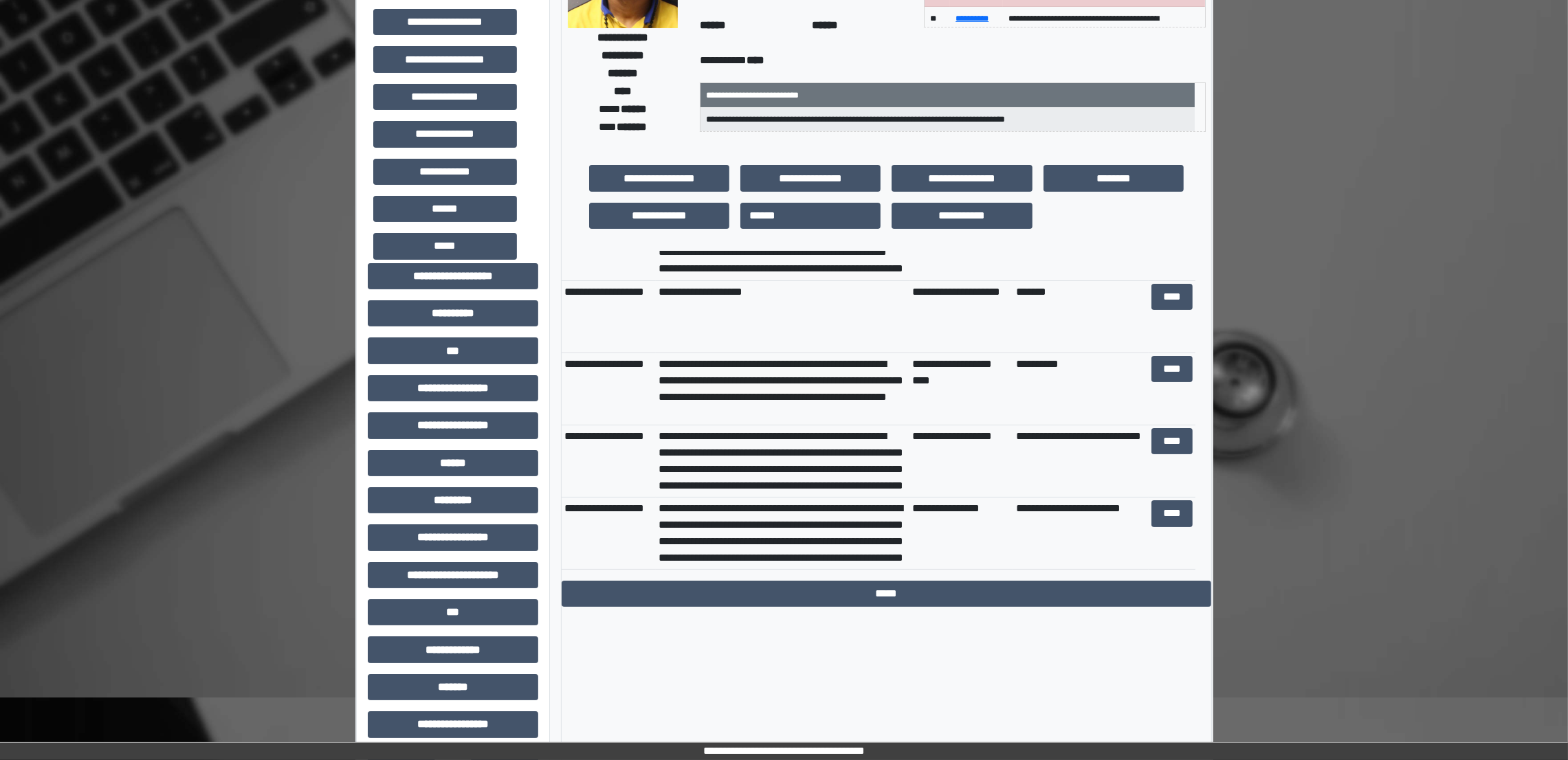 scroll, scrollTop: 0, scrollLeft: 0, axis: both 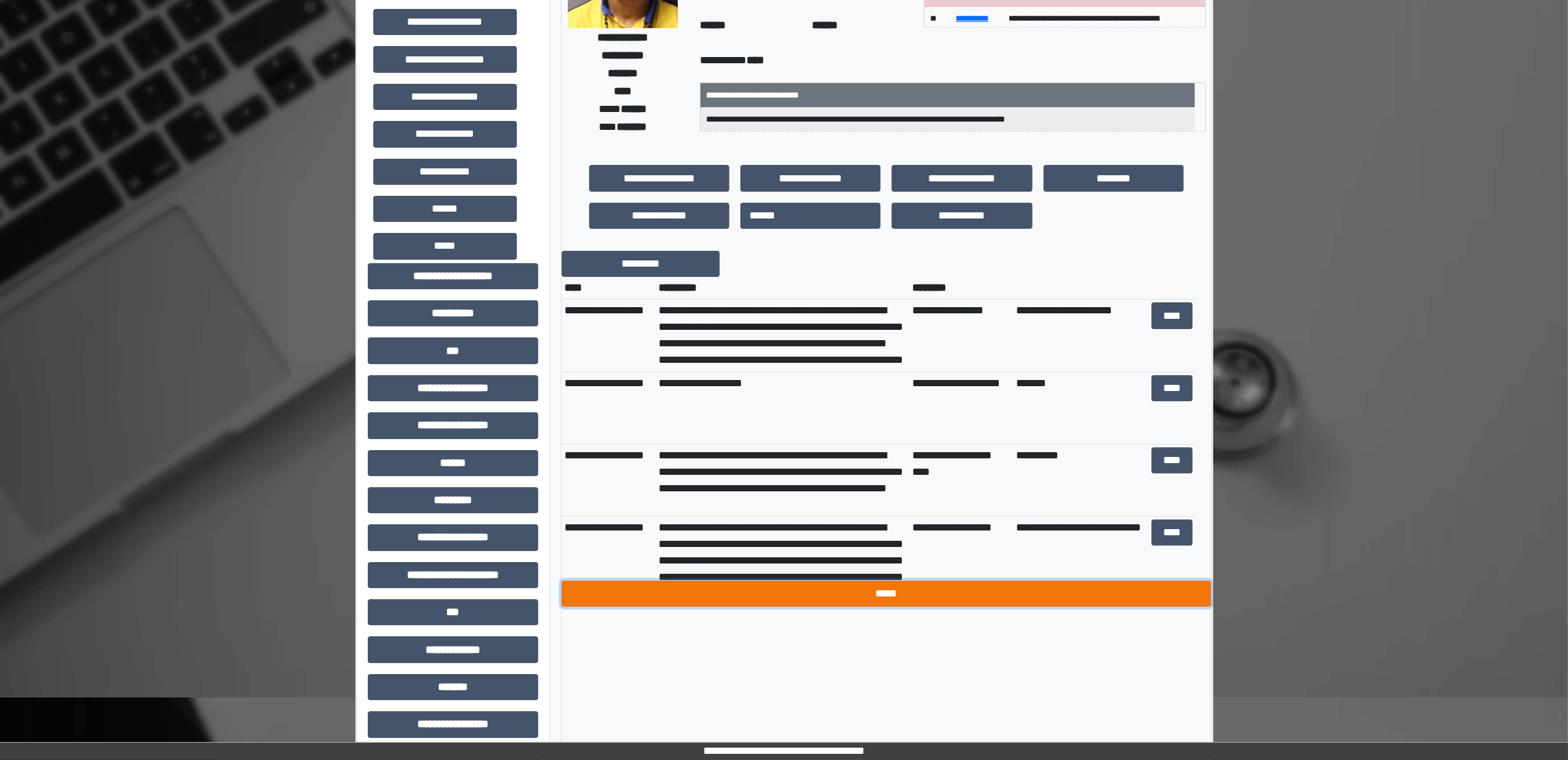 click on "*****" at bounding box center [886, 594] 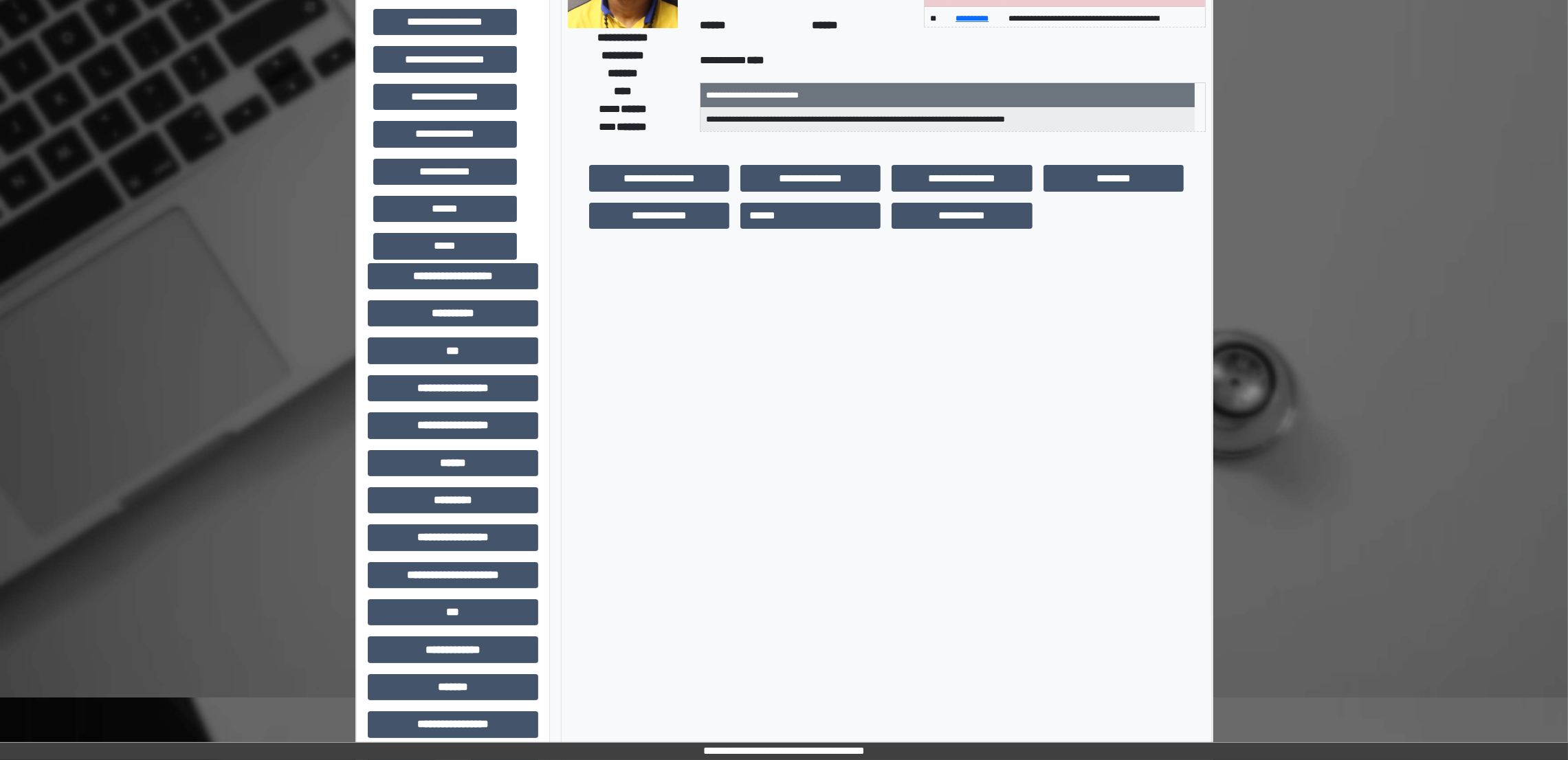 scroll, scrollTop: 0, scrollLeft: 0, axis: both 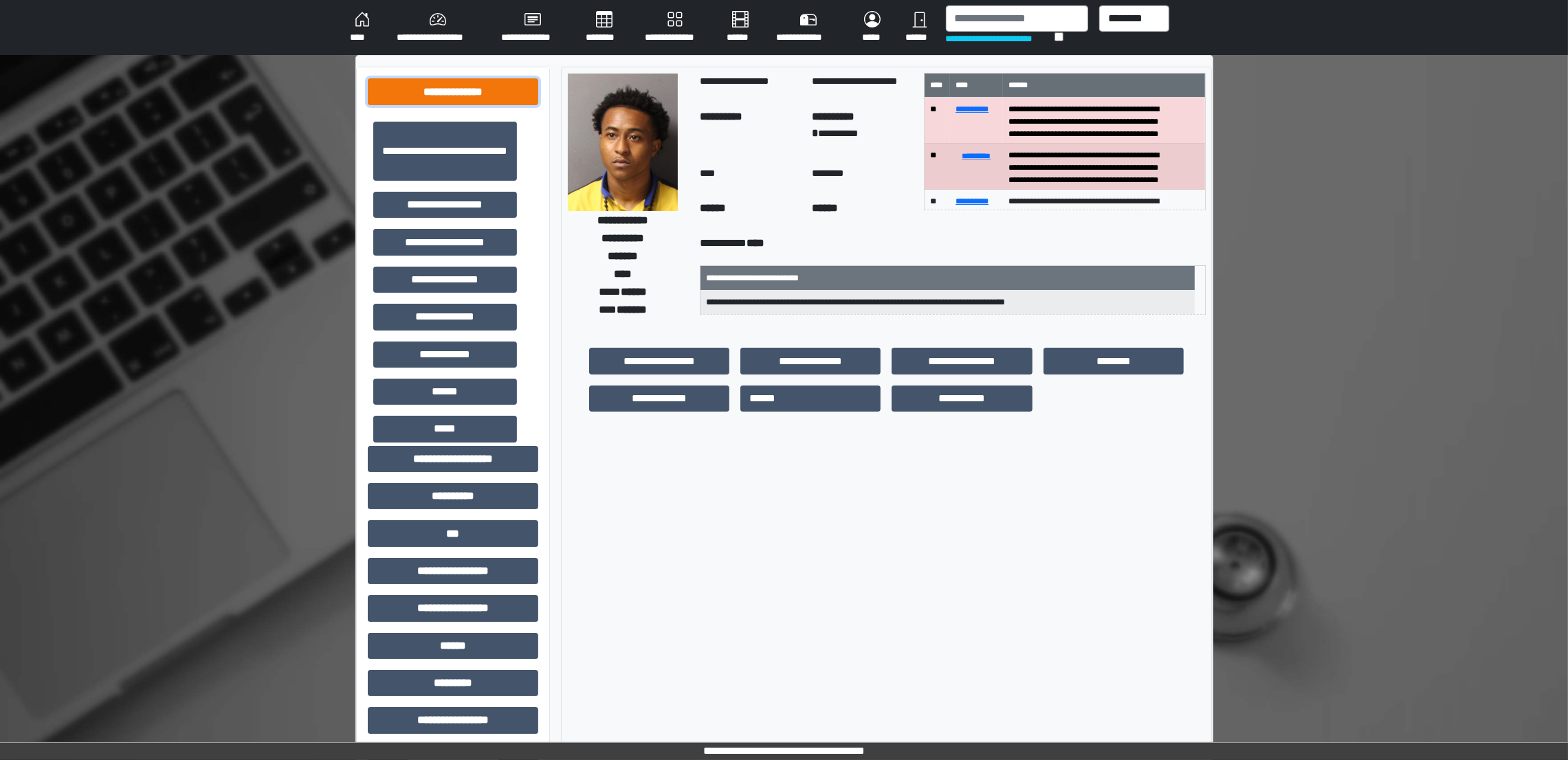 click on "**********" at bounding box center [453, 91] 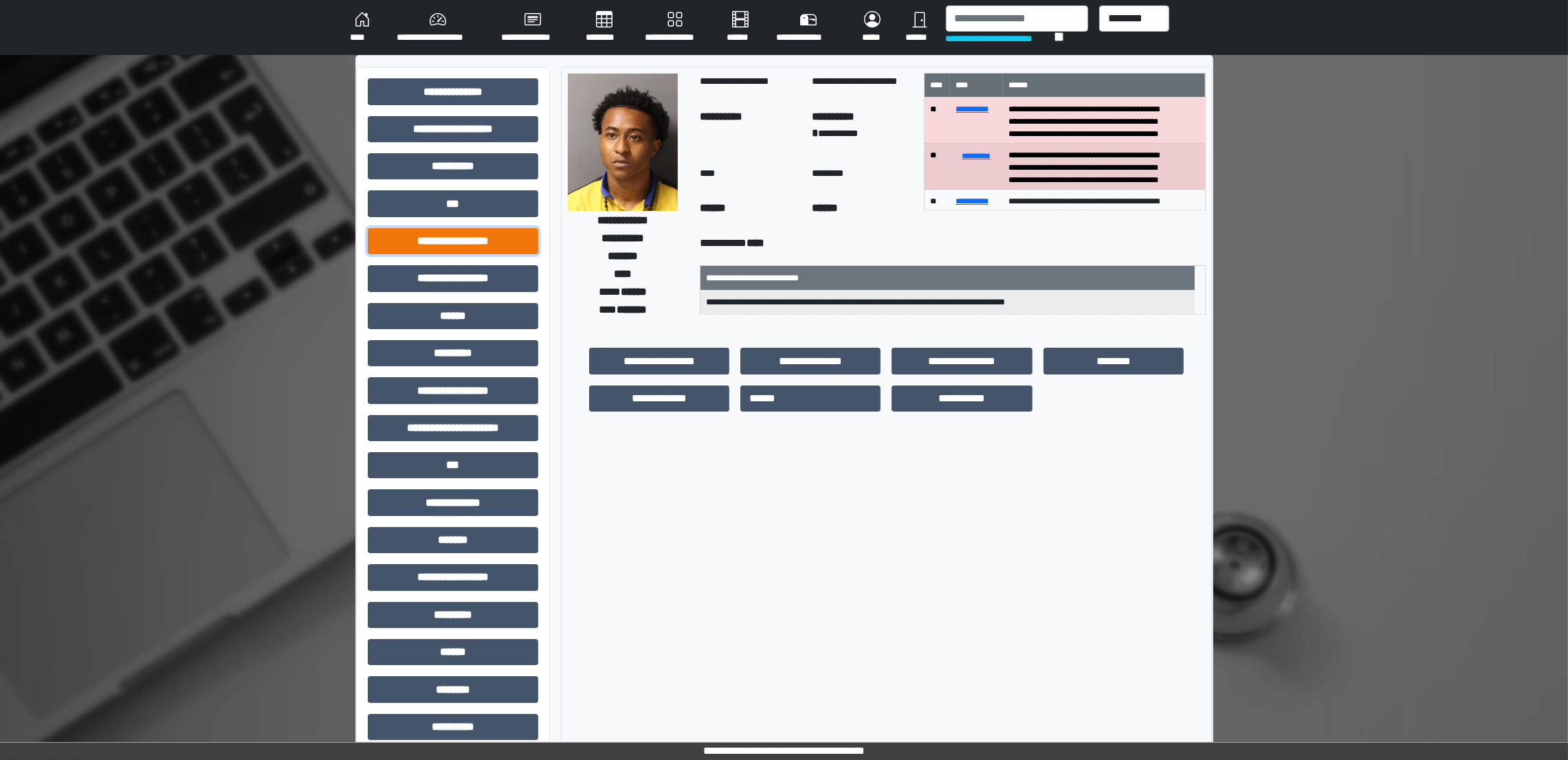 click on "**********" at bounding box center [453, 241] 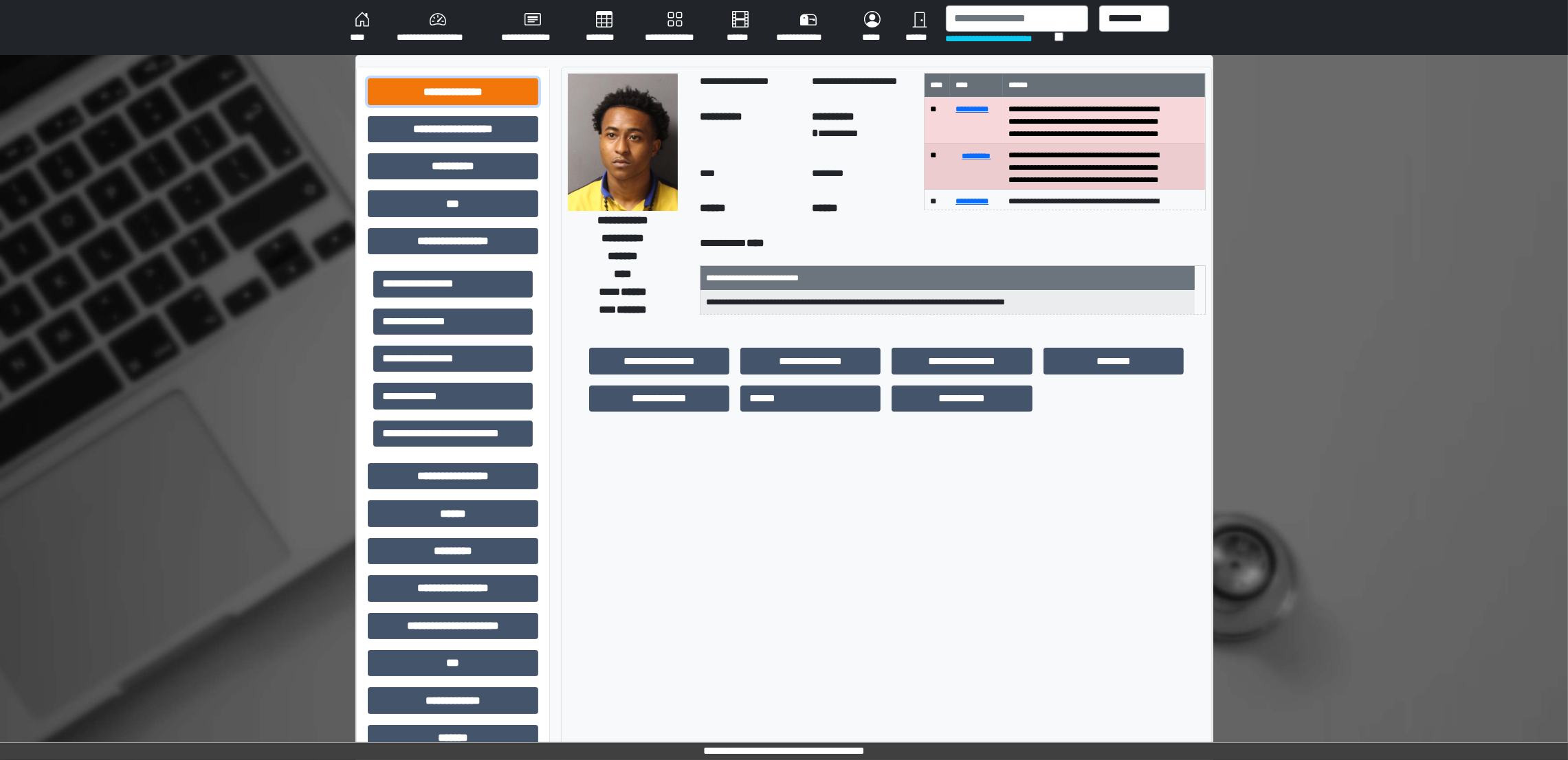 click on "**********" at bounding box center (453, 91) 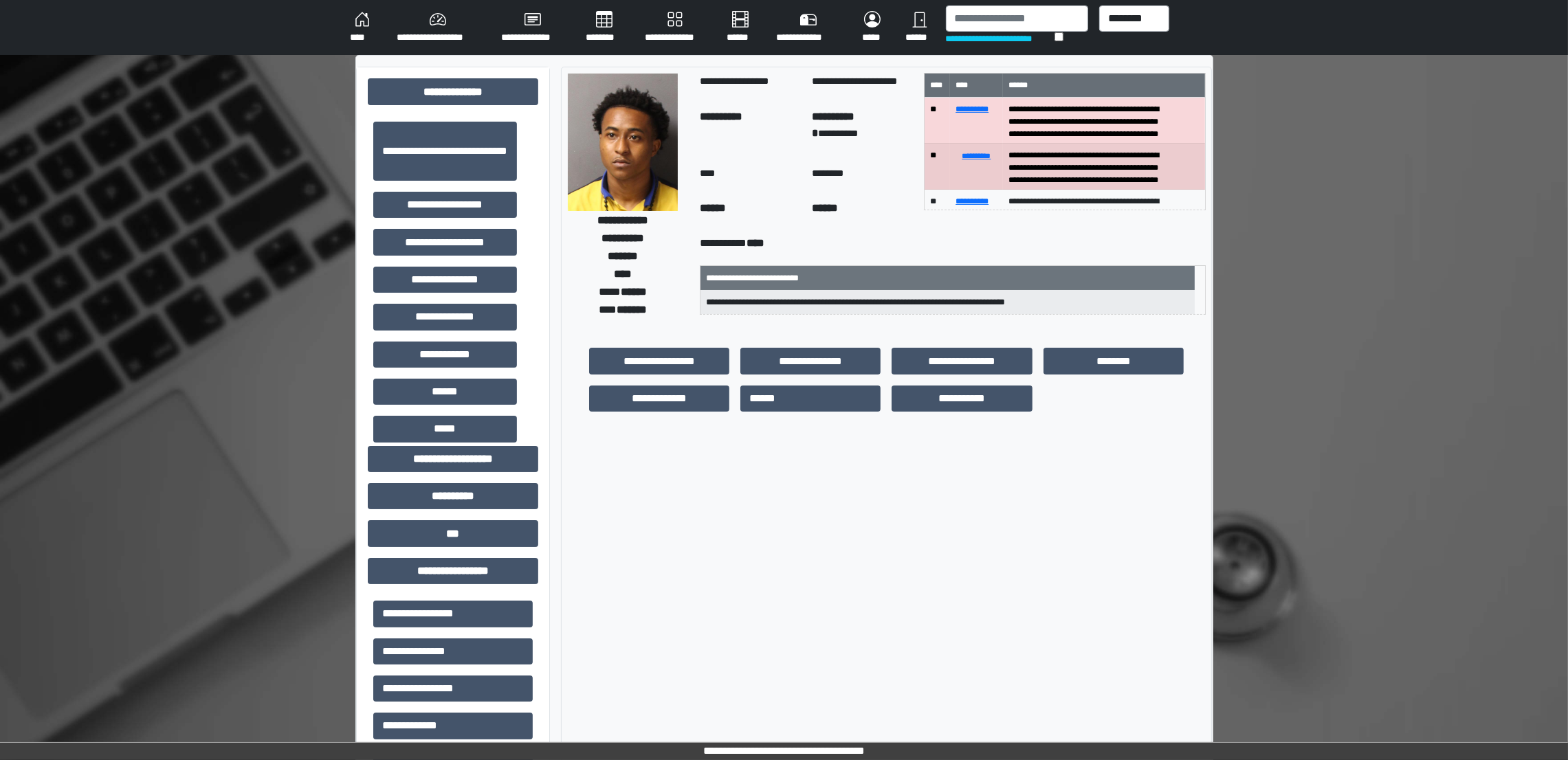click on "****" at bounding box center (362, 27) 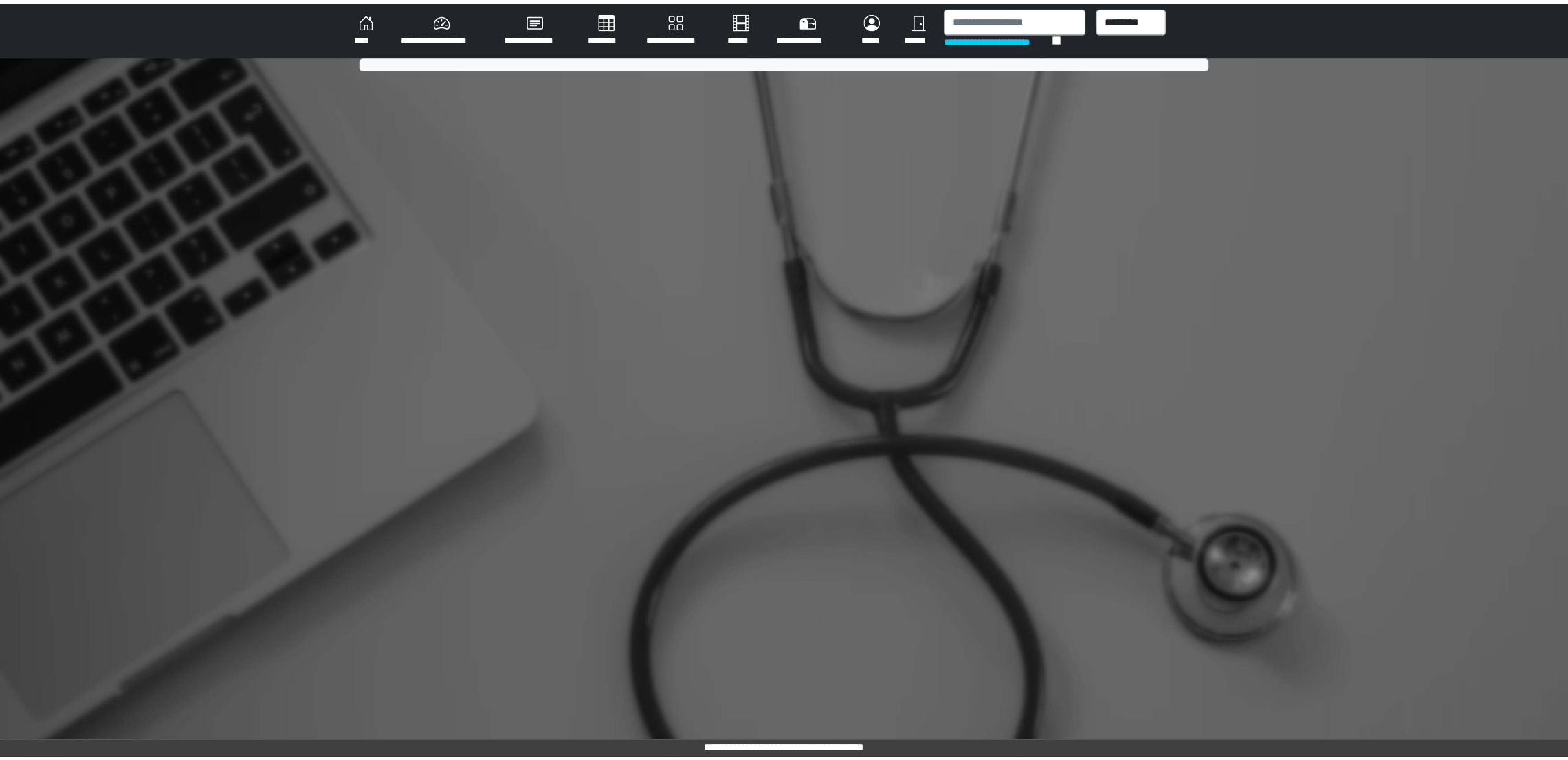 scroll, scrollTop: 0, scrollLeft: 0, axis: both 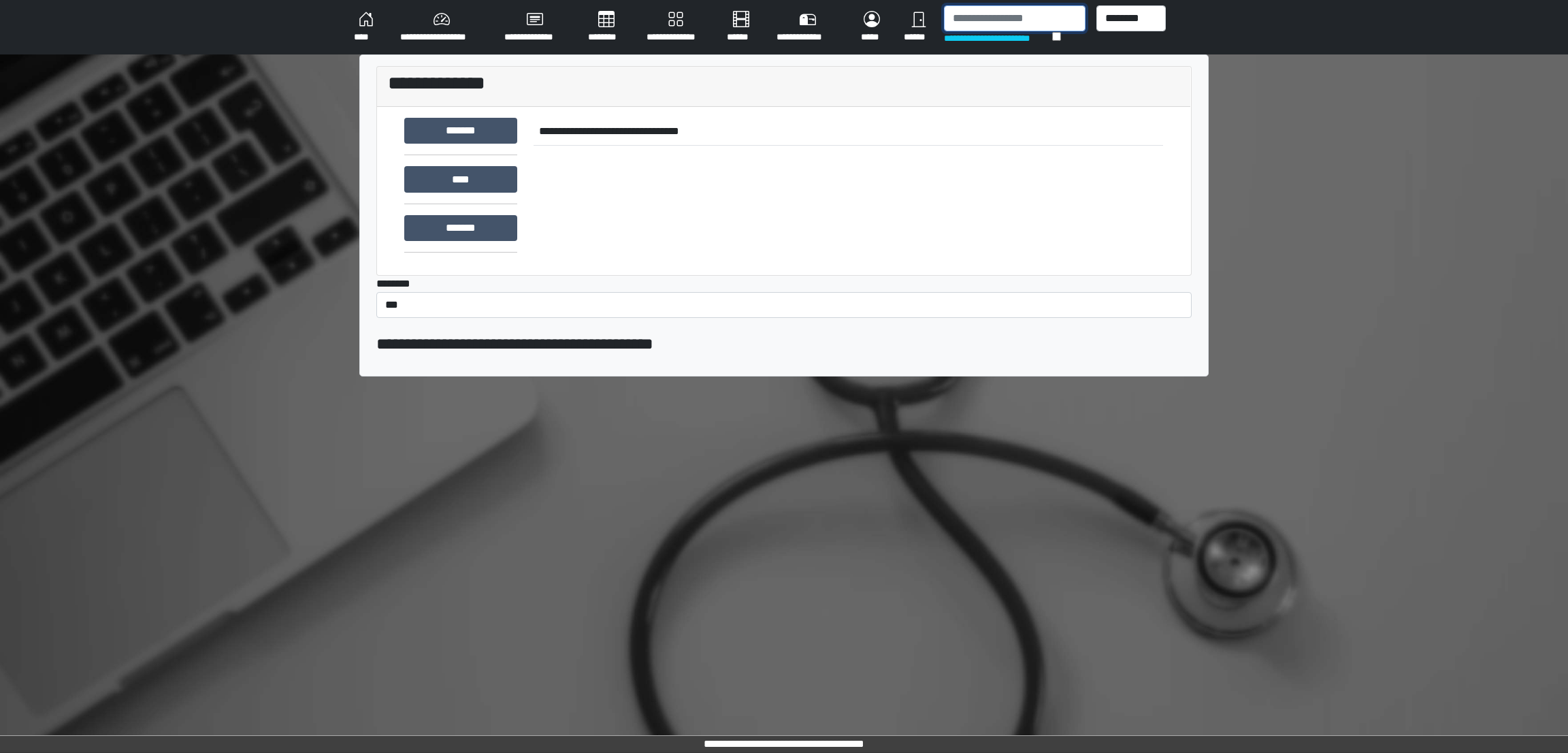 click at bounding box center [1015, 18] 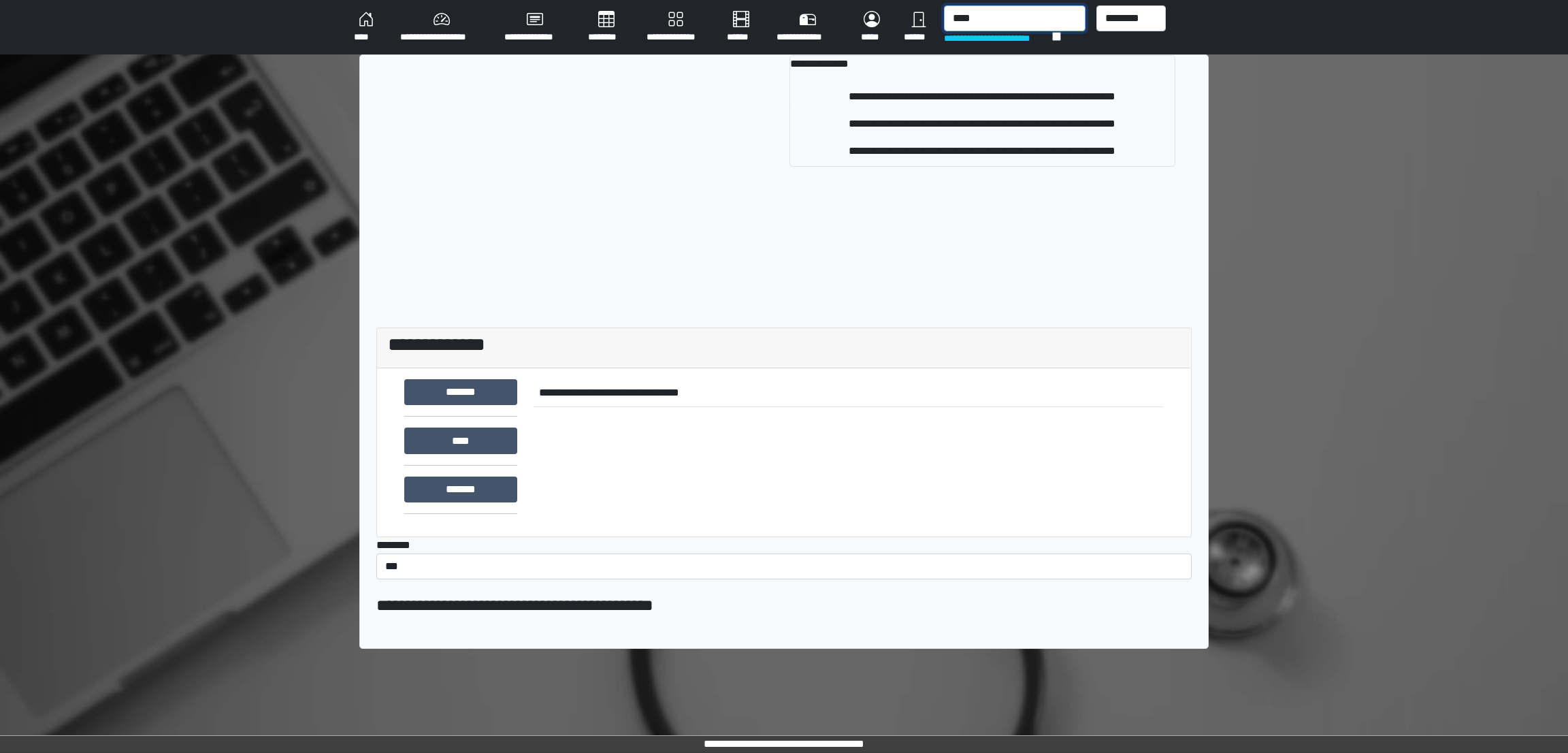 type on "****" 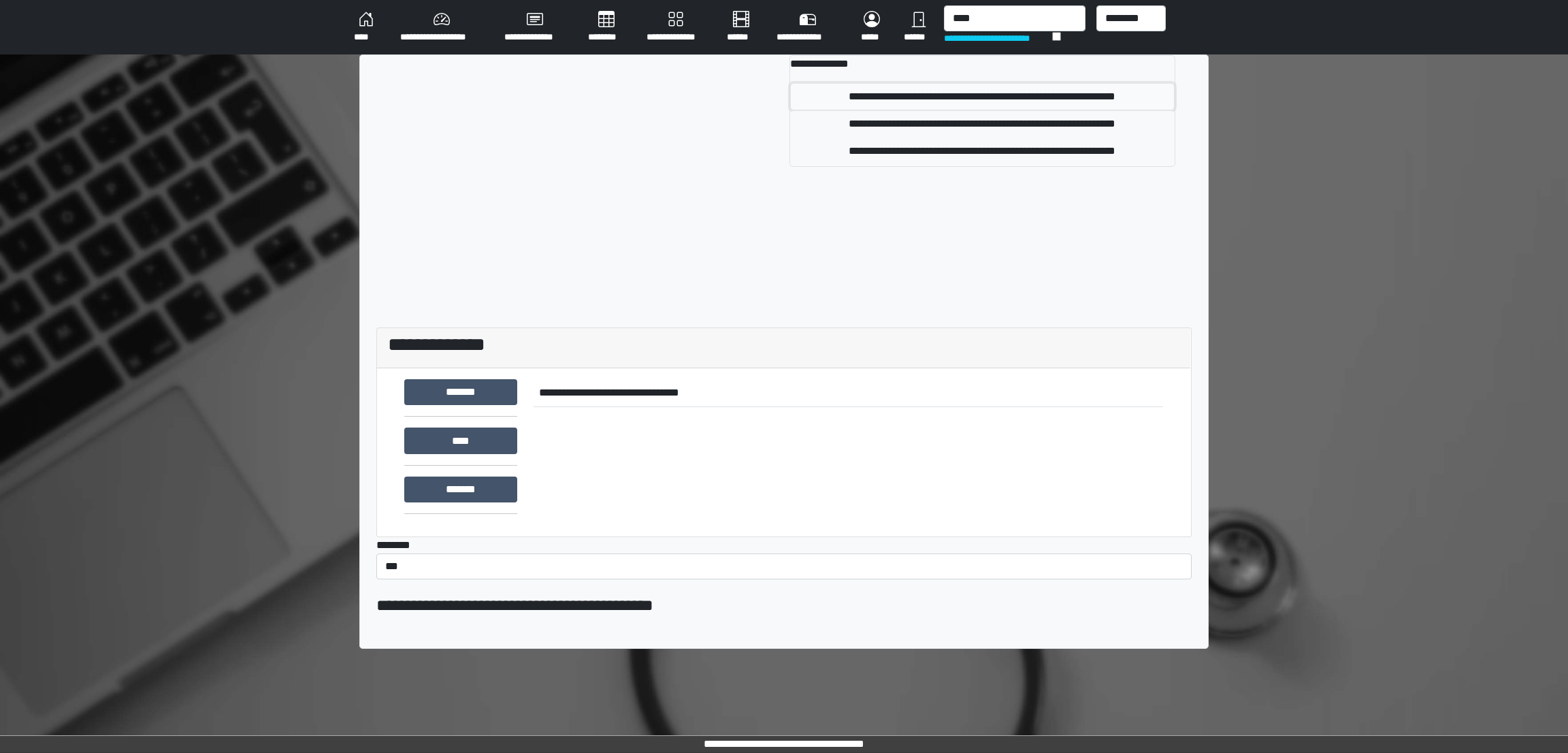 click on "**********" at bounding box center (982, 97) 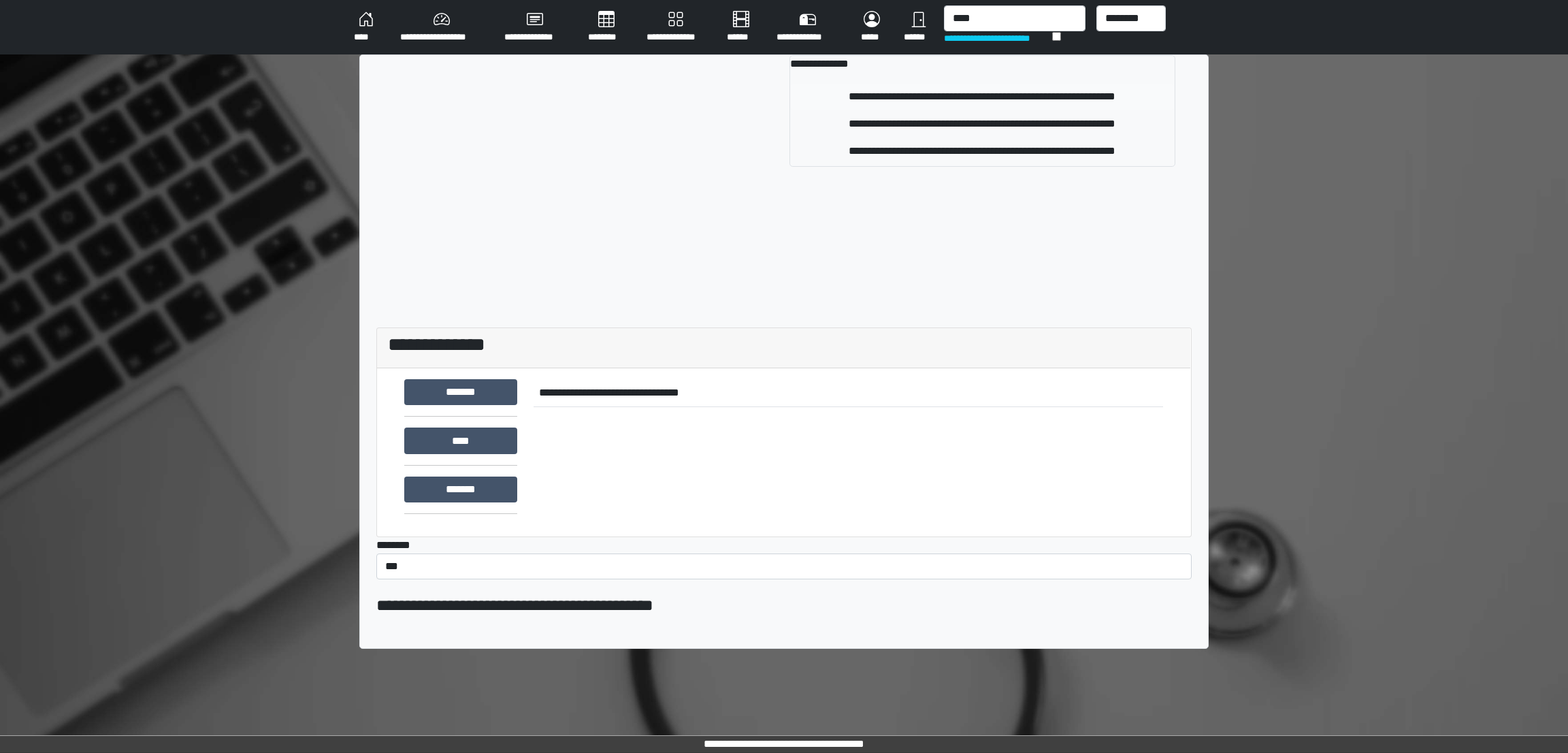type 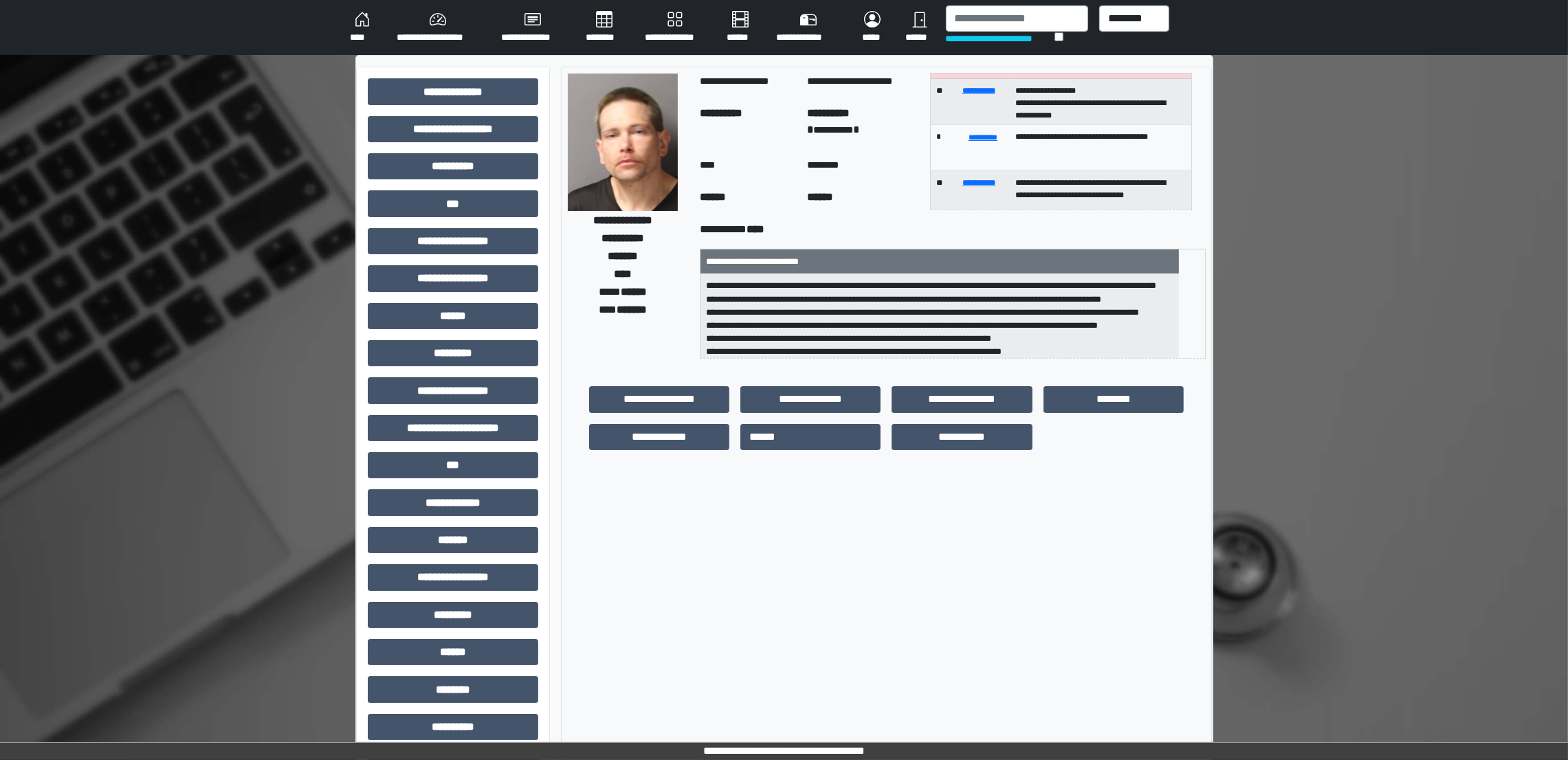 scroll, scrollTop: 83, scrollLeft: 0, axis: vertical 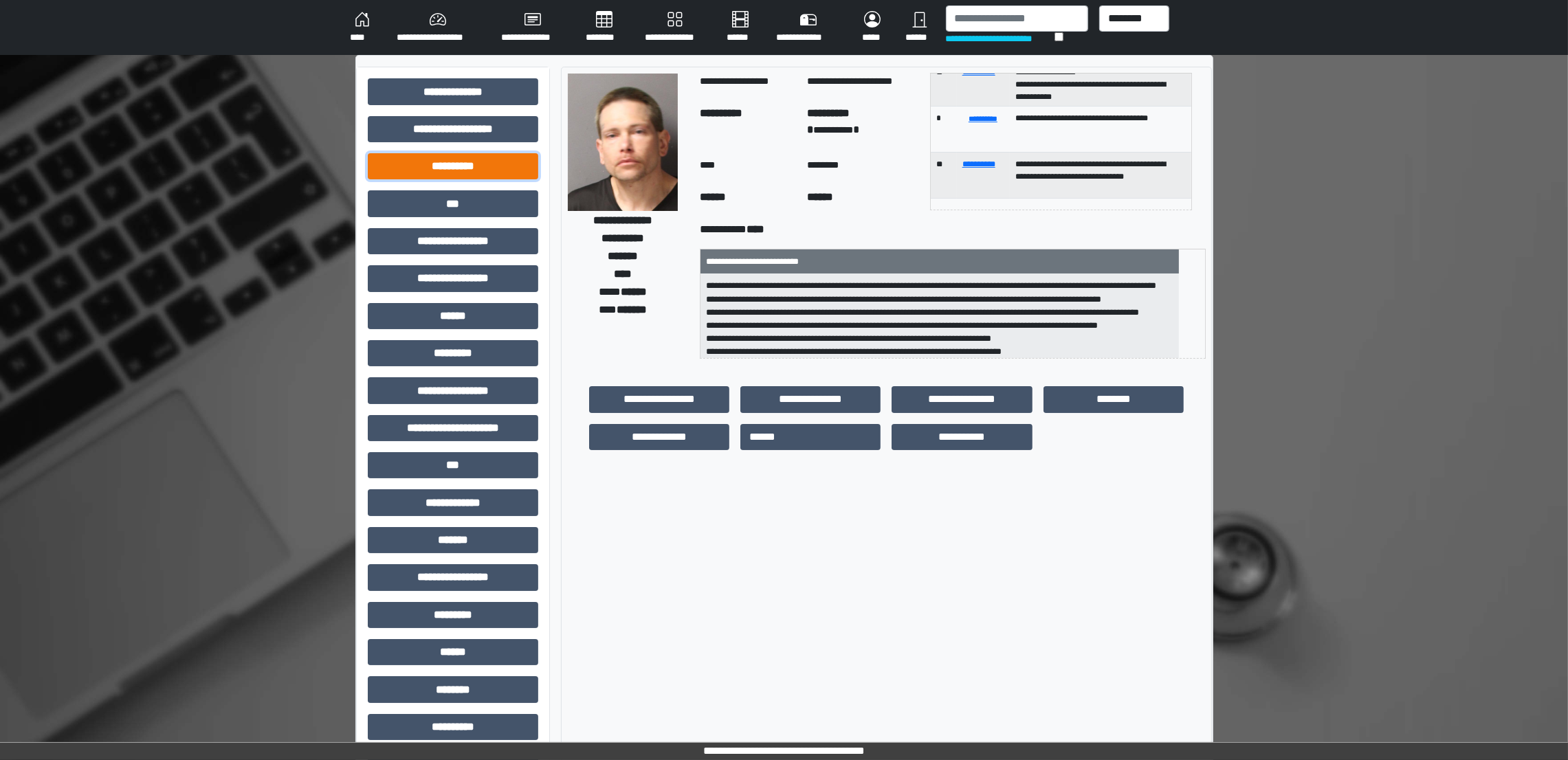 click on "**********" at bounding box center [453, 166] 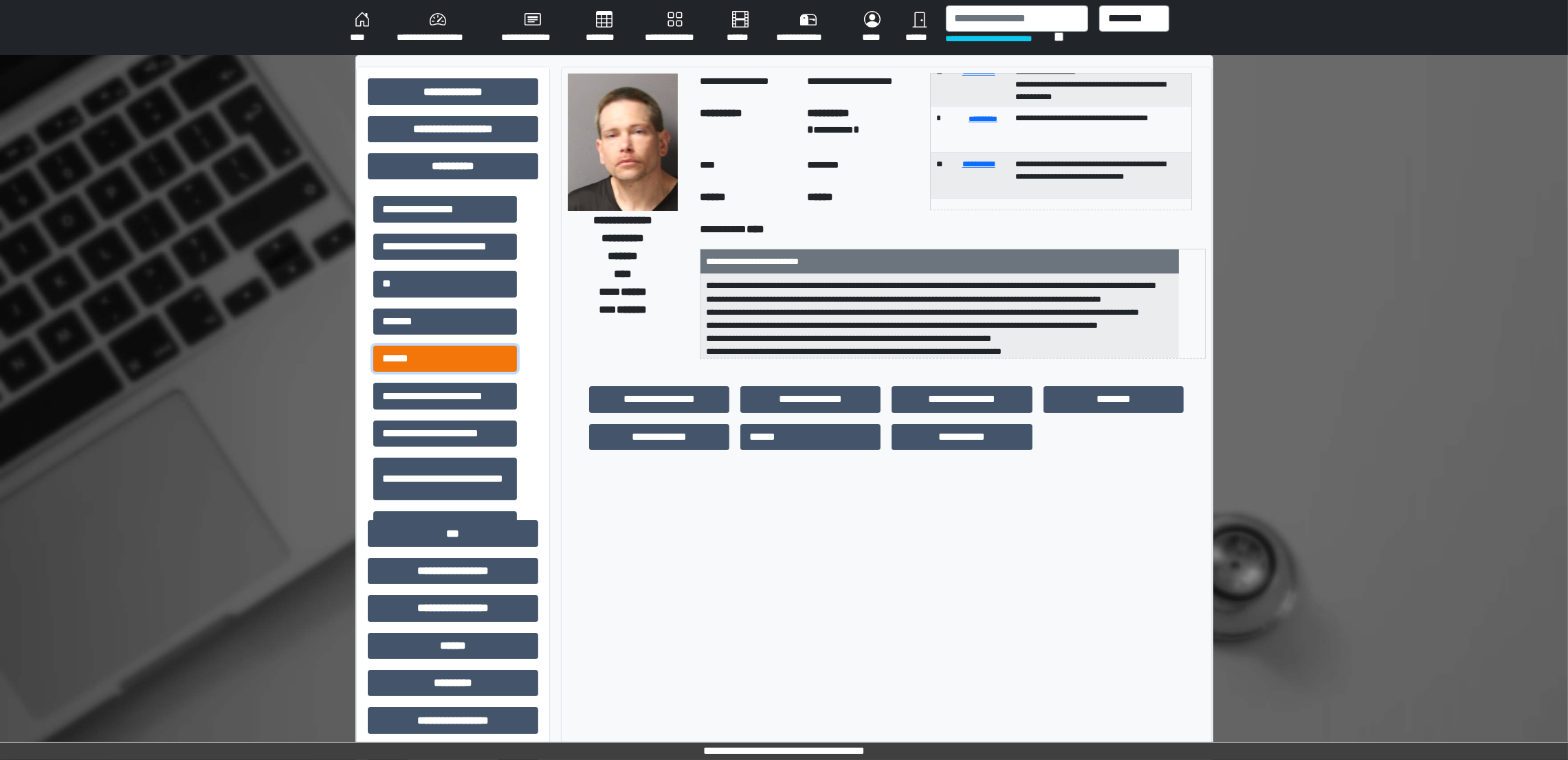 click on "******" at bounding box center (445, 359) 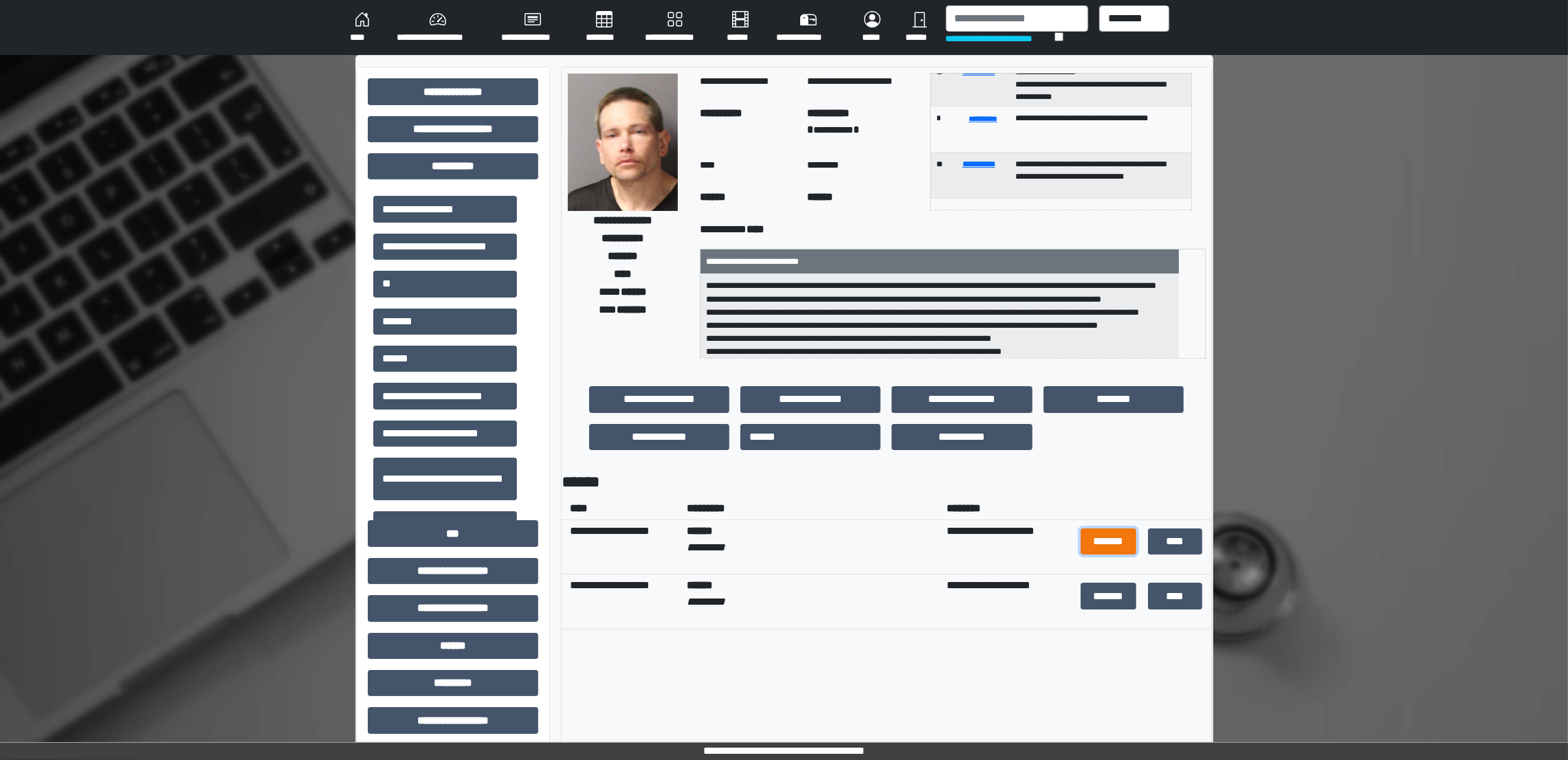 click on "*******" at bounding box center (1109, 541) 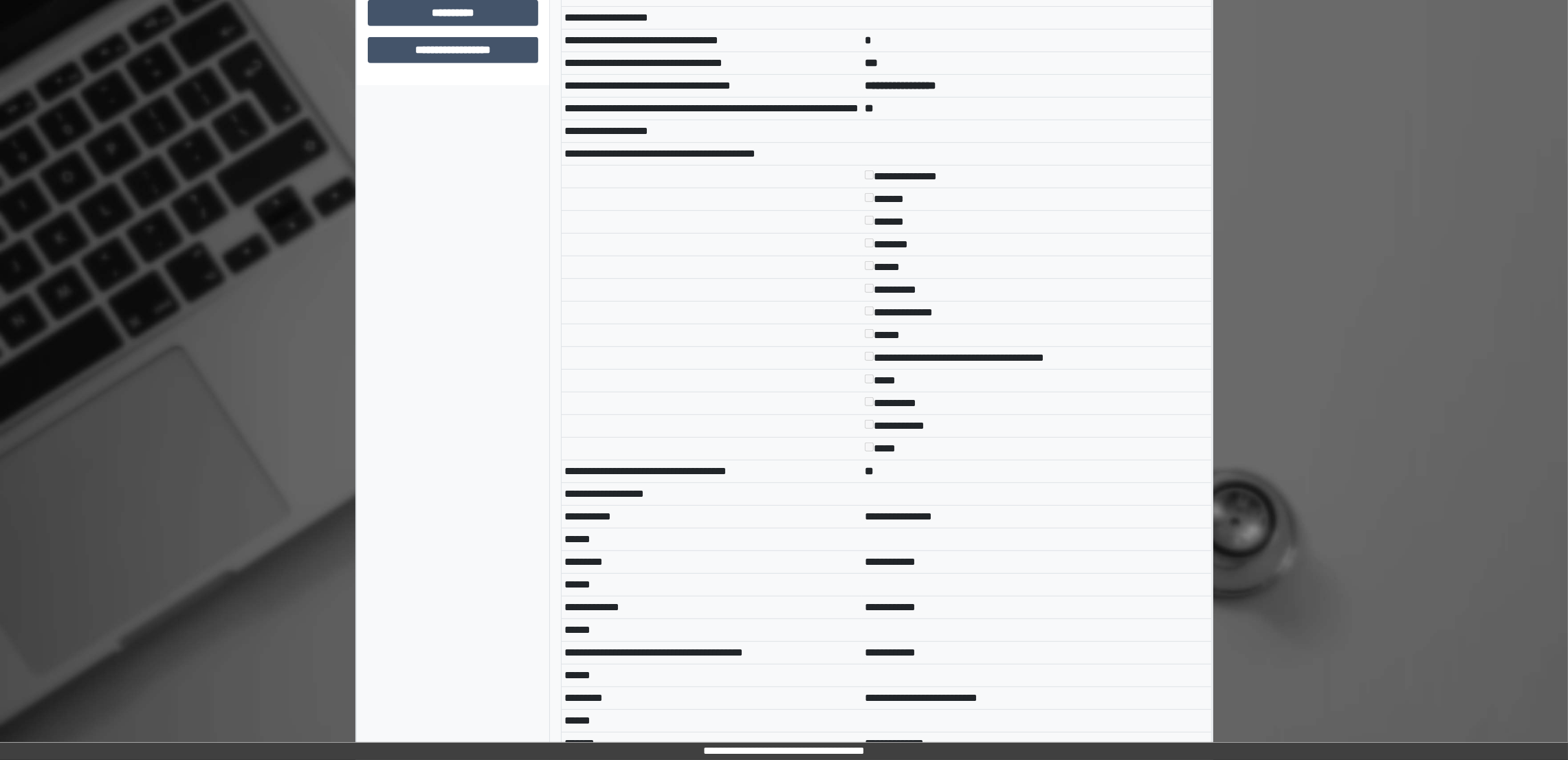 scroll, scrollTop: 1062, scrollLeft: 0, axis: vertical 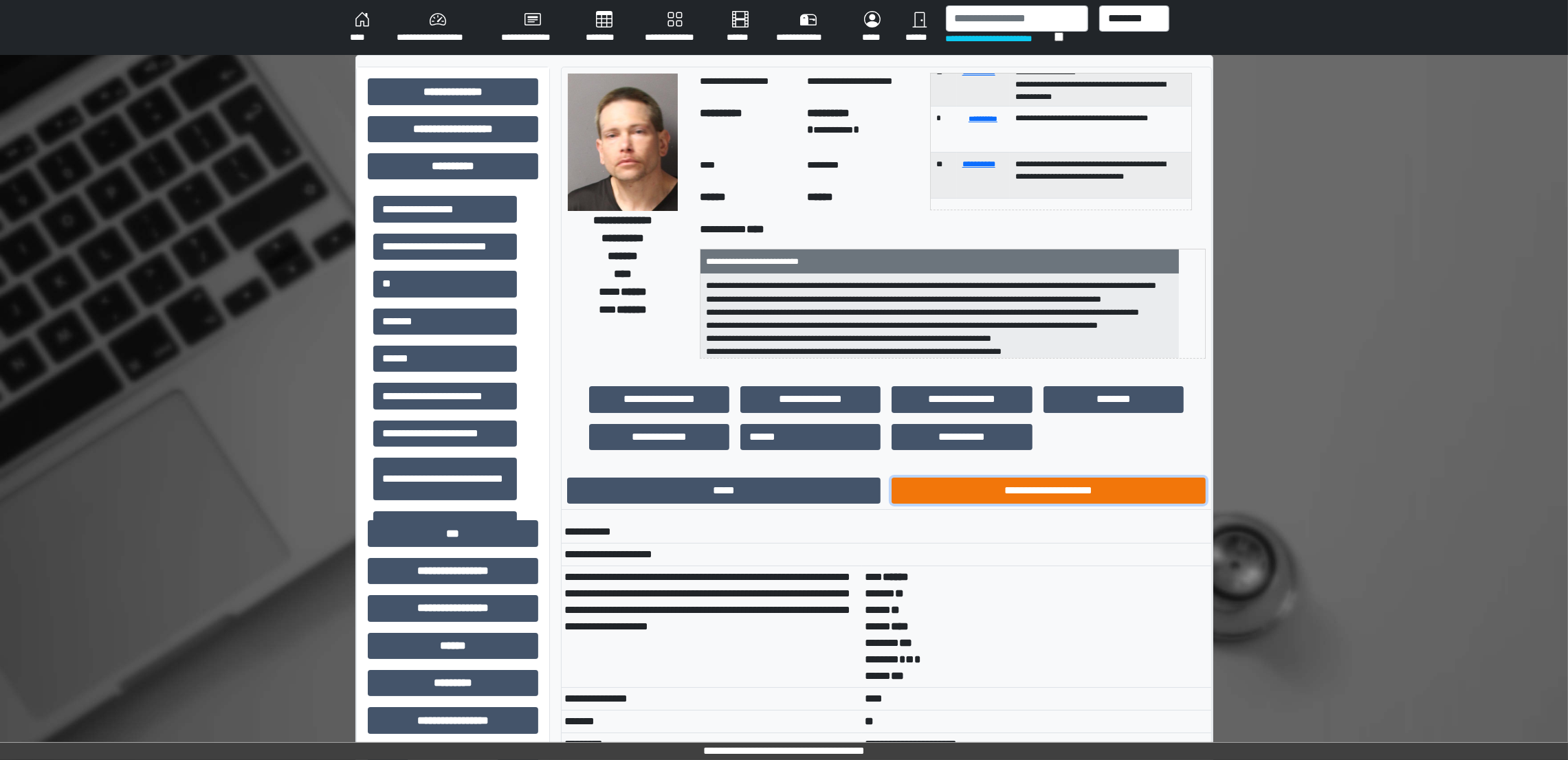 click on "**********" at bounding box center [1048, 491] 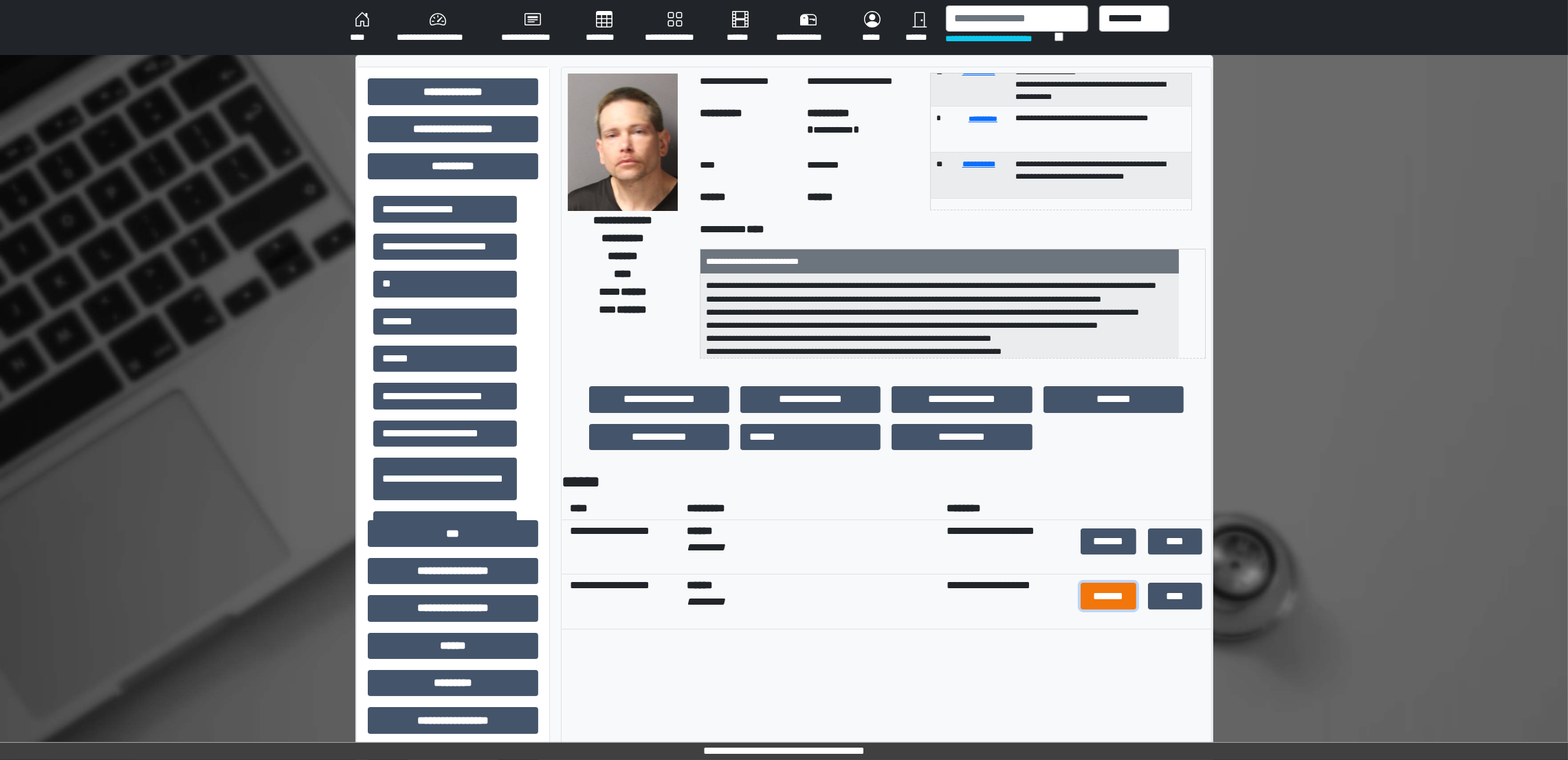 click on "*******" at bounding box center (1109, 596) 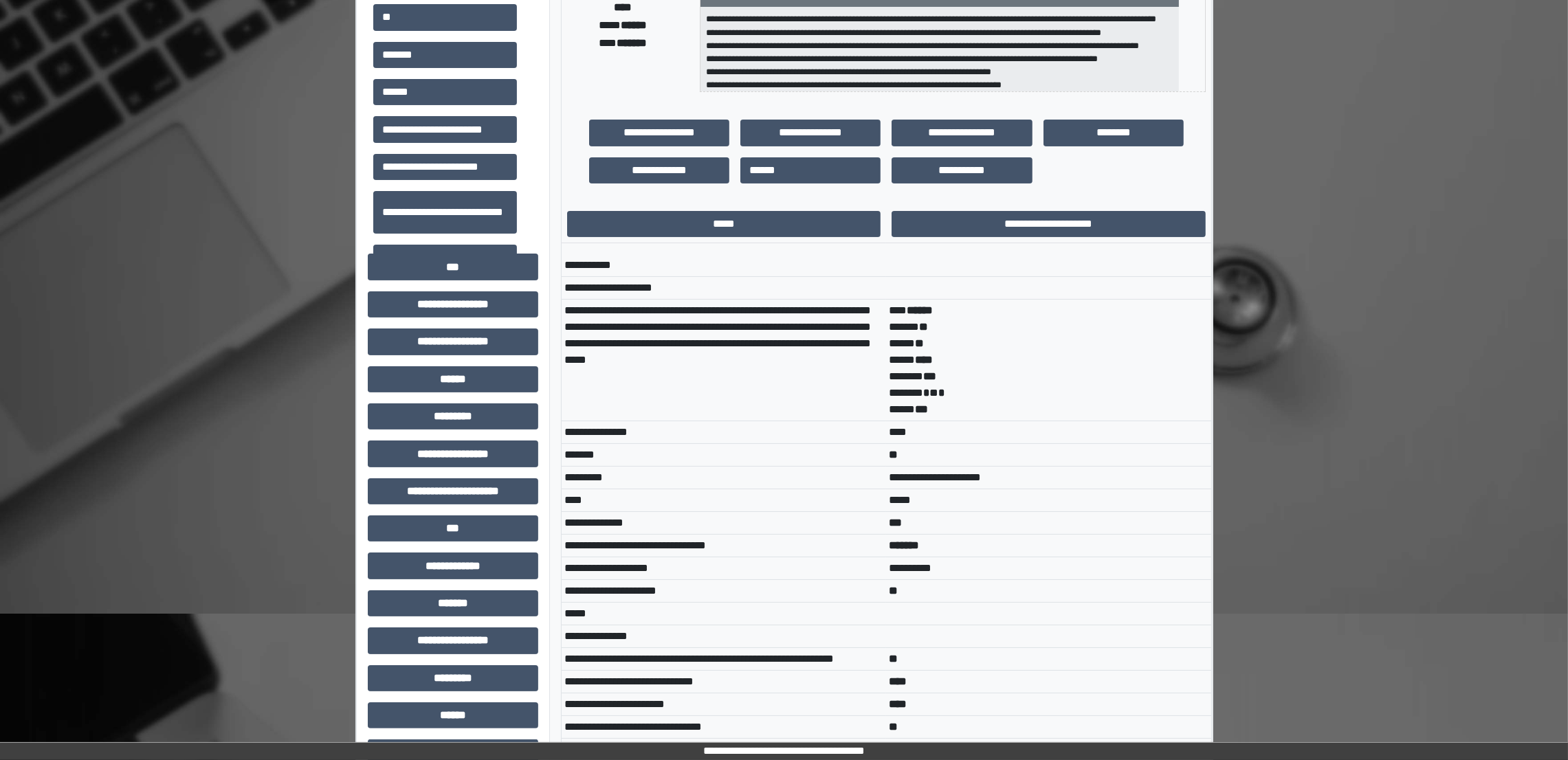 scroll, scrollTop: 498, scrollLeft: 0, axis: vertical 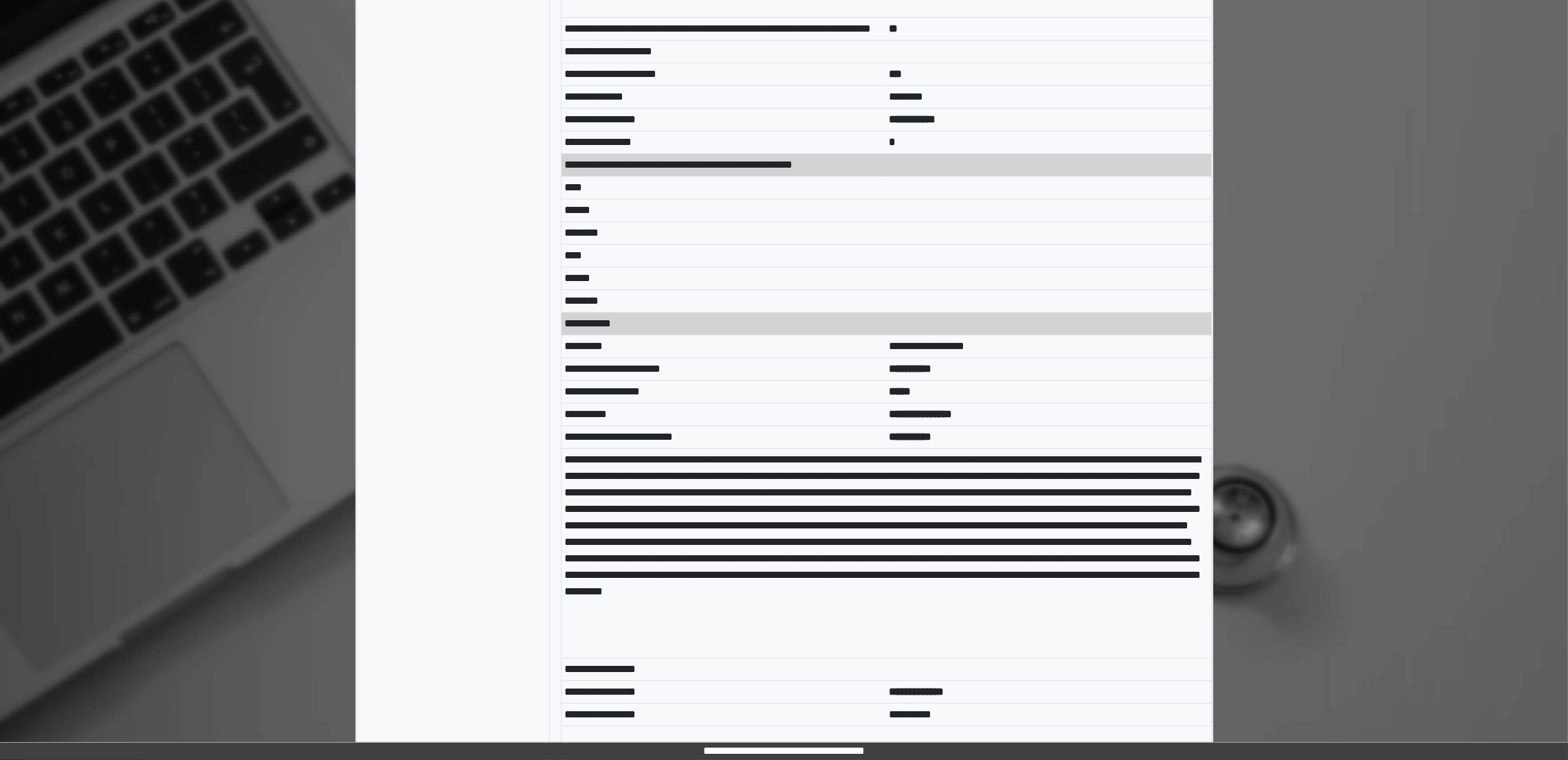 drag, startPoint x: 1506, startPoint y: 418, endPoint x: 1468, endPoint y: 236, distance: 185.92472 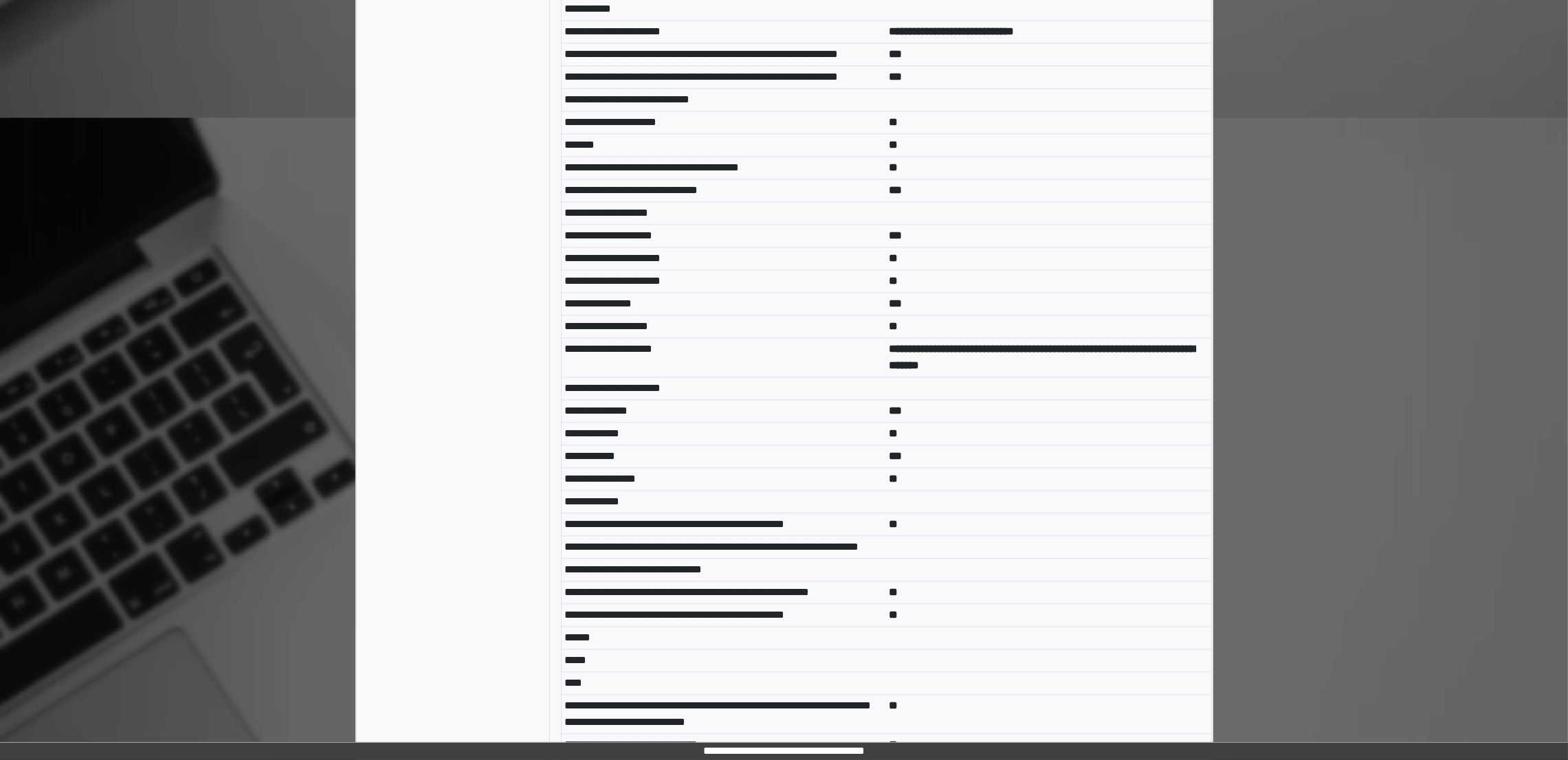 scroll, scrollTop: 2425, scrollLeft: 0, axis: vertical 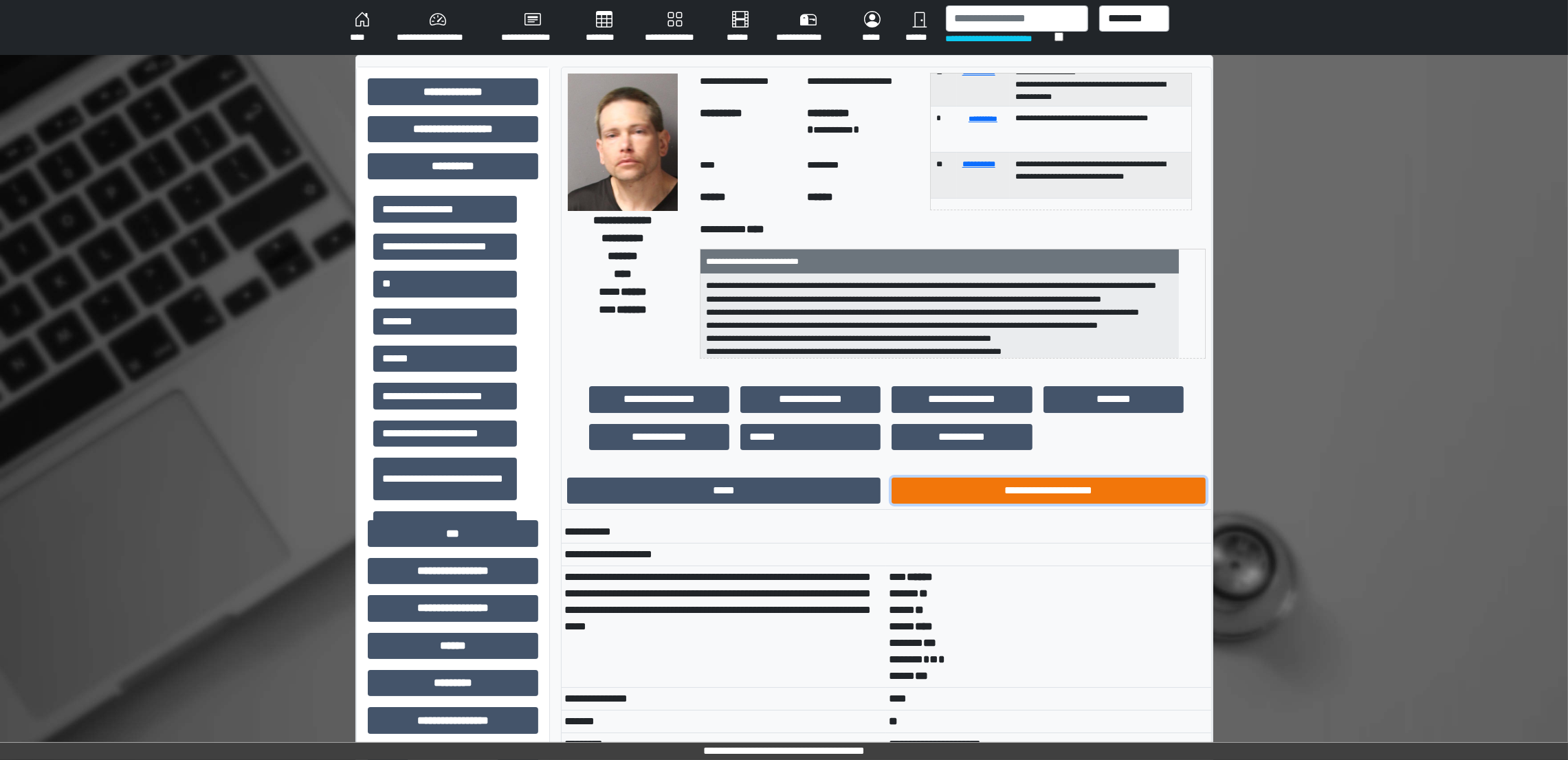 click on "**********" at bounding box center (1048, 491) 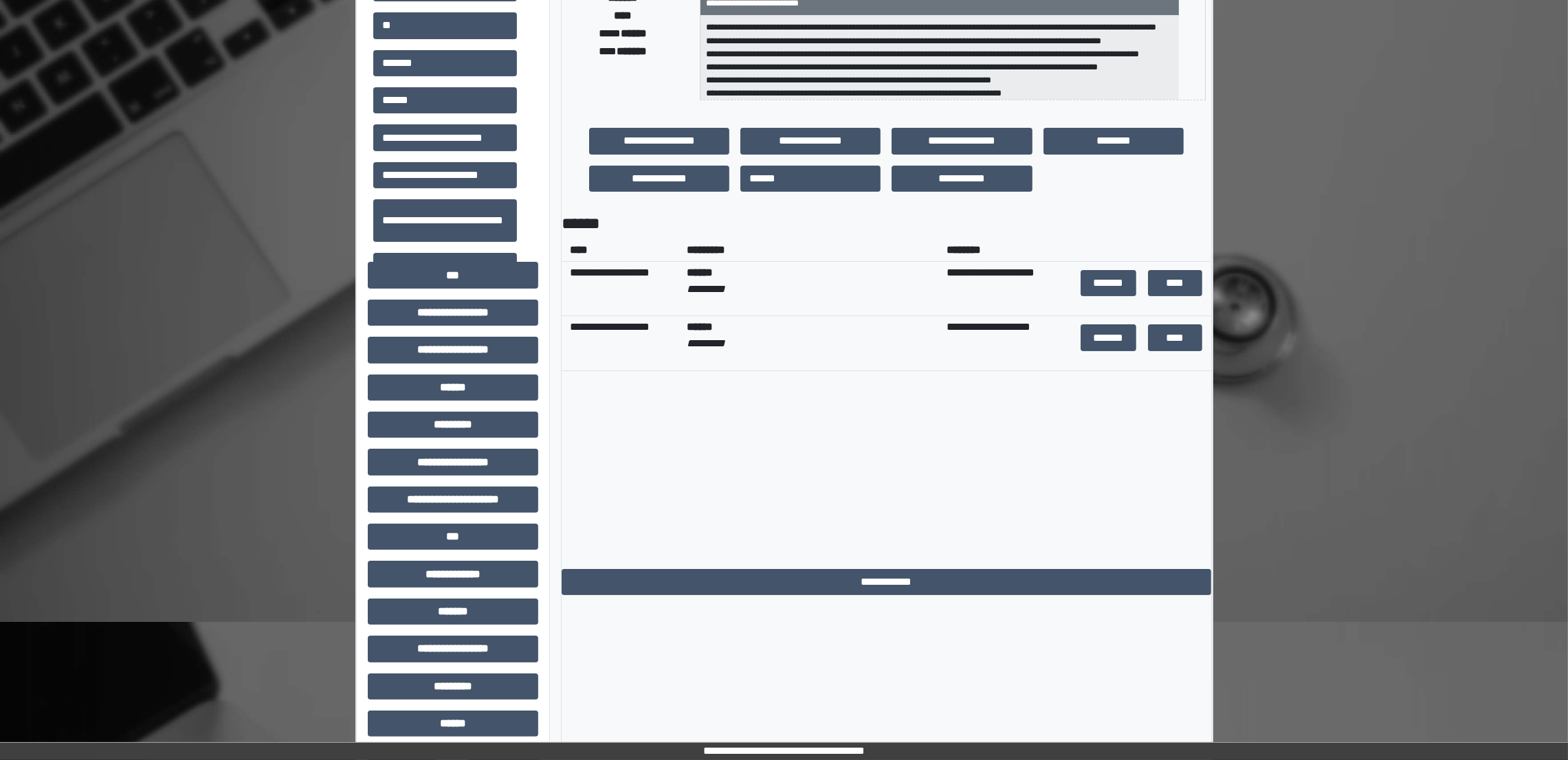 scroll, scrollTop: 313, scrollLeft: 0, axis: vertical 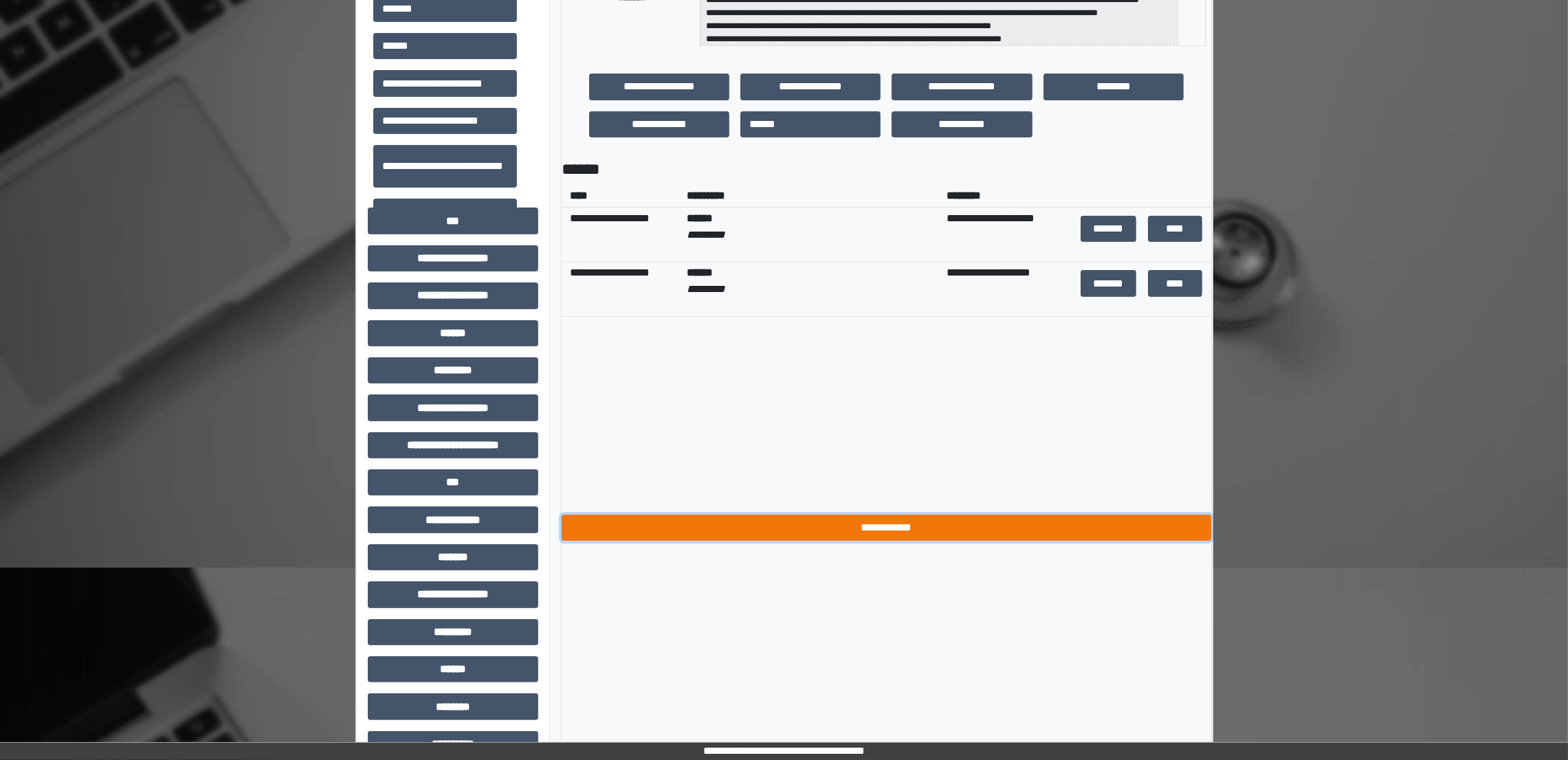 click on "**********" at bounding box center [886, 528] 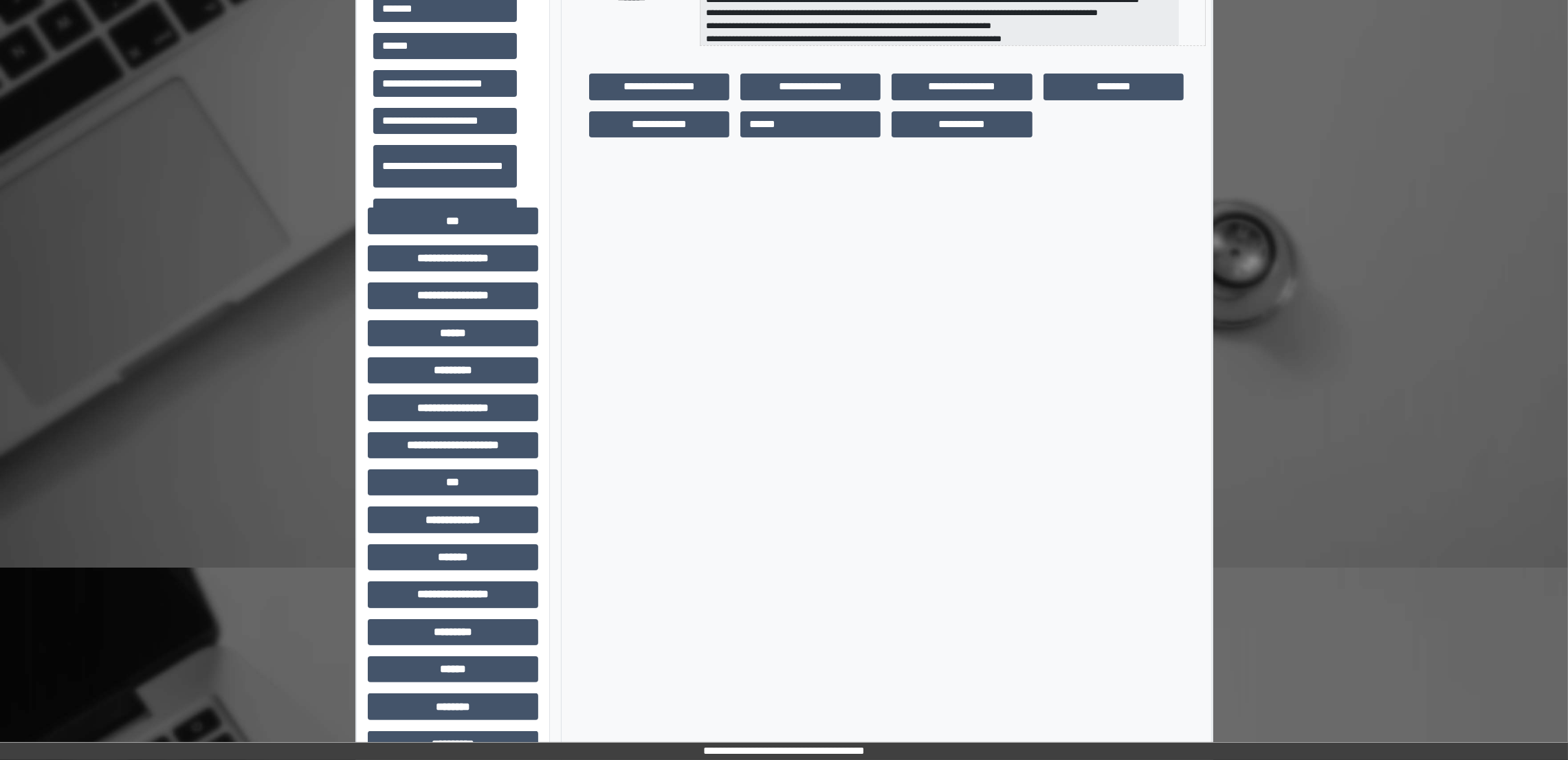 scroll, scrollTop: 113, scrollLeft: 0, axis: vertical 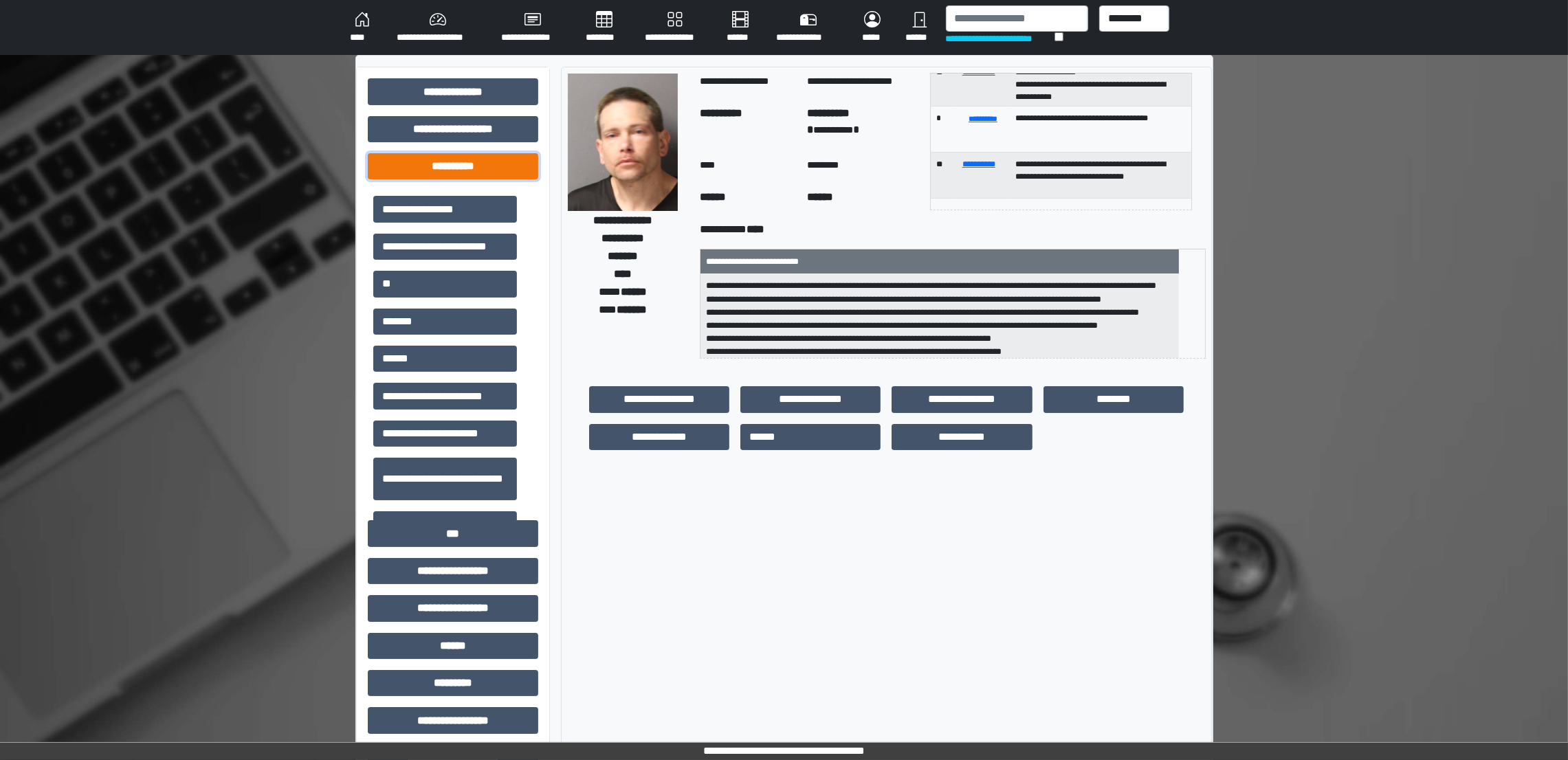 click on "**********" at bounding box center (453, 166) 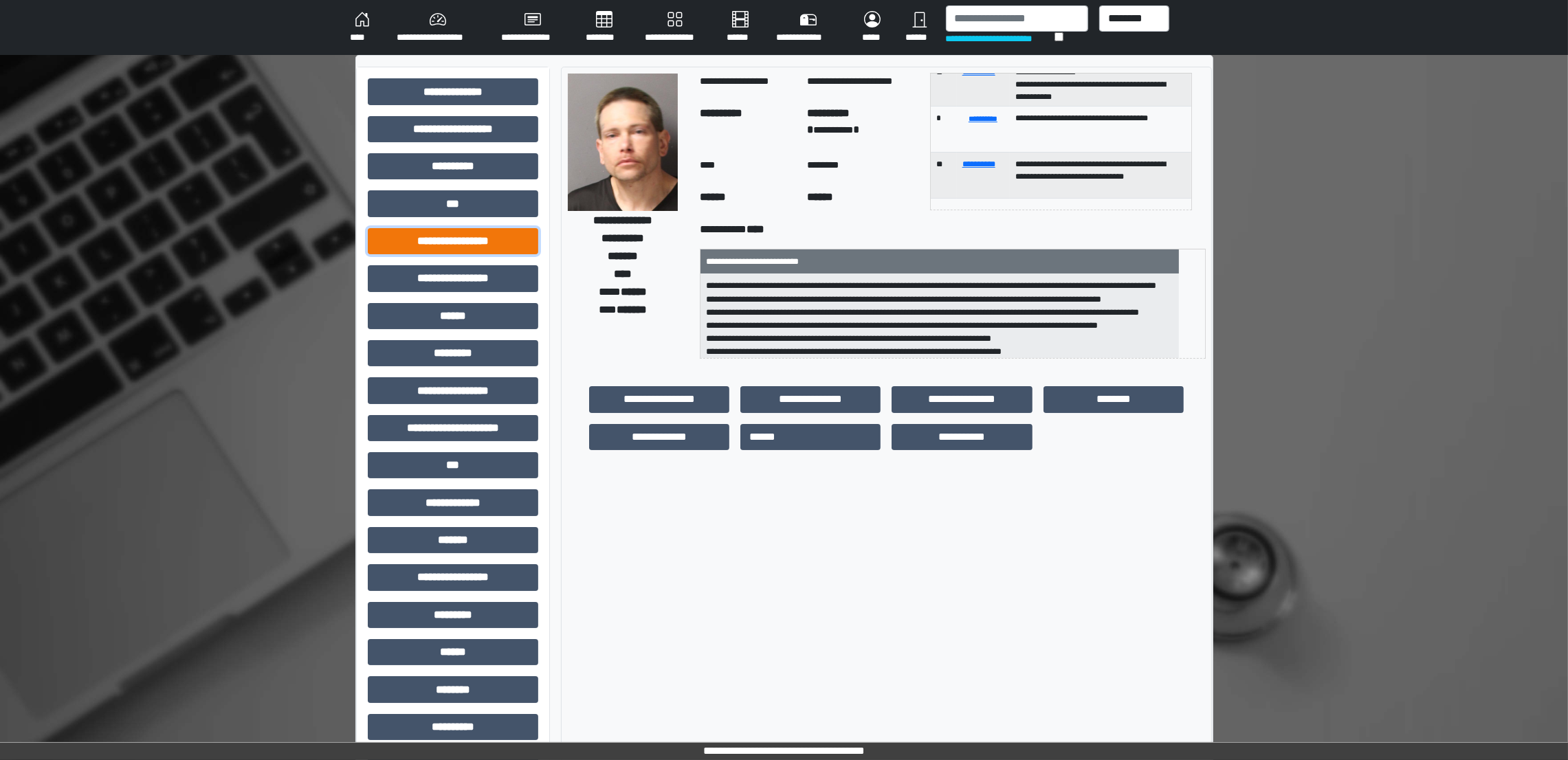 click on "**********" at bounding box center [453, 241] 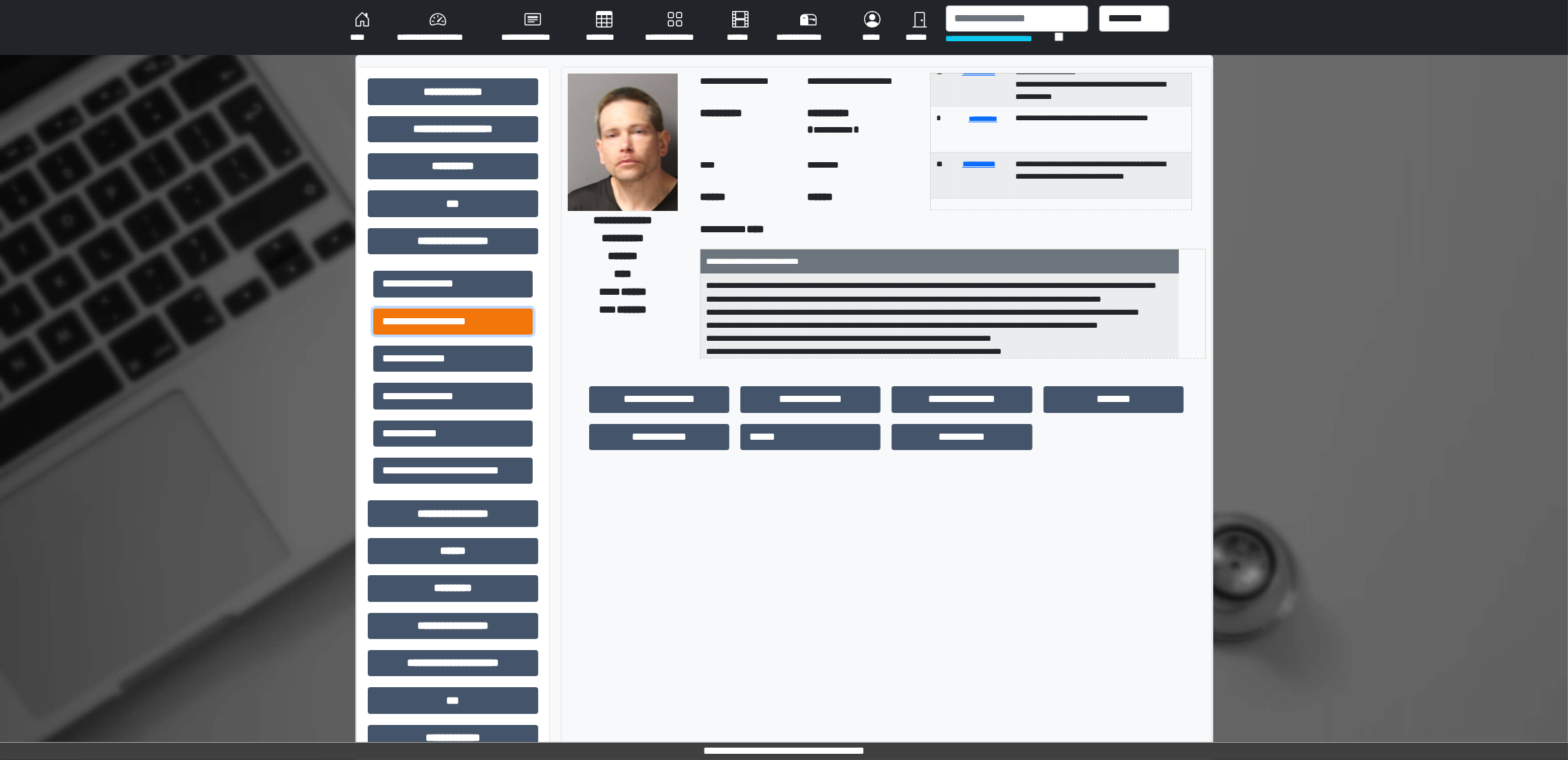 click on "**********" at bounding box center (453, 322) 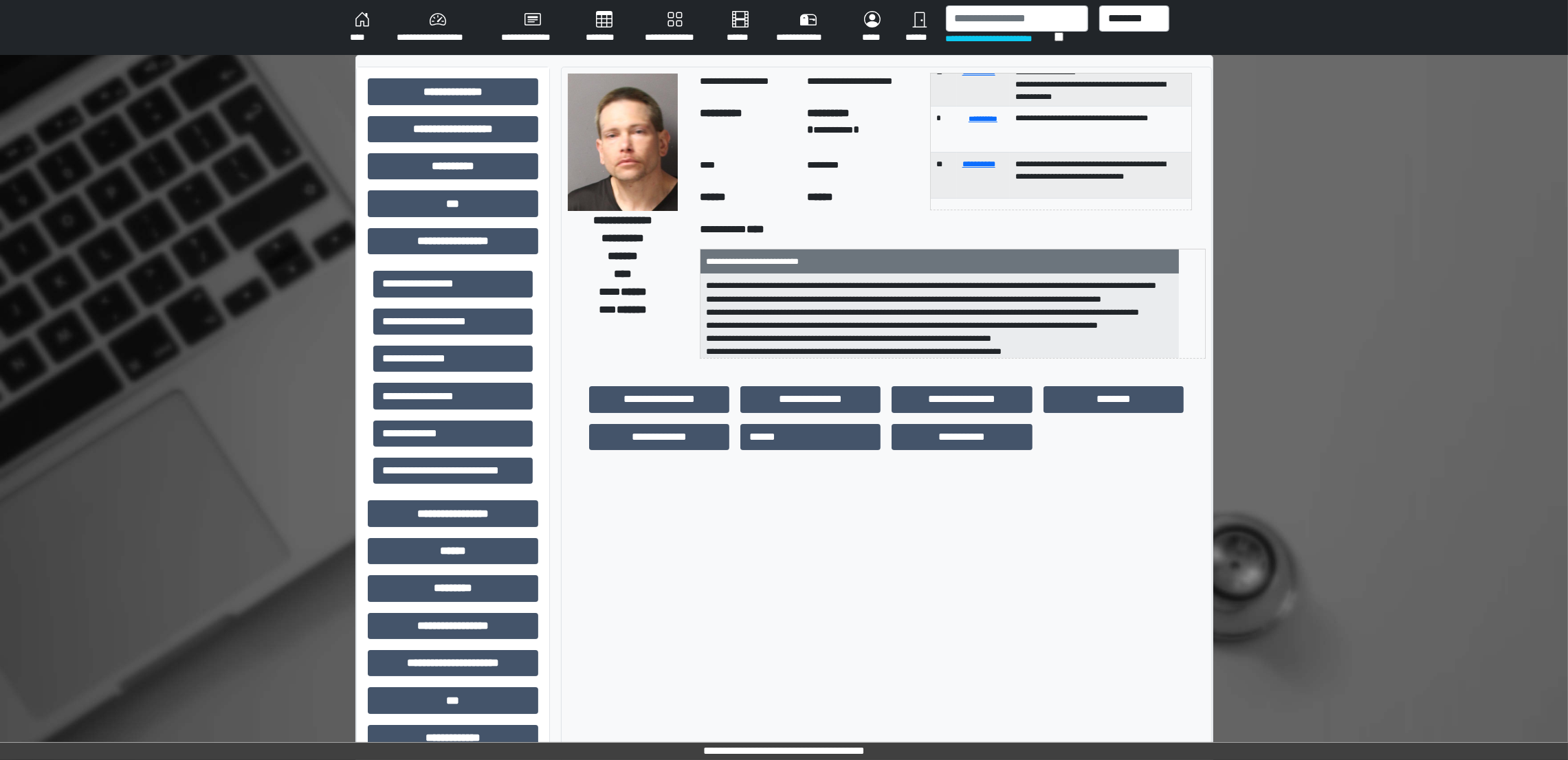 click on "****" at bounding box center (362, 27) 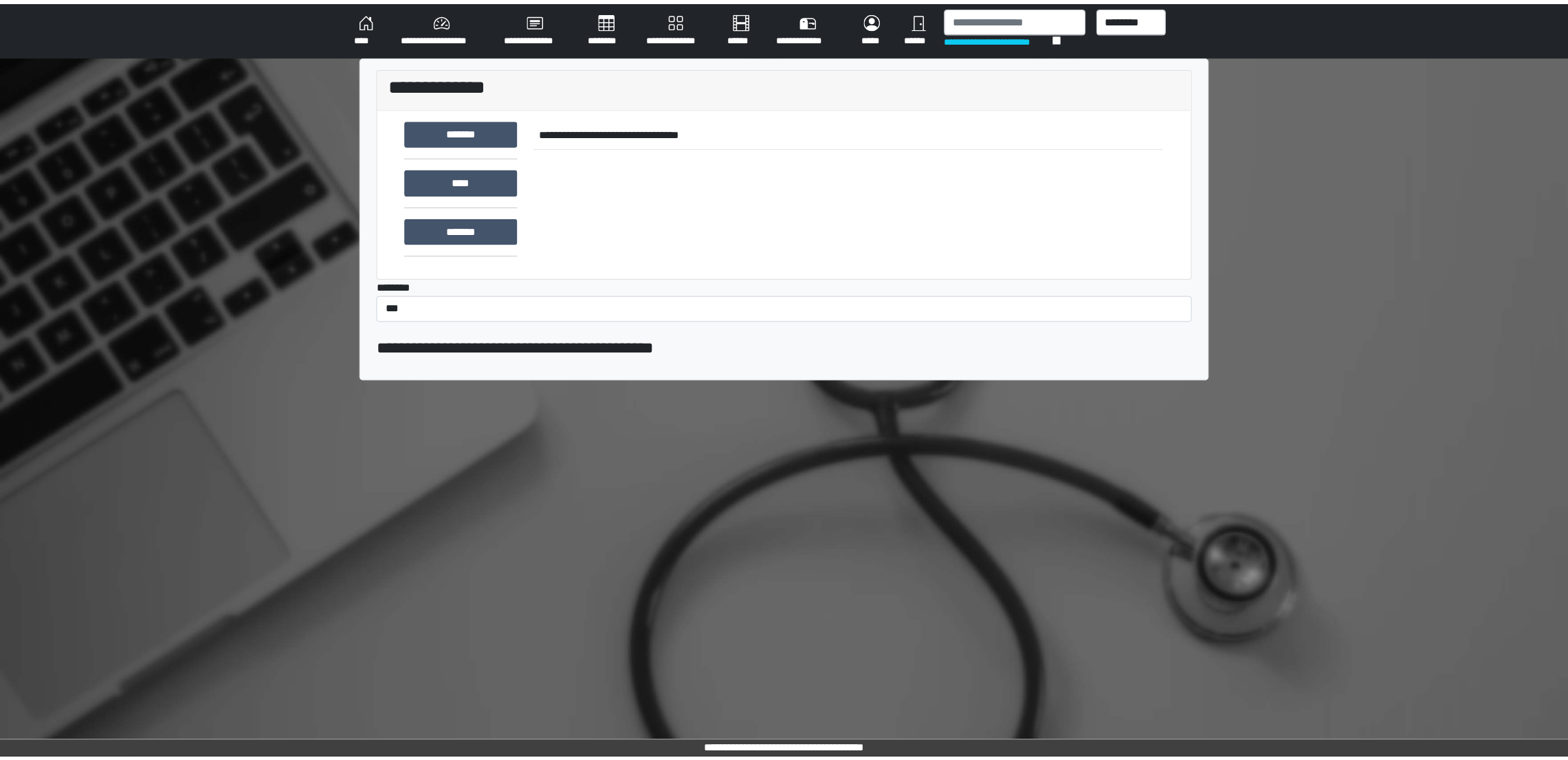 scroll, scrollTop: 0, scrollLeft: 0, axis: both 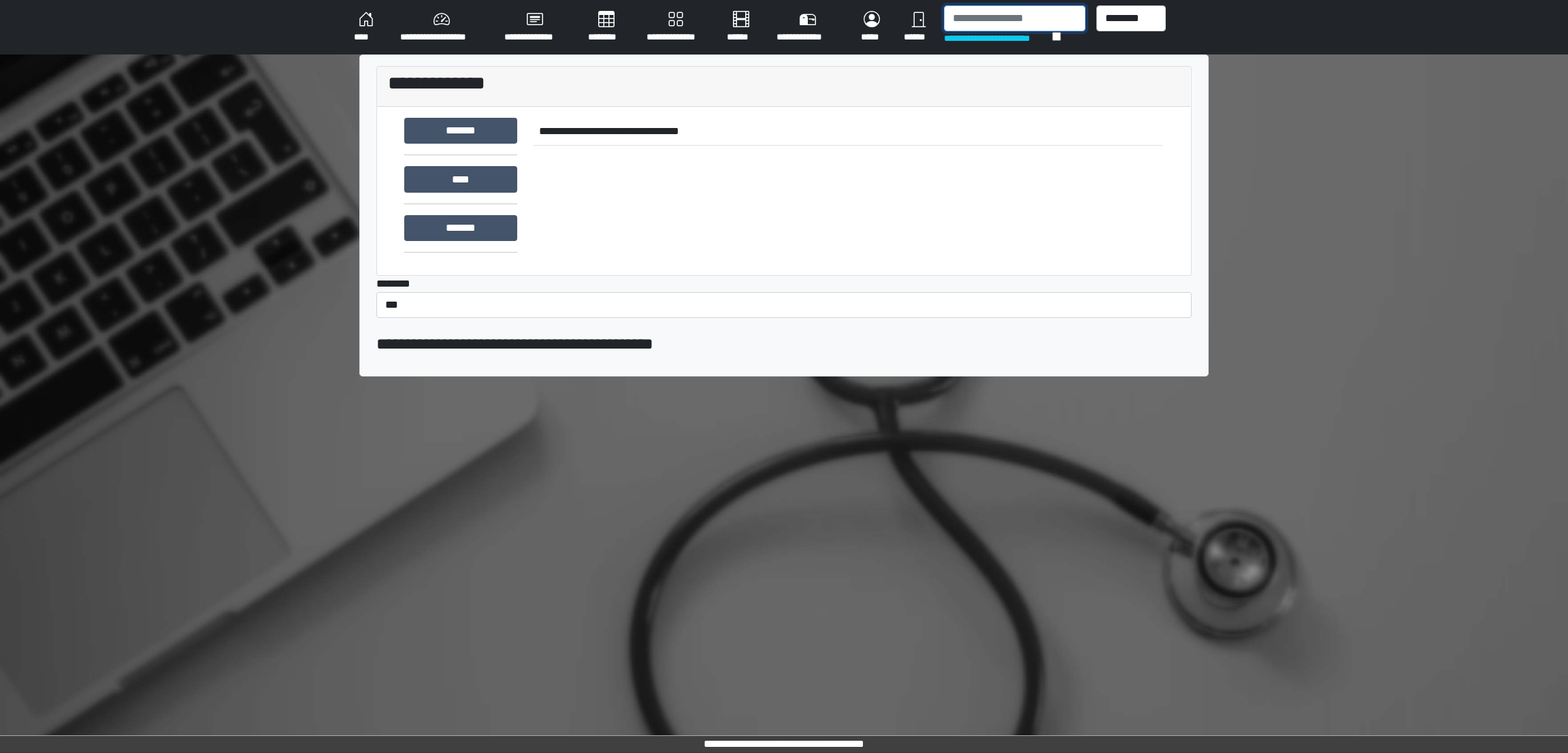 click at bounding box center [1015, 18] 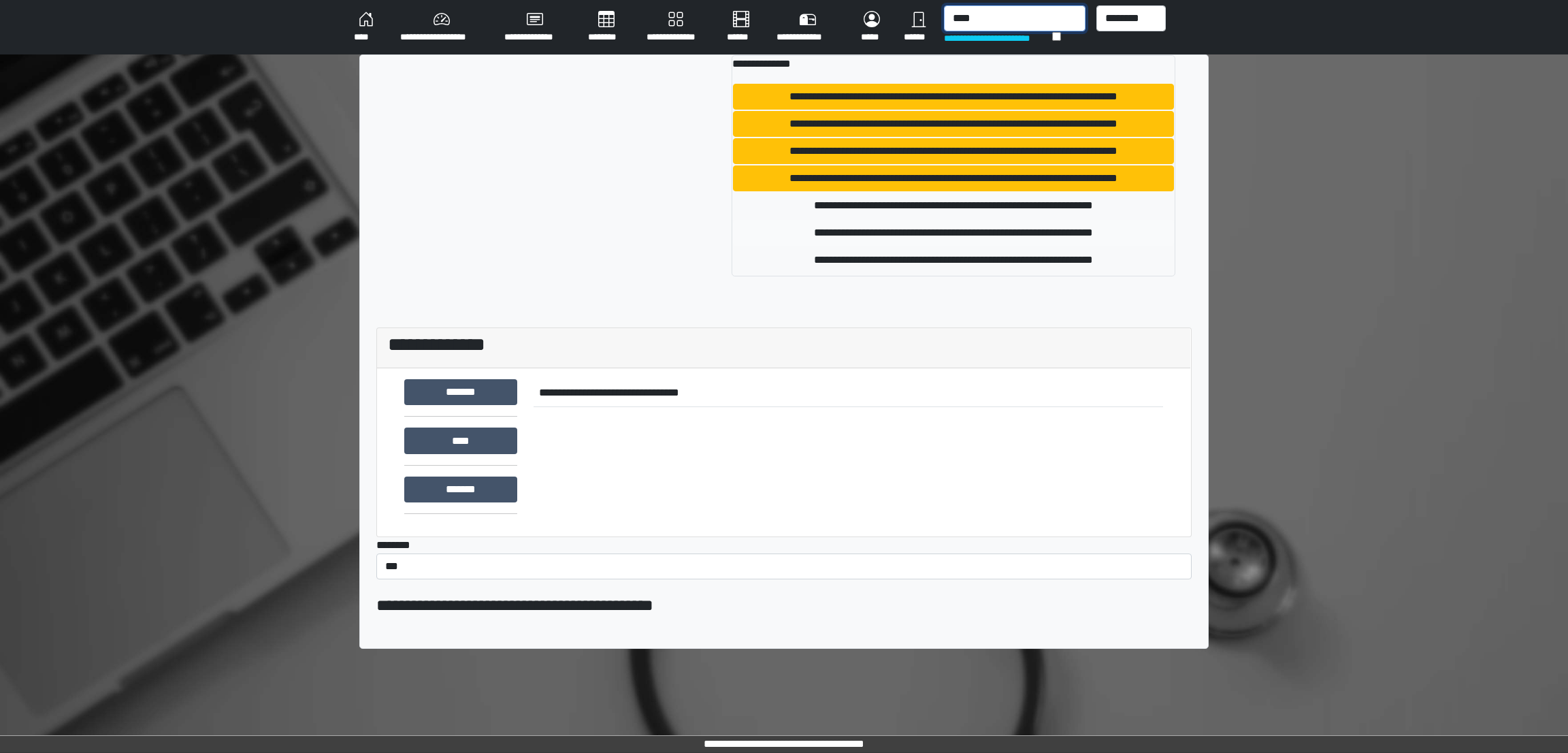 type on "****" 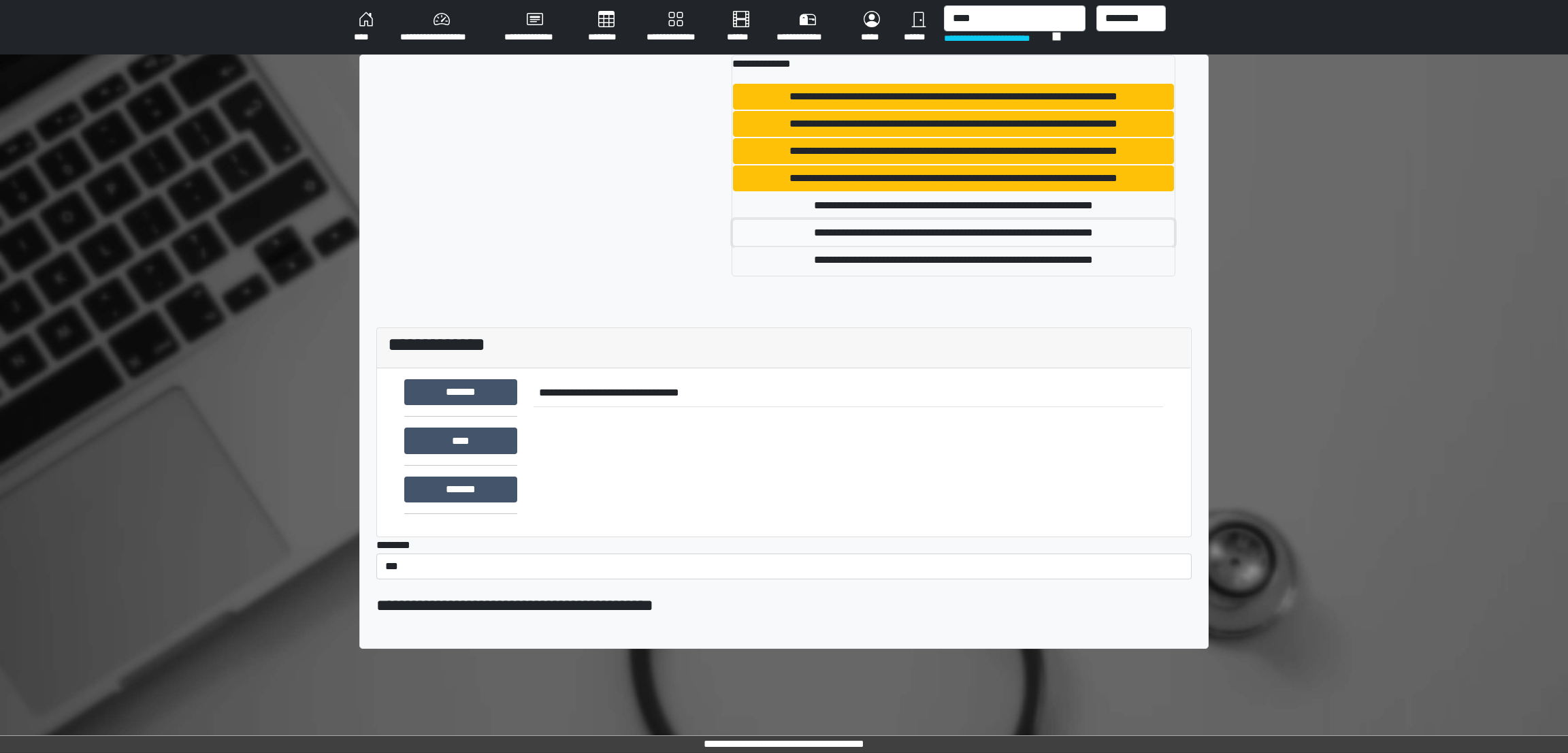 click on "**********" at bounding box center [953, 233] 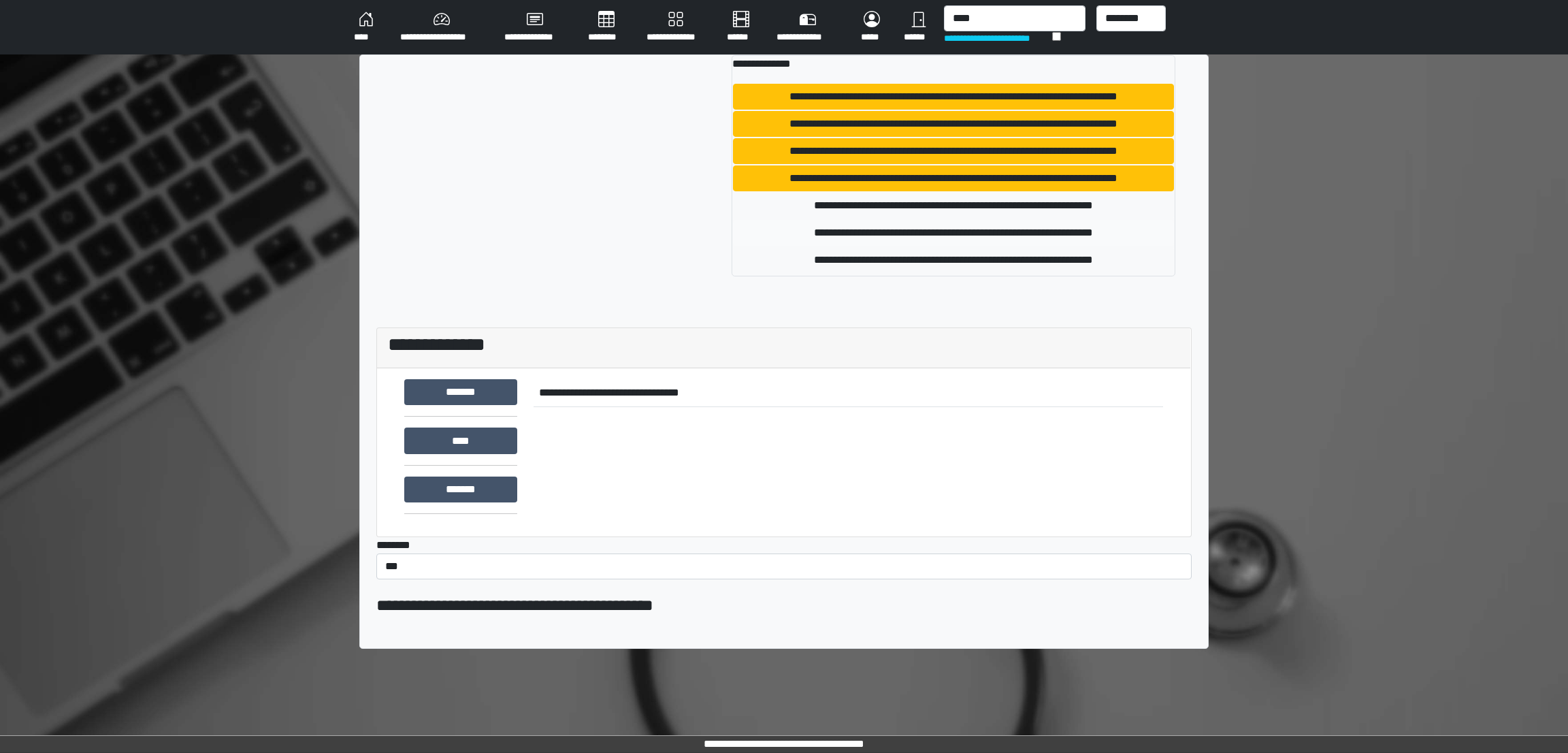 type 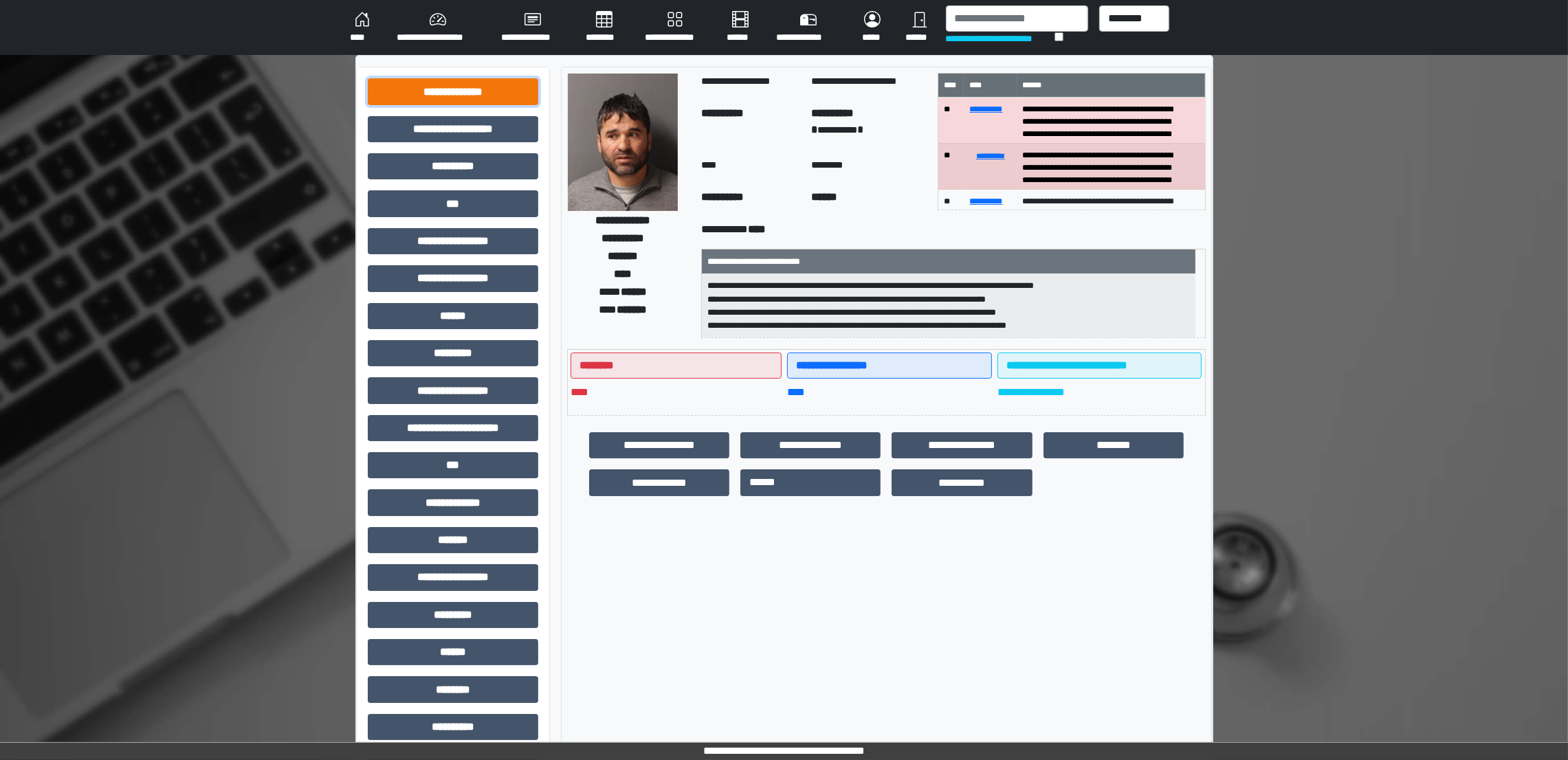 click on "**********" at bounding box center [453, 91] 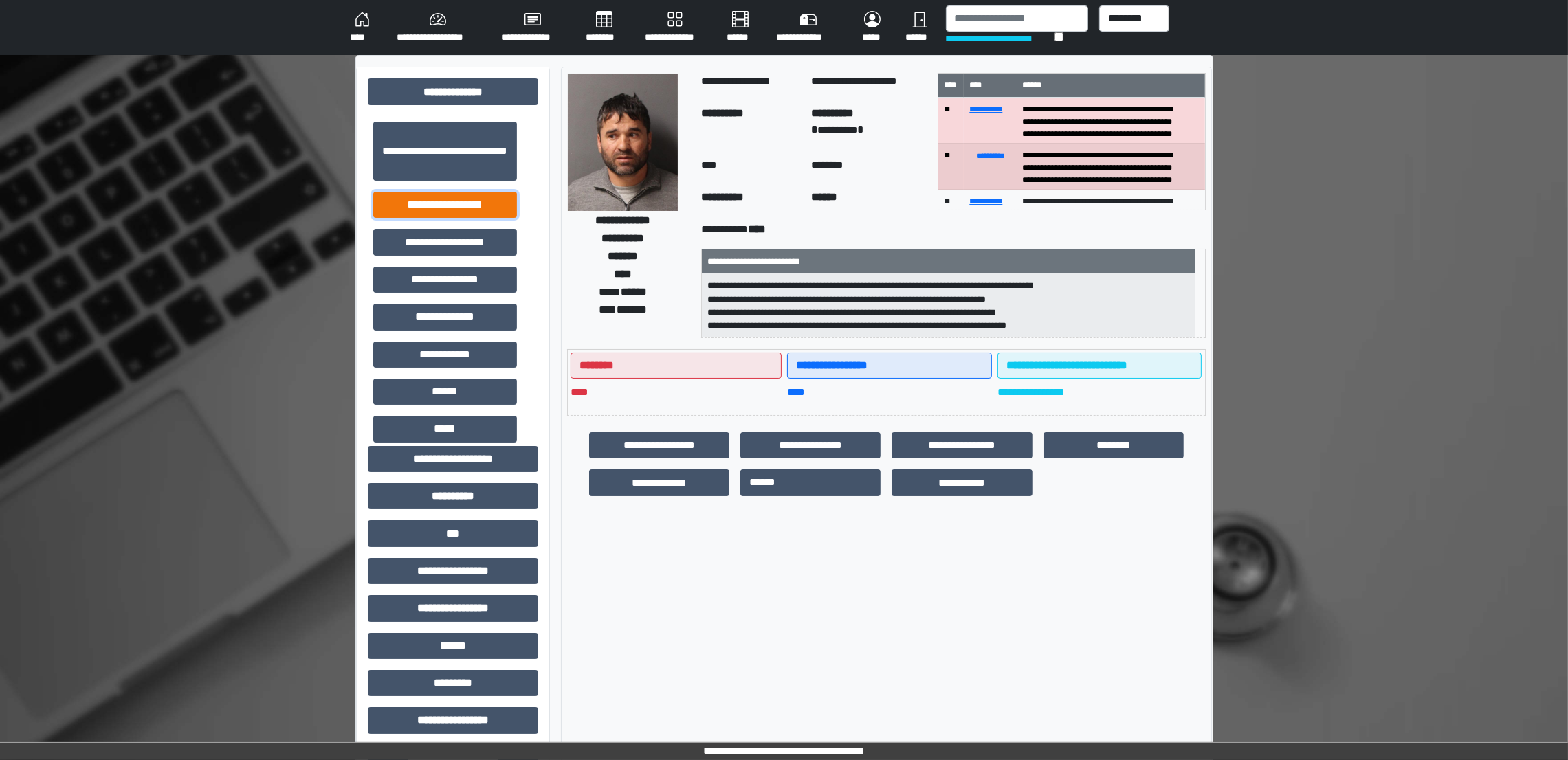 click on "**********" at bounding box center (445, 205) 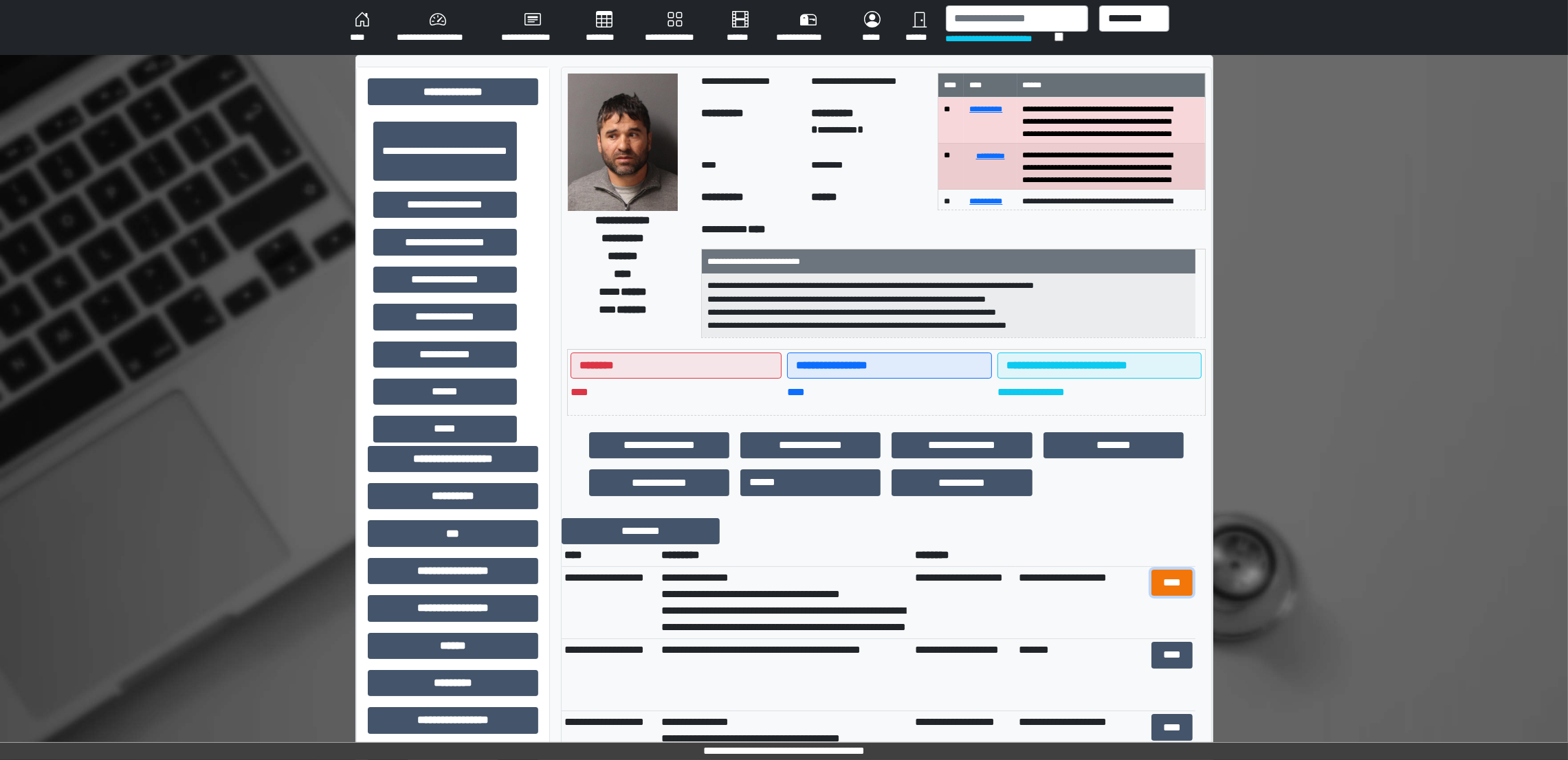 click on "****" at bounding box center (1172, 583) 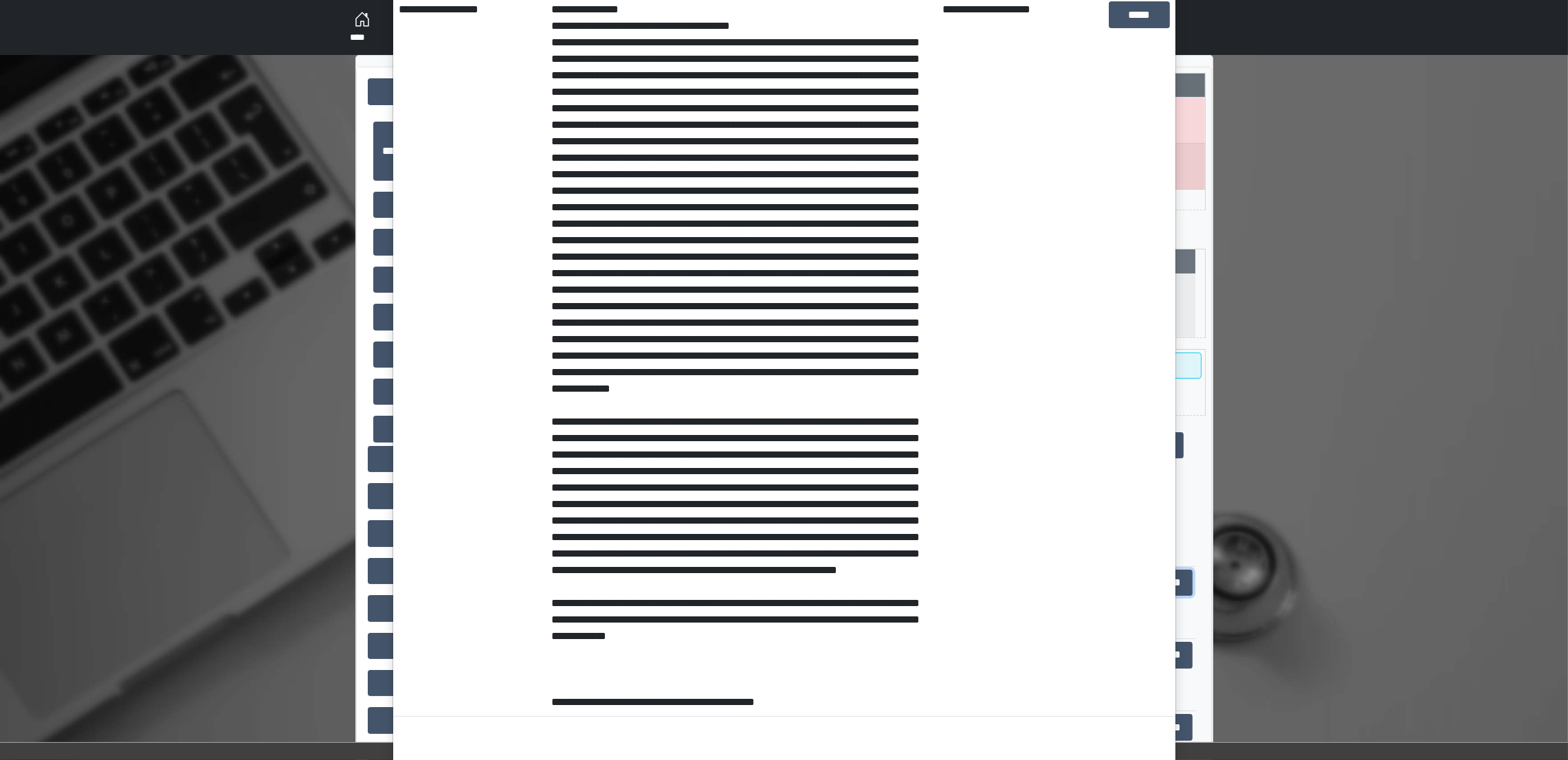 scroll, scrollTop: 270, scrollLeft: 0, axis: vertical 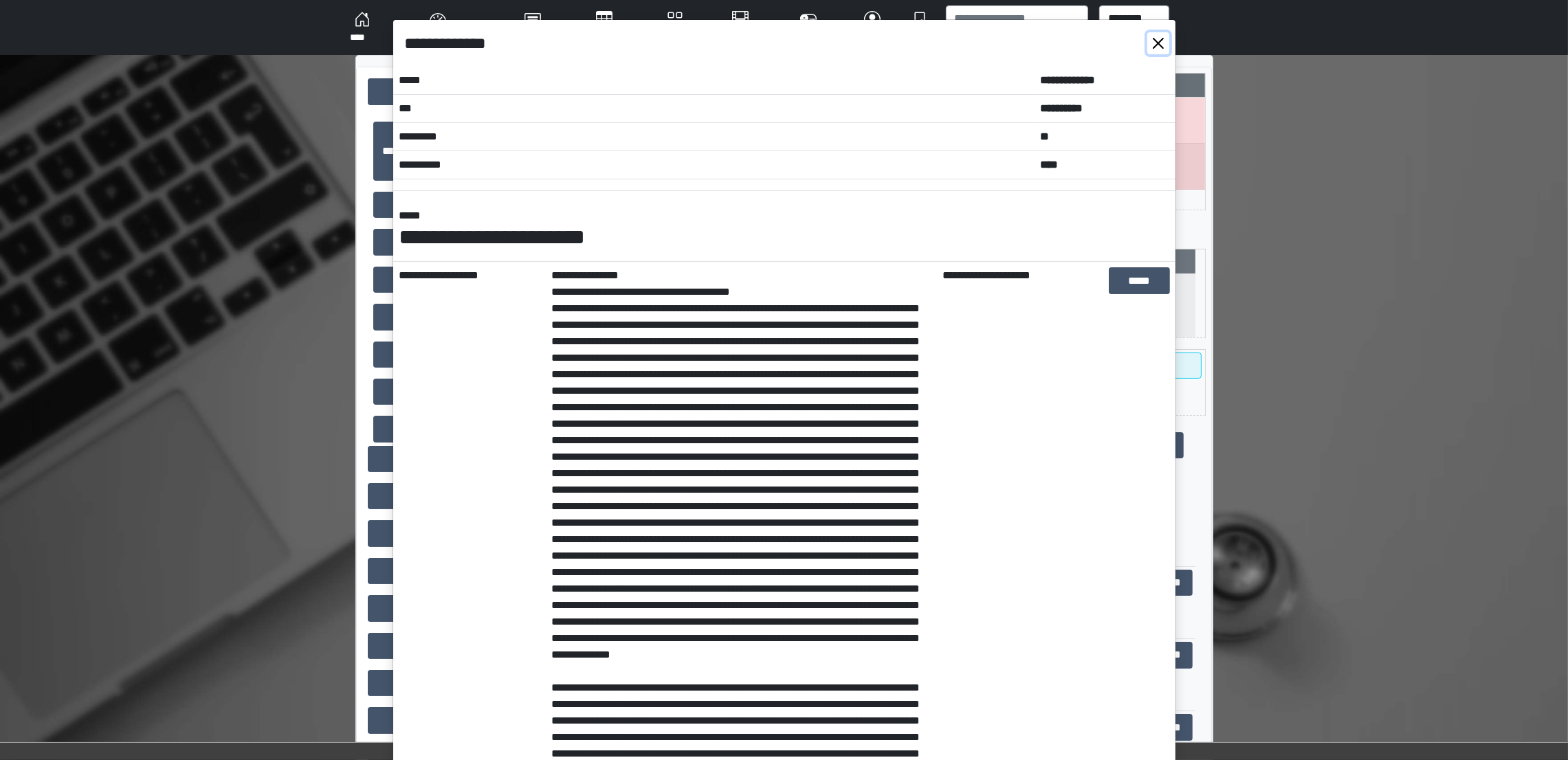 click at bounding box center [1158, 43] 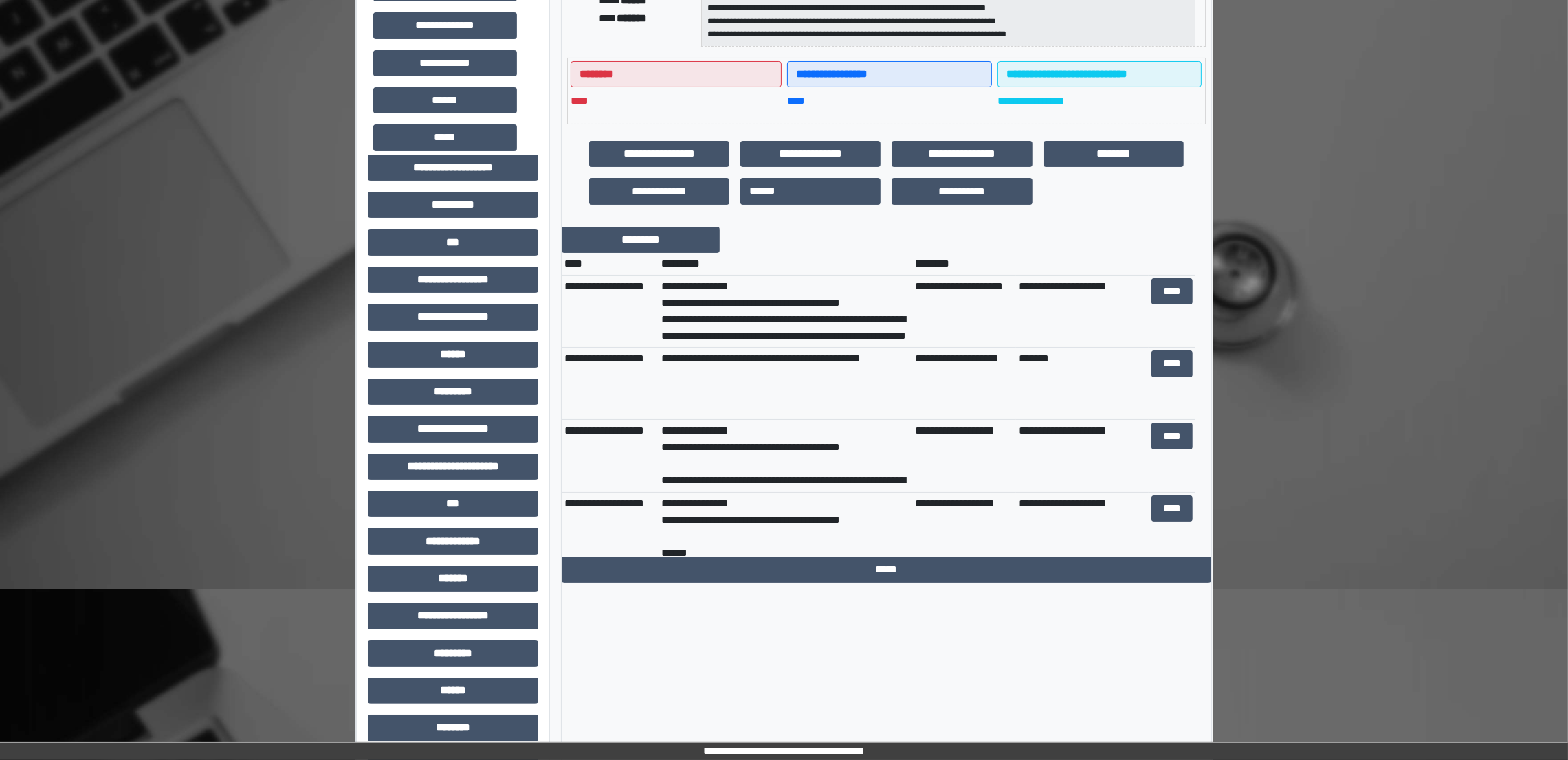 scroll, scrollTop: 299, scrollLeft: 0, axis: vertical 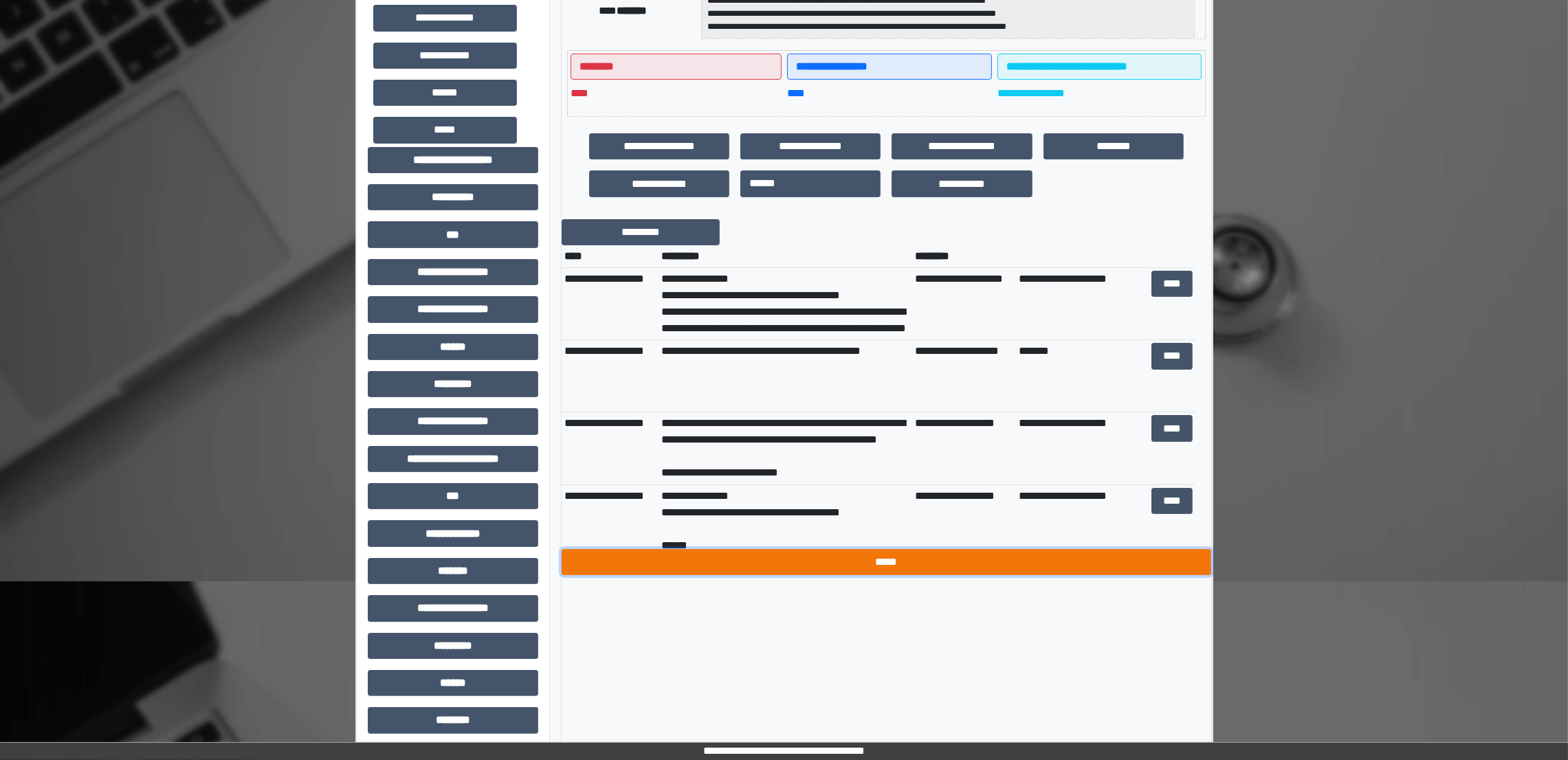 click on "*****" at bounding box center (886, 562) 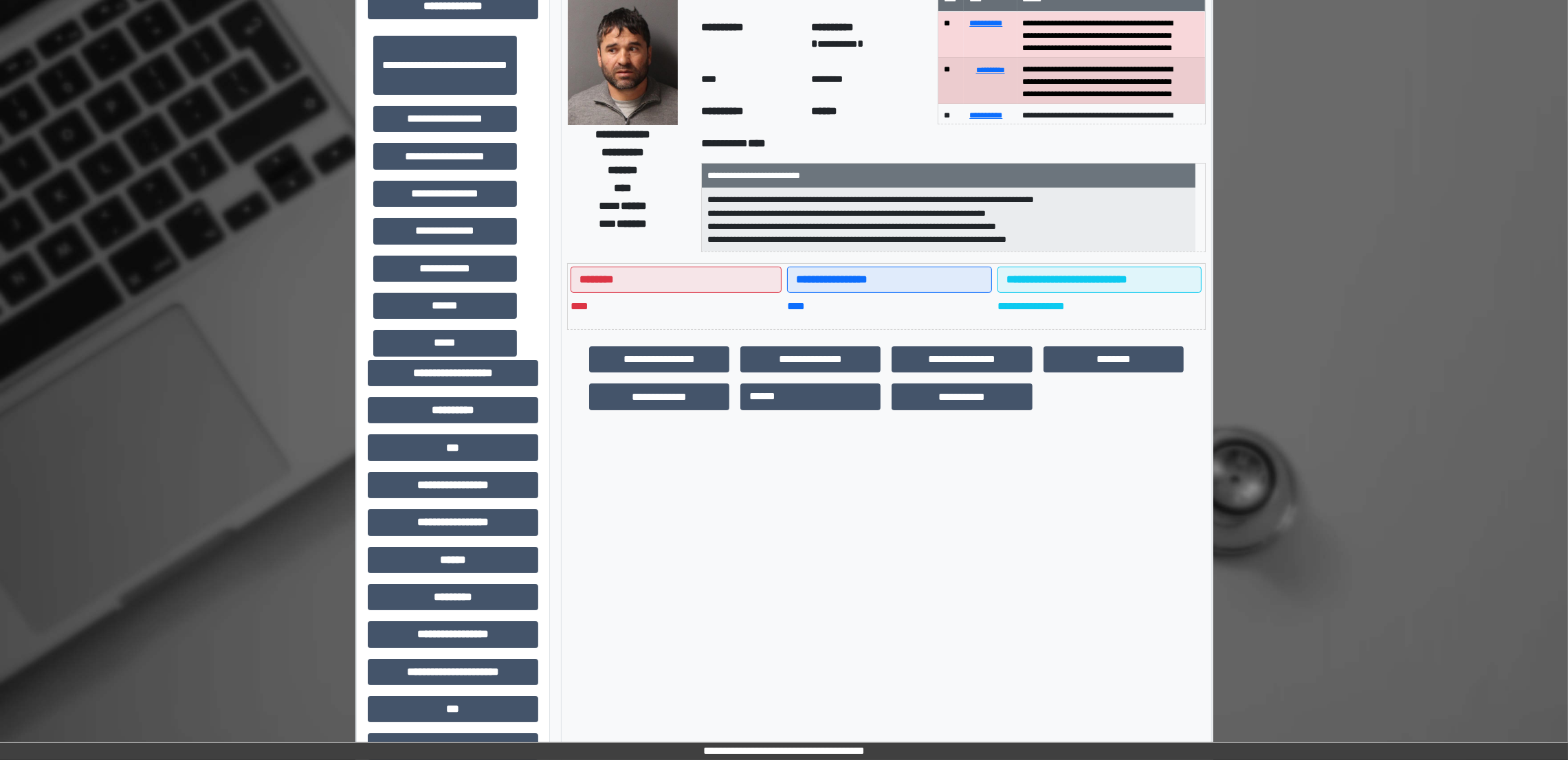 scroll, scrollTop: 0, scrollLeft: 0, axis: both 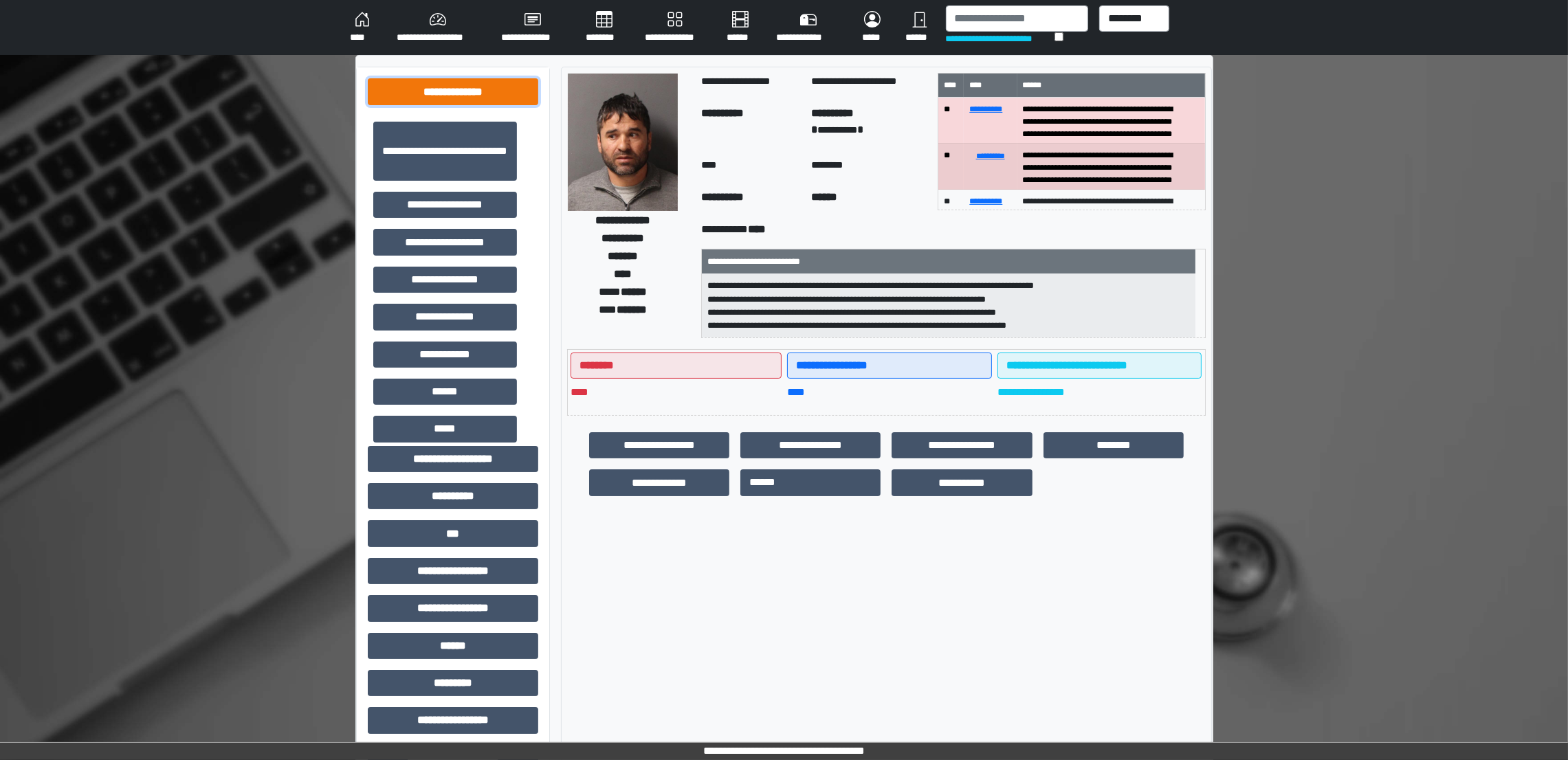 click on "**********" at bounding box center [453, 91] 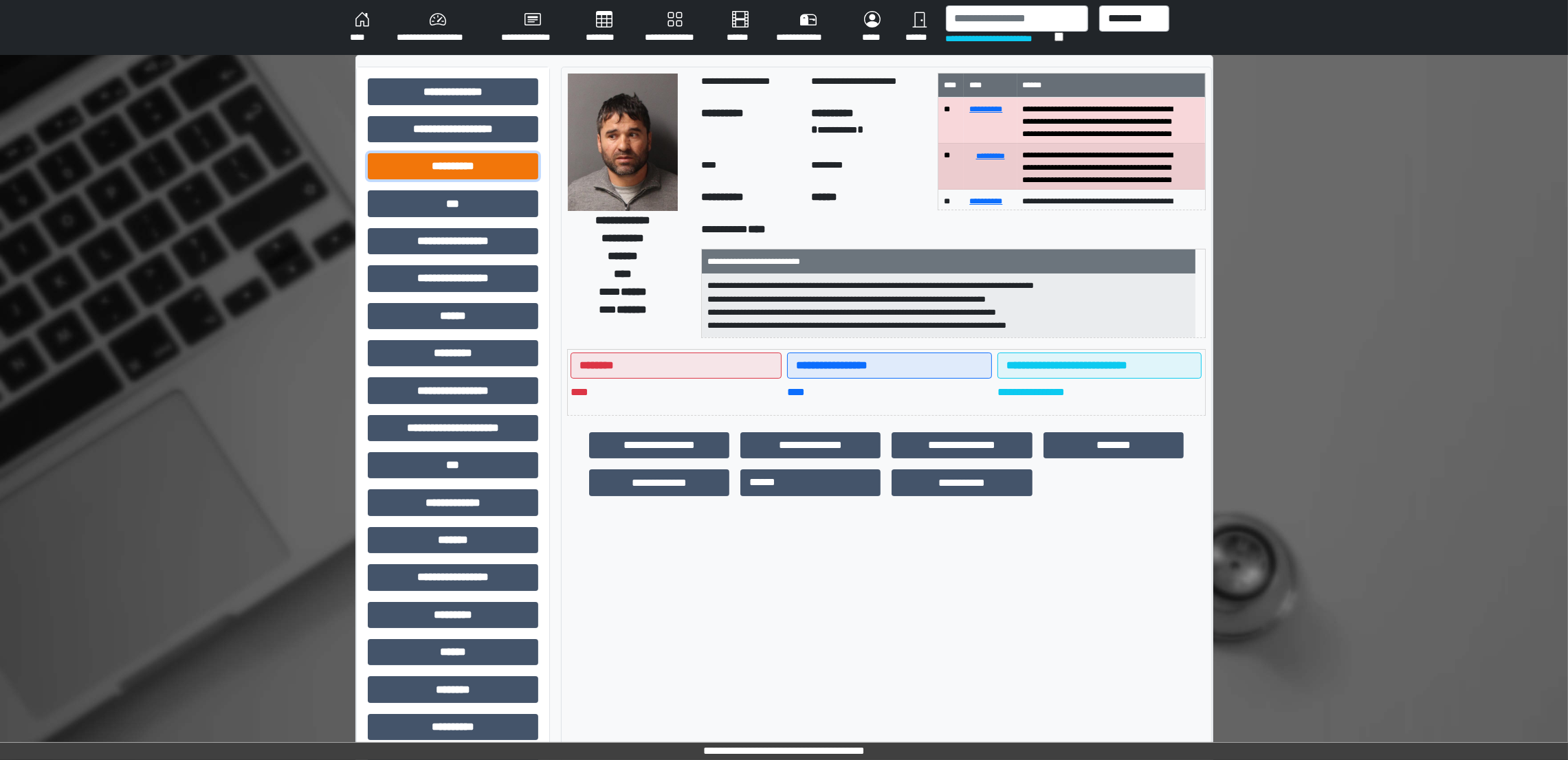 click on "**********" at bounding box center [453, 166] 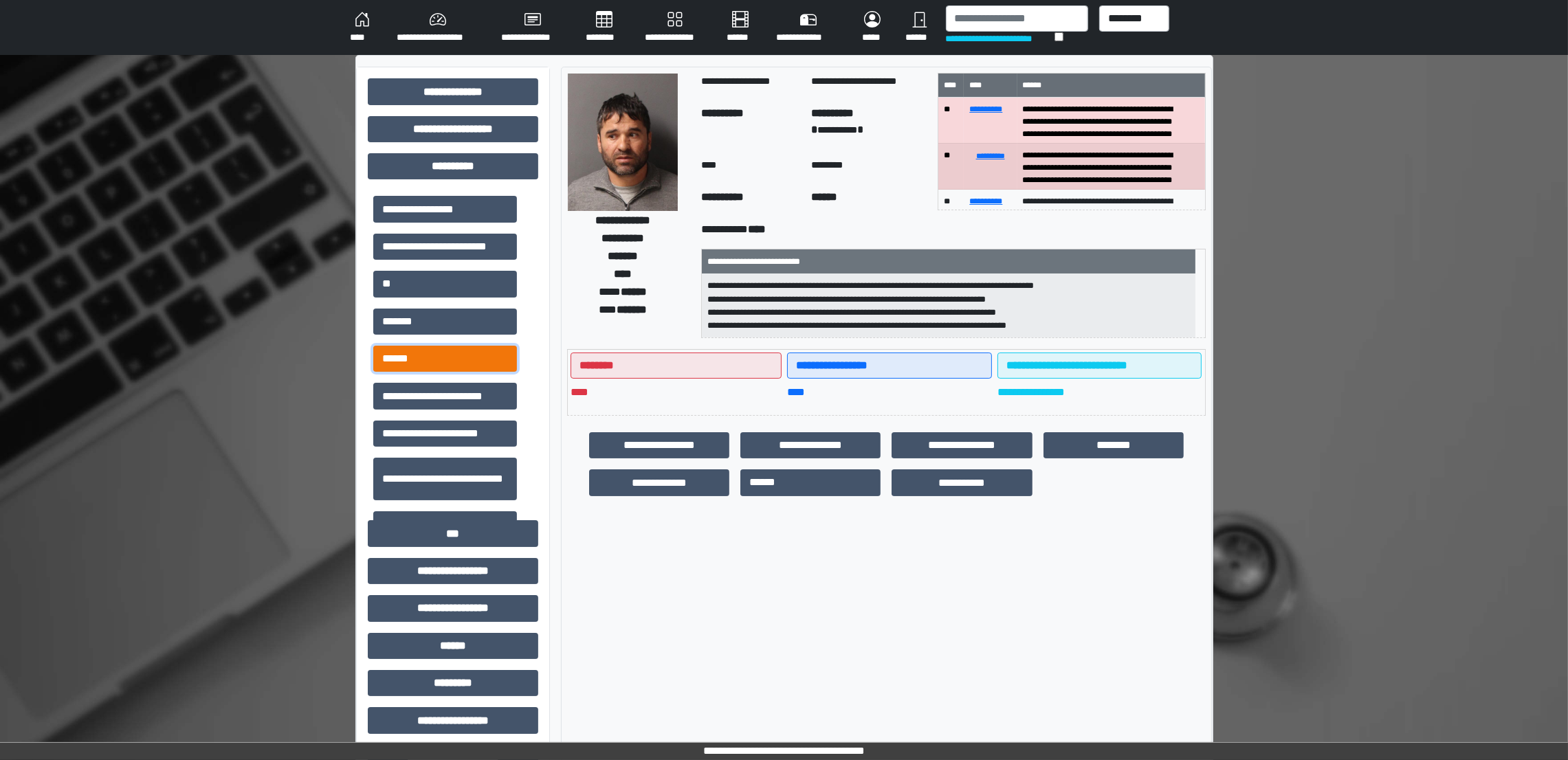 click on "******" at bounding box center [445, 359] 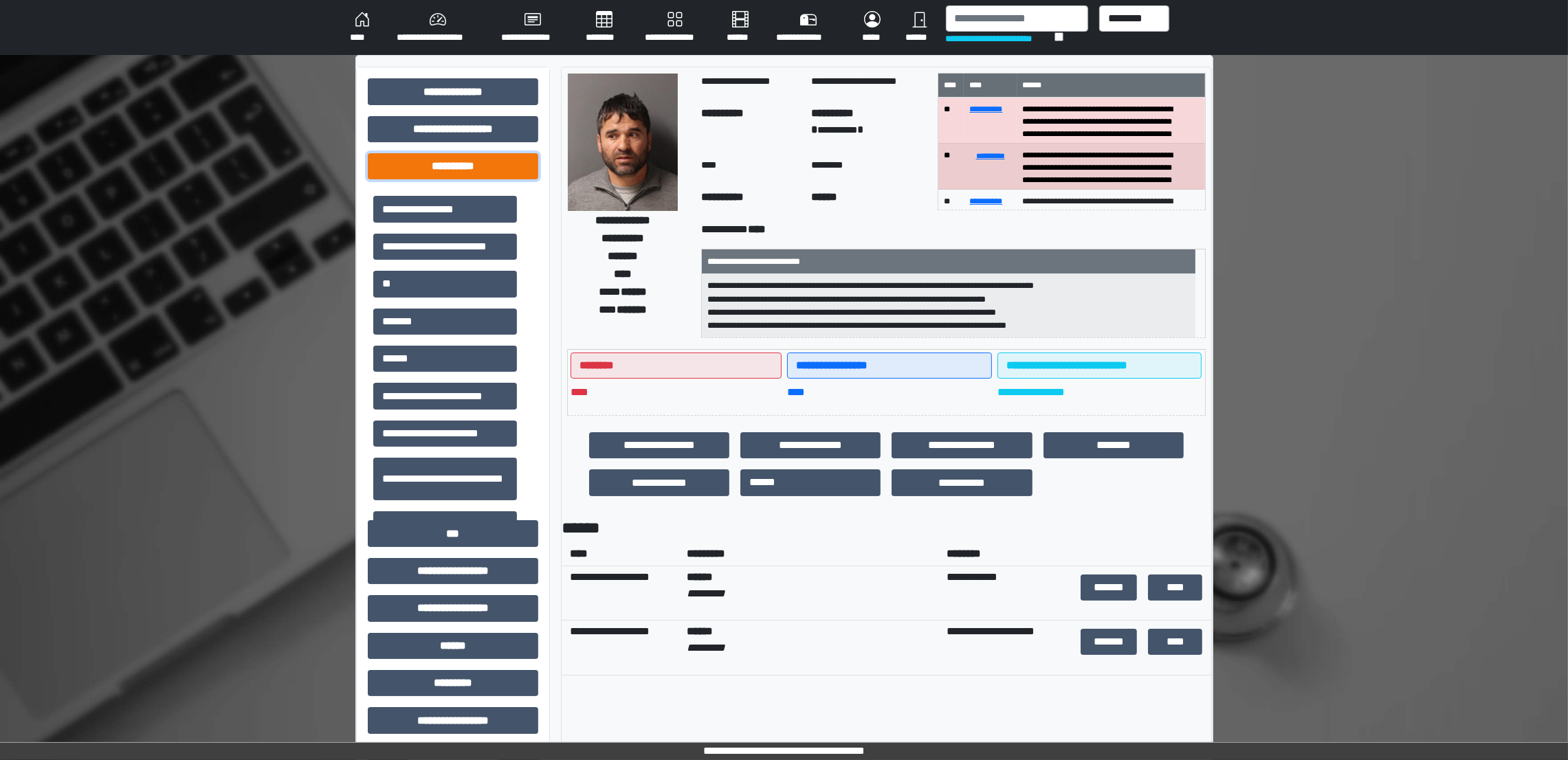 click on "**********" at bounding box center [453, 166] 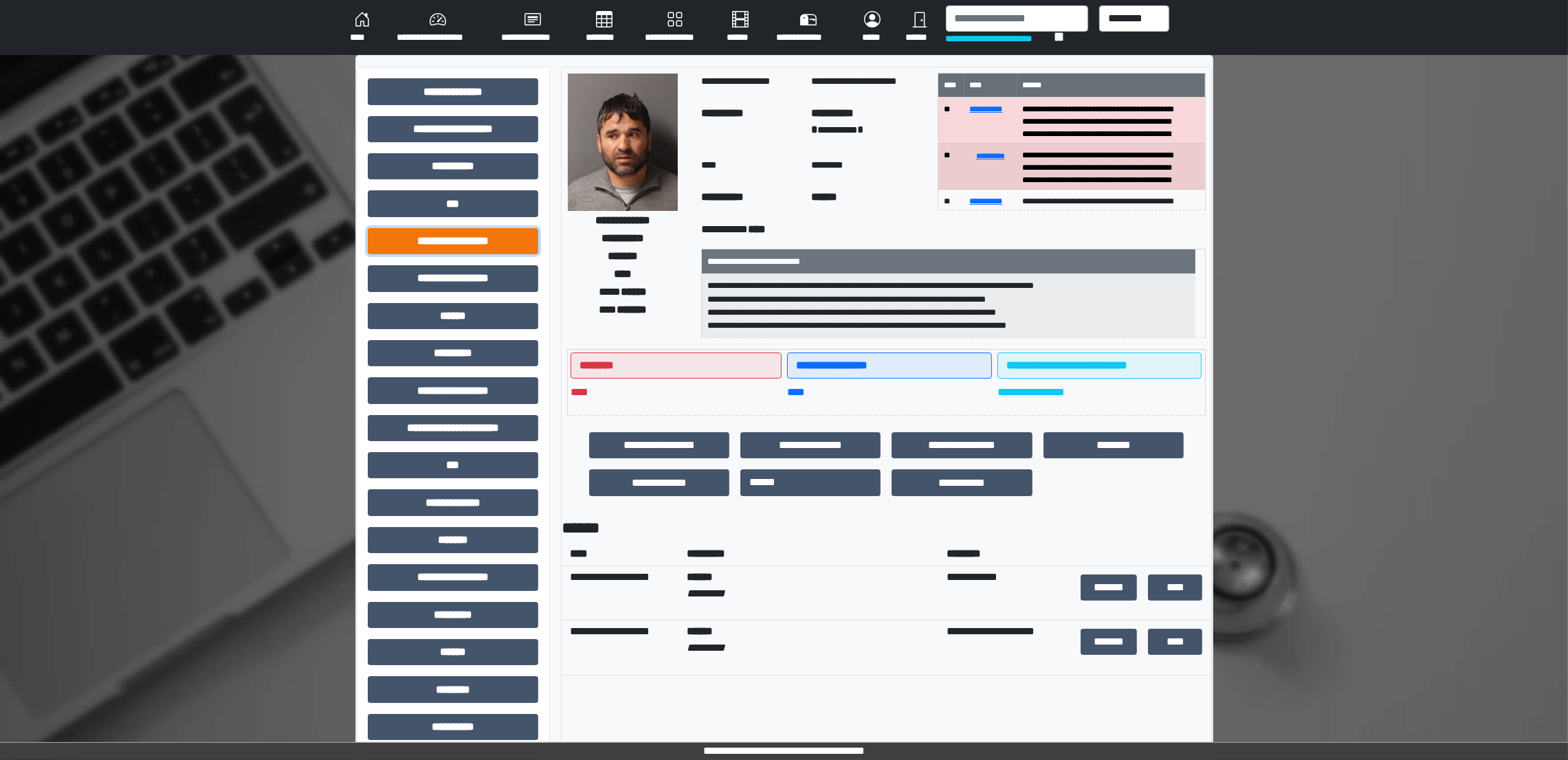 click on "**********" at bounding box center (453, 241) 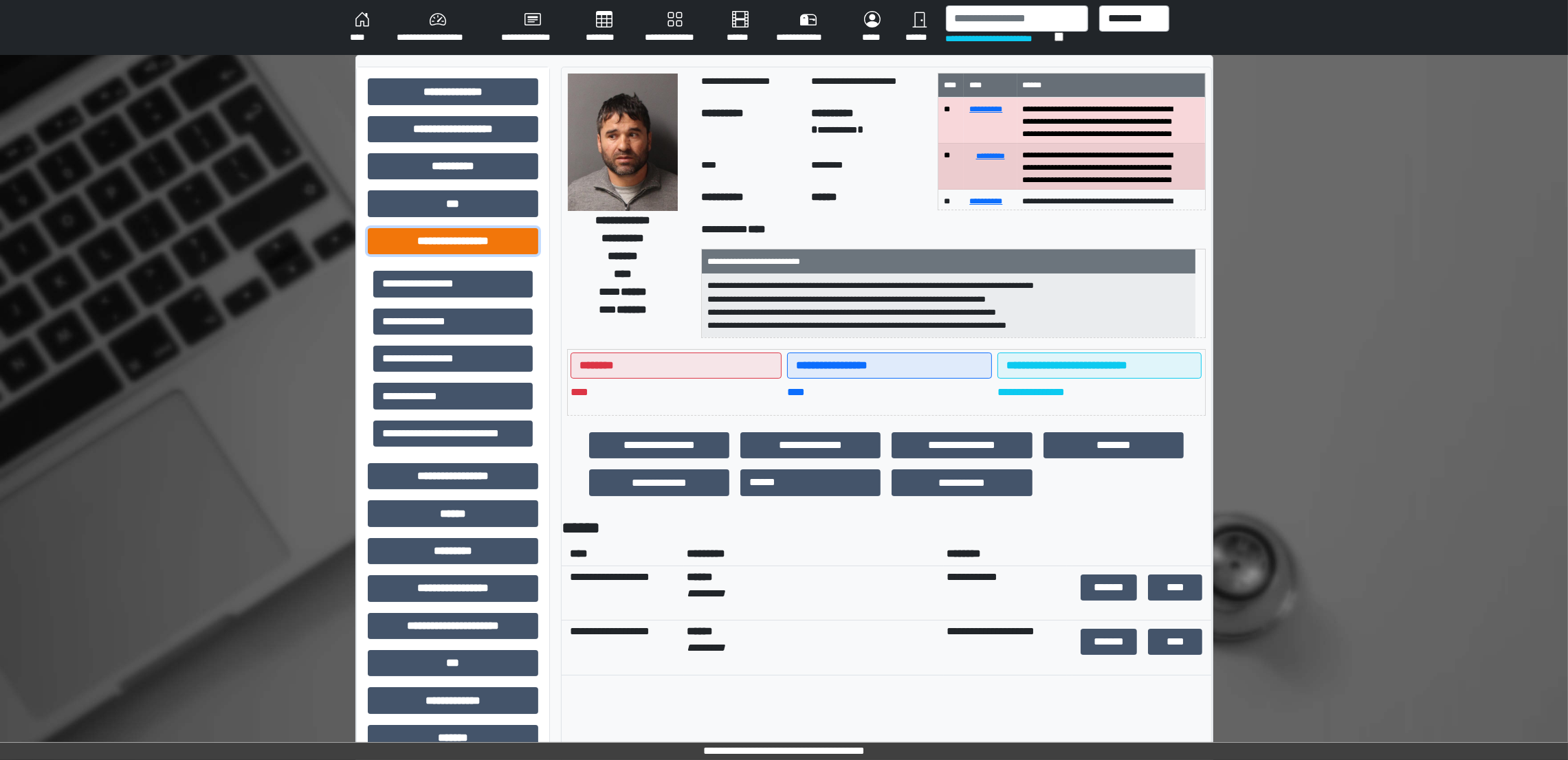 click on "**********" at bounding box center (453, 241) 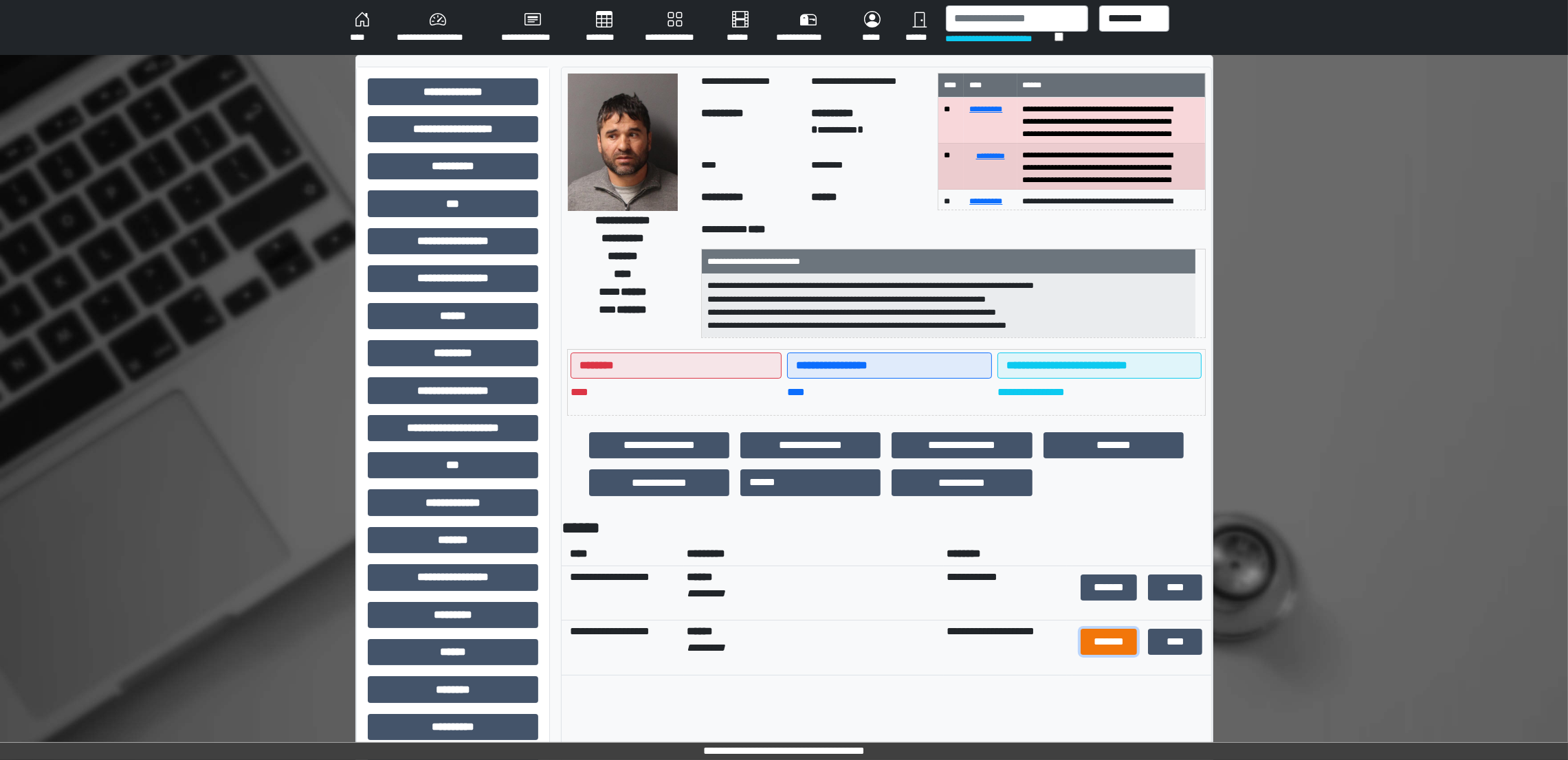 click on "*******" at bounding box center [1109, 642] 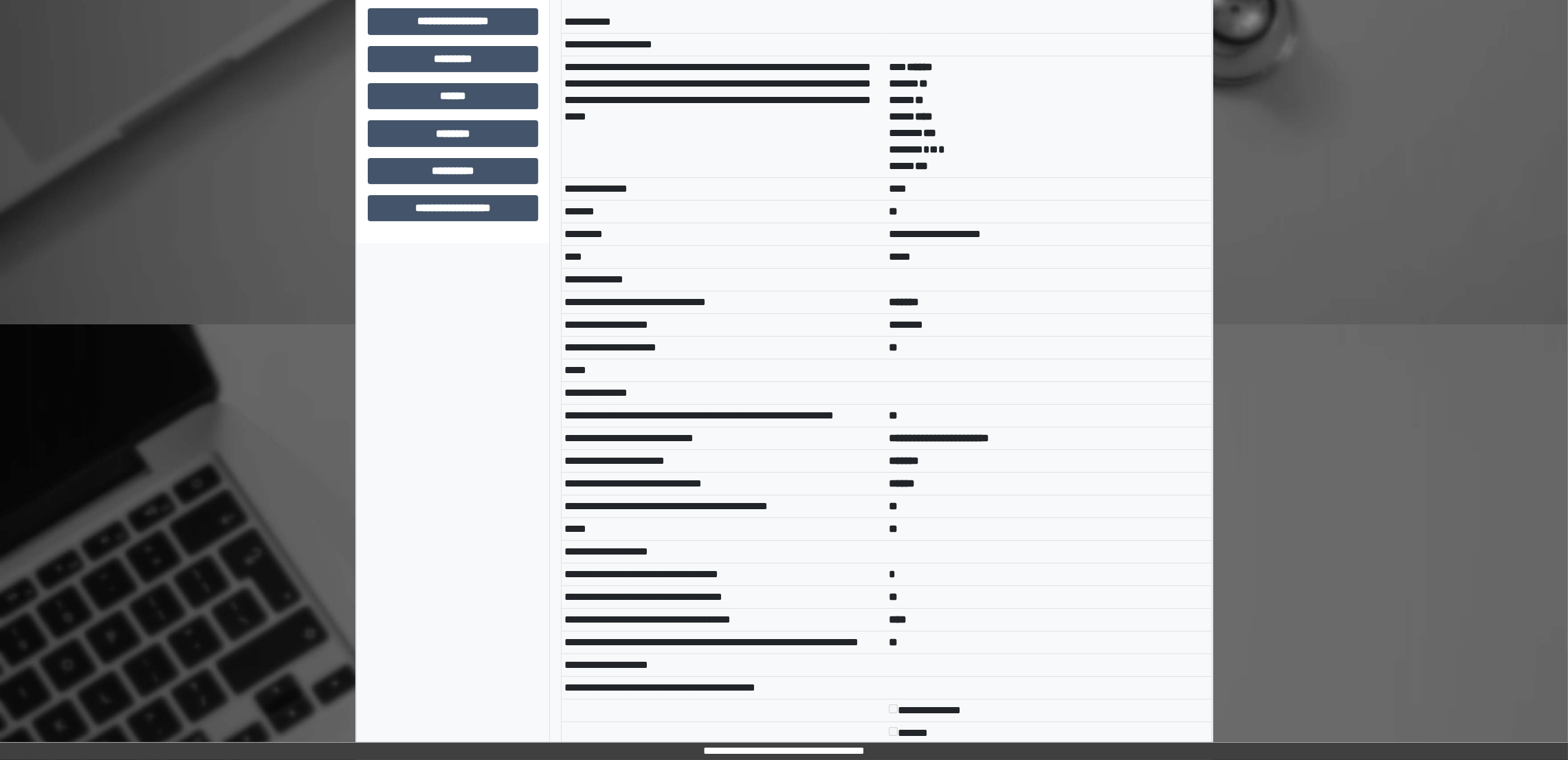scroll, scrollTop: 0, scrollLeft: 0, axis: both 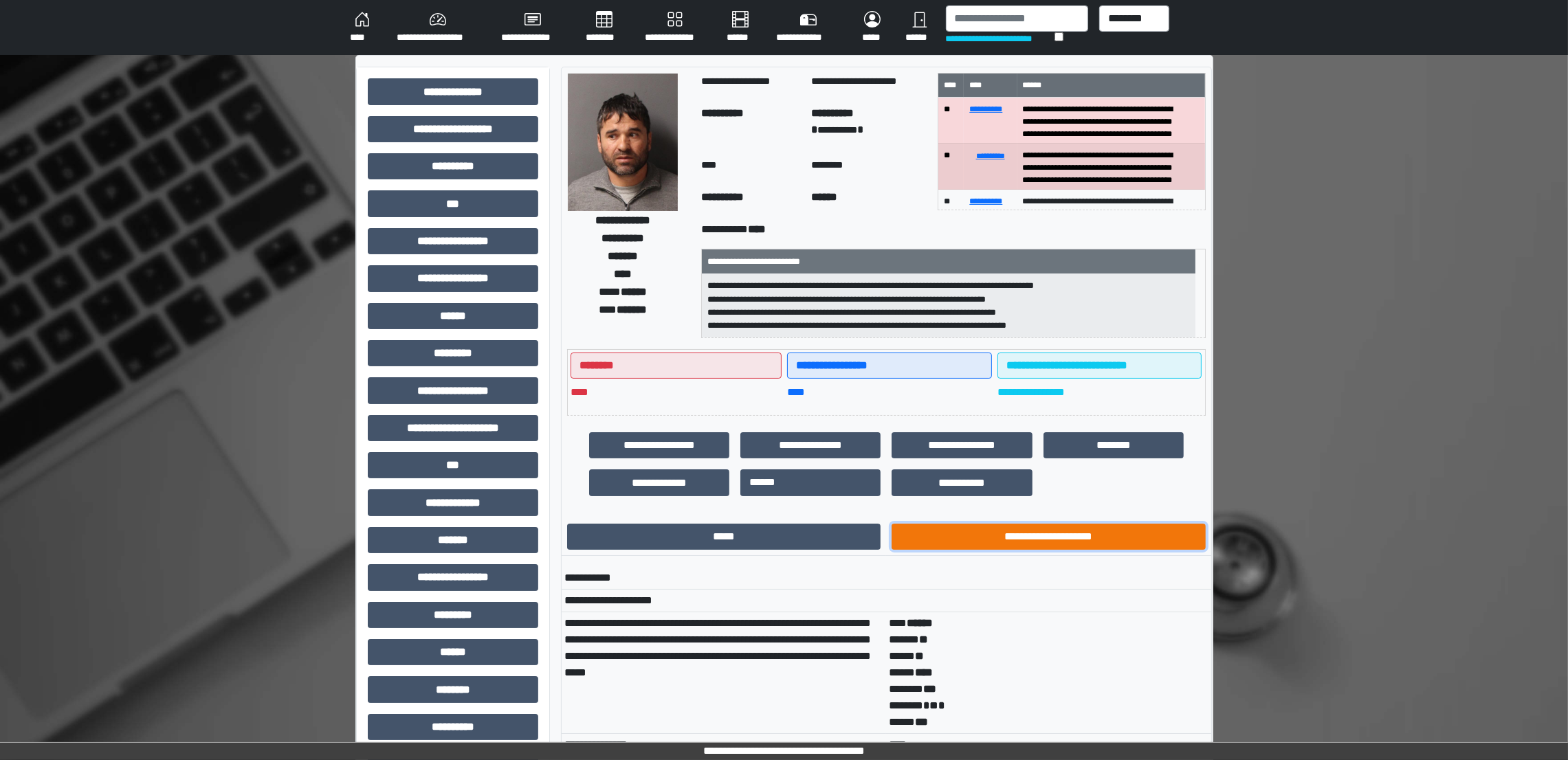 click on "**********" at bounding box center (1048, 537) 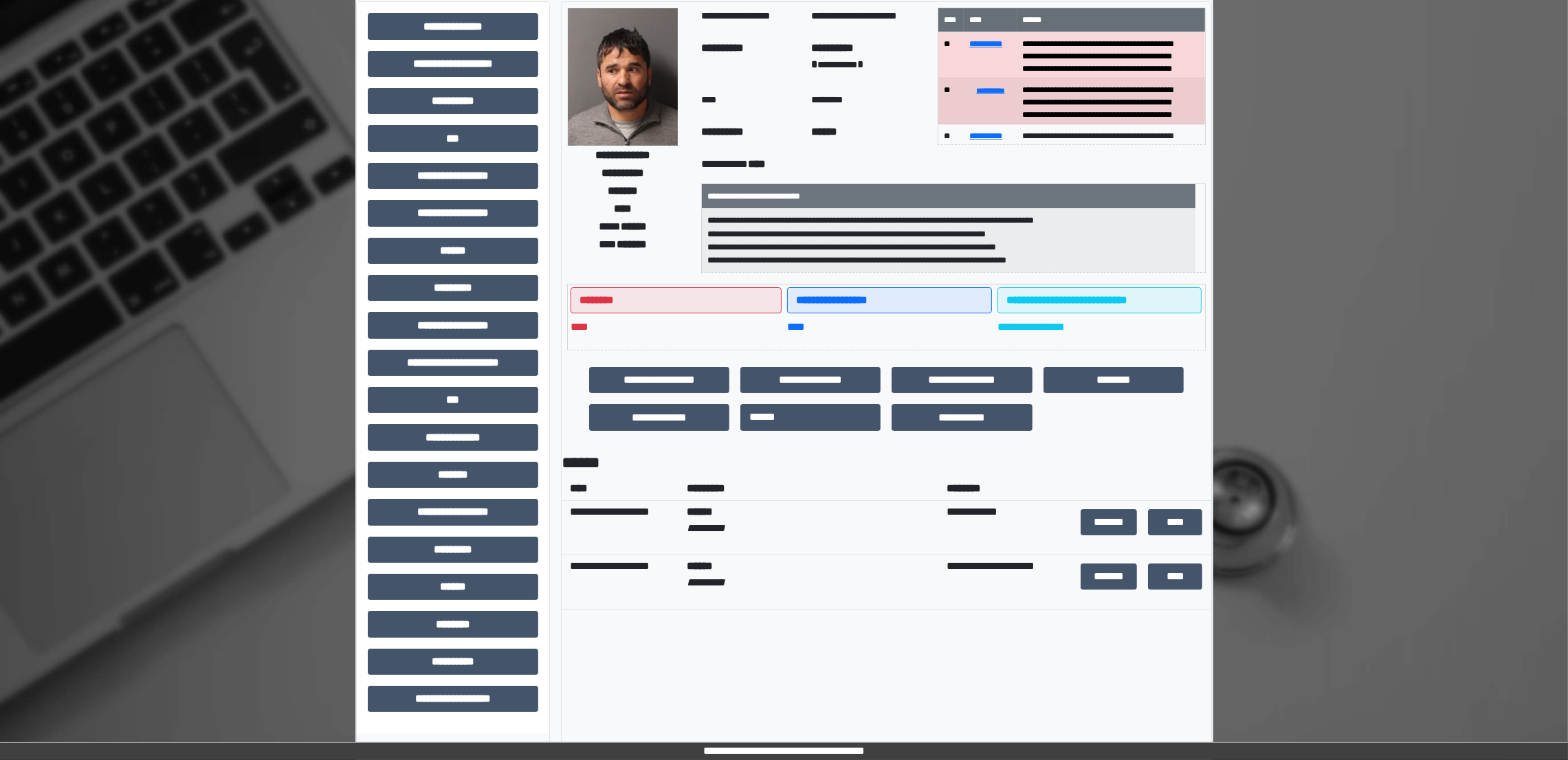 scroll, scrollTop: 152, scrollLeft: 0, axis: vertical 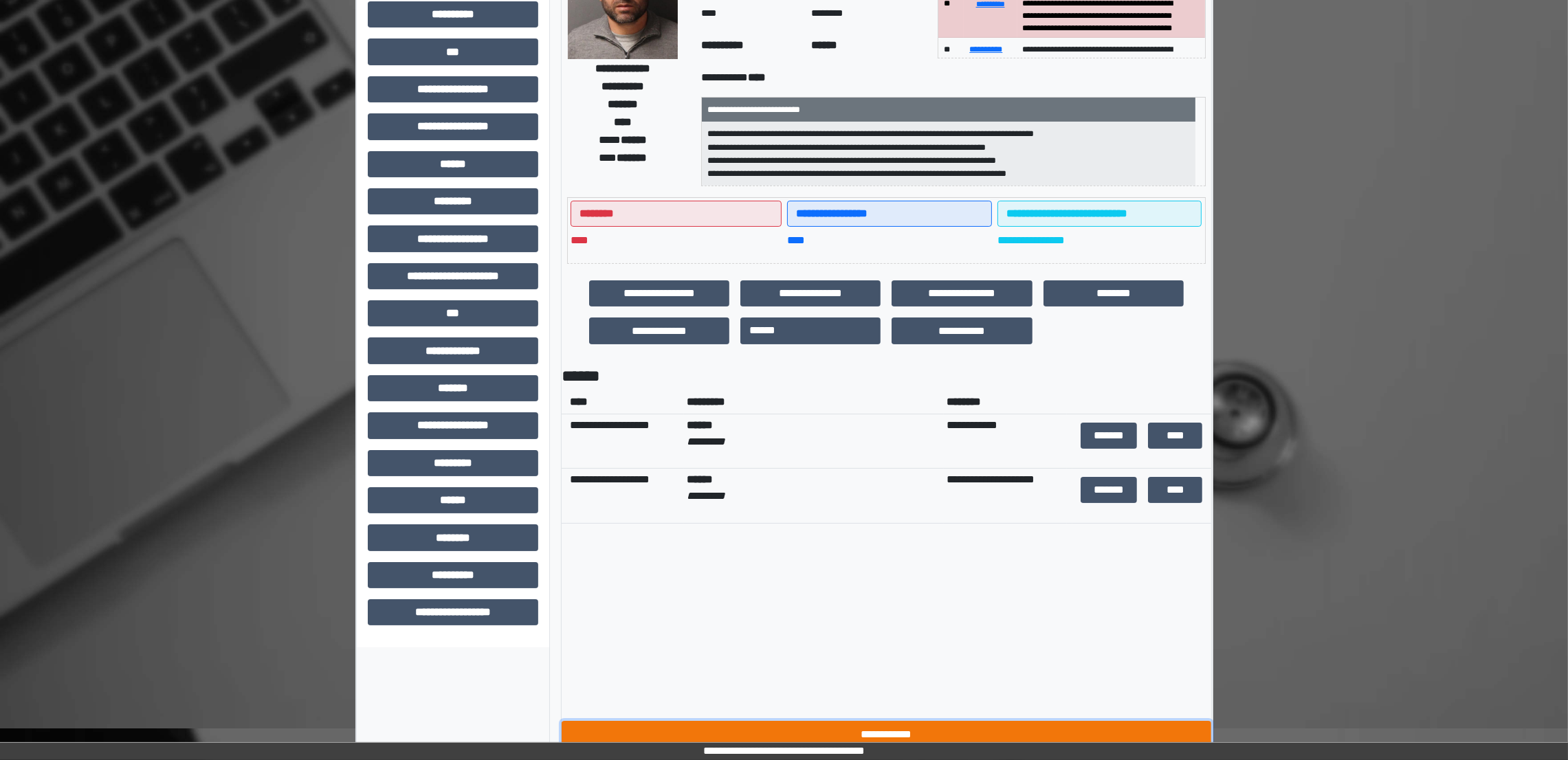 click on "**********" at bounding box center [886, 734] 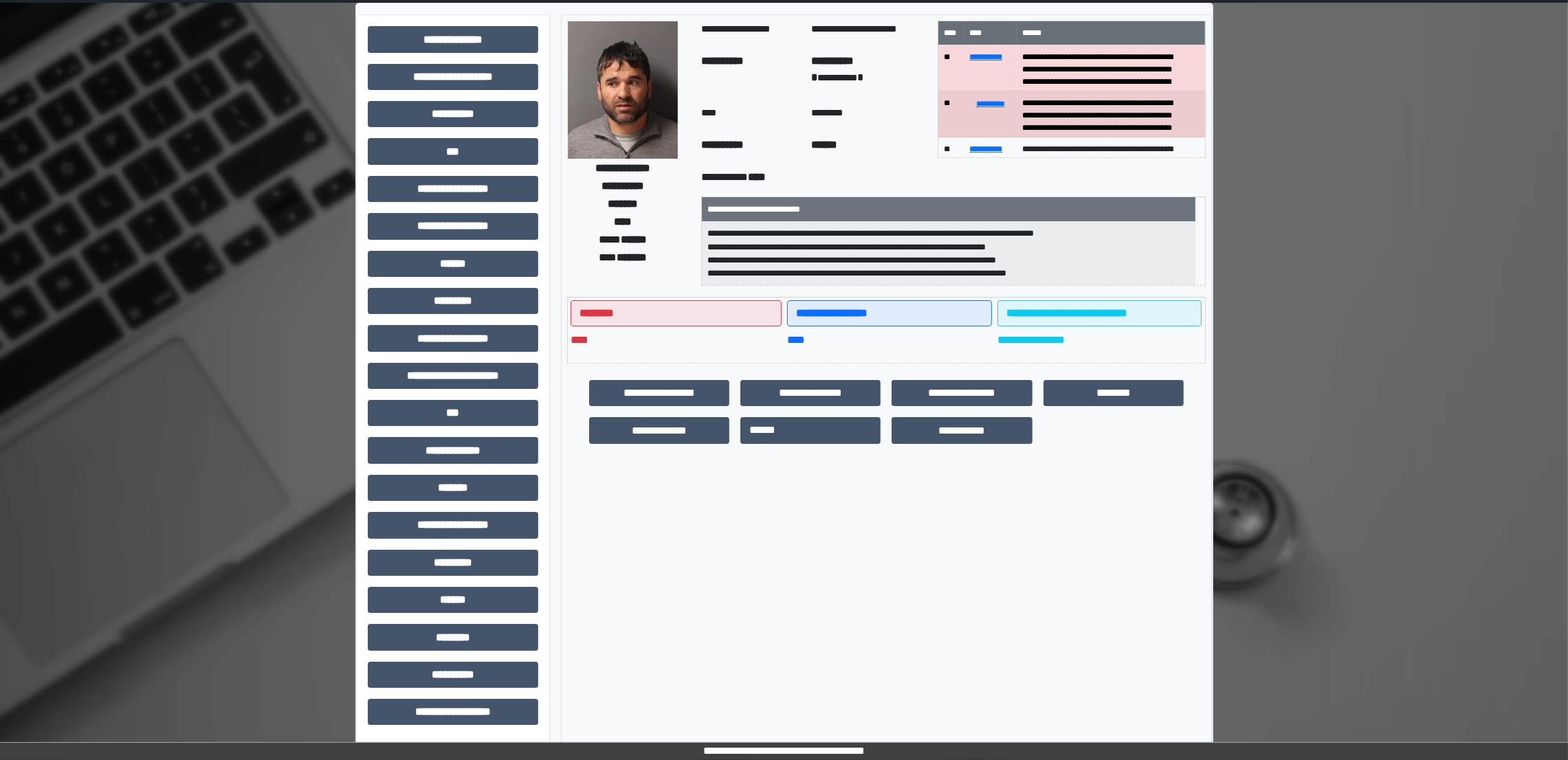 scroll, scrollTop: 52, scrollLeft: 0, axis: vertical 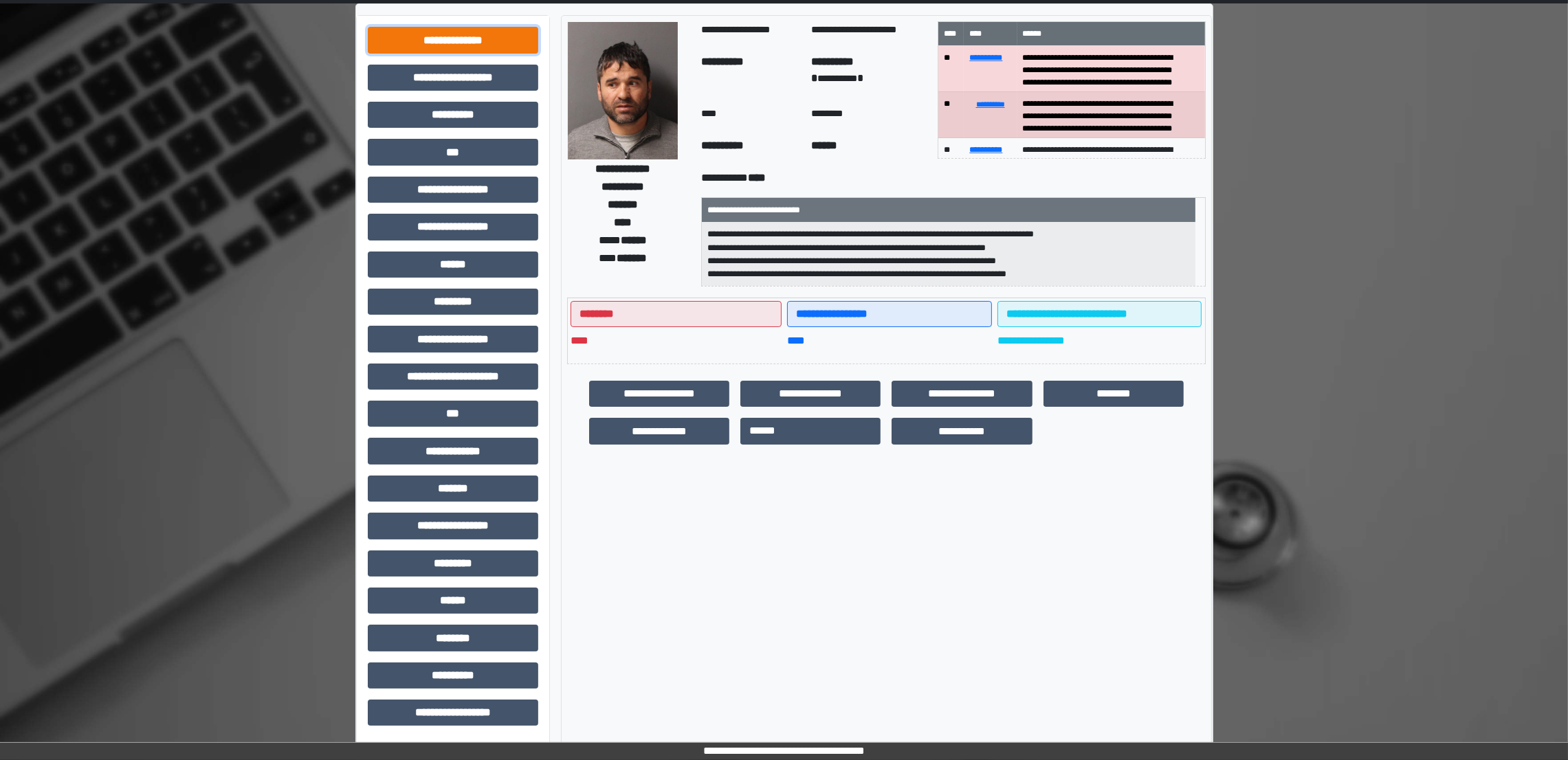 click on "**********" at bounding box center [453, 40] 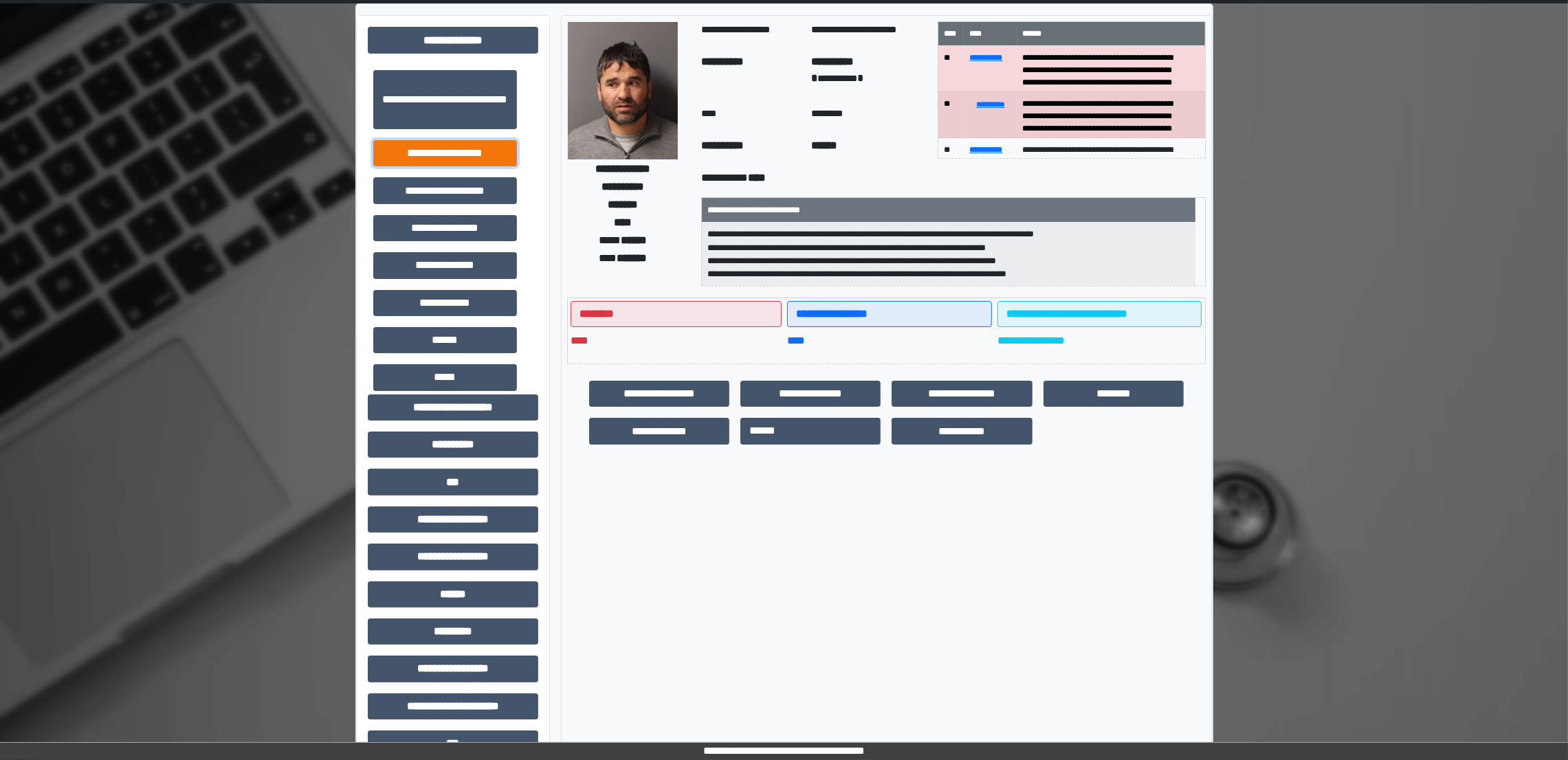 click on "**********" at bounding box center [445, 153] 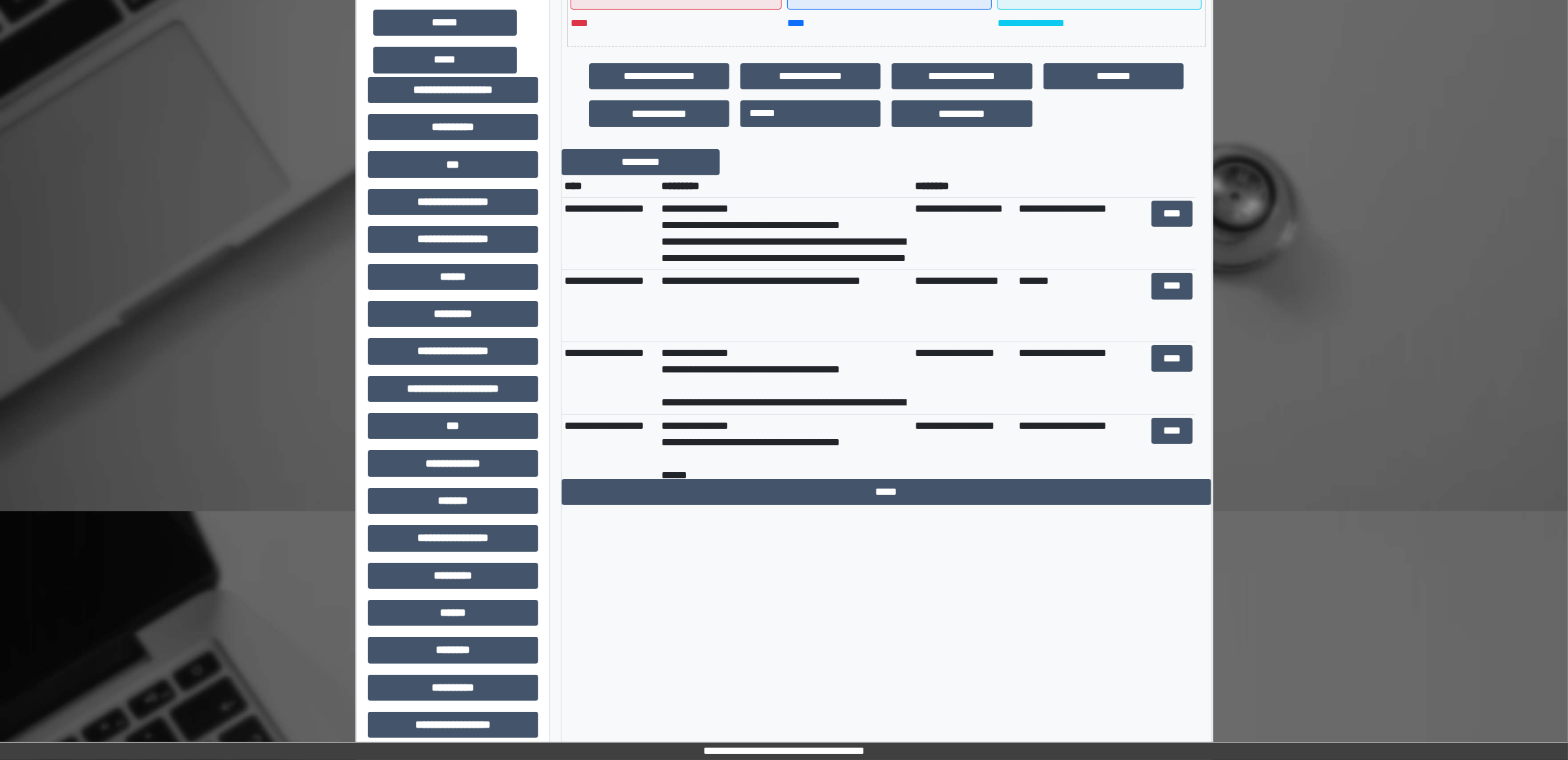 scroll, scrollTop: 381, scrollLeft: 0, axis: vertical 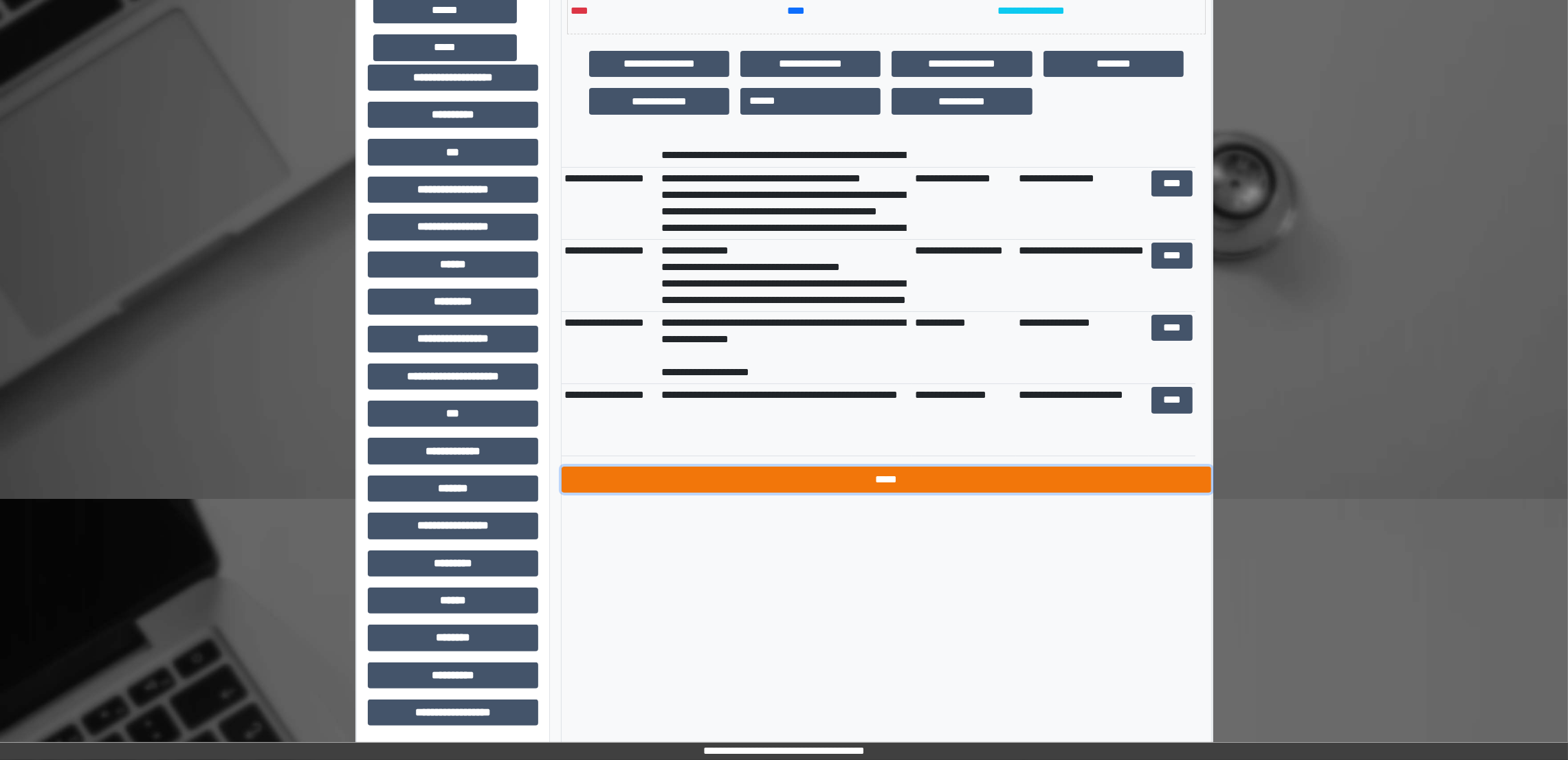click on "*****" at bounding box center (886, 480) 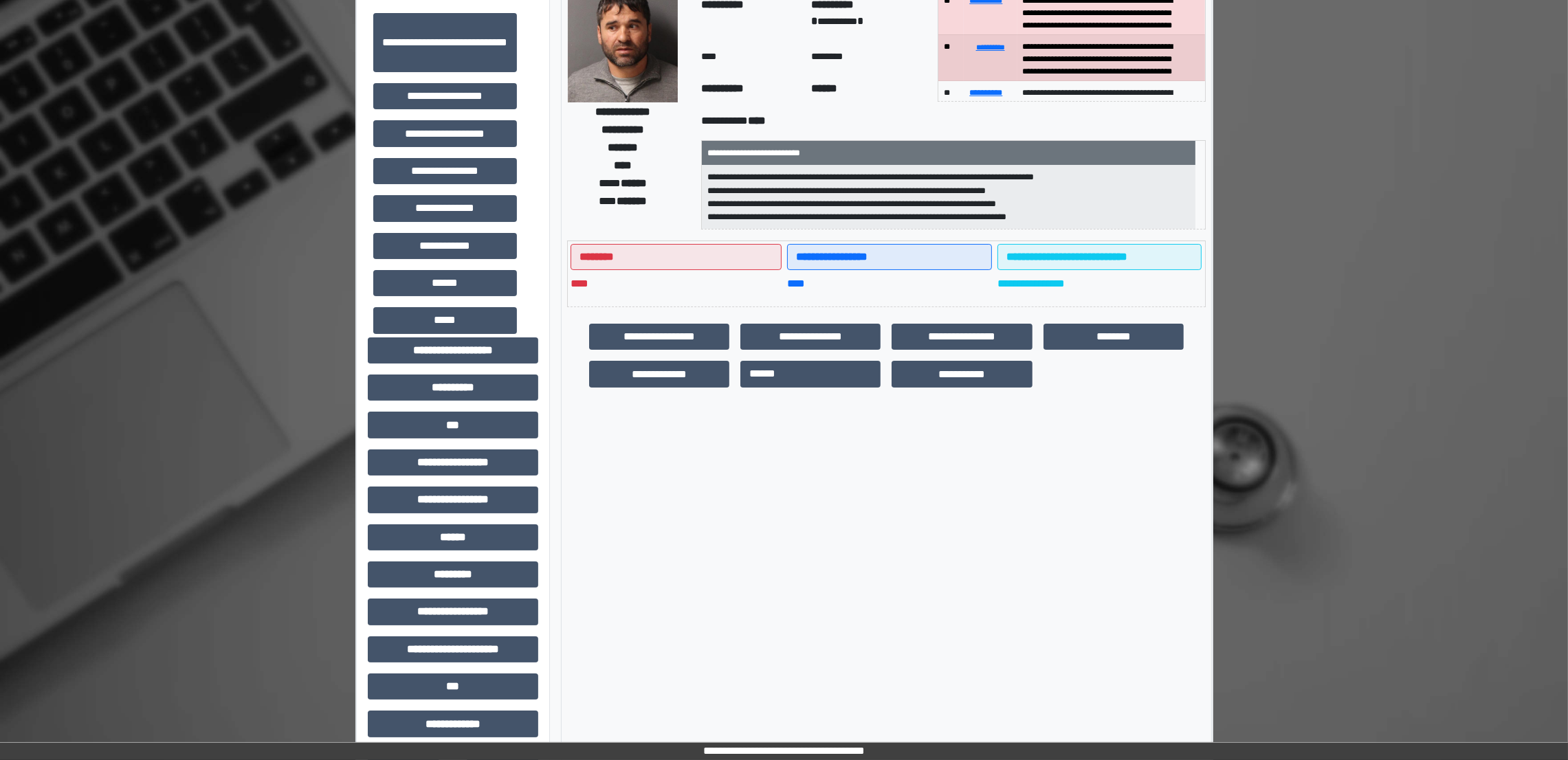 scroll, scrollTop: 0, scrollLeft: 0, axis: both 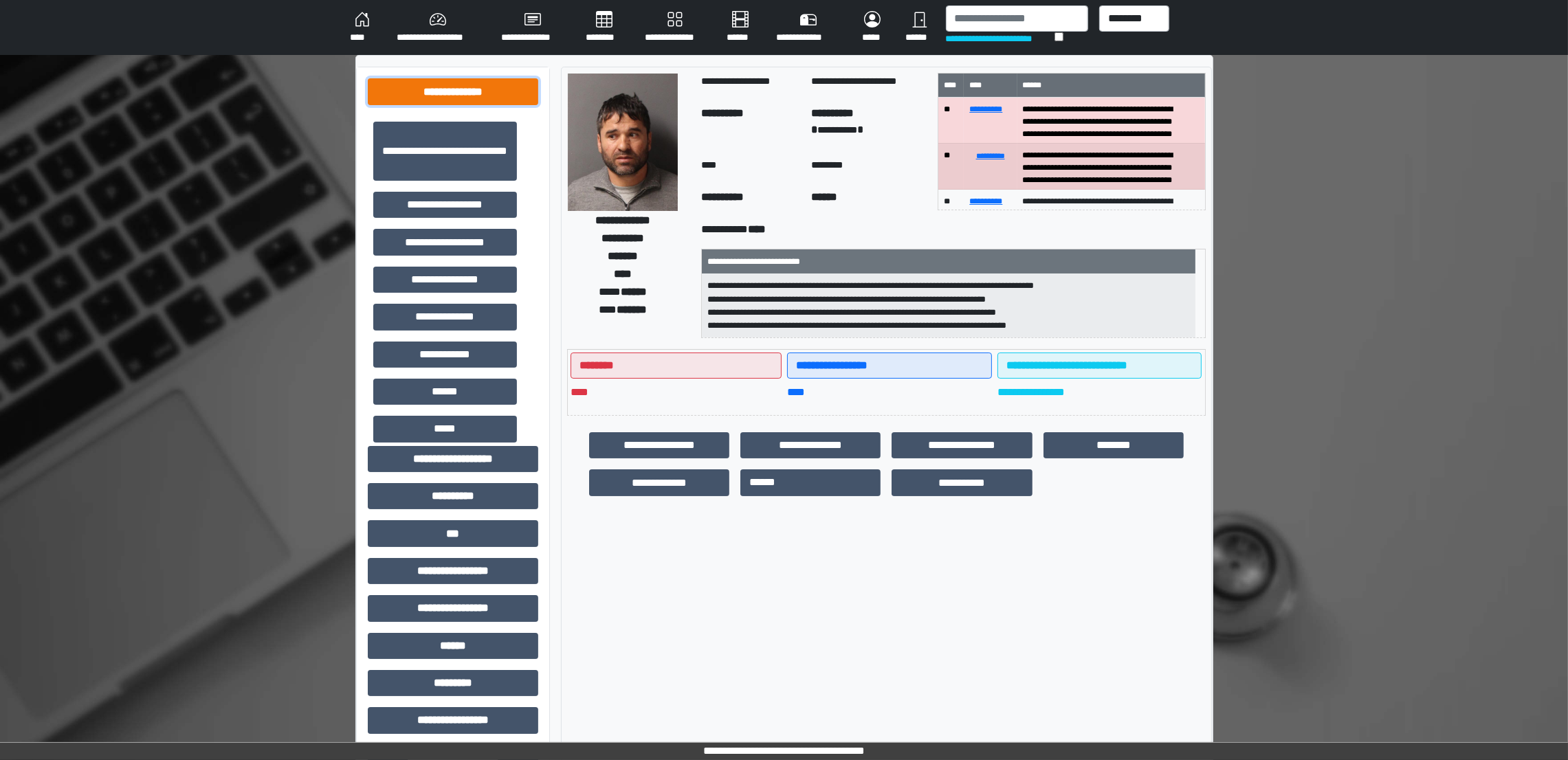 click on "**********" at bounding box center (453, 91) 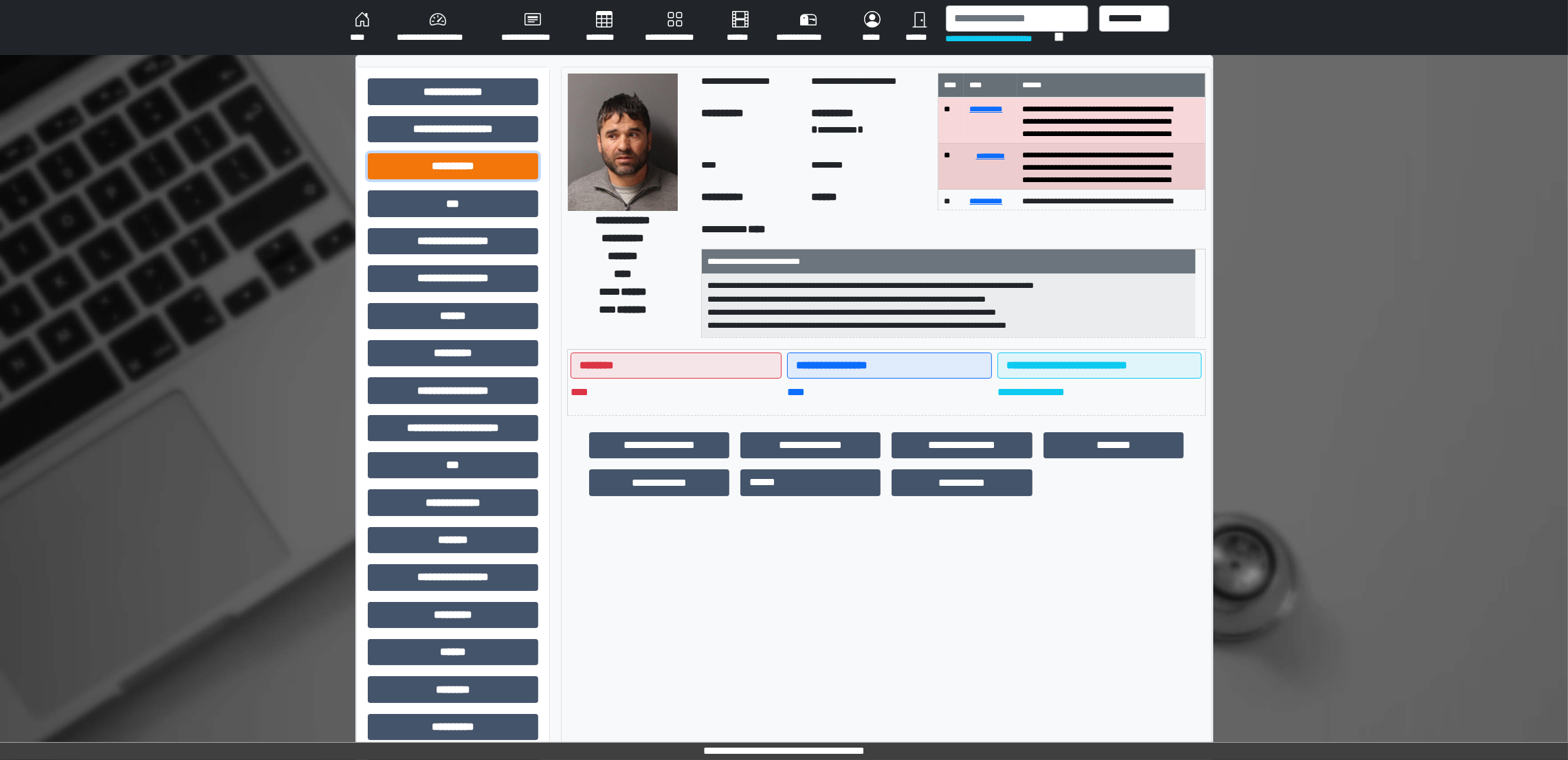 click on "**********" at bounding box center (453, 166) 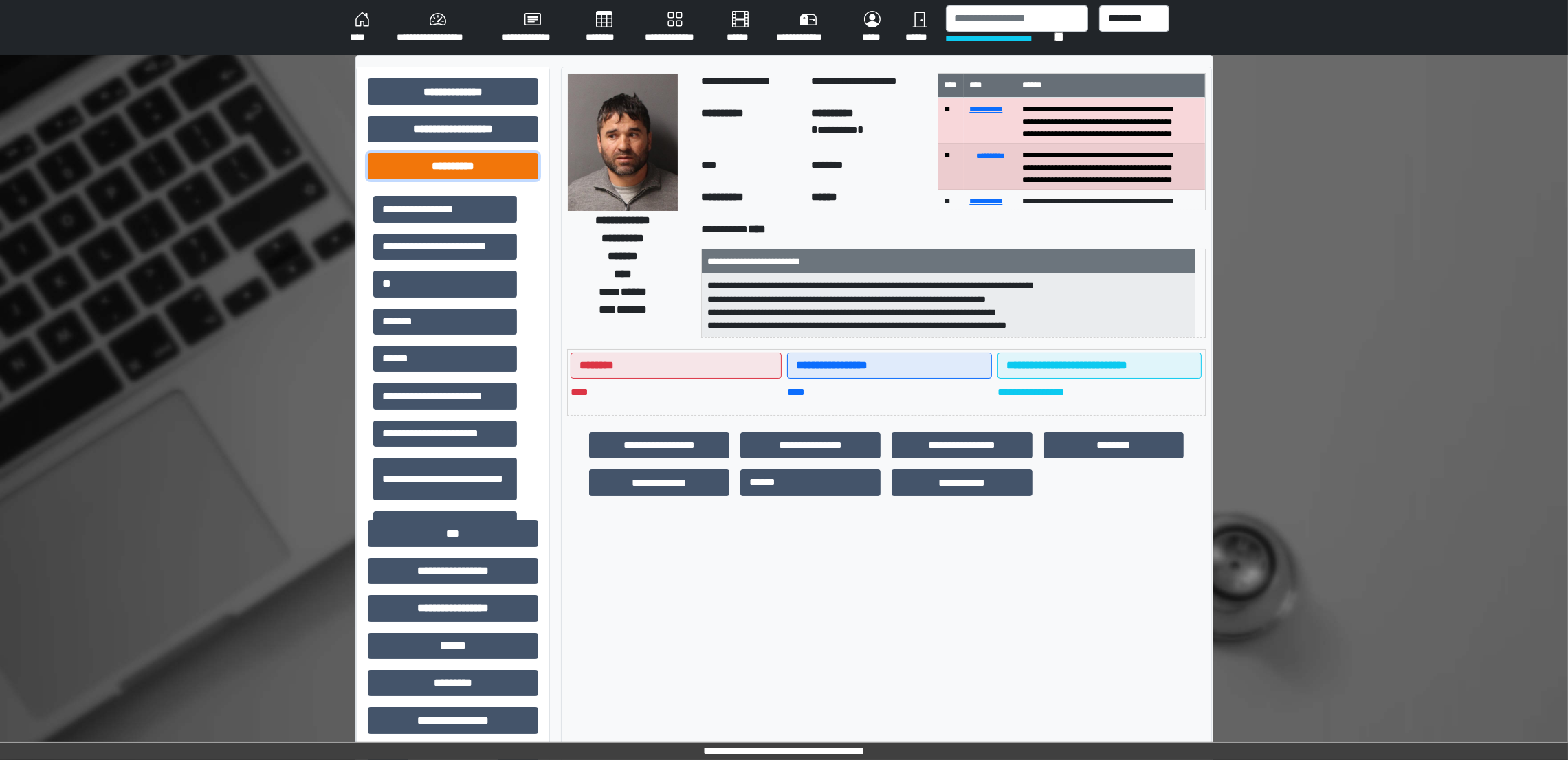 click on "**********" at bounding box center (453, 166) 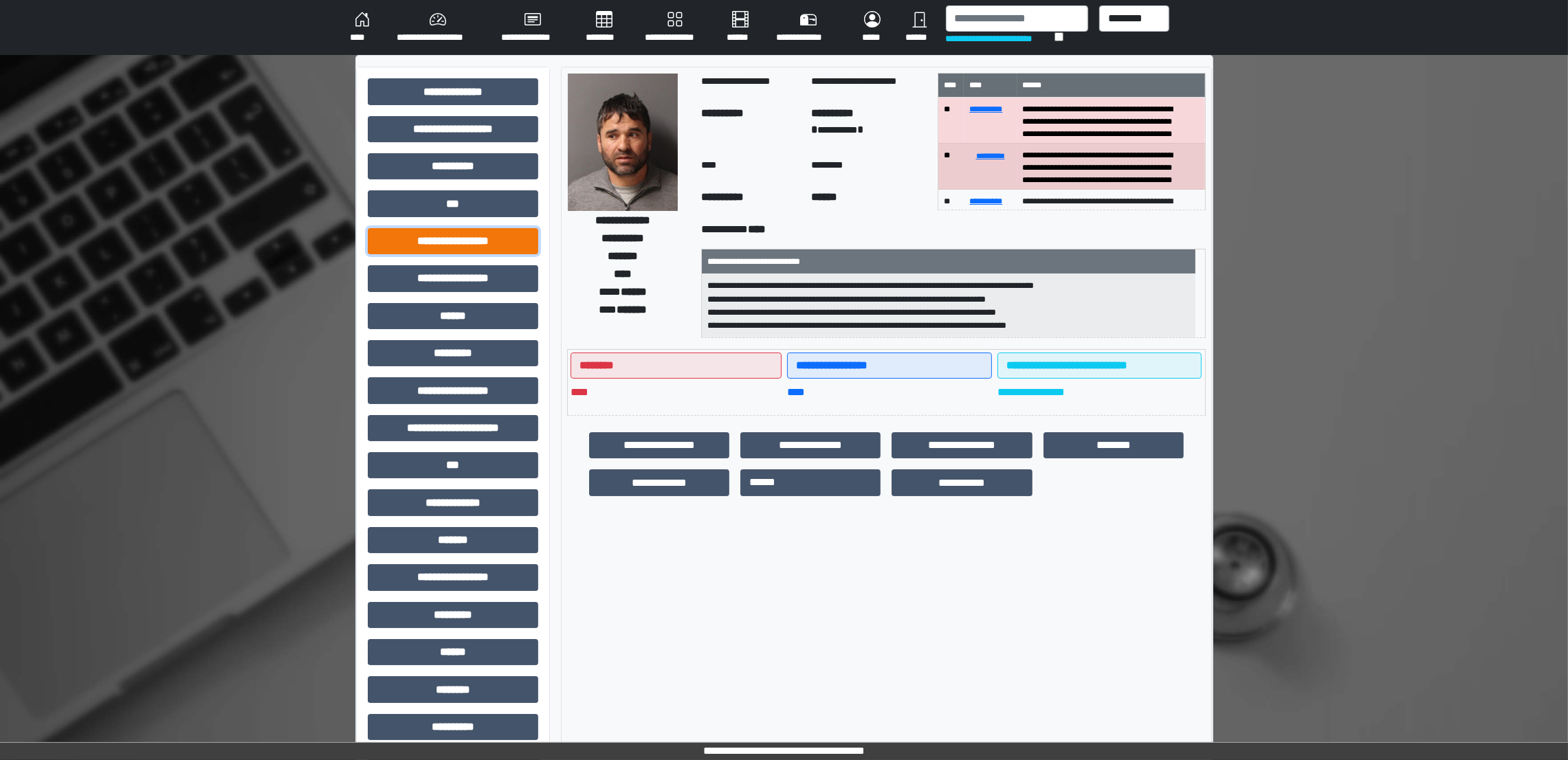 click on "**********" at bounding box center (453, 241) 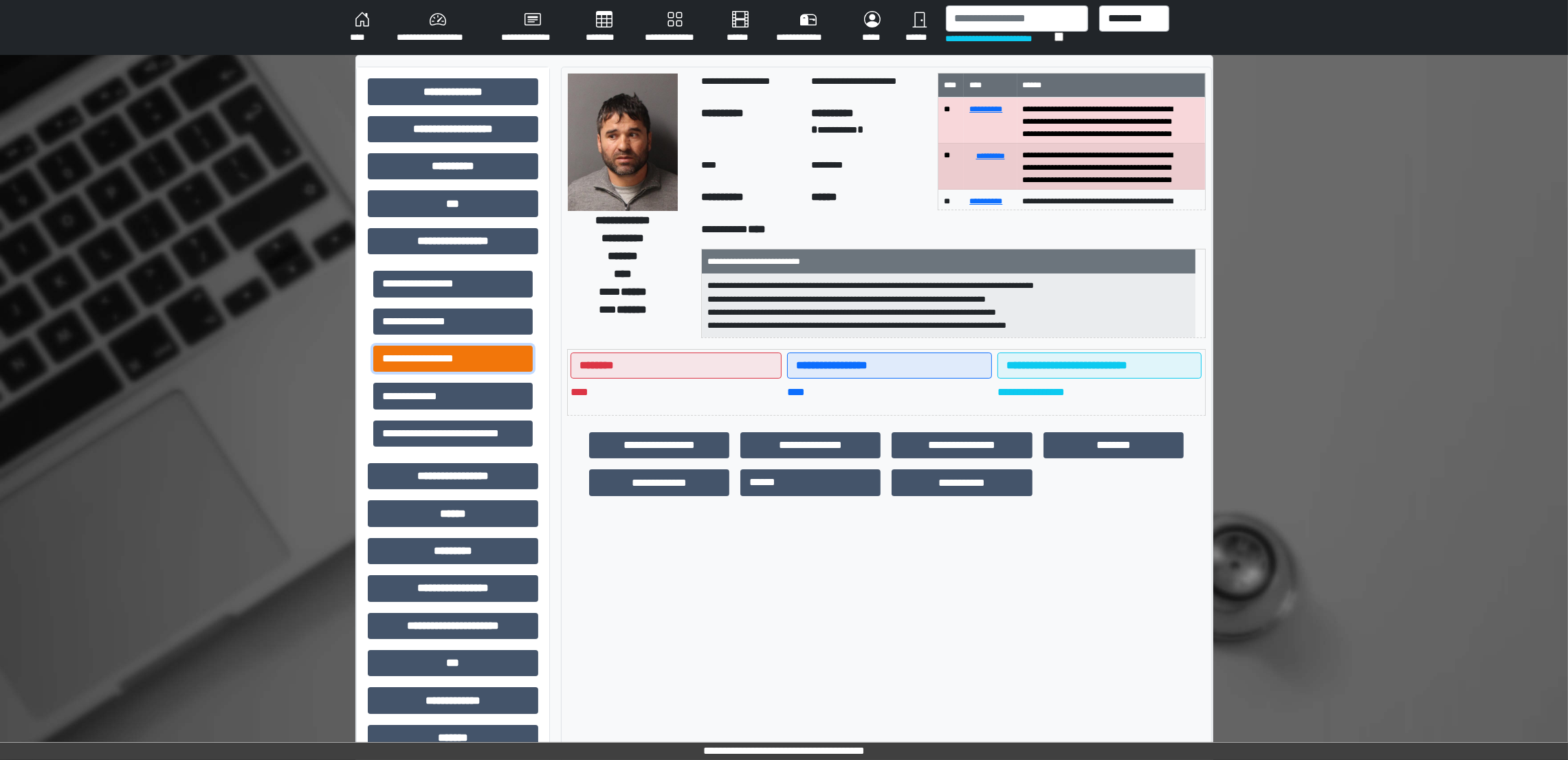 click on "**********" at bounding box center (453, 359) 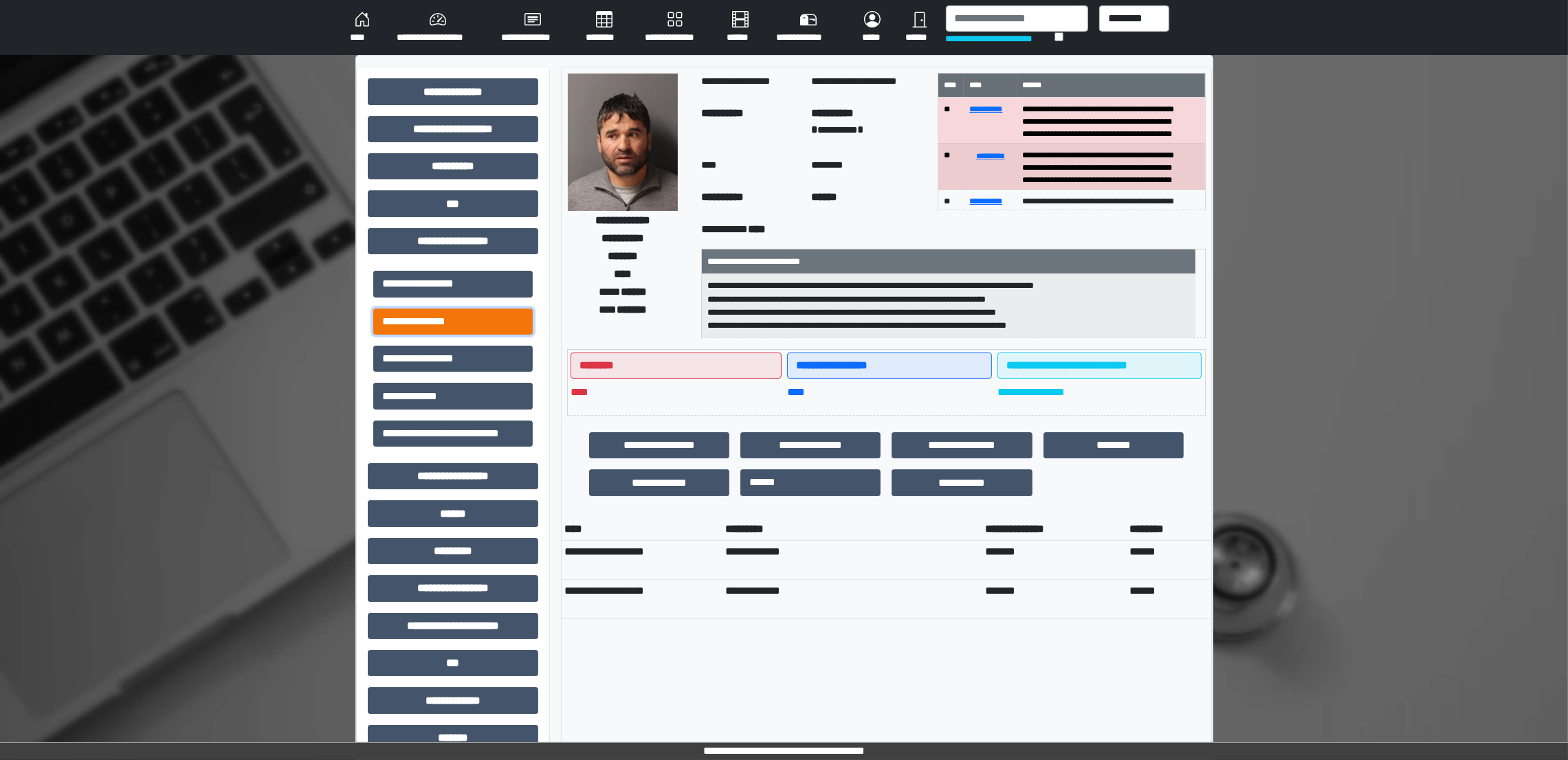 click on "**********" at bounding box center [453, 322] 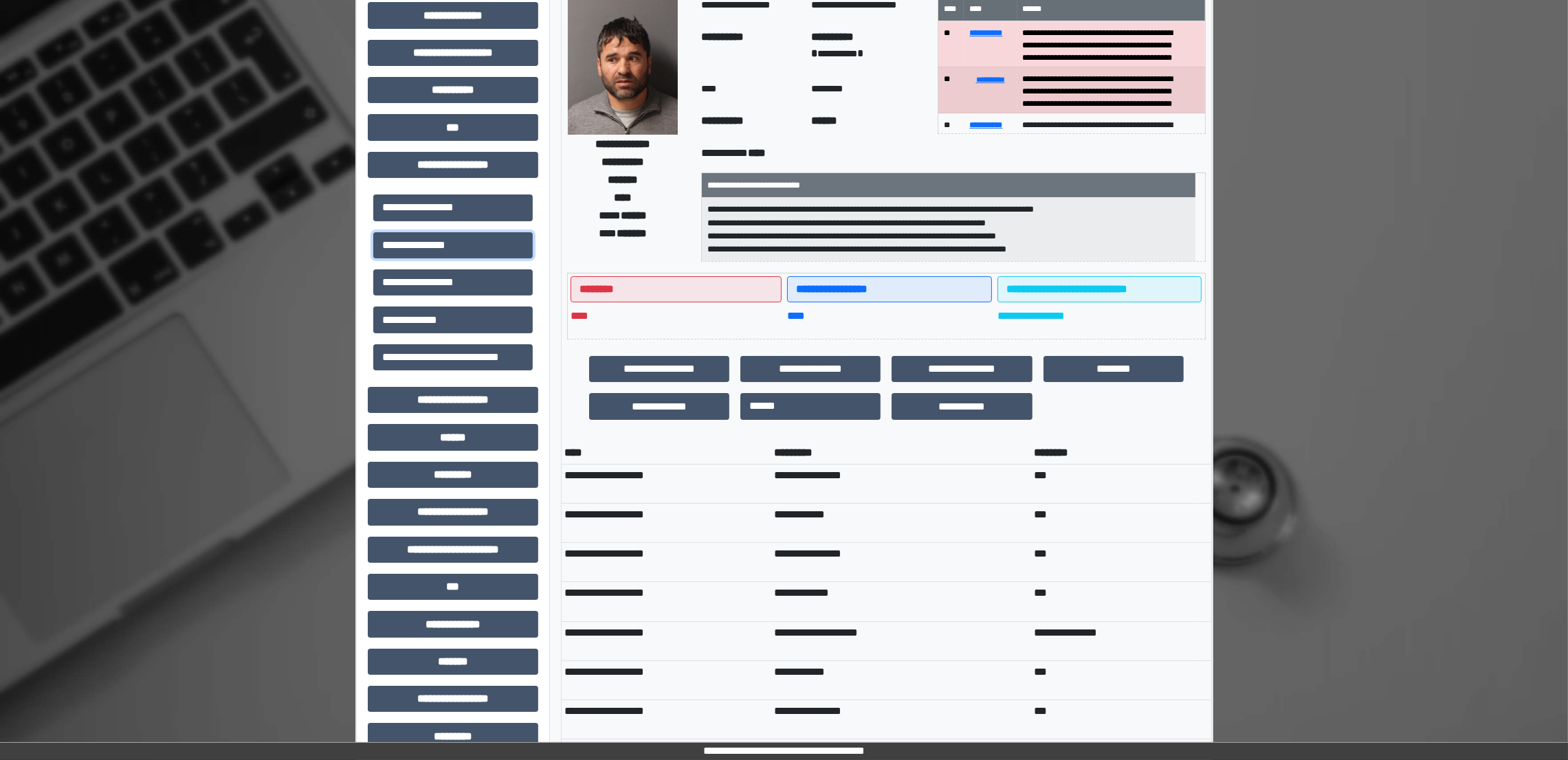 scroll, scrollTop: 209, scrollLeft: 0, axis: vertical 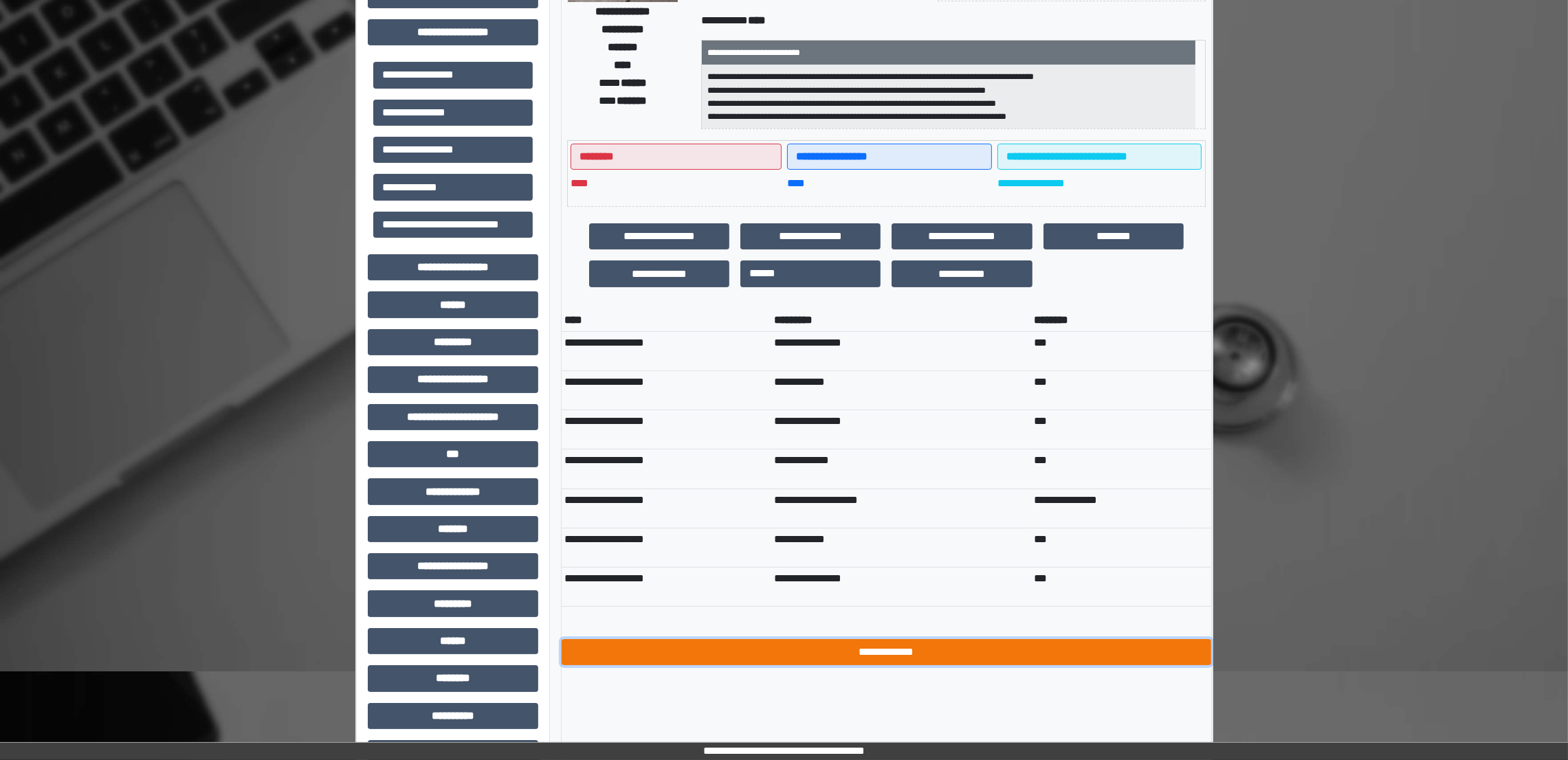 click on "**********" at bounding box center (886, 652) 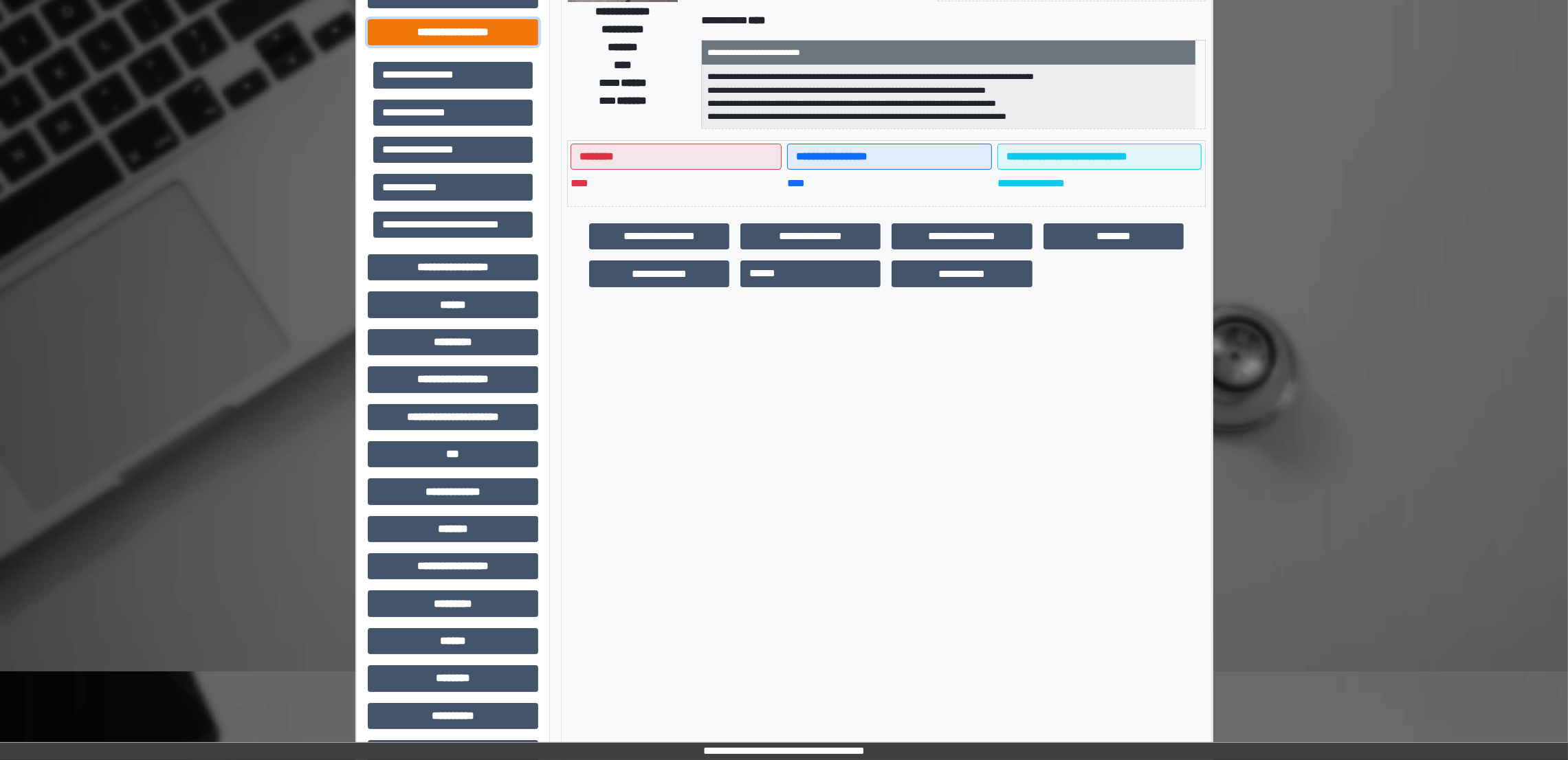 click on "**********" at bounding box center [453, 32] 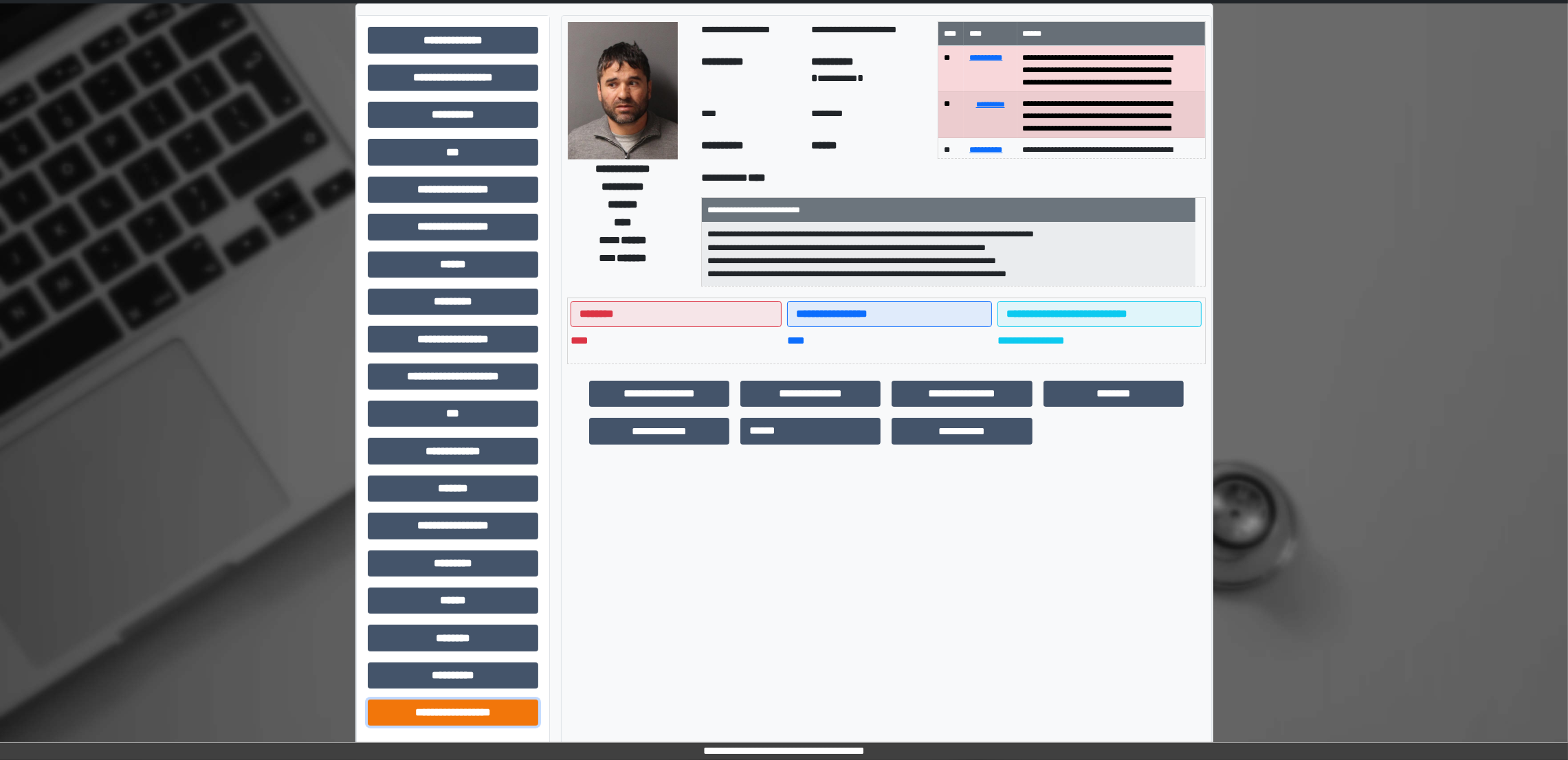 click on "**********" at bounding box center [453, 713] 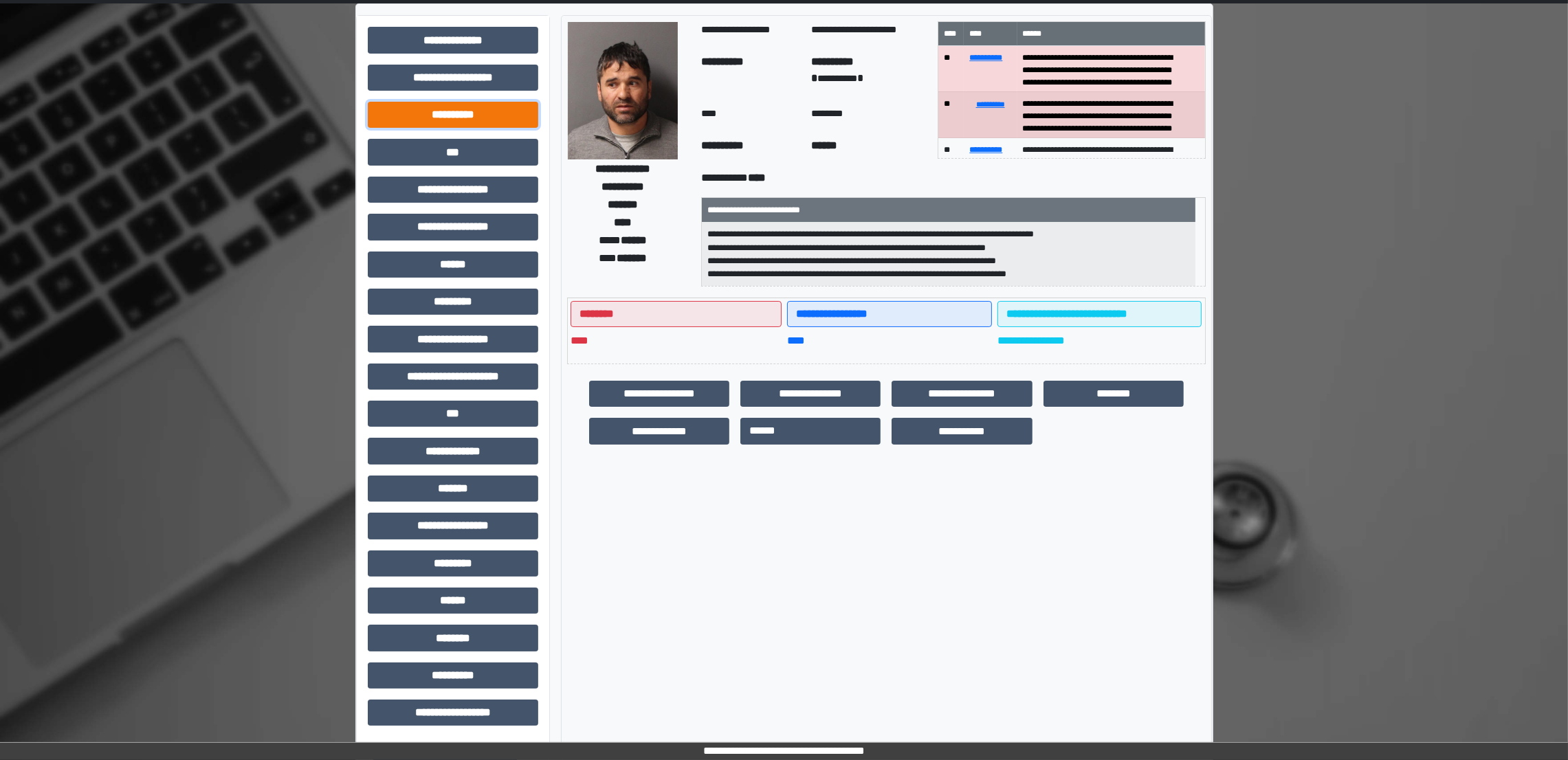 click on "**********" at bounding box center [453, 115] 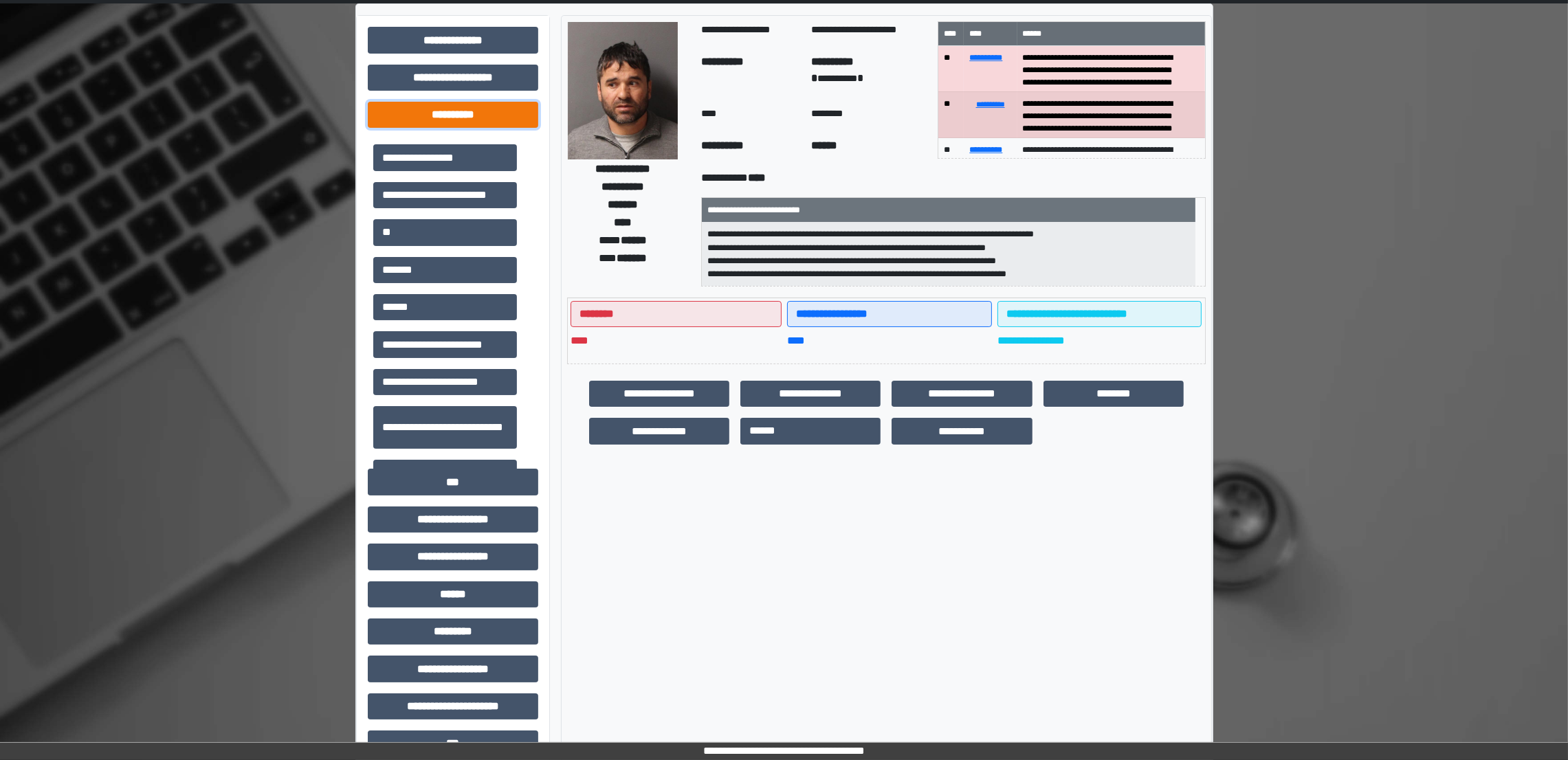click on "**********" at bounding box center (453, 115) 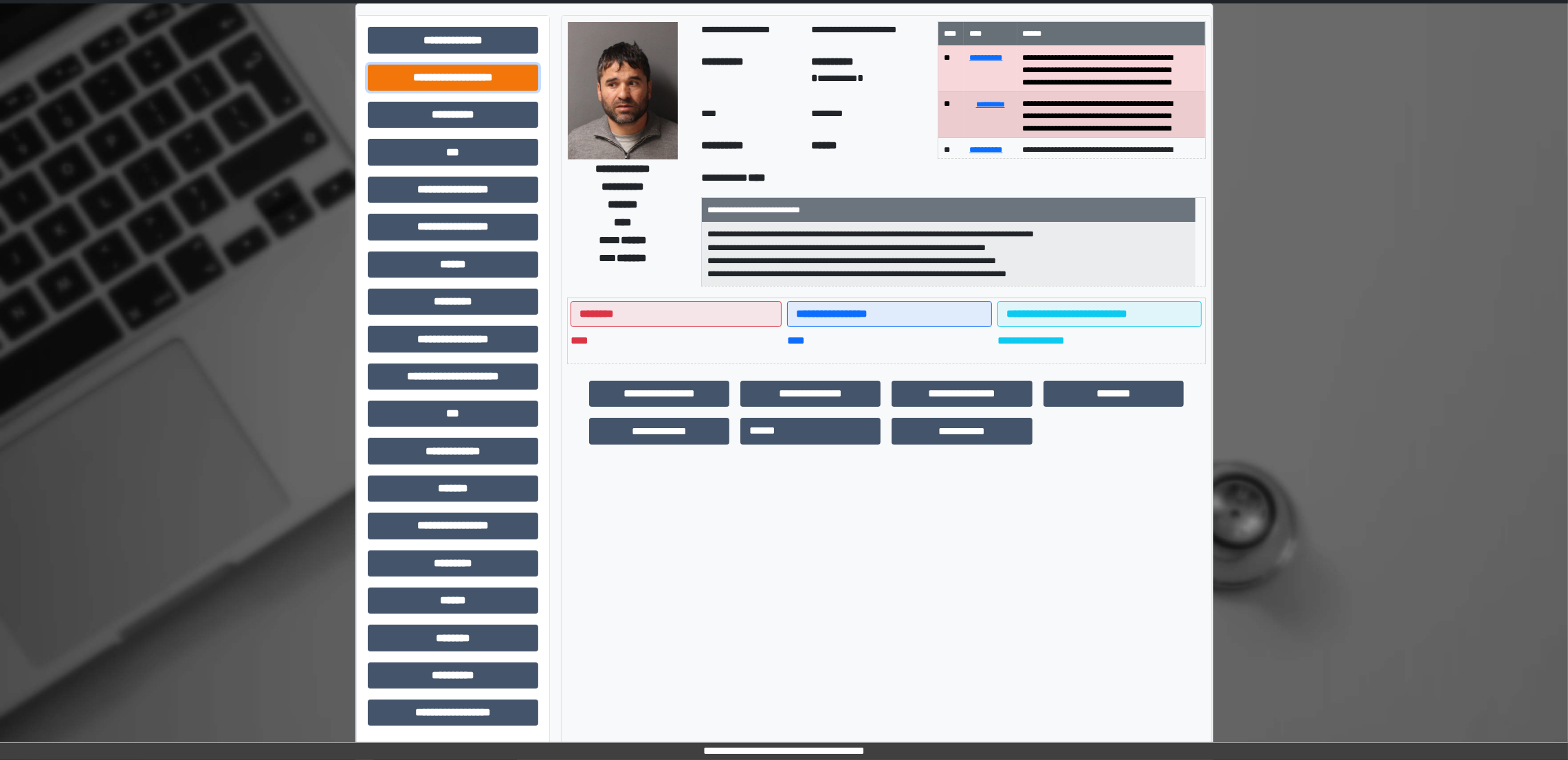 click on "**********" at bounding box center (453, 78) 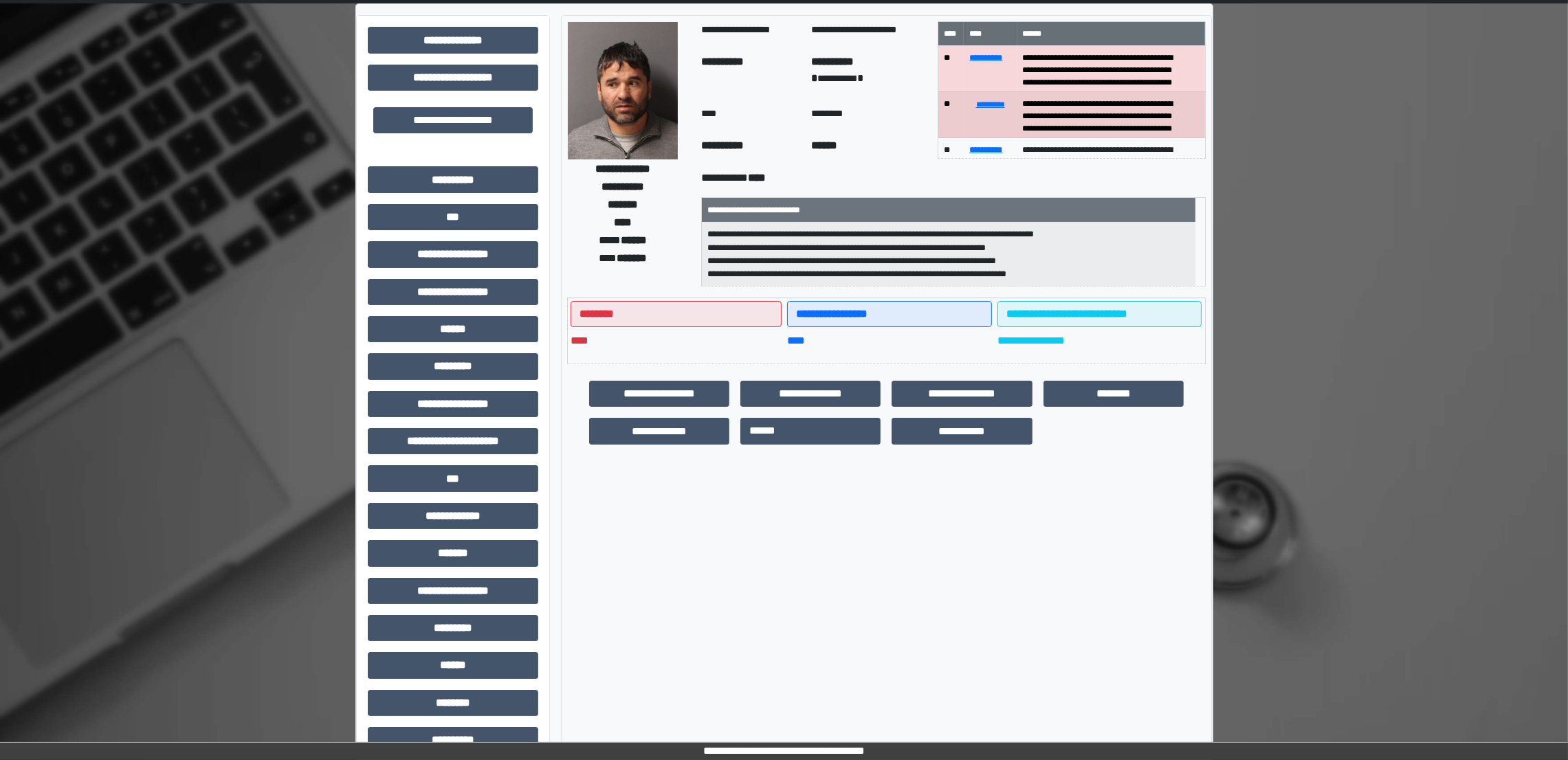 click on "**********" at bounding box center [453, 120] 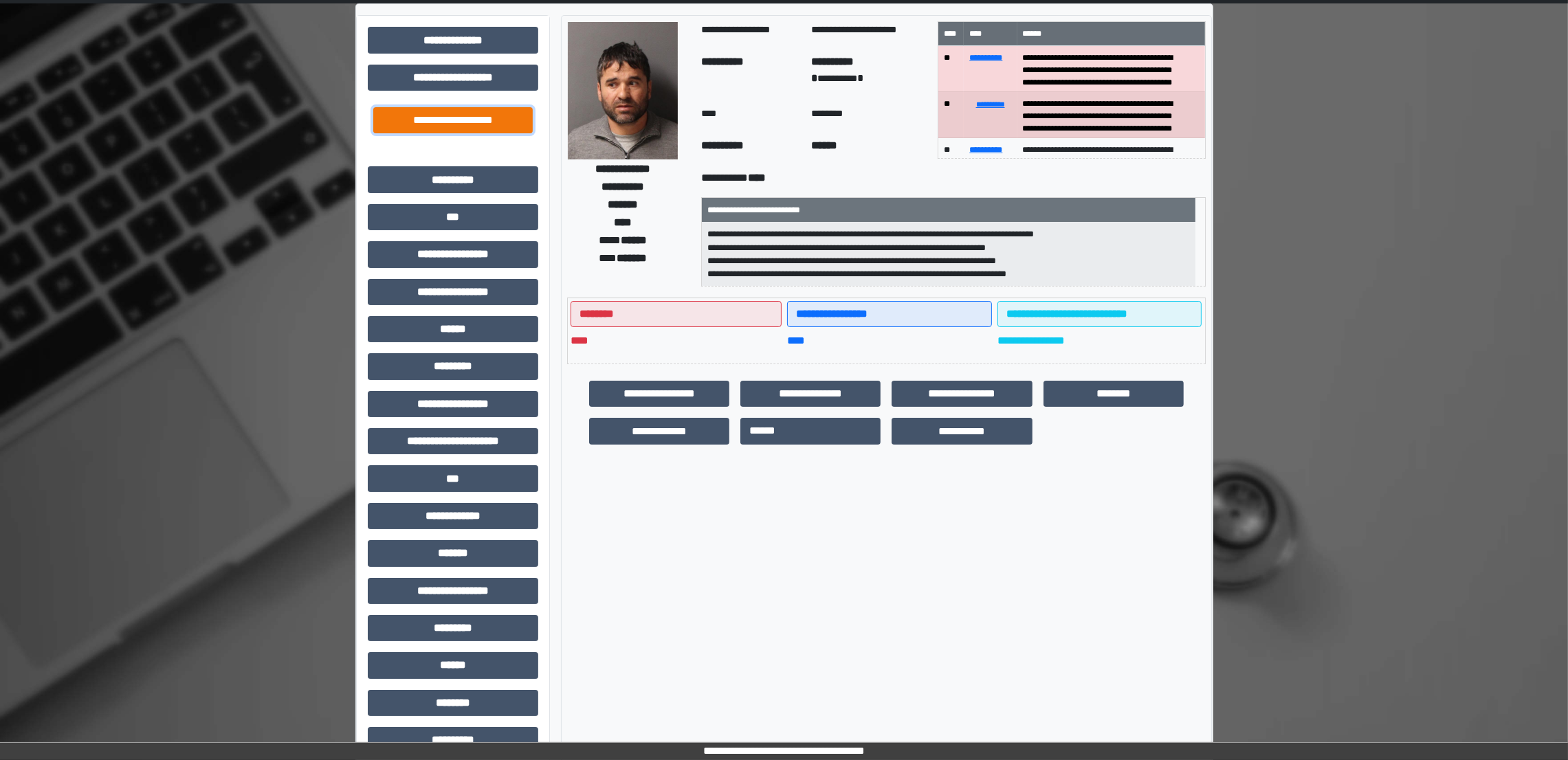 click on "**********" at bounding box center [453, 120] 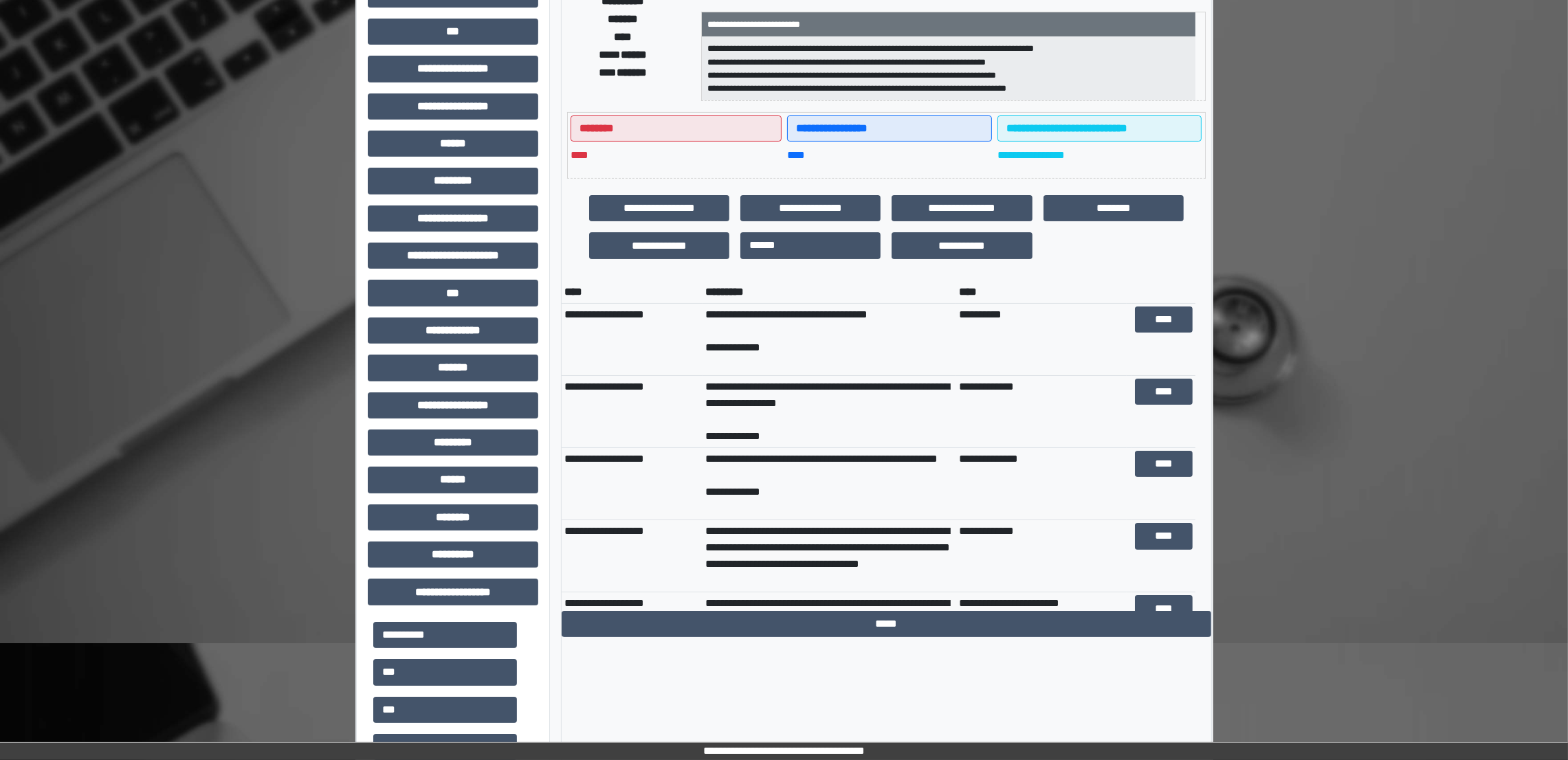 scroll, scrollTop: 234, scrollLeft: 0, axis: vertical 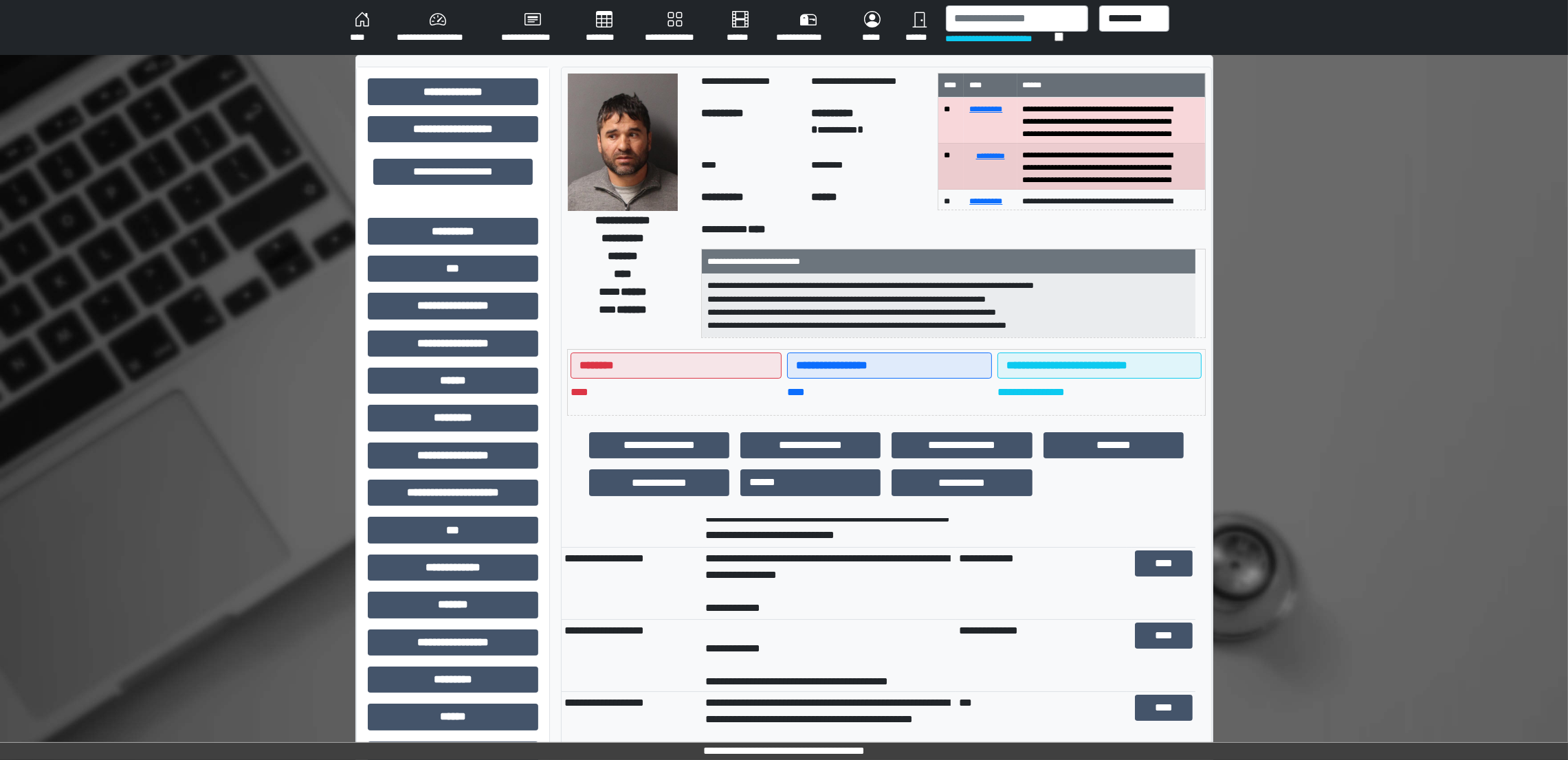 click on "**********" at bounding box center [784, 27] 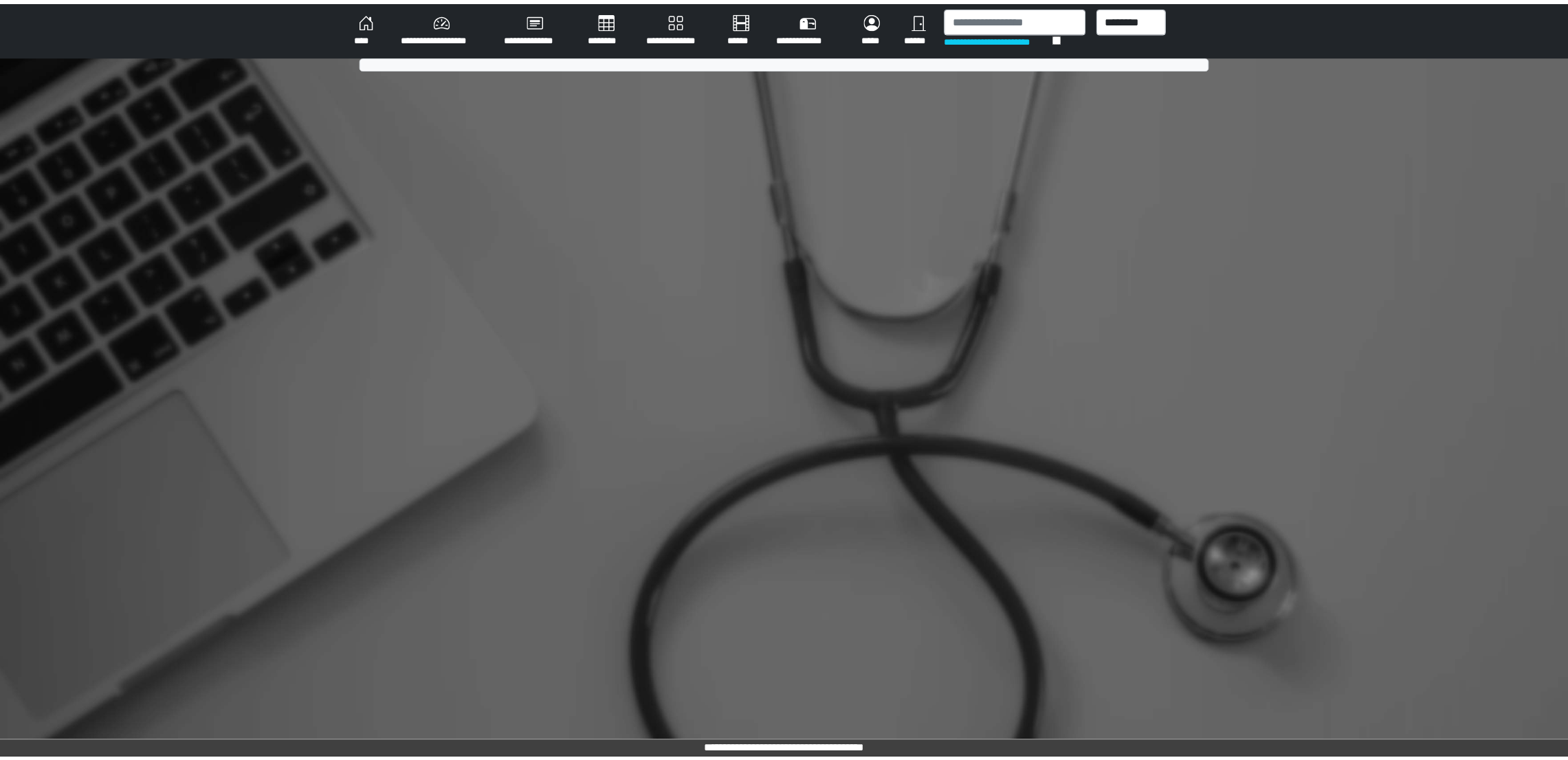 scroll, scrollTop: 0, scrollLeft: 0, axis: both 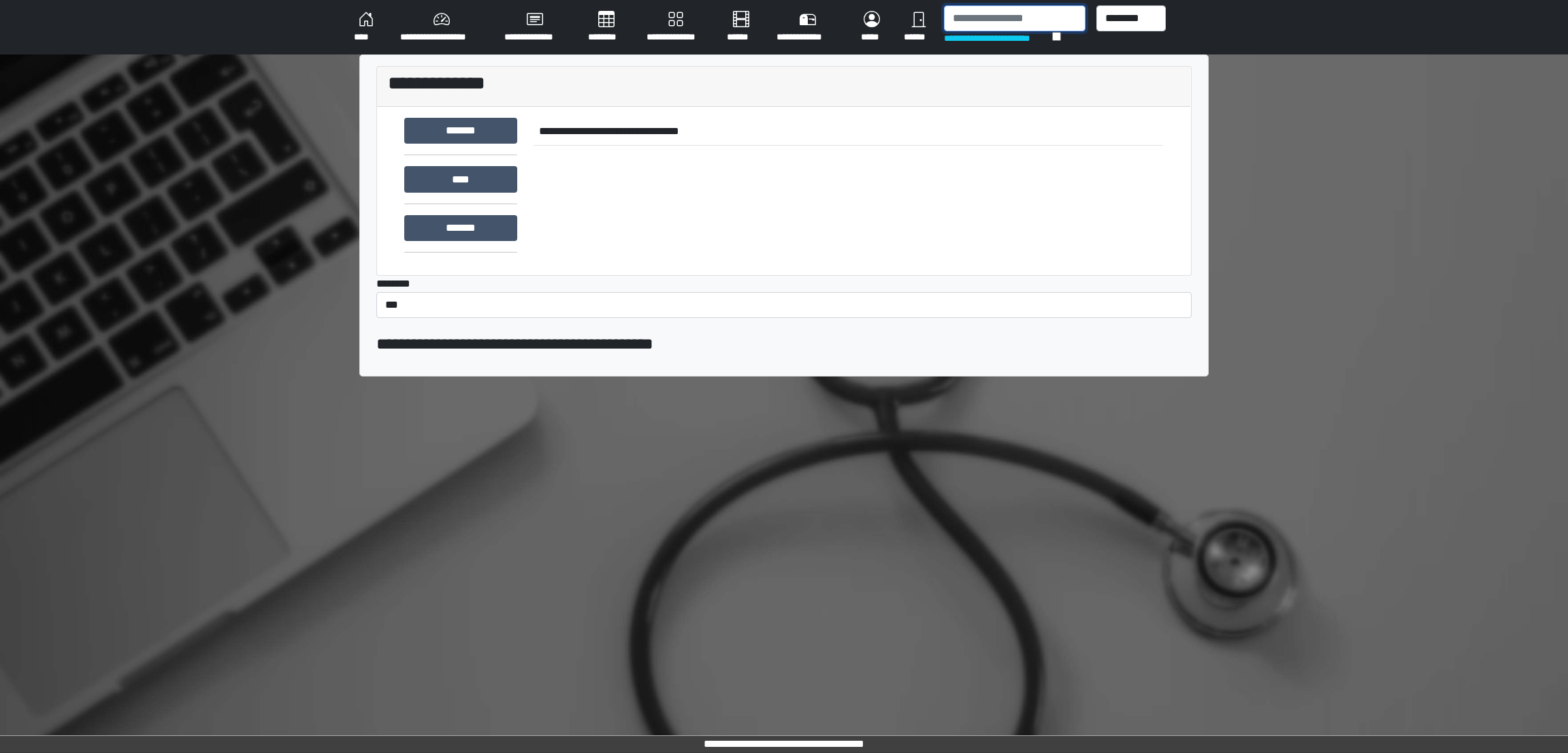 click at bounding box center (1015, 18) 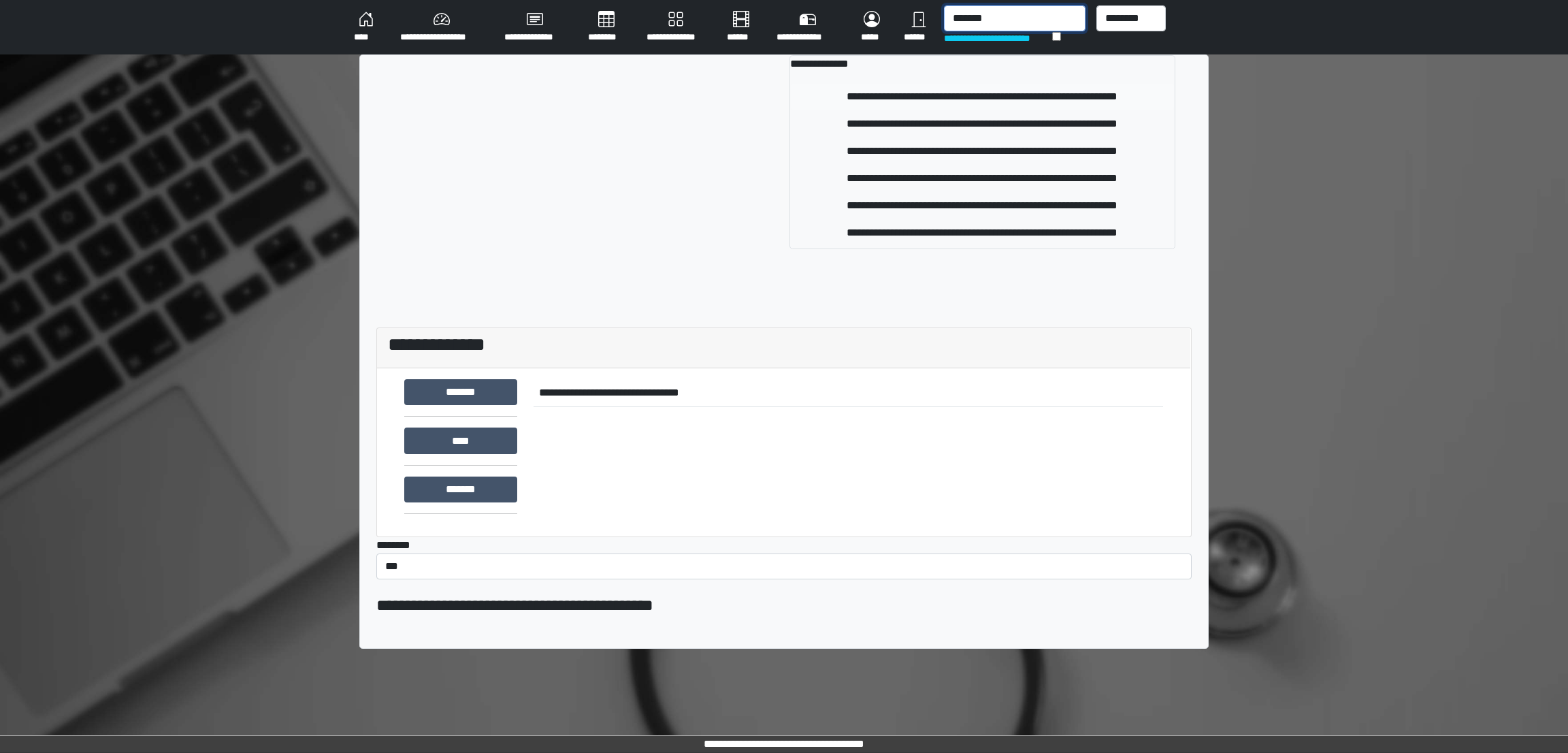 type on "*******" 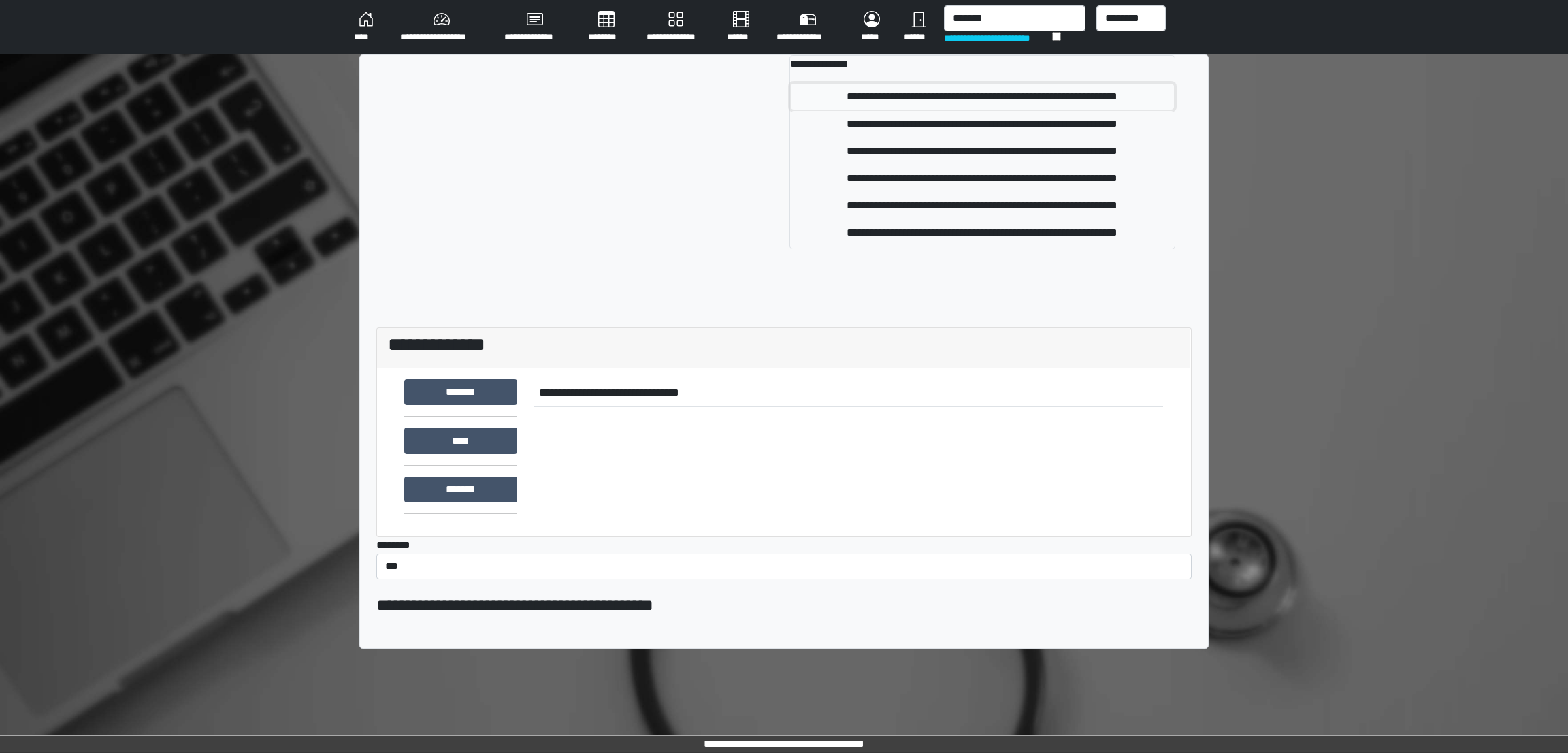 click on "**********" at bounding box center (982, 97) 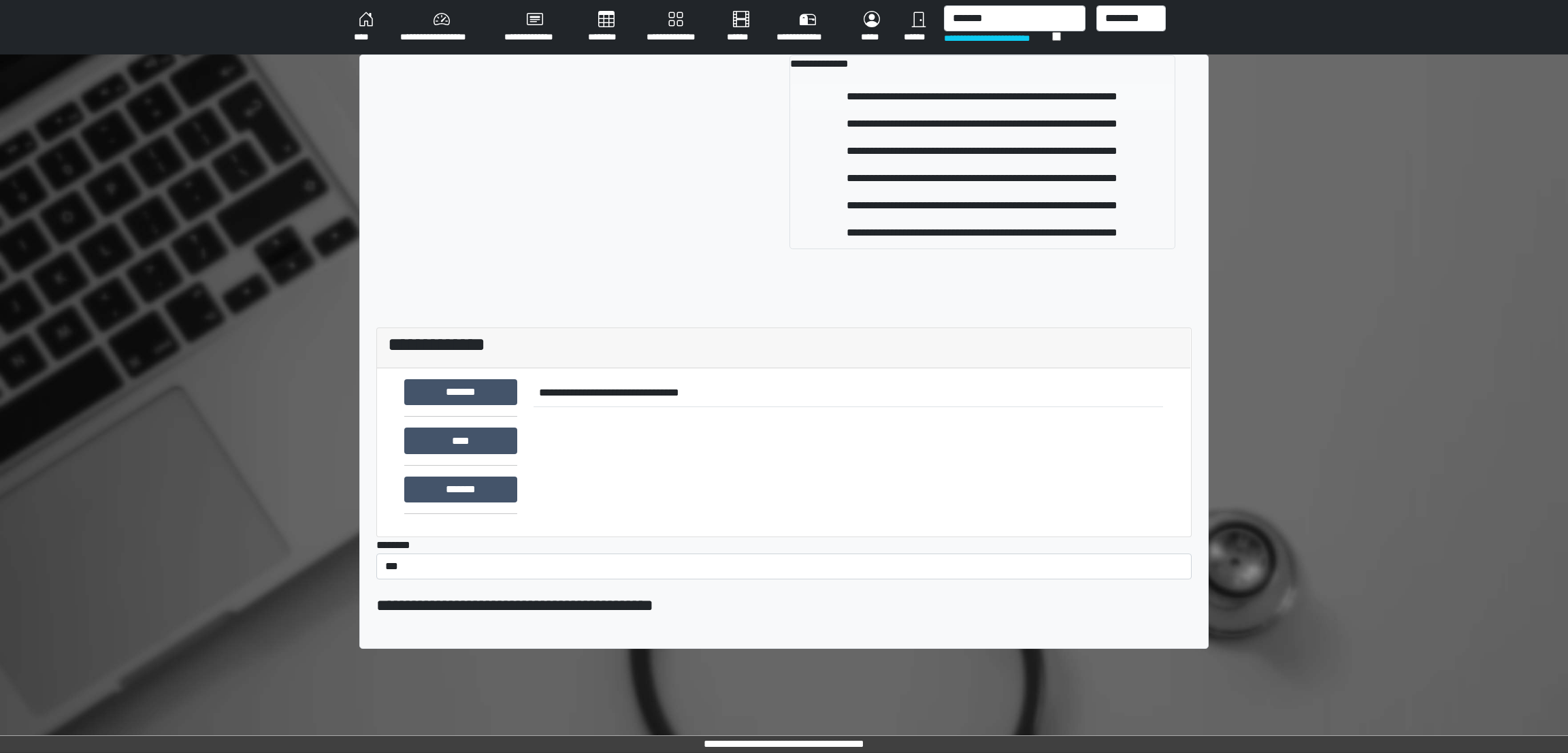 type 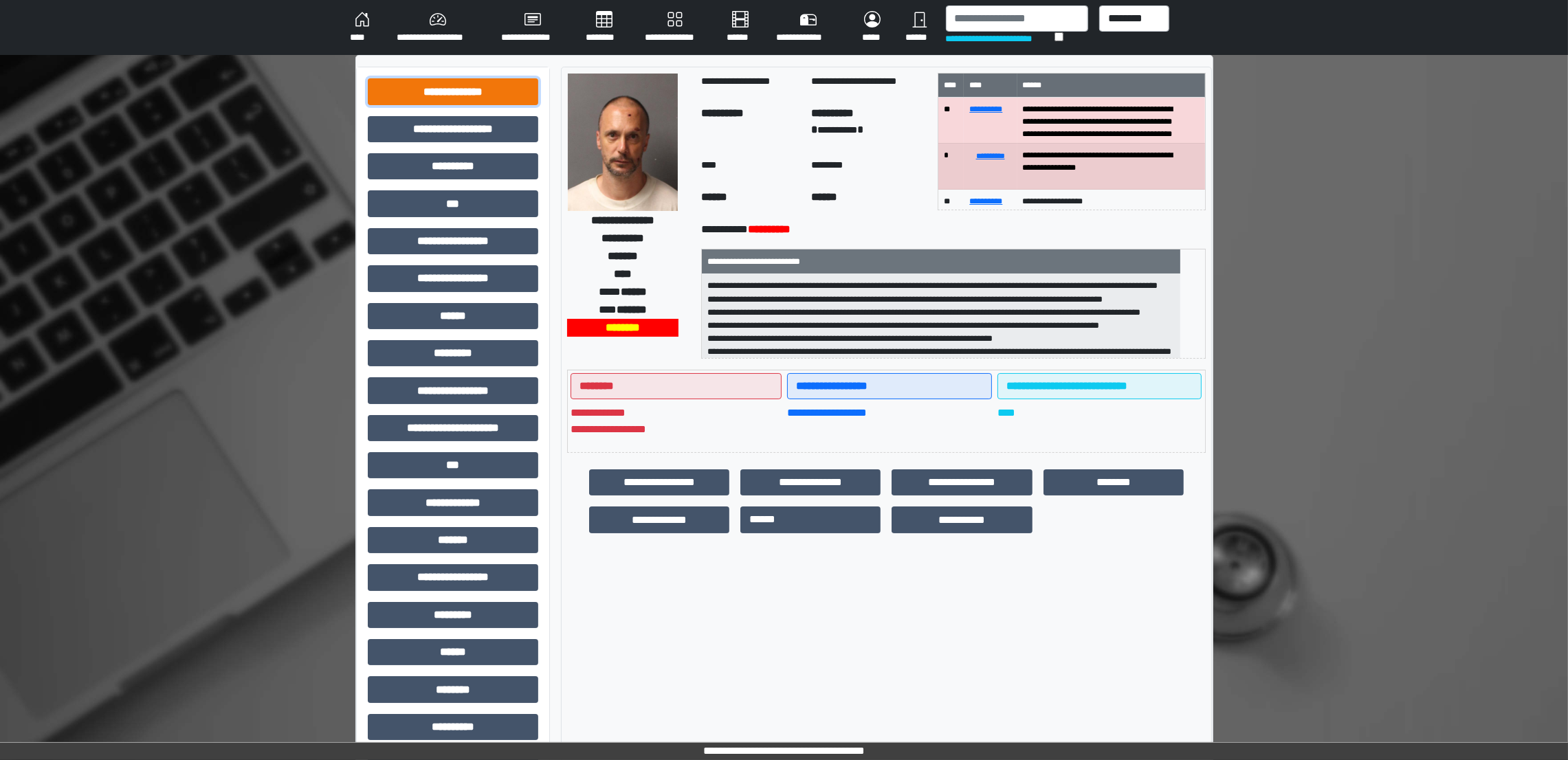 click on "**********" at bounding box center [453, 91] 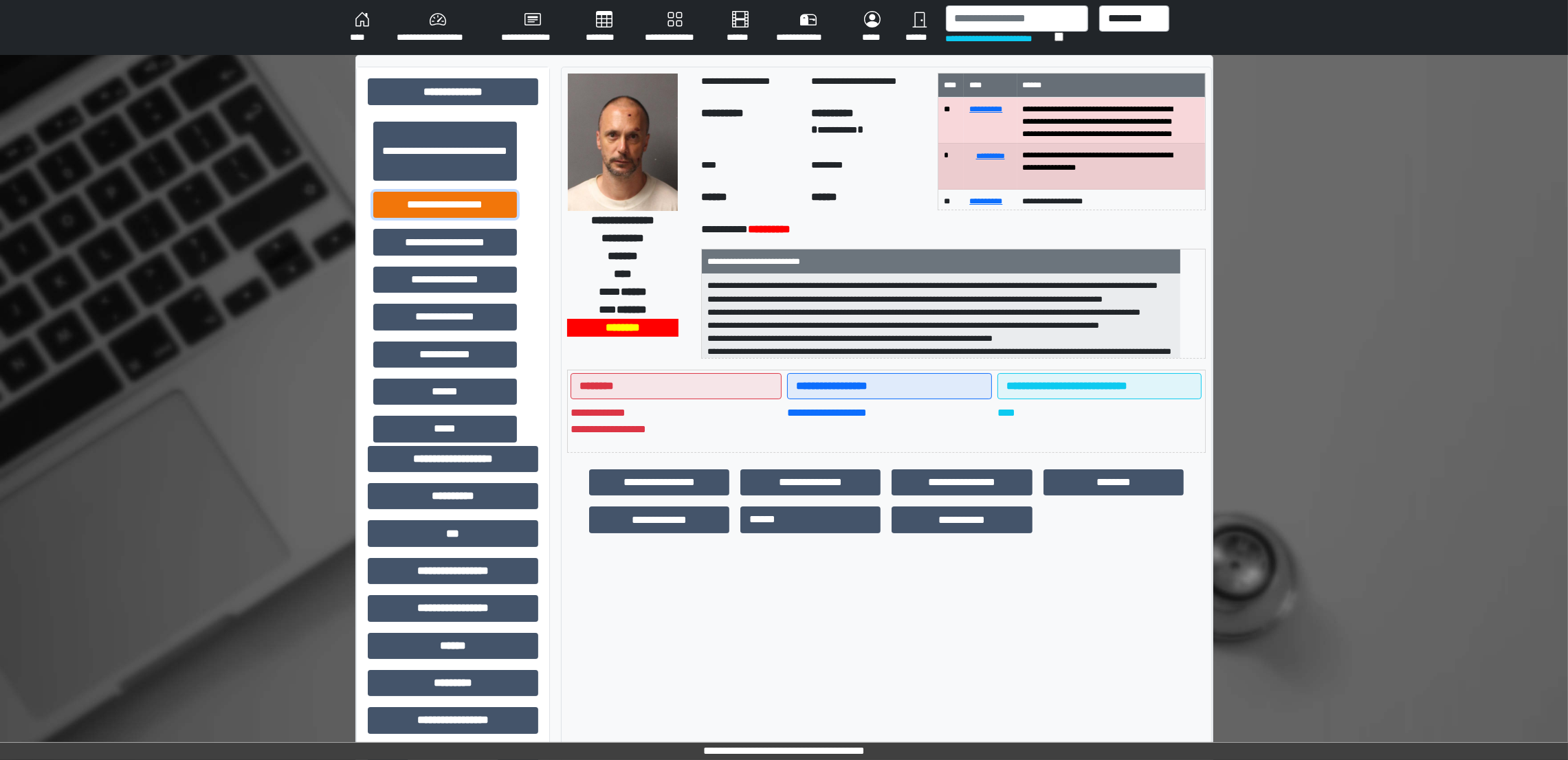 click on "**********" at bounding box center [445, 205] 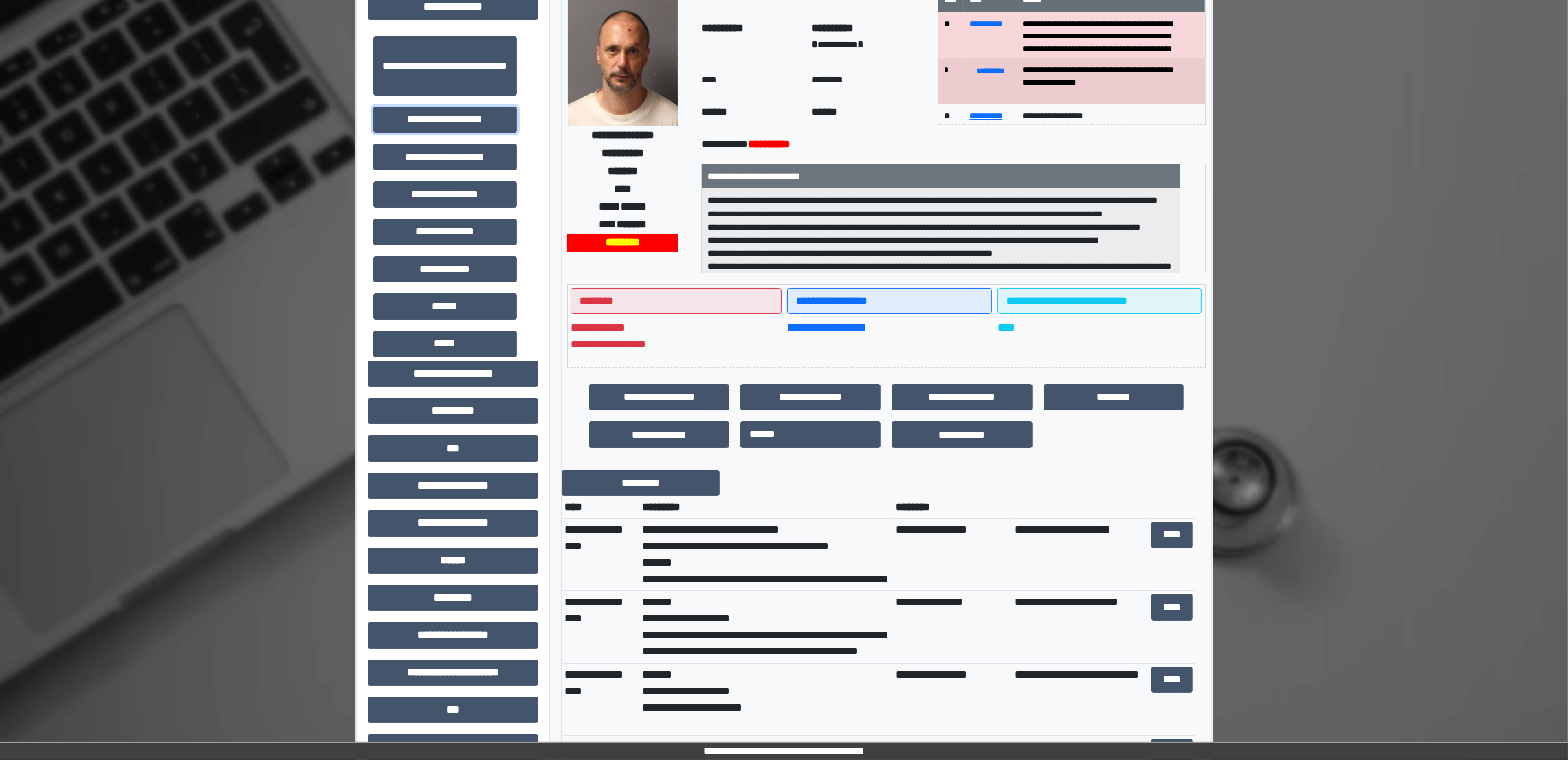 scroll, scrollTop: 133, scrollLeft: 0, axis: vertical 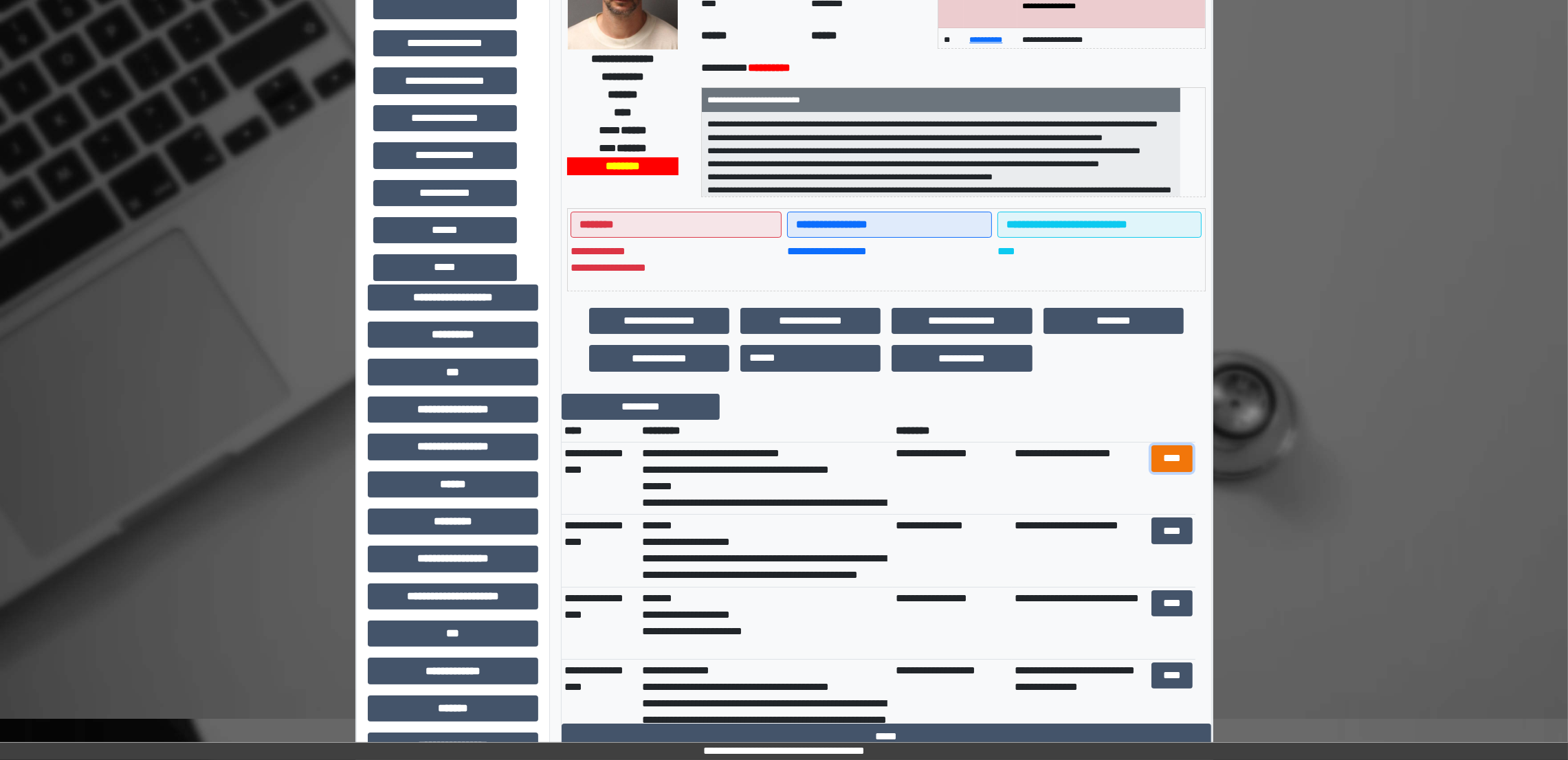click on "****" at bounding box center (1172, 458) 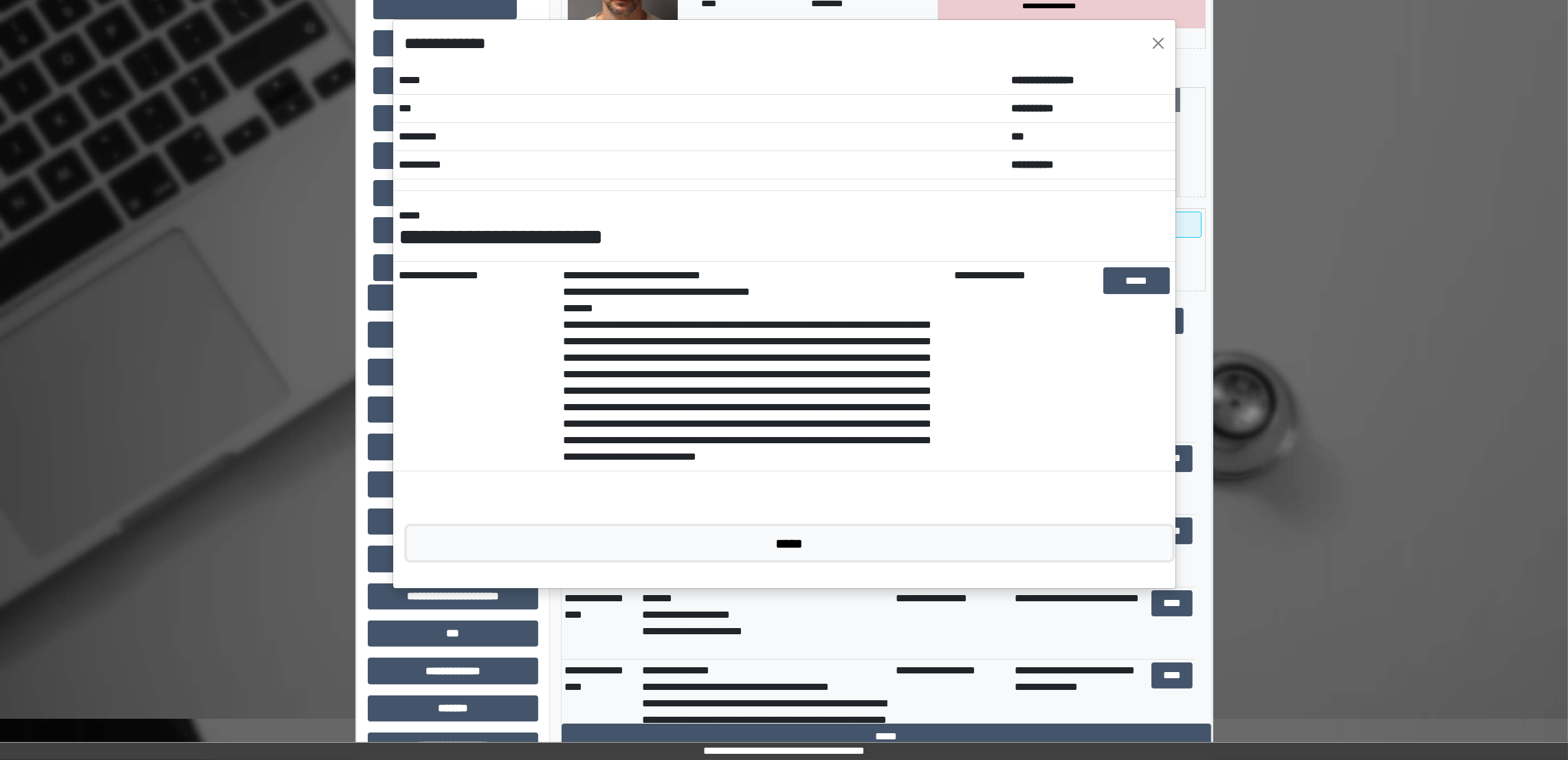 click on "*****" at bounding box center (790, 543) 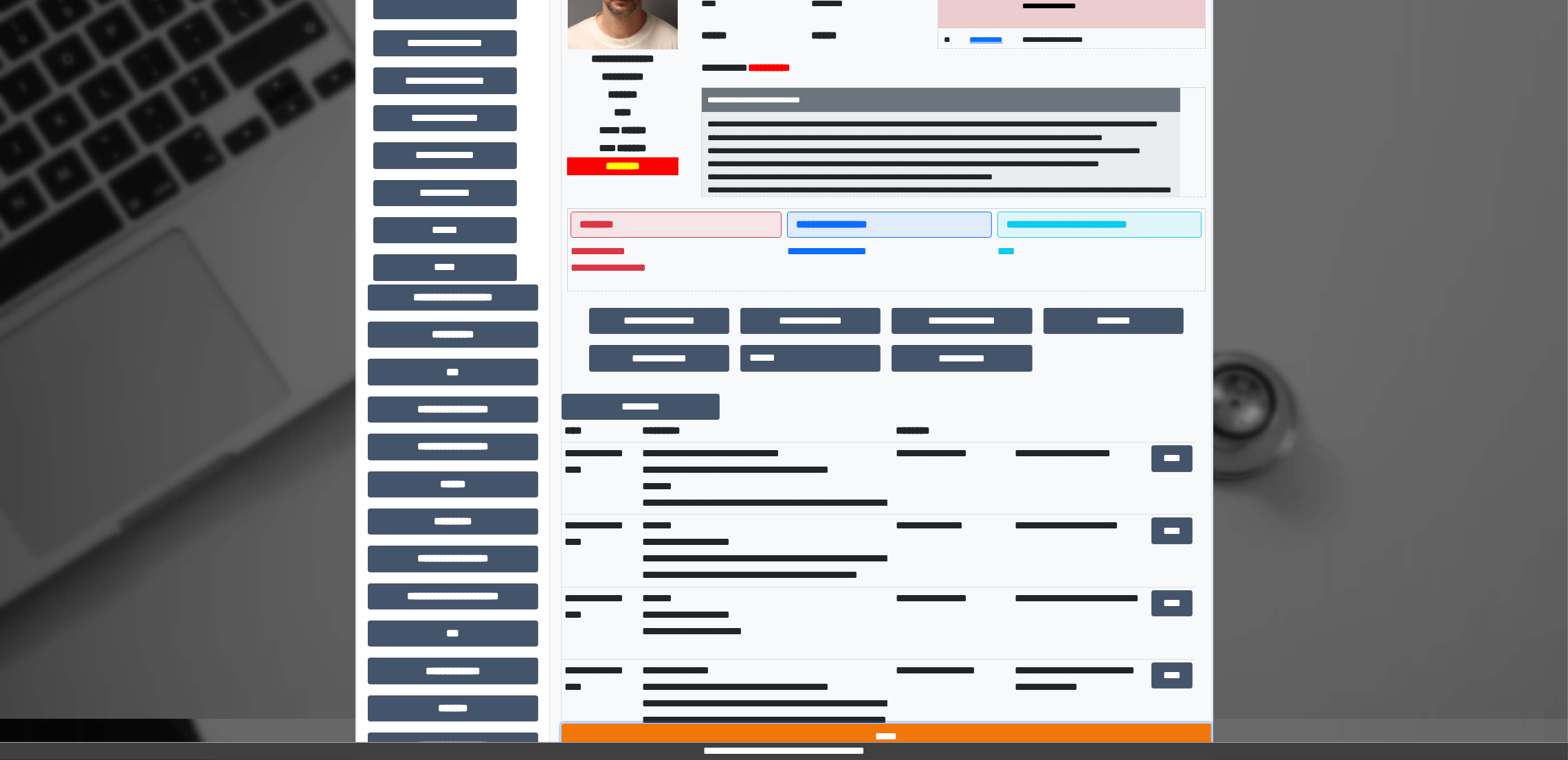 click on "*****" at bounding box center [886, 737] 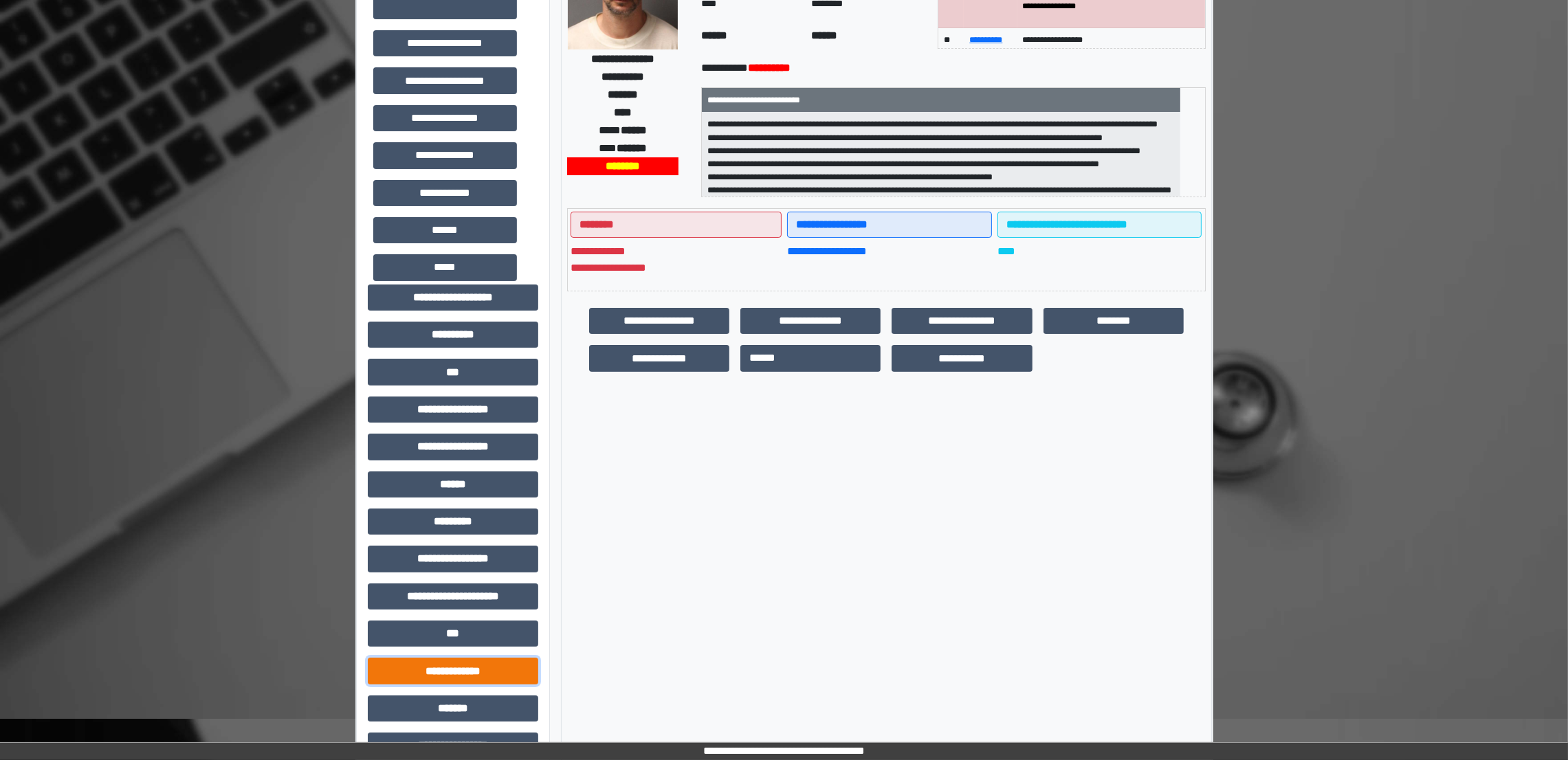 click on "**********" at bounding box center [453, 671] 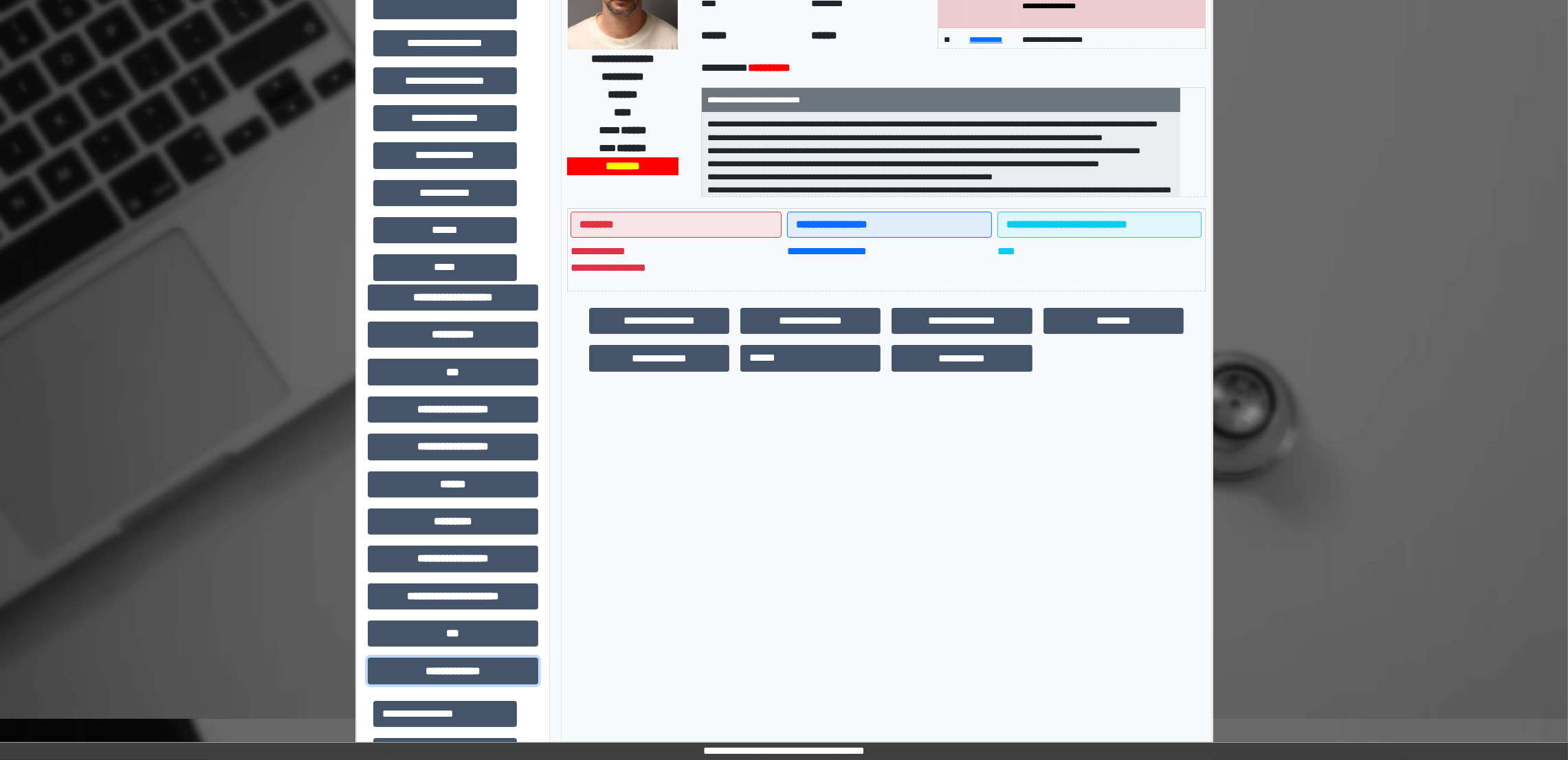 scroll, scrollTop: 465, scrollLeft: 0, axis: vertical 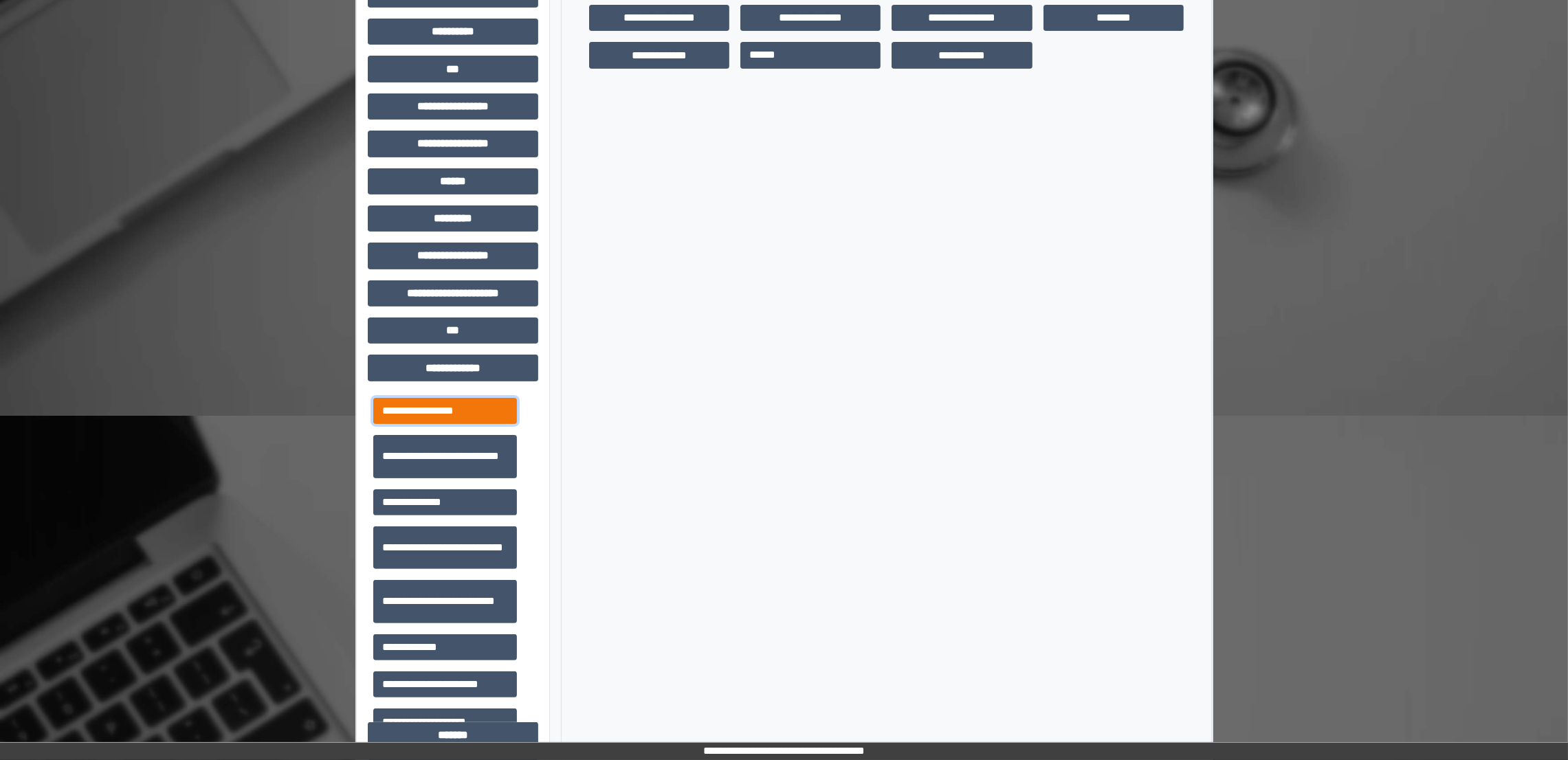 click on "**********" at bounding box center [445, 411] 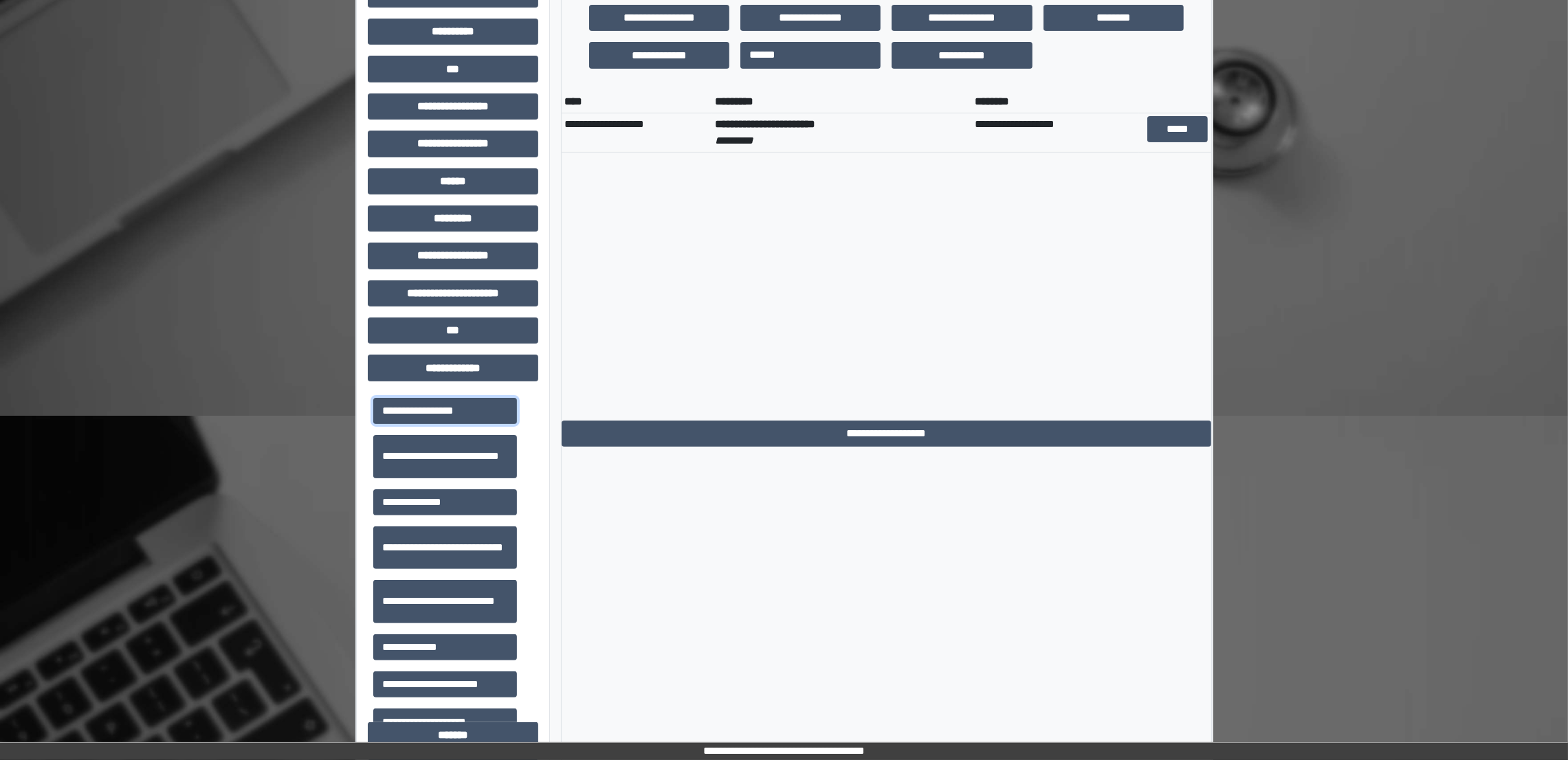 scroll, scrollTop: 54, scrollLeft: 0, axis: vertical 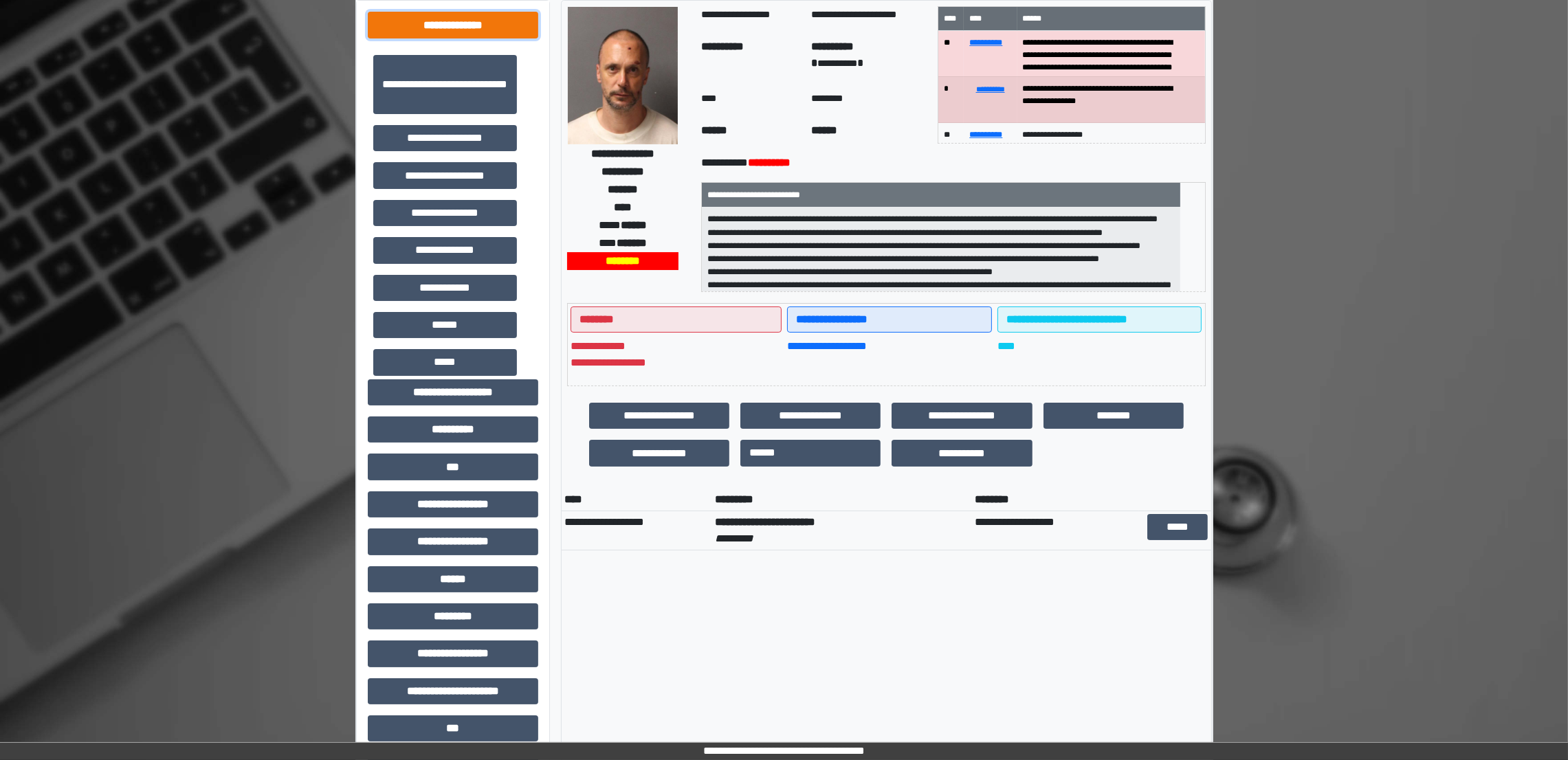 click on "**********" at bounding box center (453, 25) 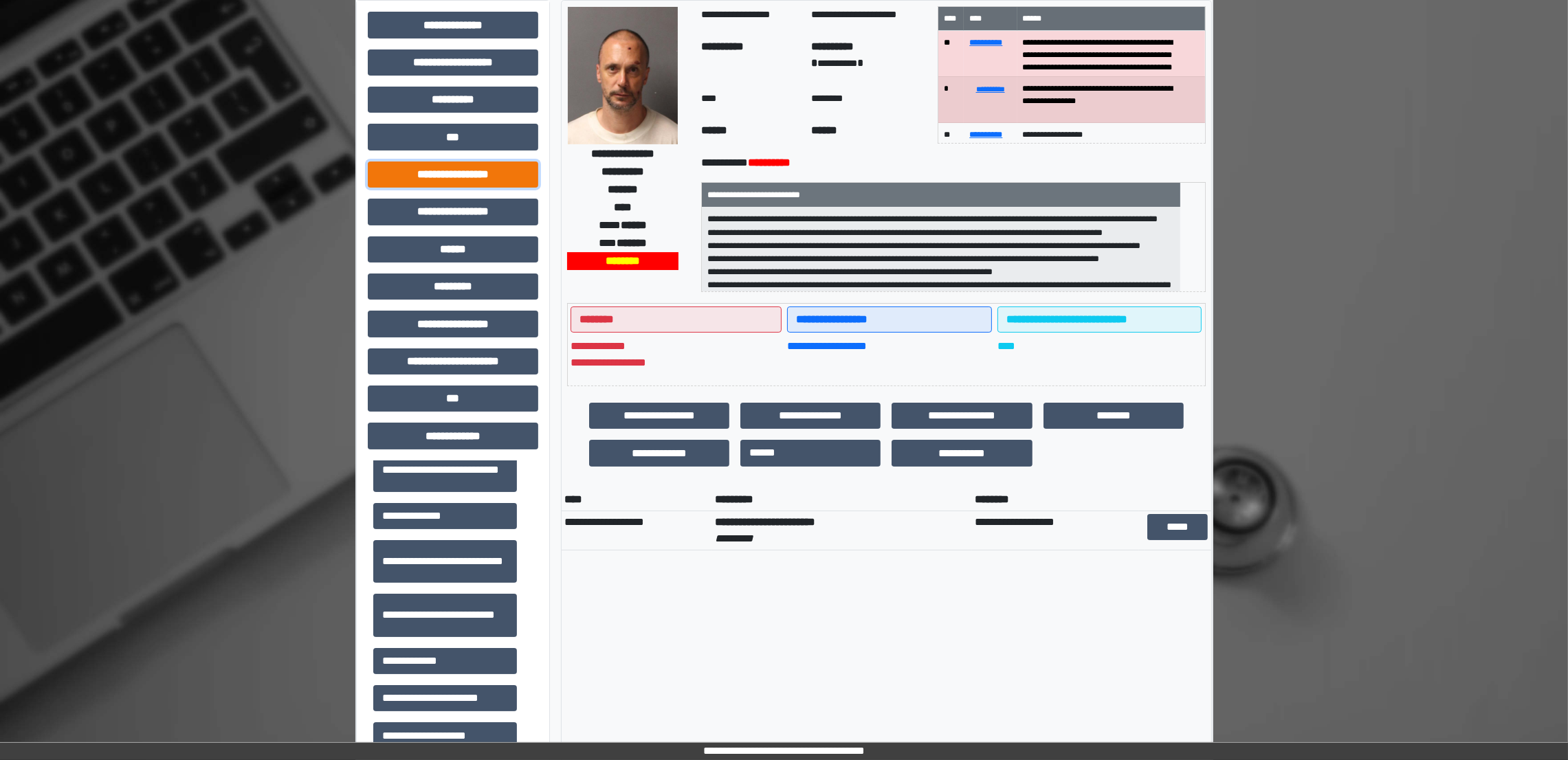 click on "**********" at bounding box center (453, 175) 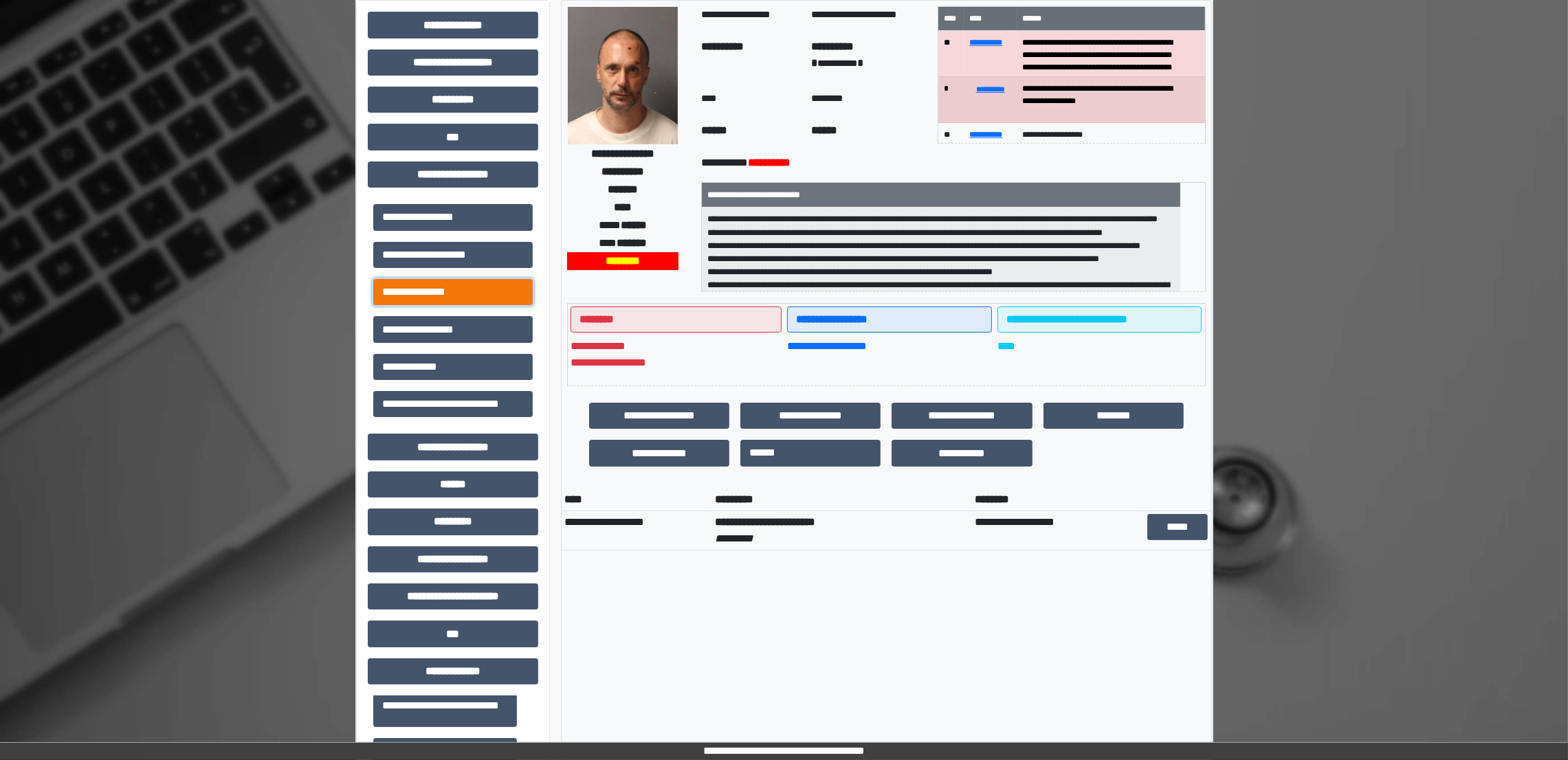 click on "**********" at bounding box center (453, 292) 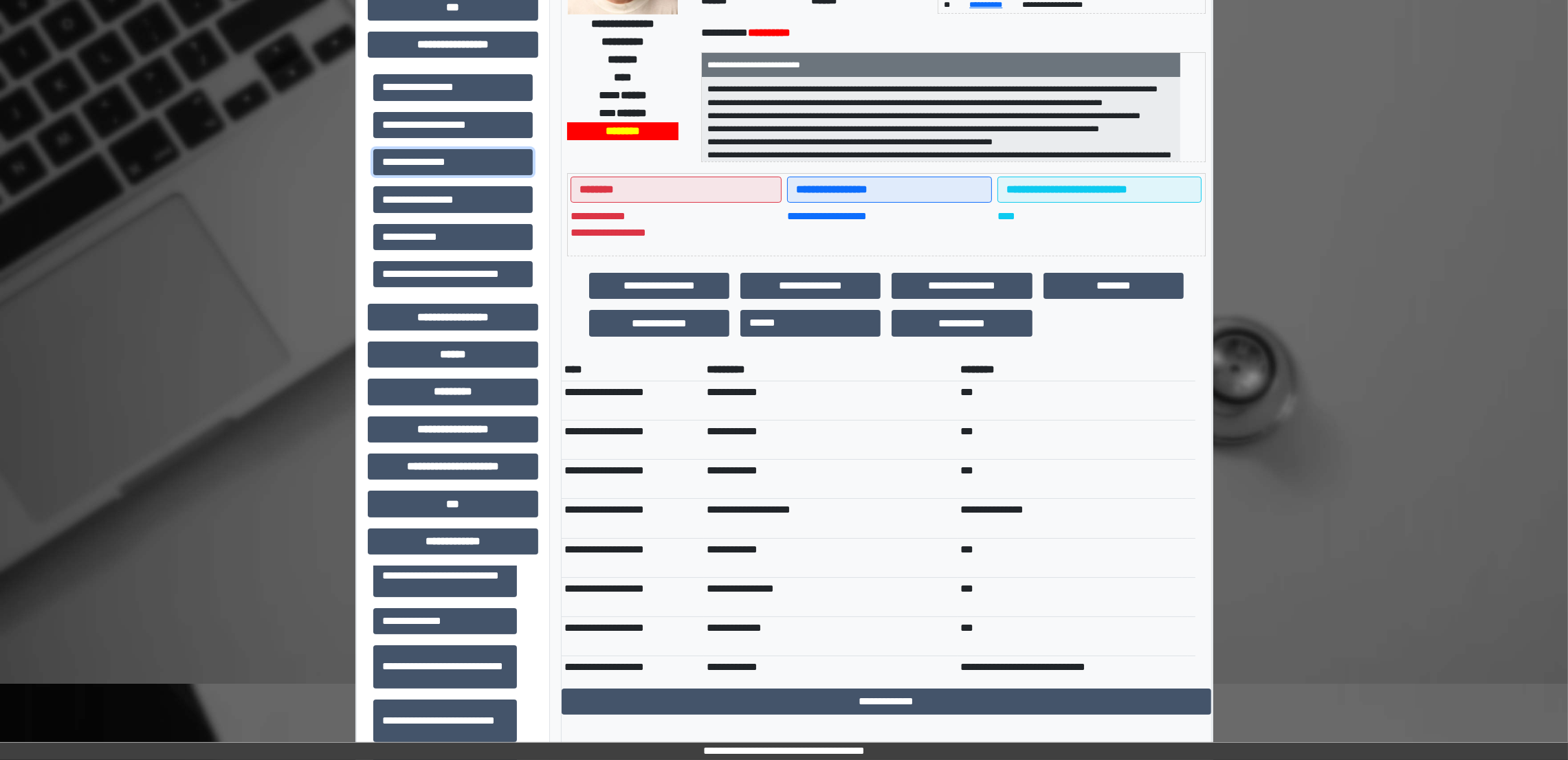 scroll, scrollTop: 211, scrollLeft: 0, axis: vertical 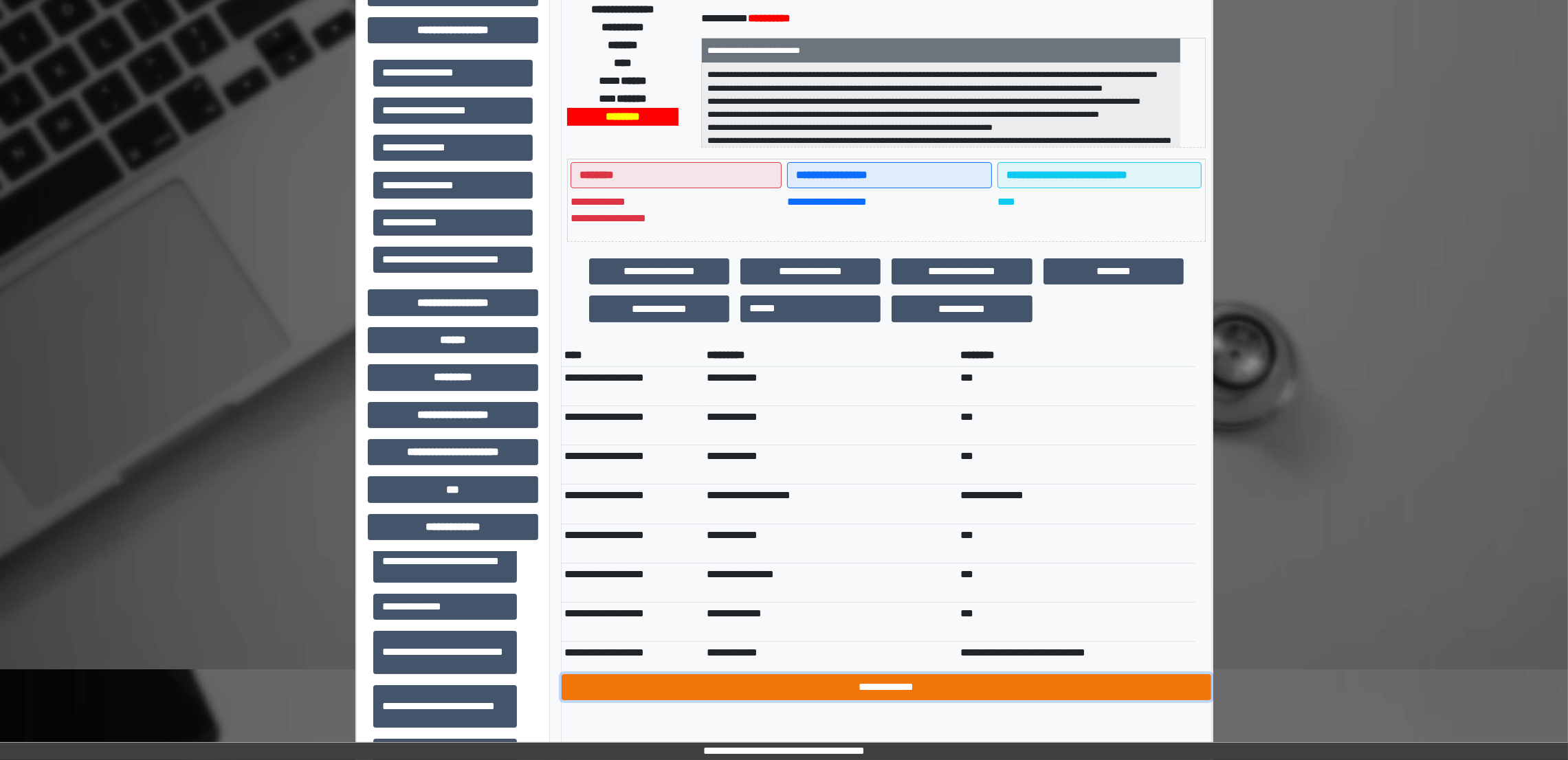 click on "**********" at bounding box center (886, 687) 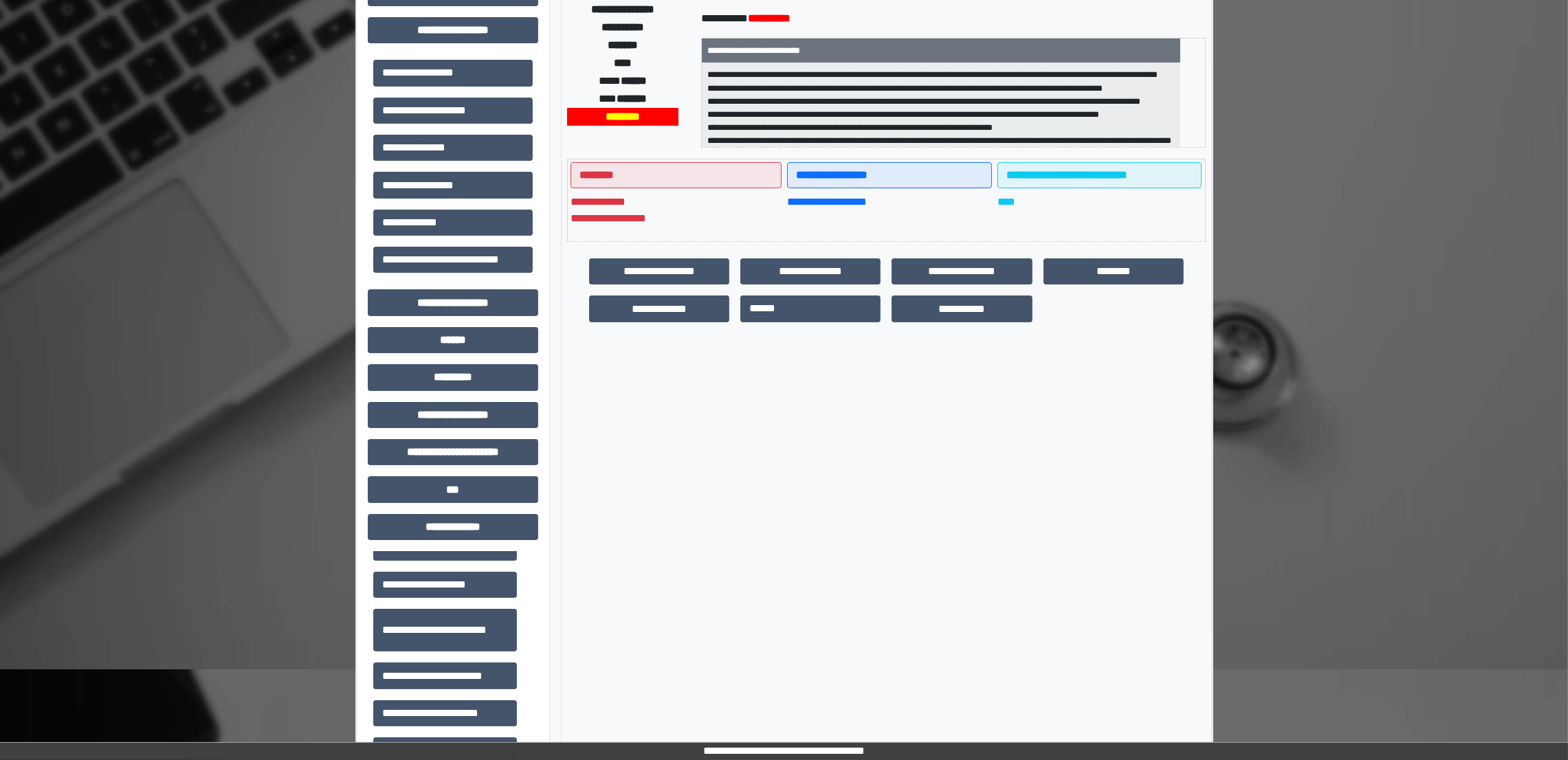 scroll, scrollTop: 298, scrollLeft: 0, axis: vertical 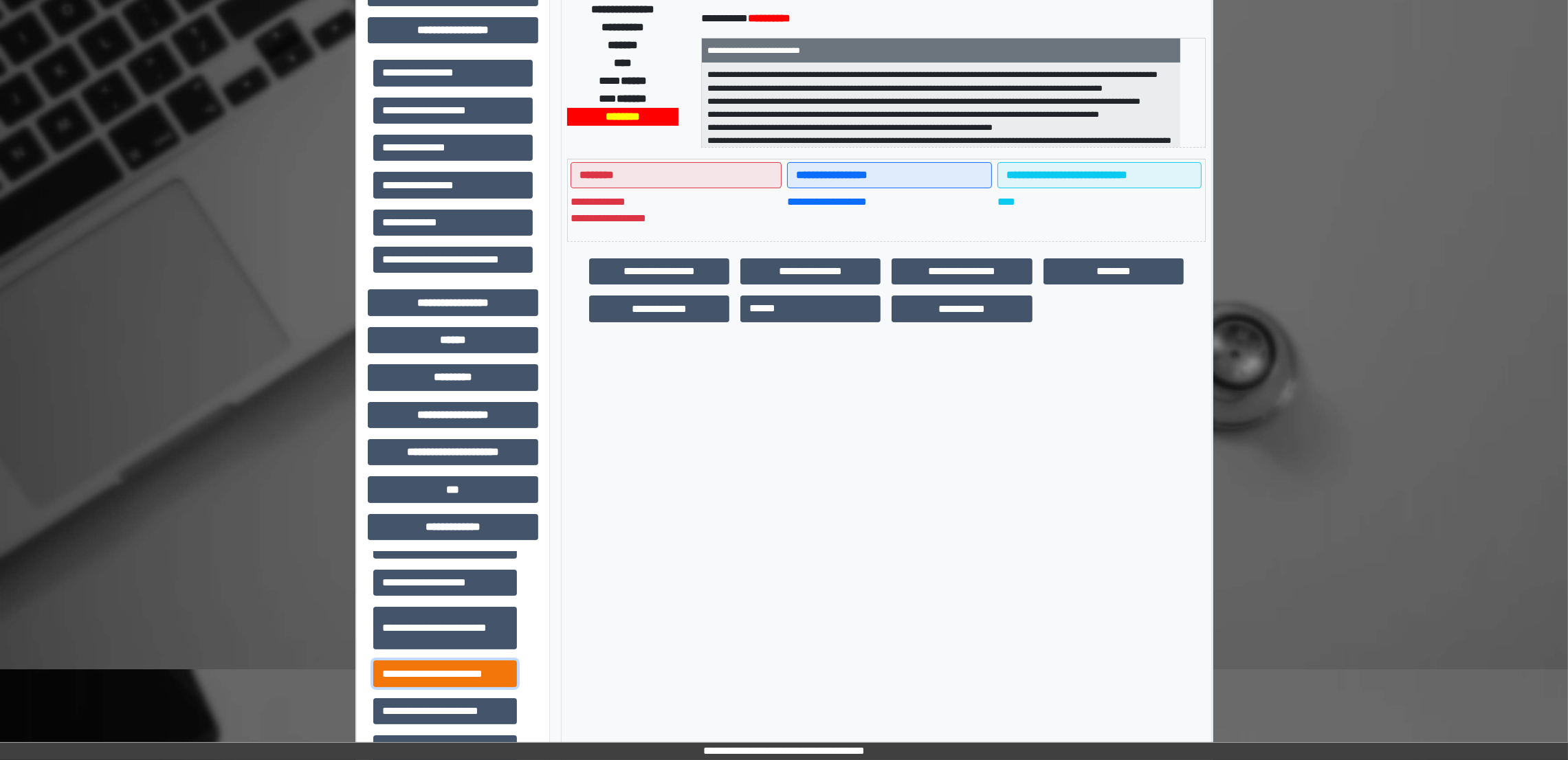 click on "**********" at bounding box center [445, 673] 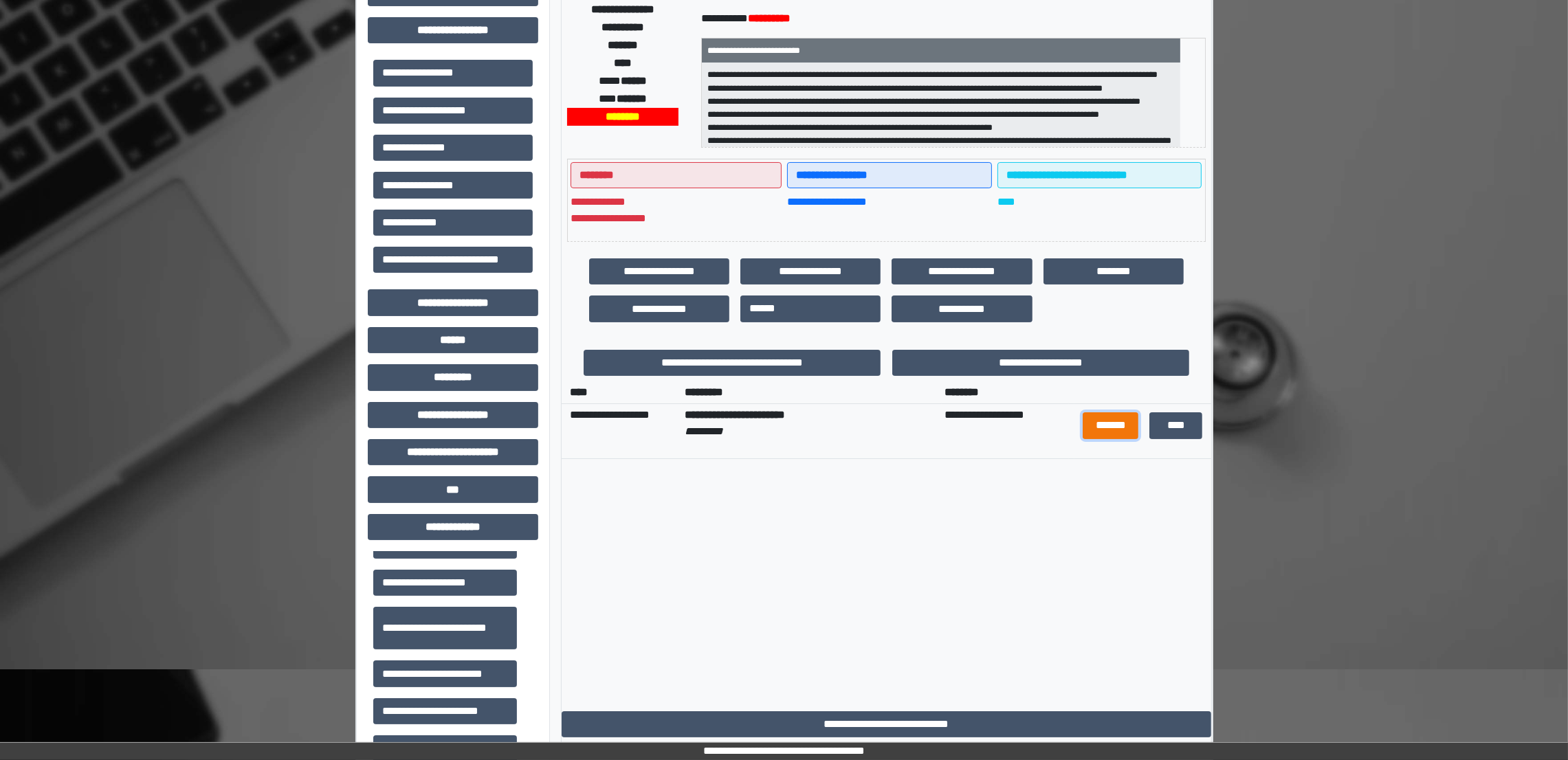 click on "*******" at bounding box center (1110, 425) 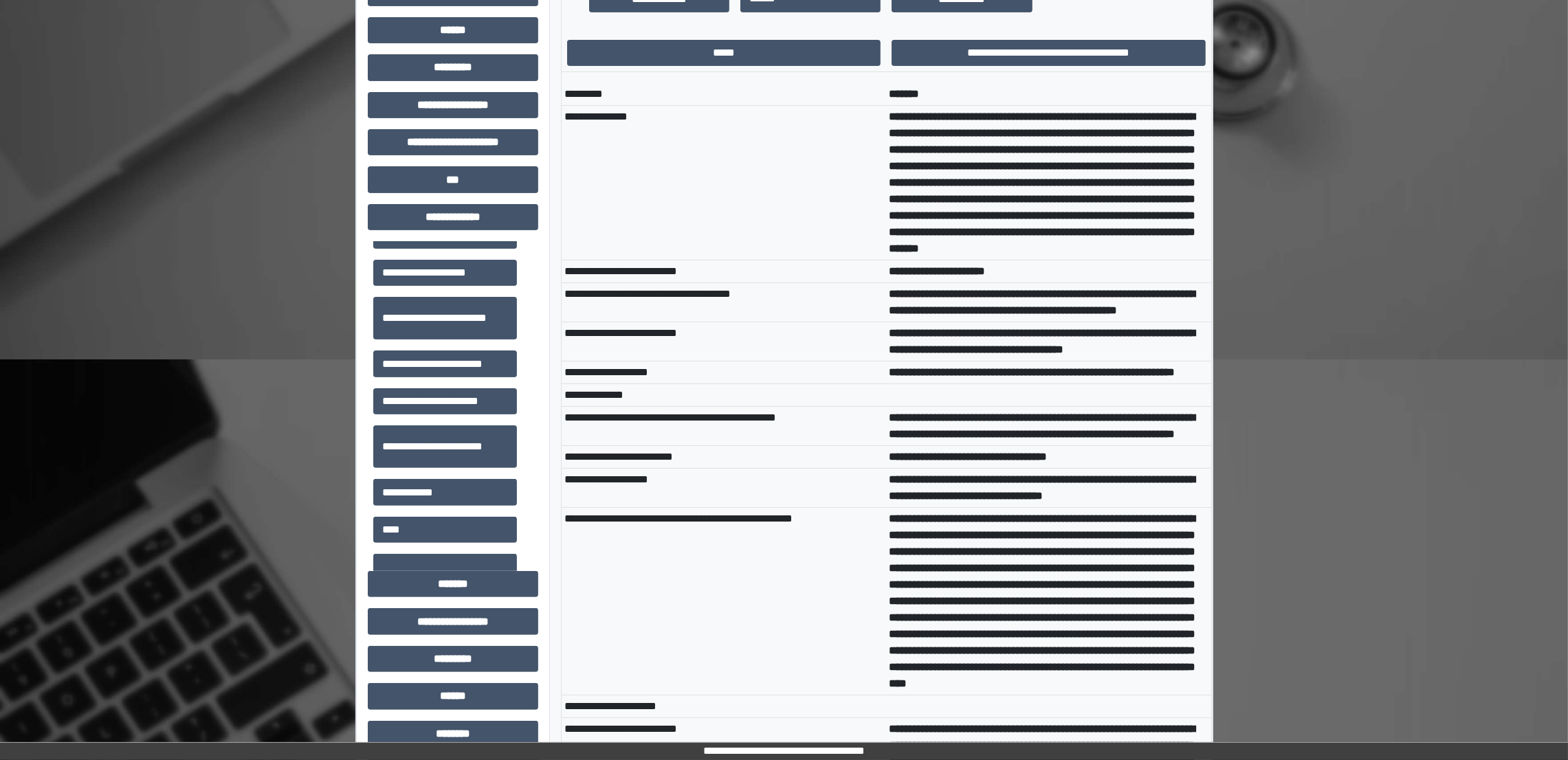 scroll, scrollTop: 541, scrollLeft: 0, axis: vertical 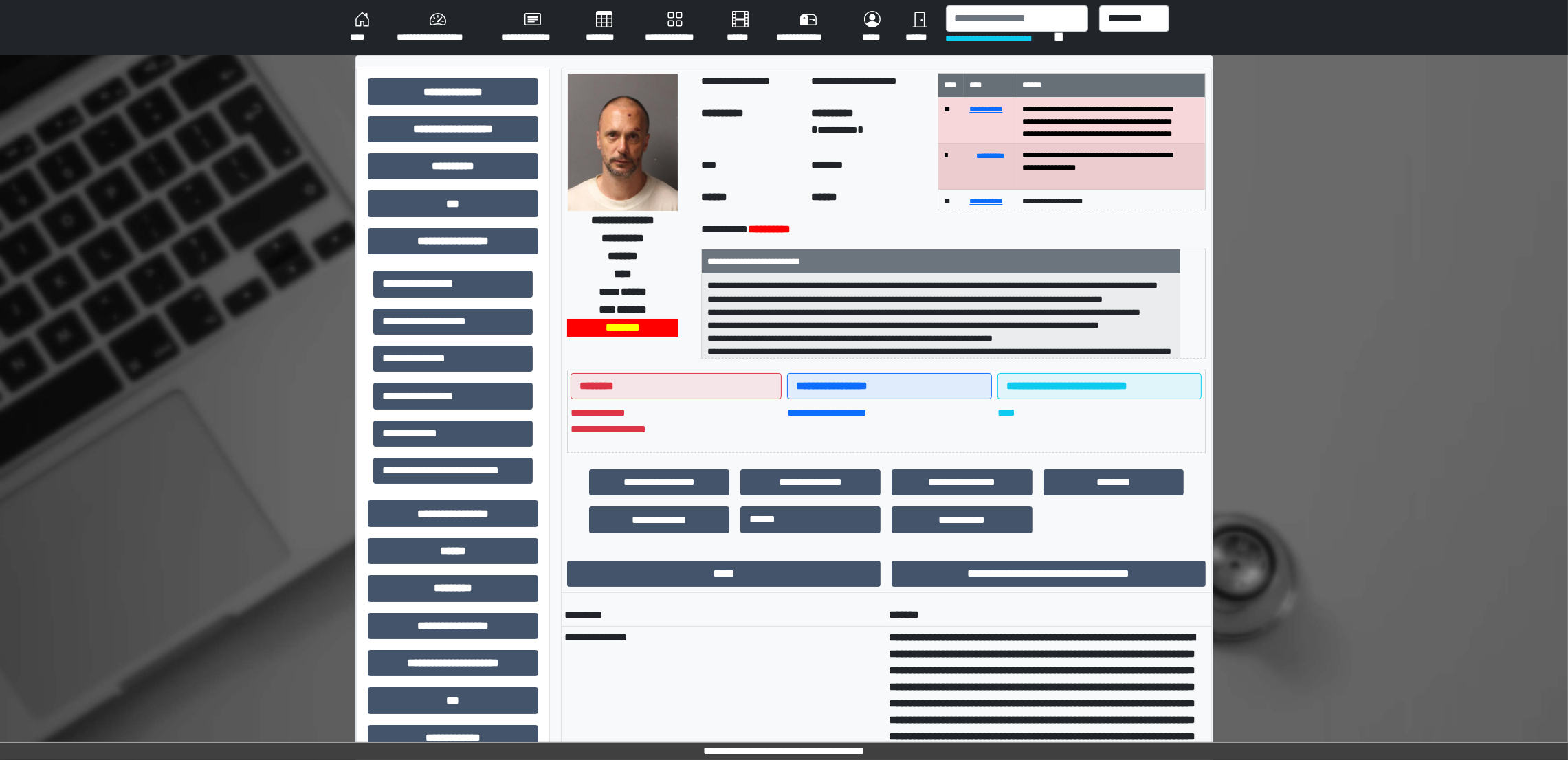 click on "****" at bounding box center [362, 27] 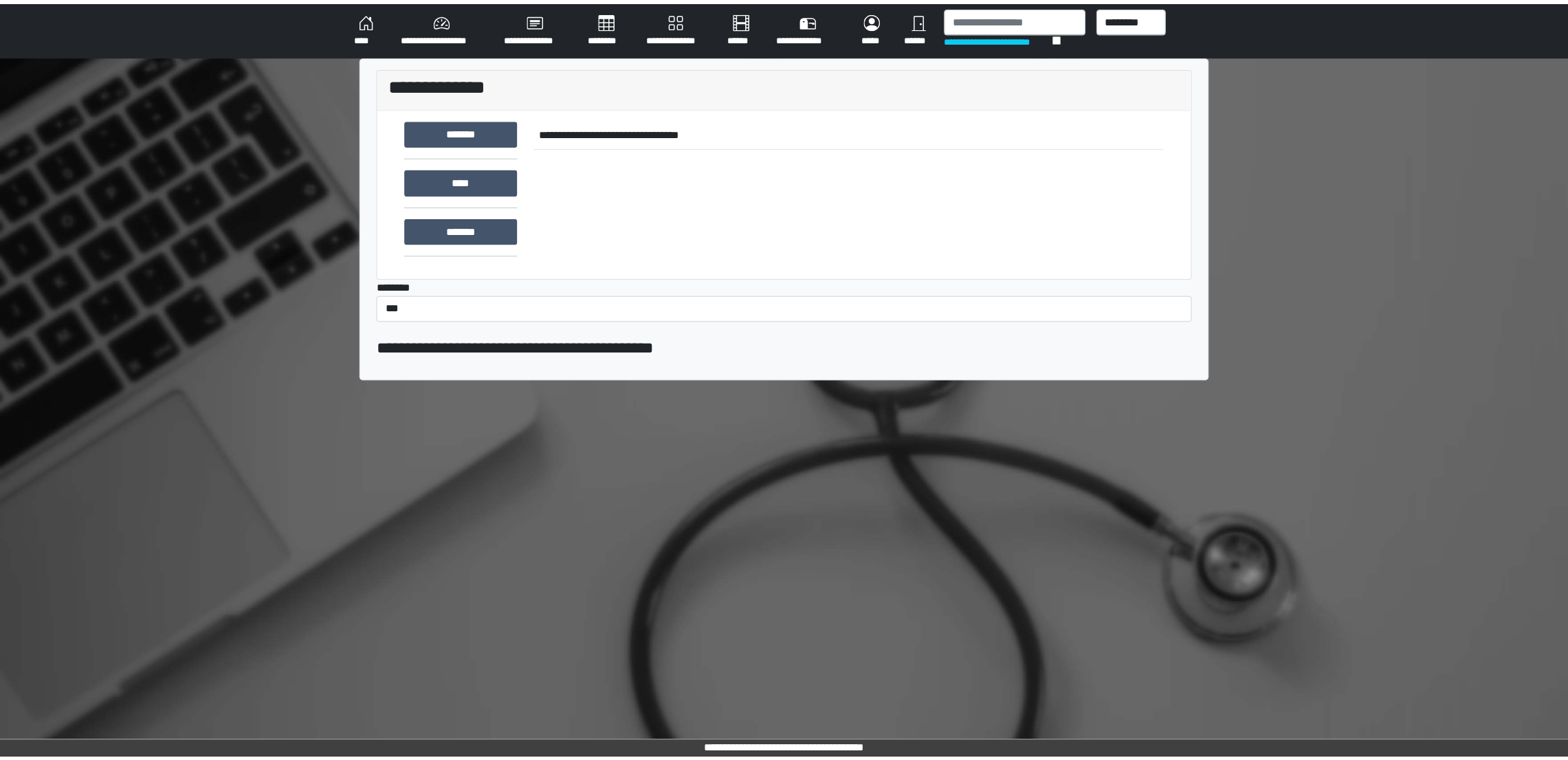 scroll, scrollTop: 0, scrollLeft: 0, axis: both 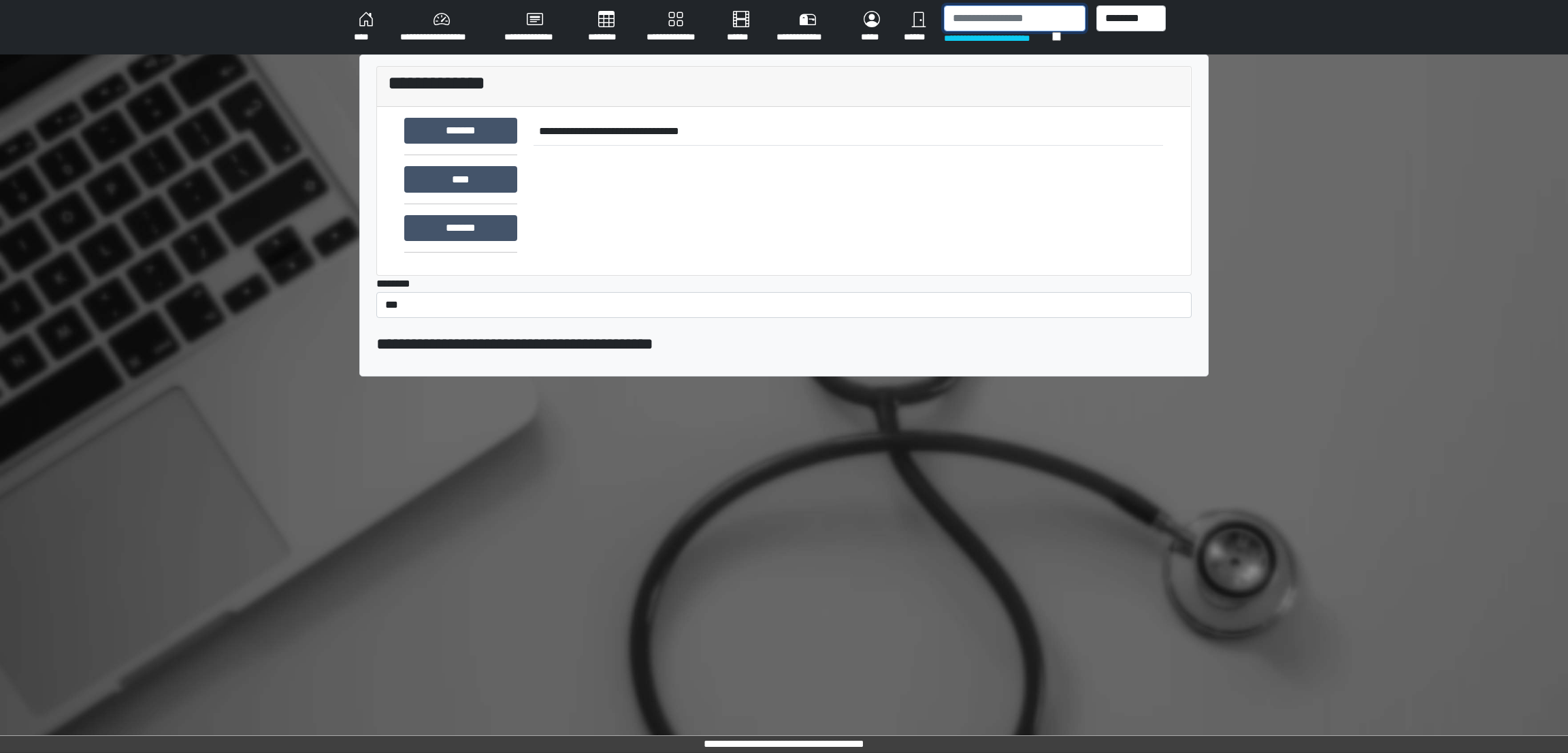 click at bounding box center (1015, 18) 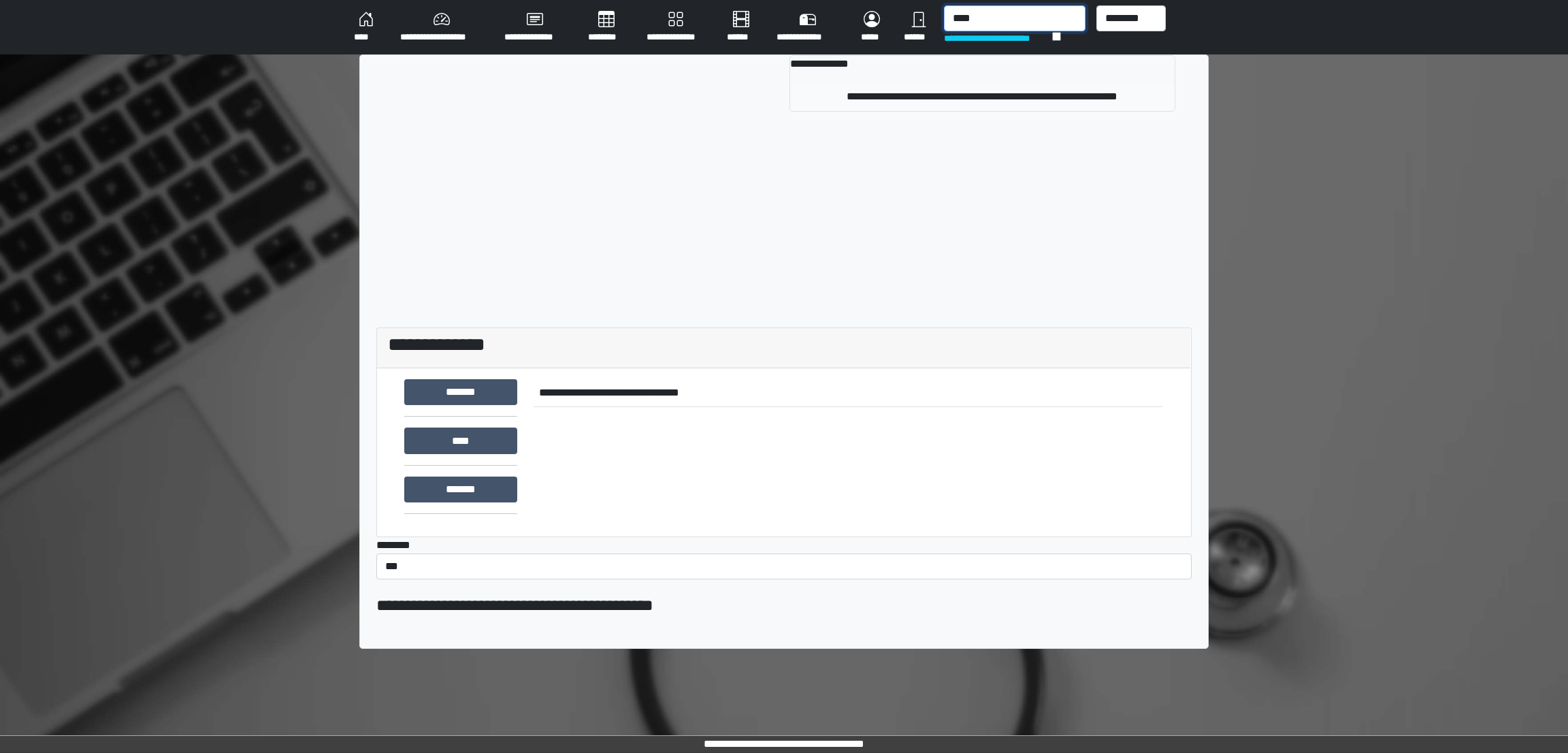 type on "****" 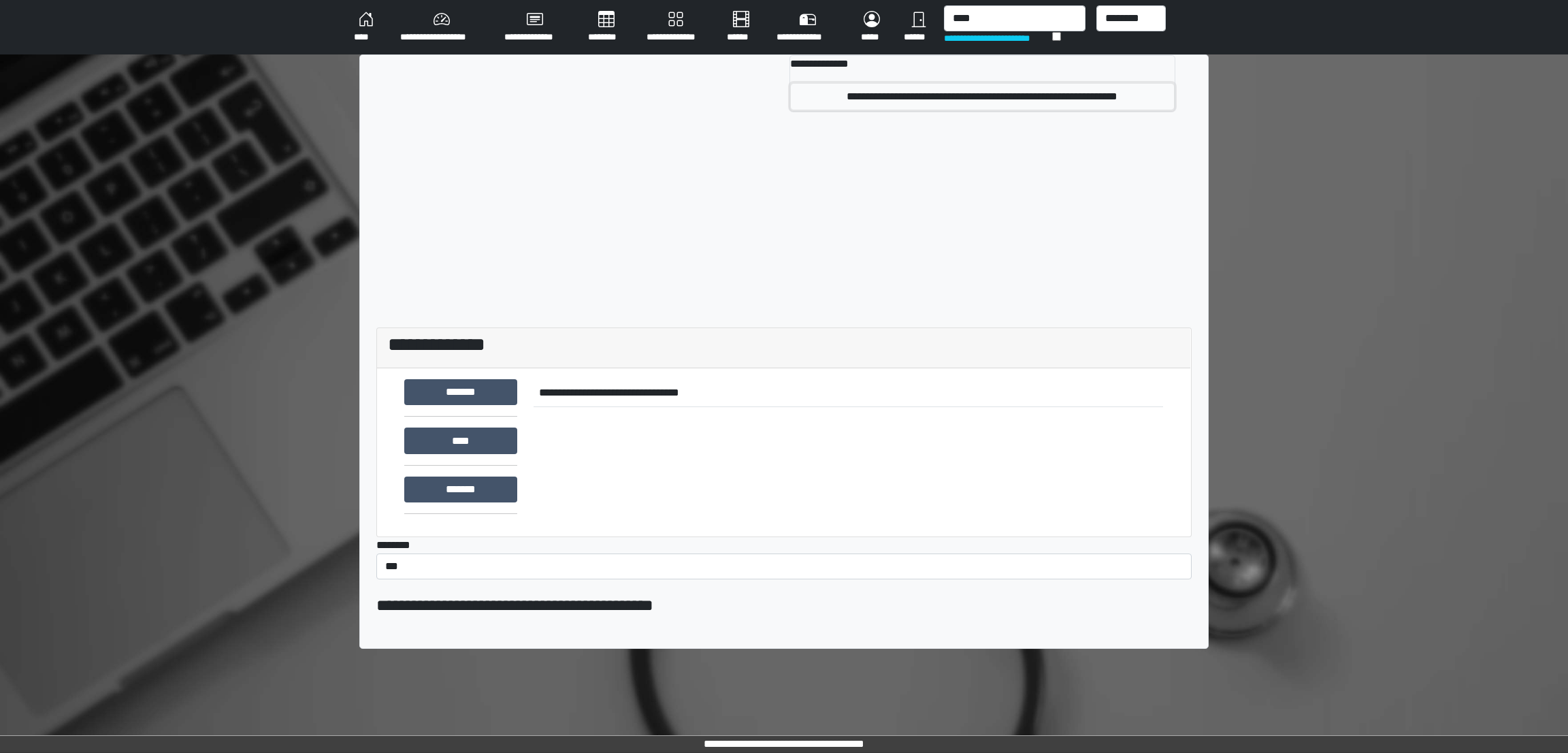 click on "**********" at bounding box center [982, 97] 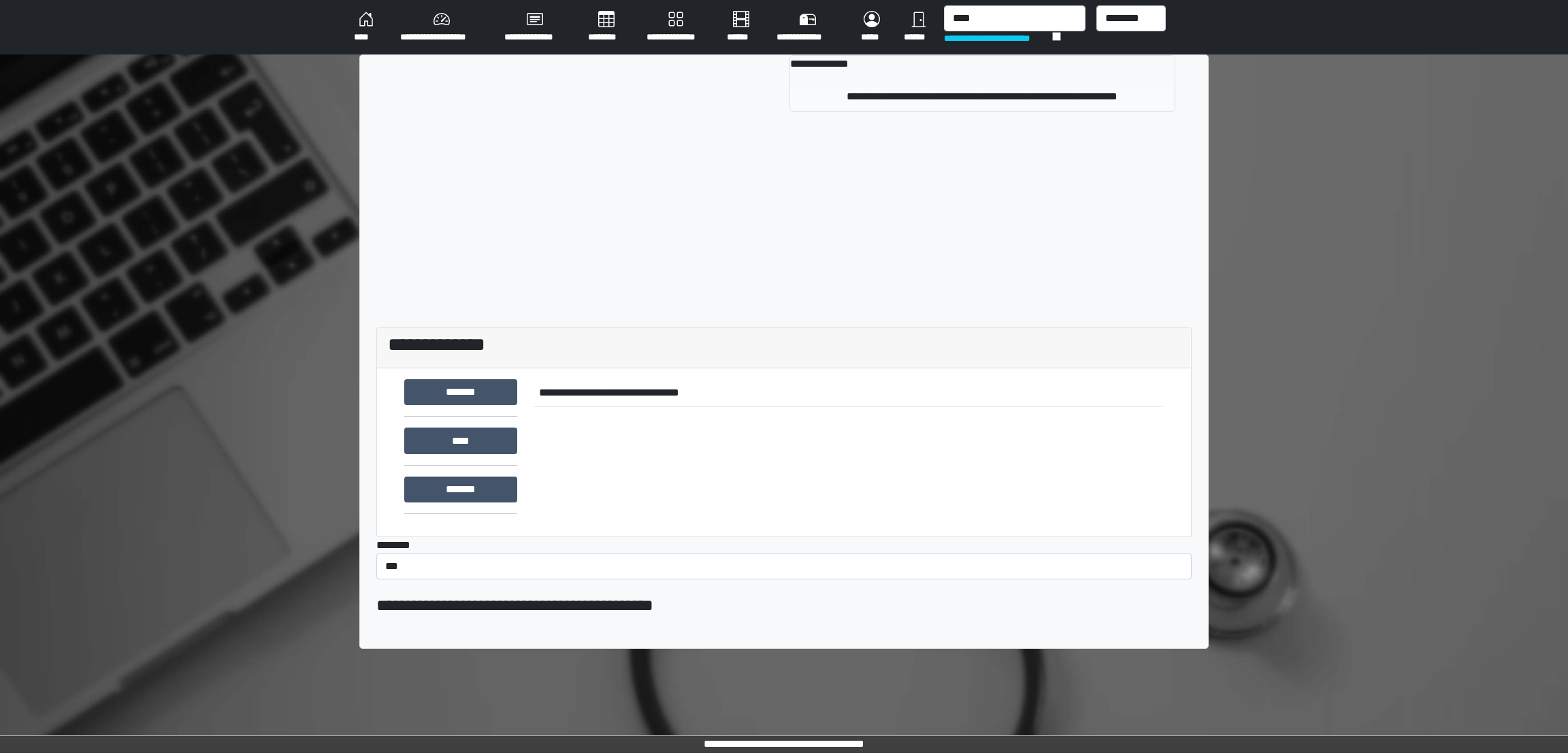 type 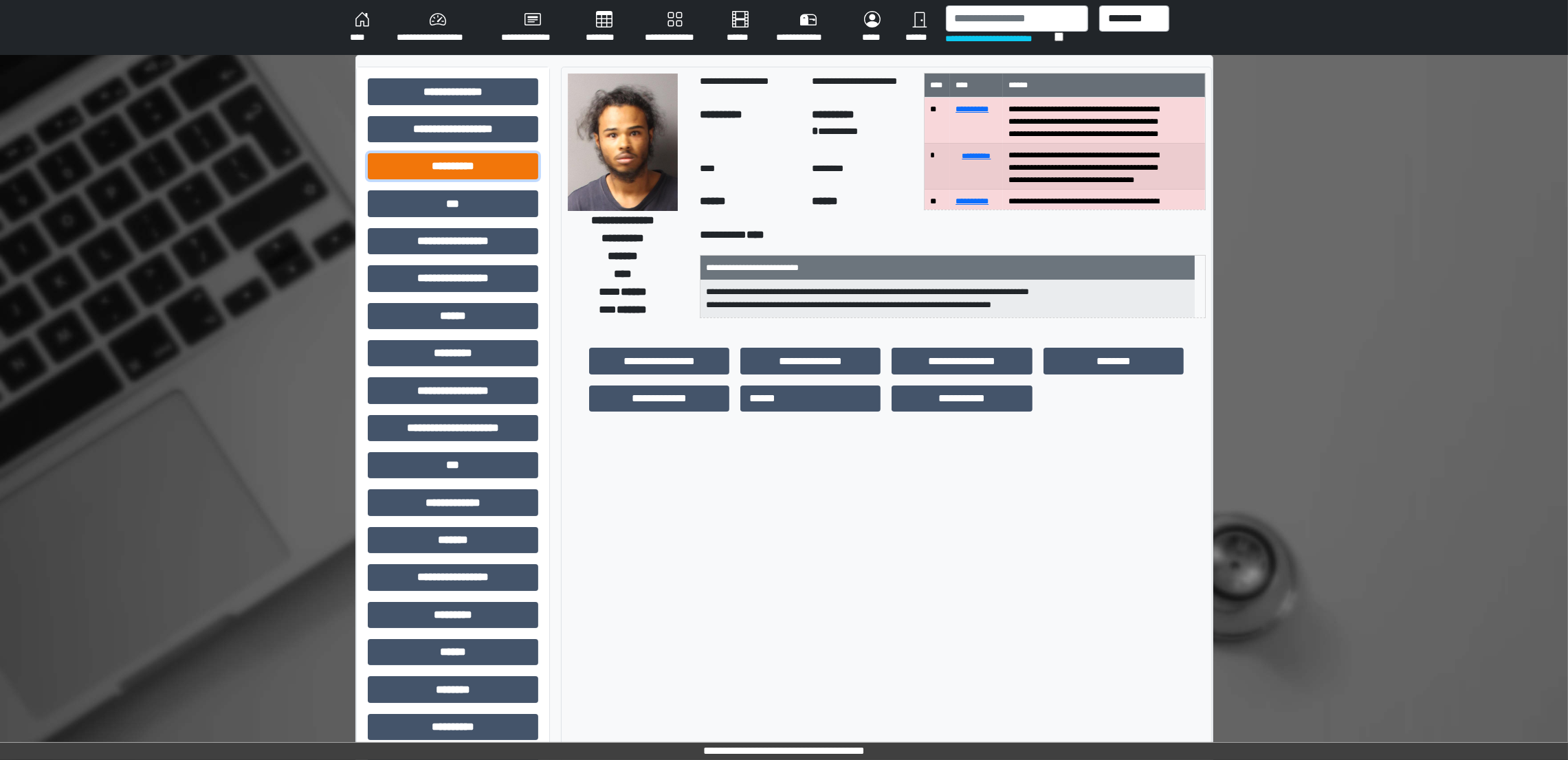 click on "**********" at bounding box center [453, 166] 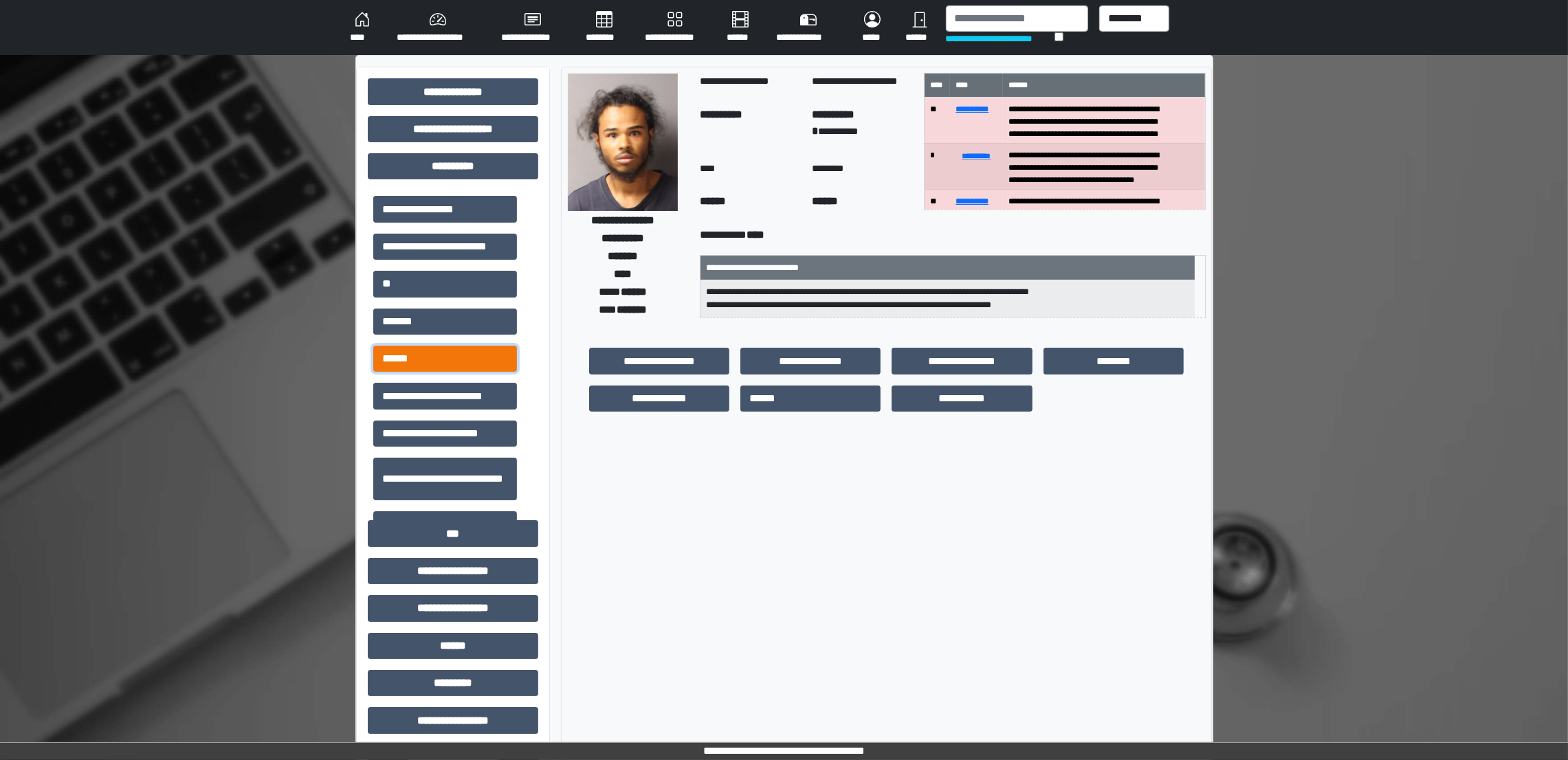click on "******" at bounding box center [445, 359] 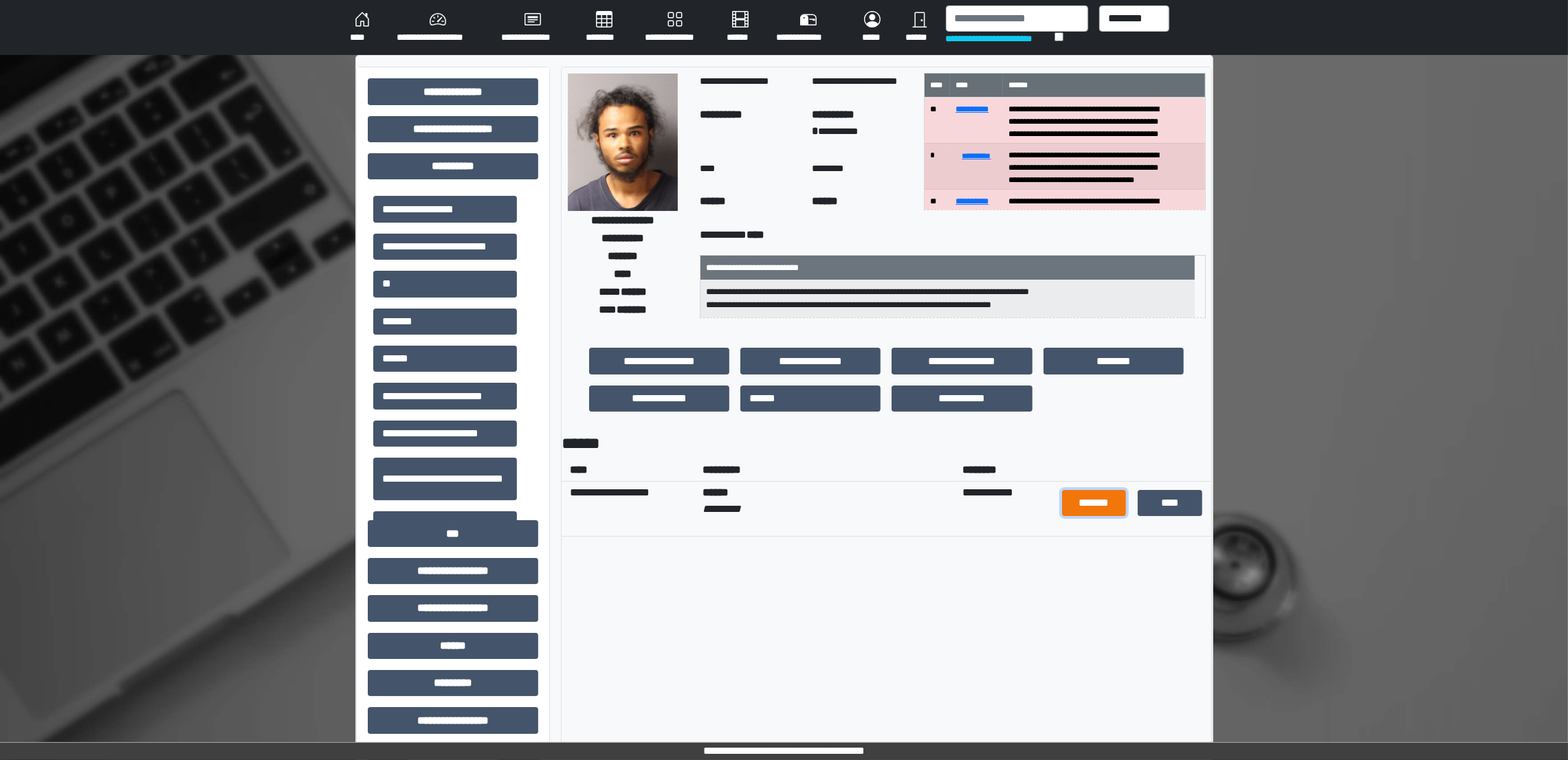 click on "*******" at bounding box center [1094, 503] 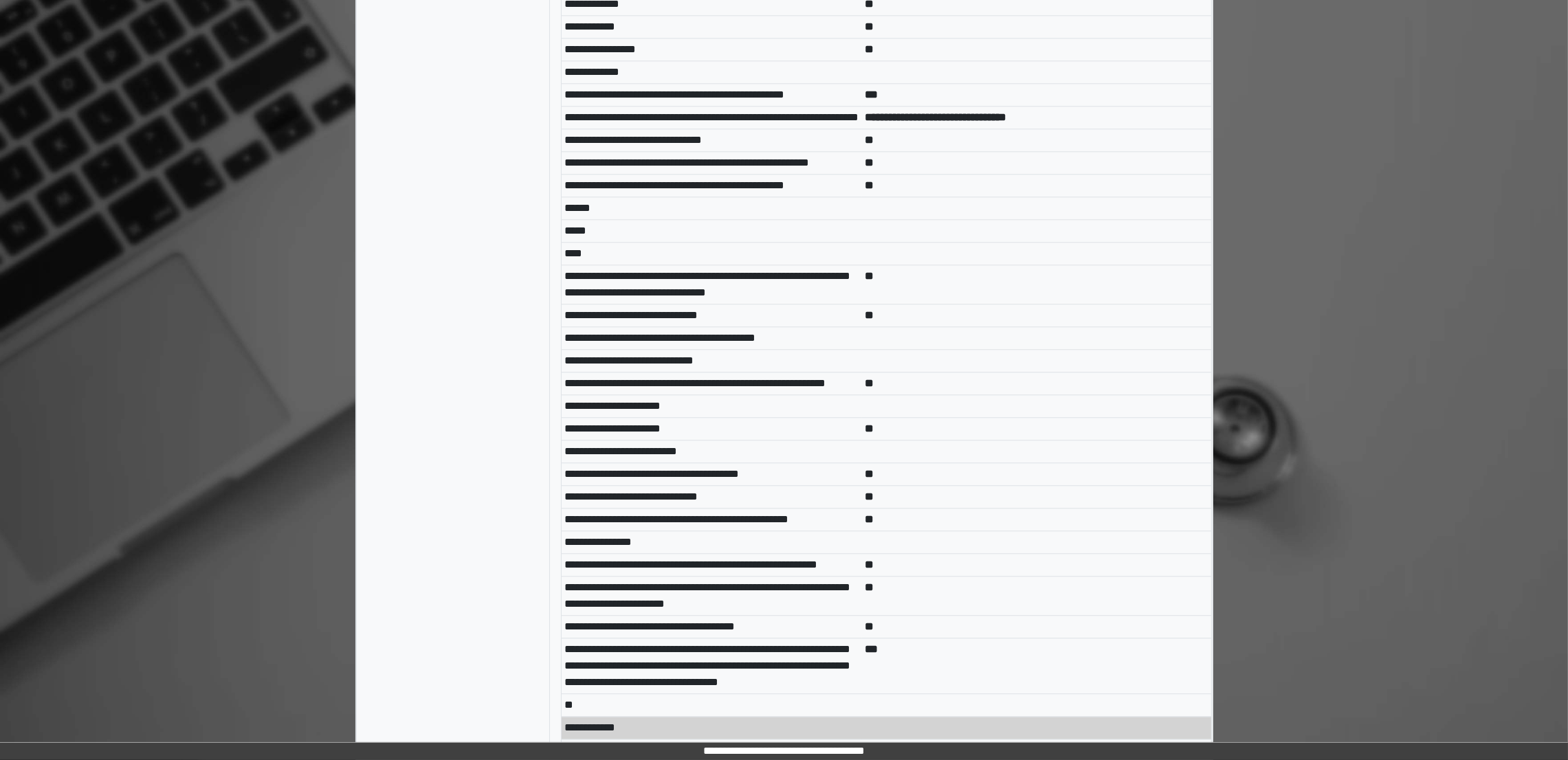 scroll, scrollTop: 5156, scrollLeft: 0, axis: vertical 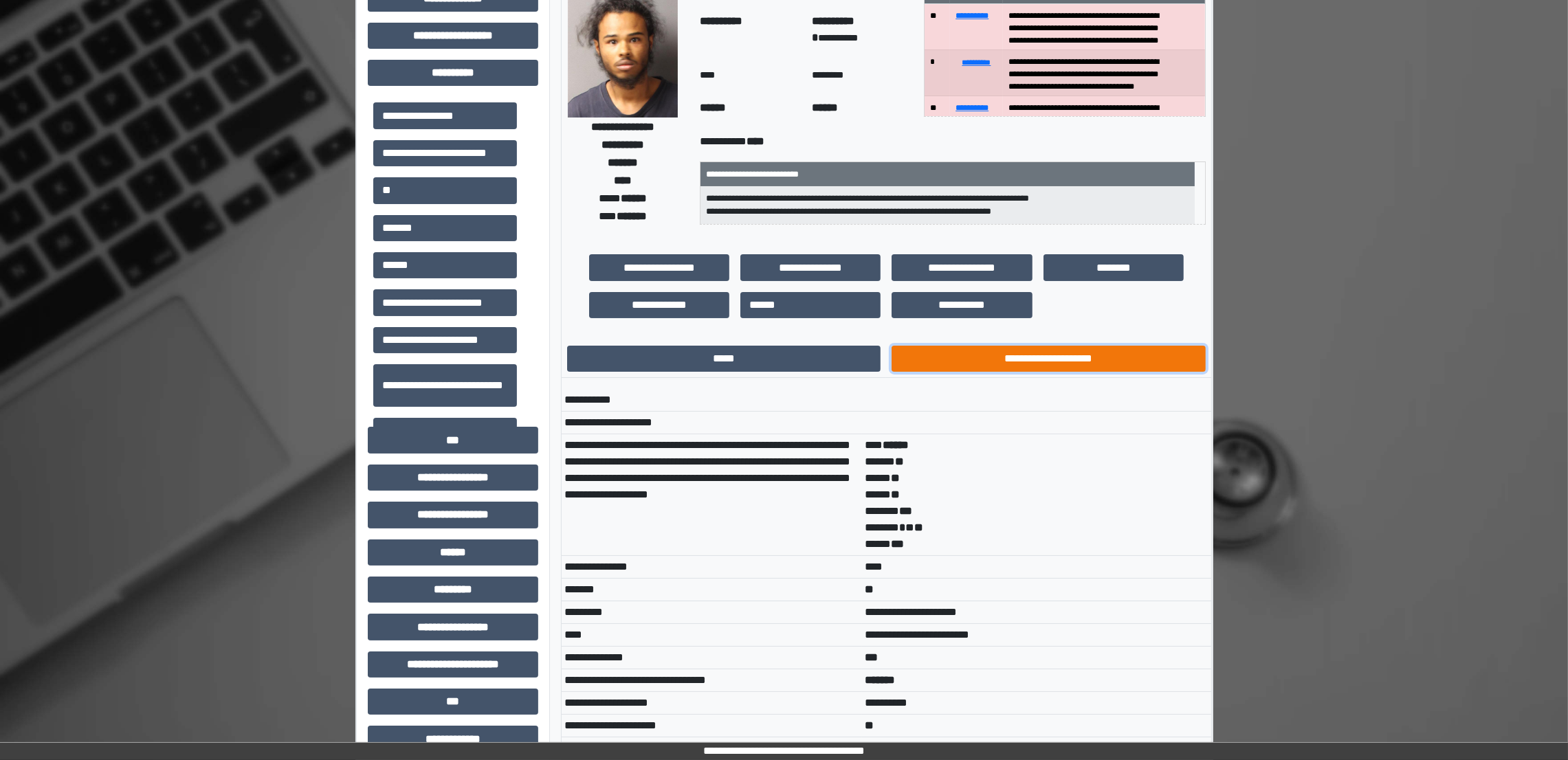 click on "**********" at bounding box center (1048, 359) 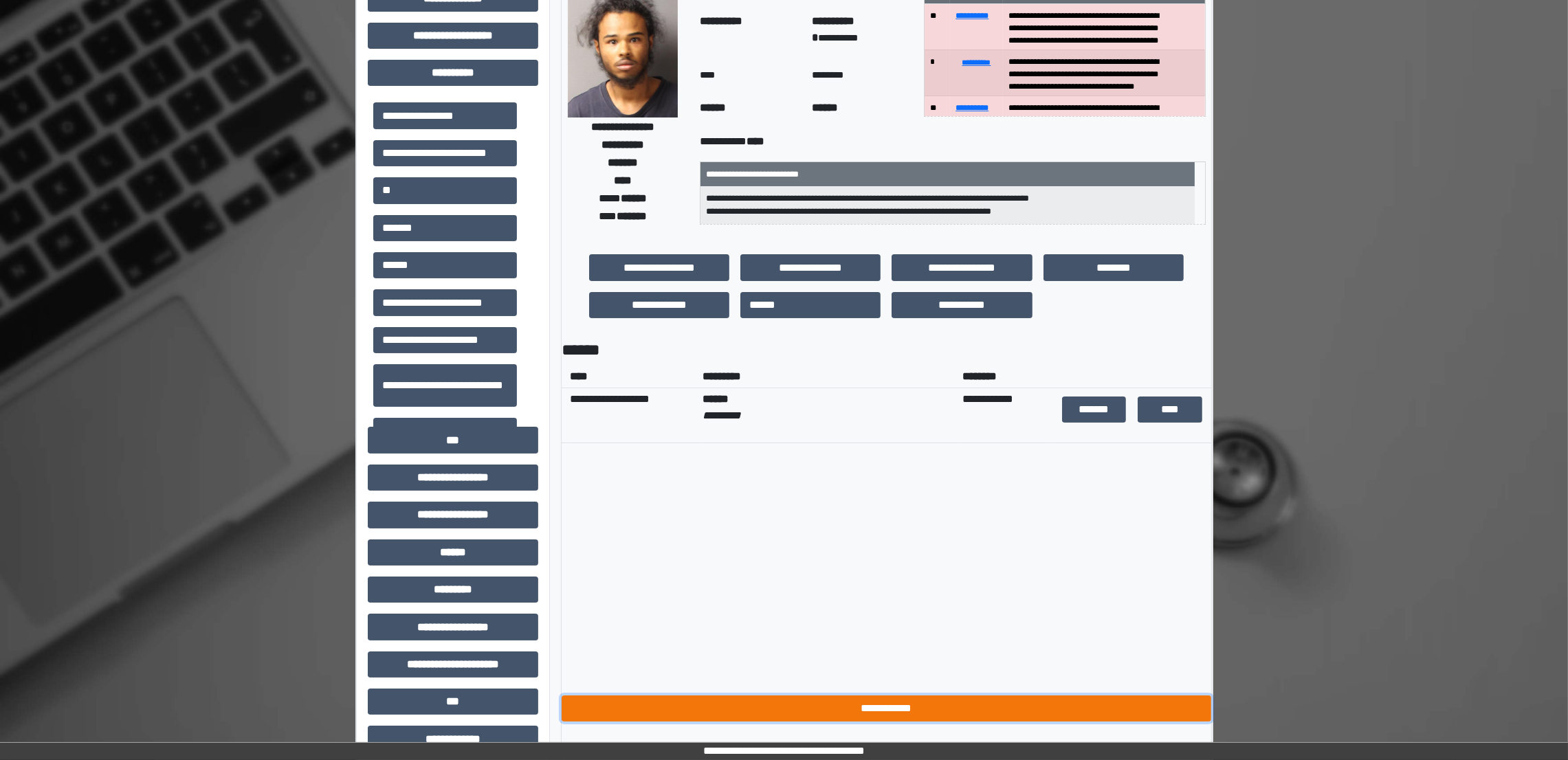 click on "**********" at bounding box center [886, 708] 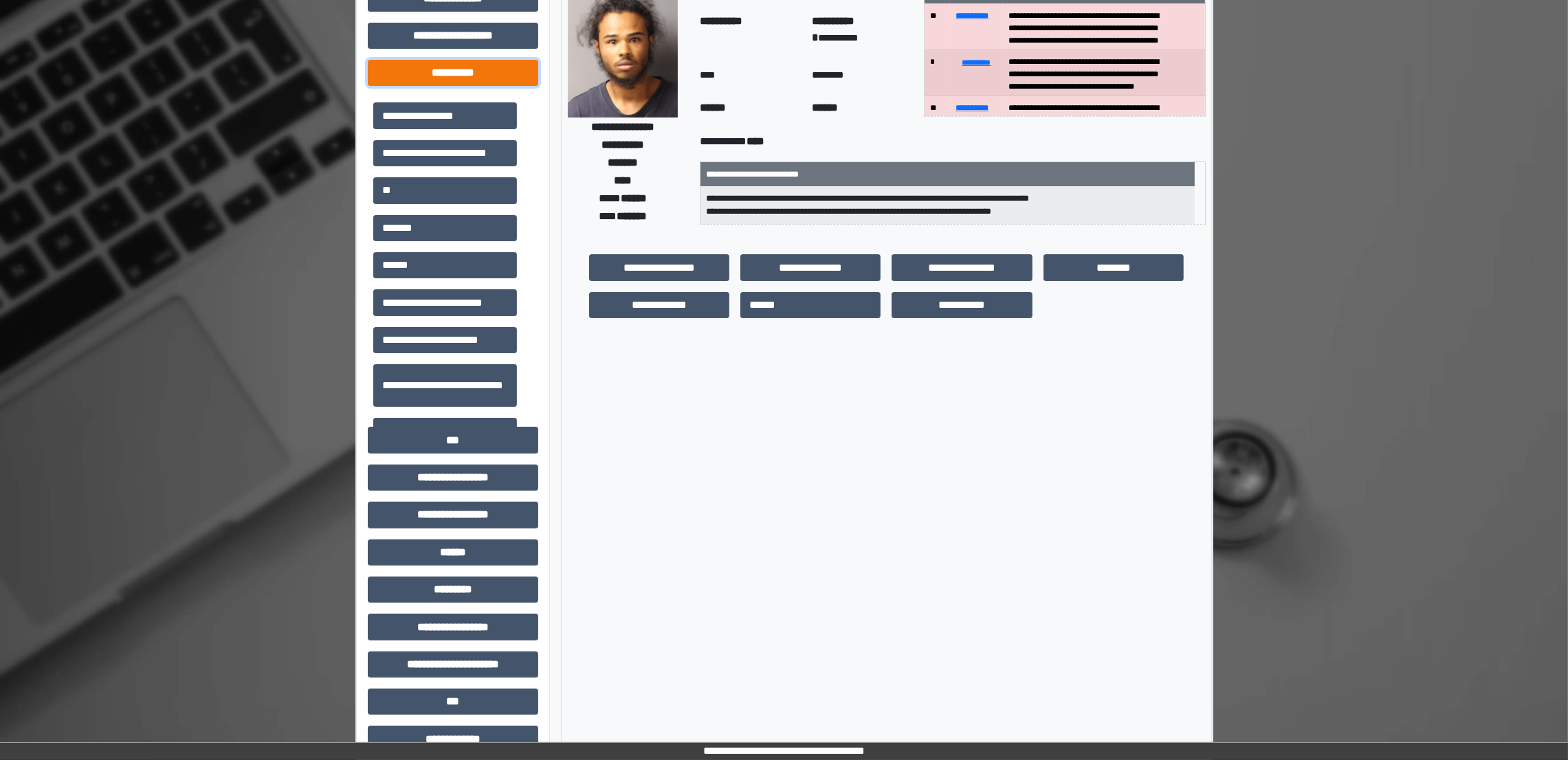 click on "**********" at bounding box center (453, 73) 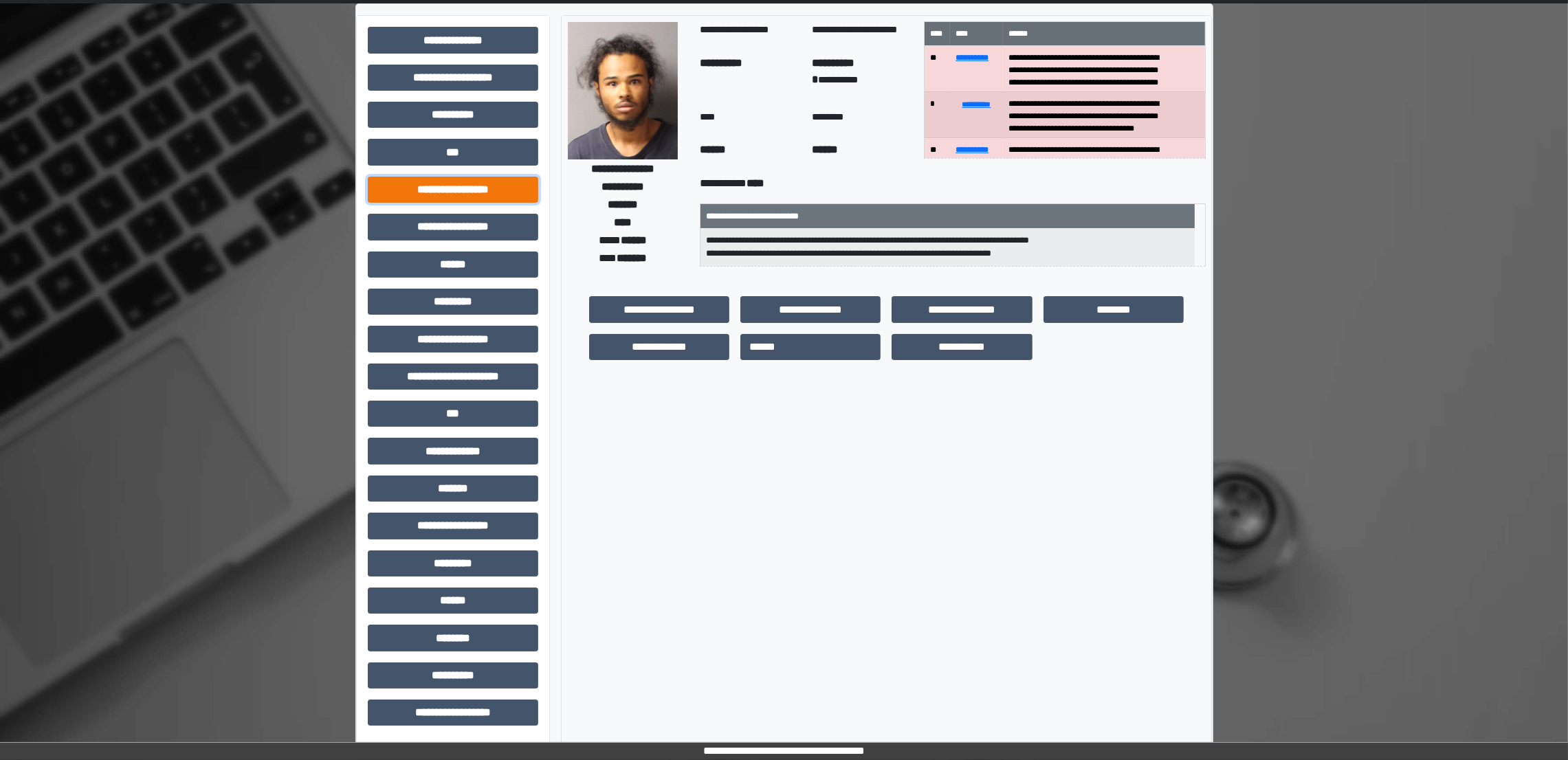 click on "**********" at bounding box center (453, 190) 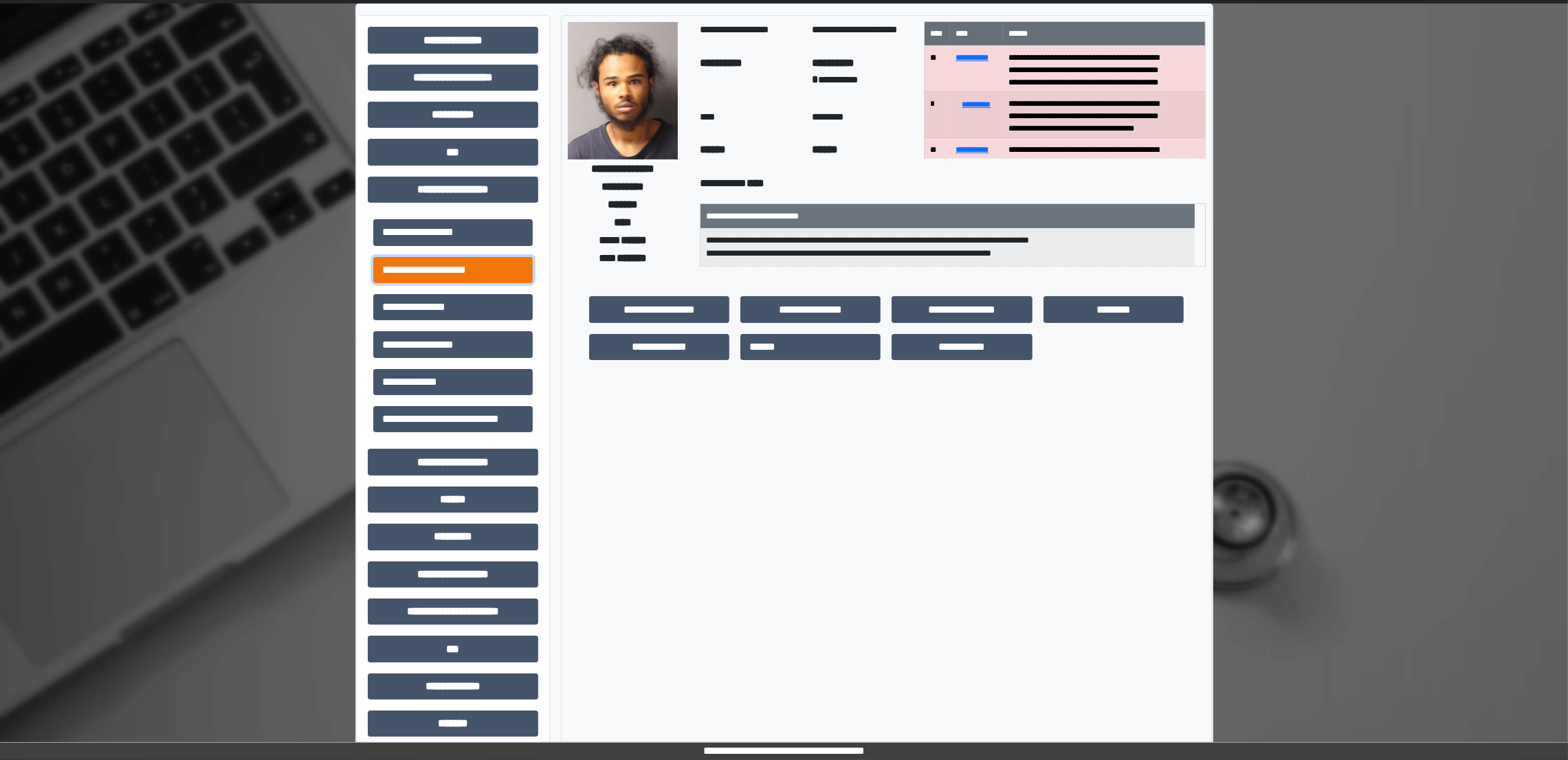 click on "**********" at bounding box center (453, 270) 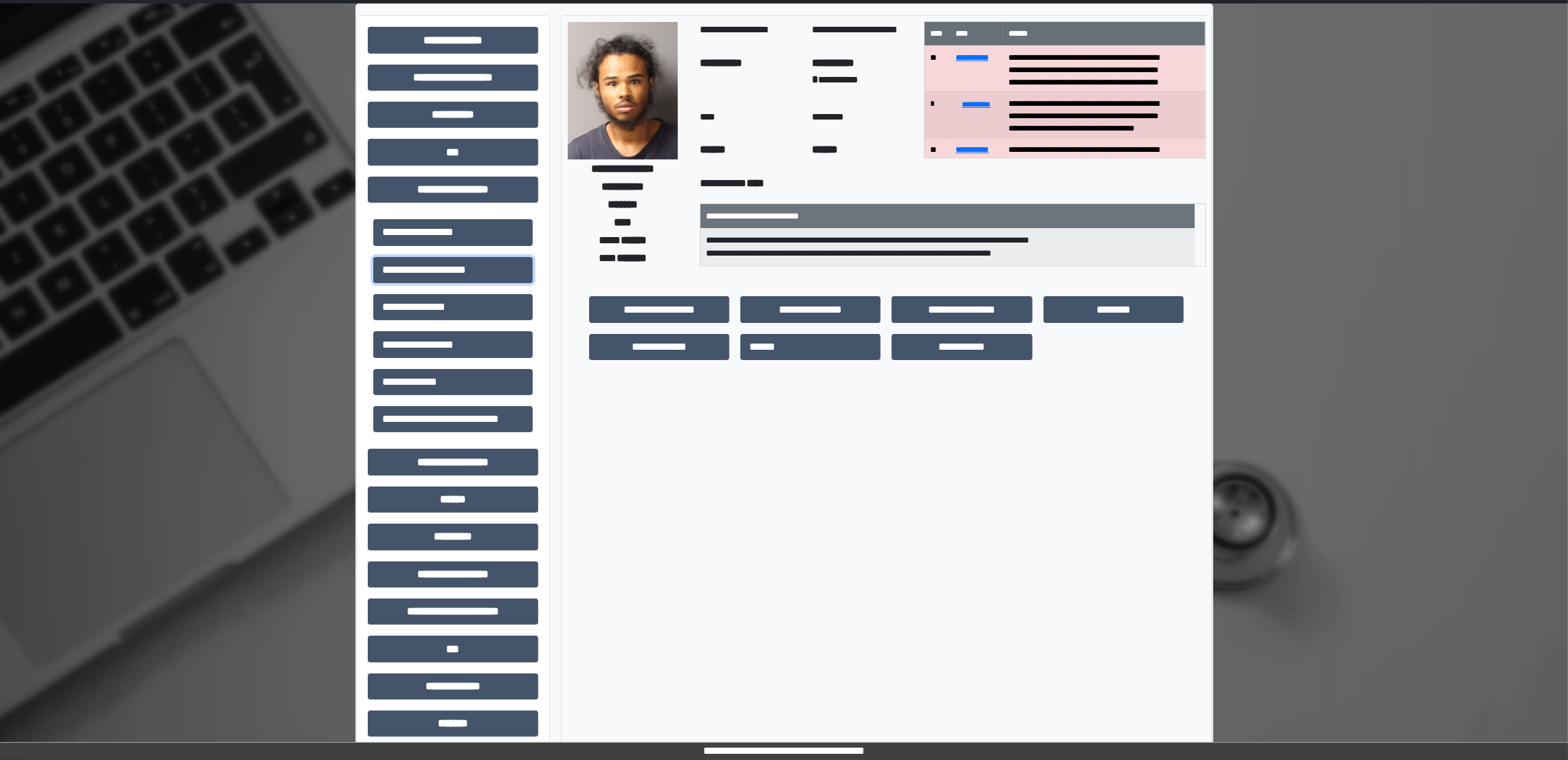 scroll, scrollTop: 0, scrollLeft: 0, axis: both 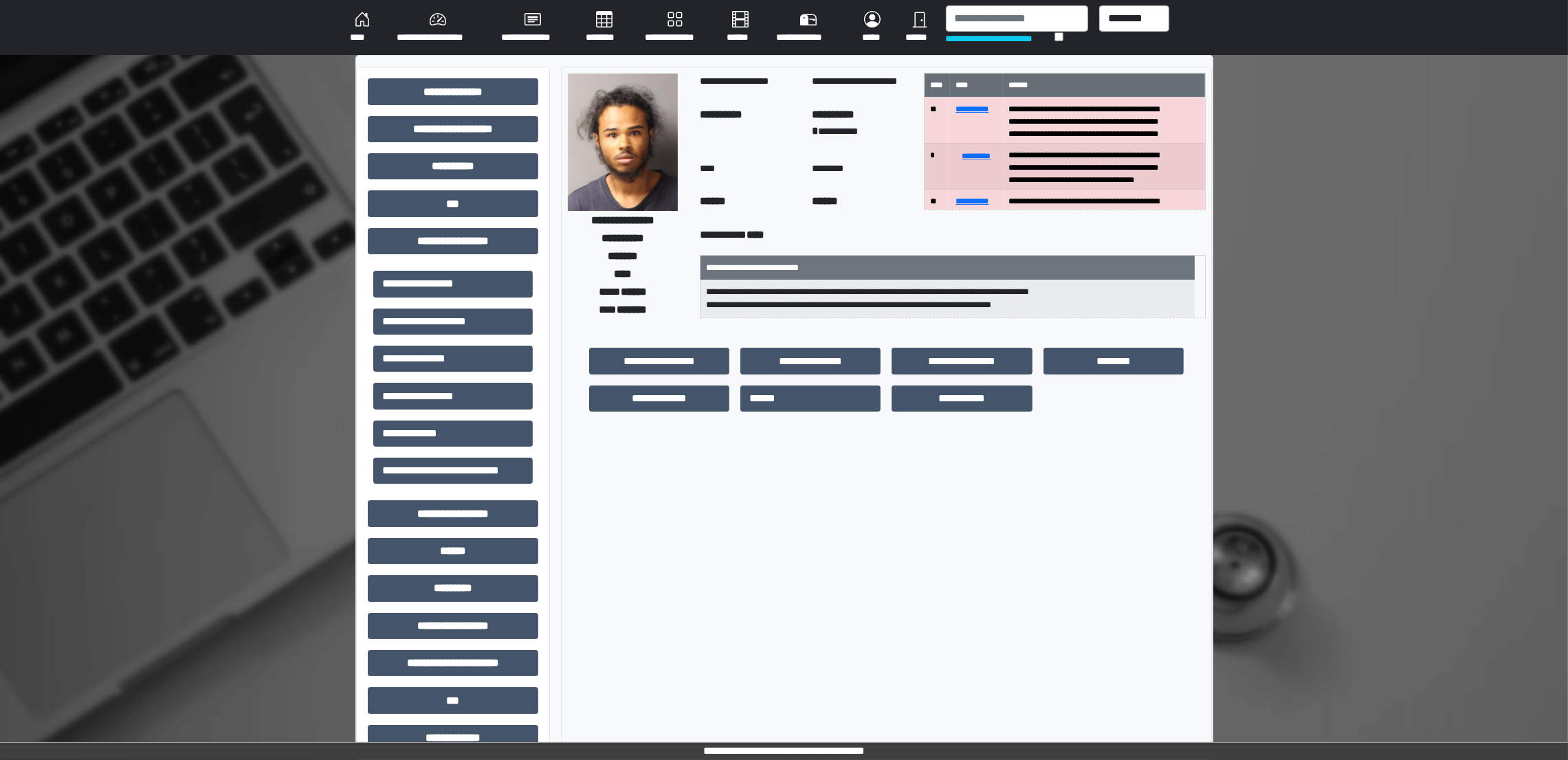 click on "****" at bounding box center (362, 27) 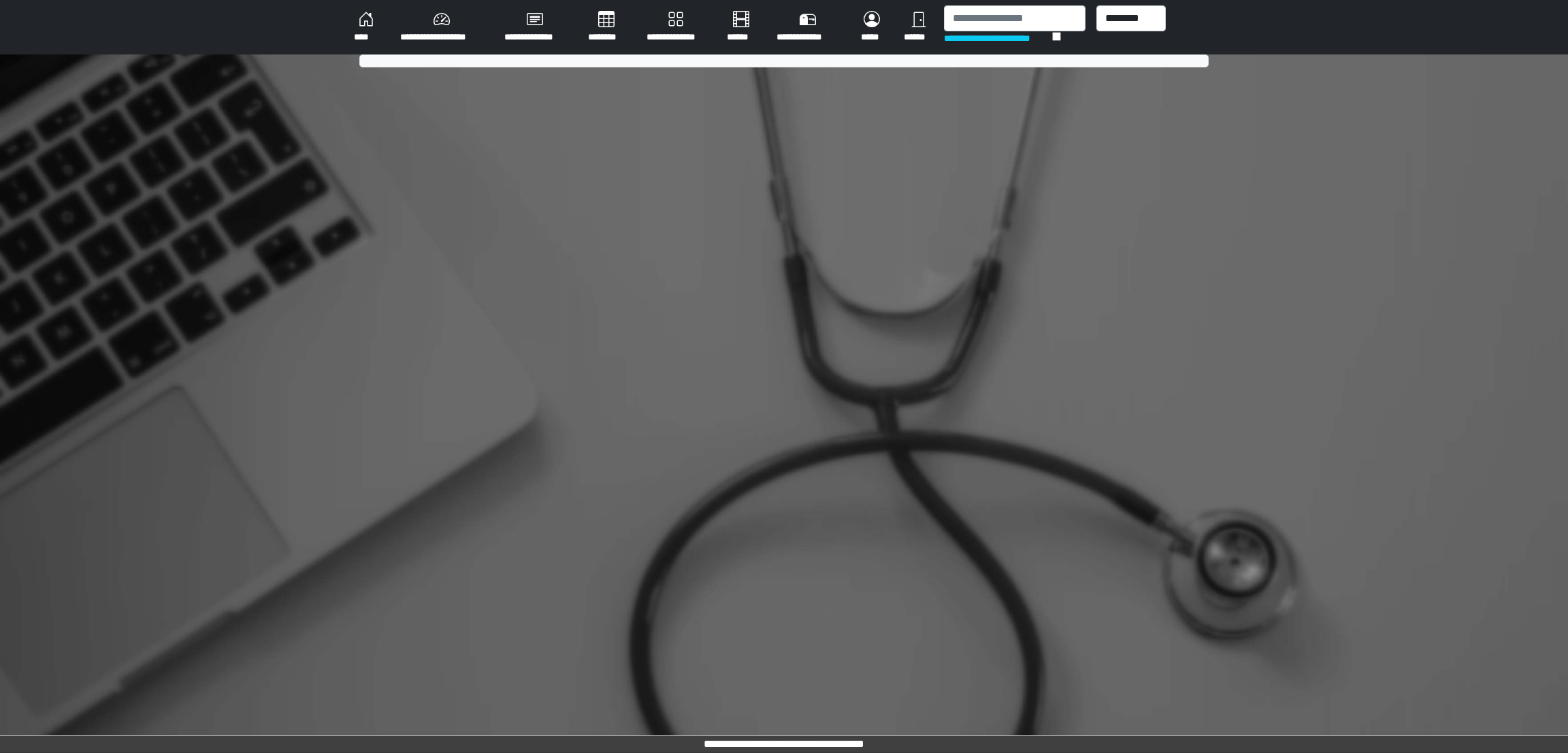 scroll, scrollTop: 0, scrollLeft: 0, axis: both 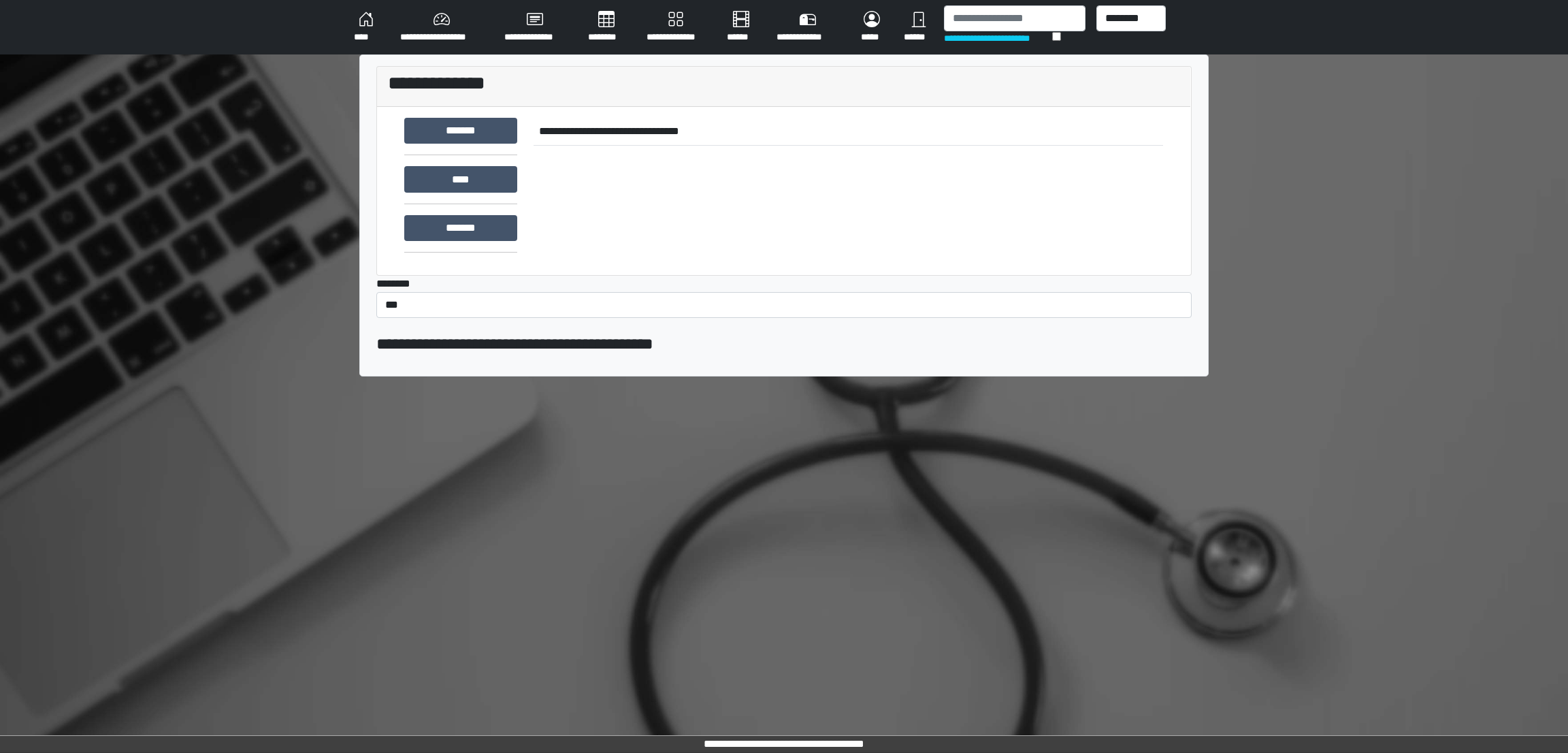 click on "********" at bounding box center [606, 27] 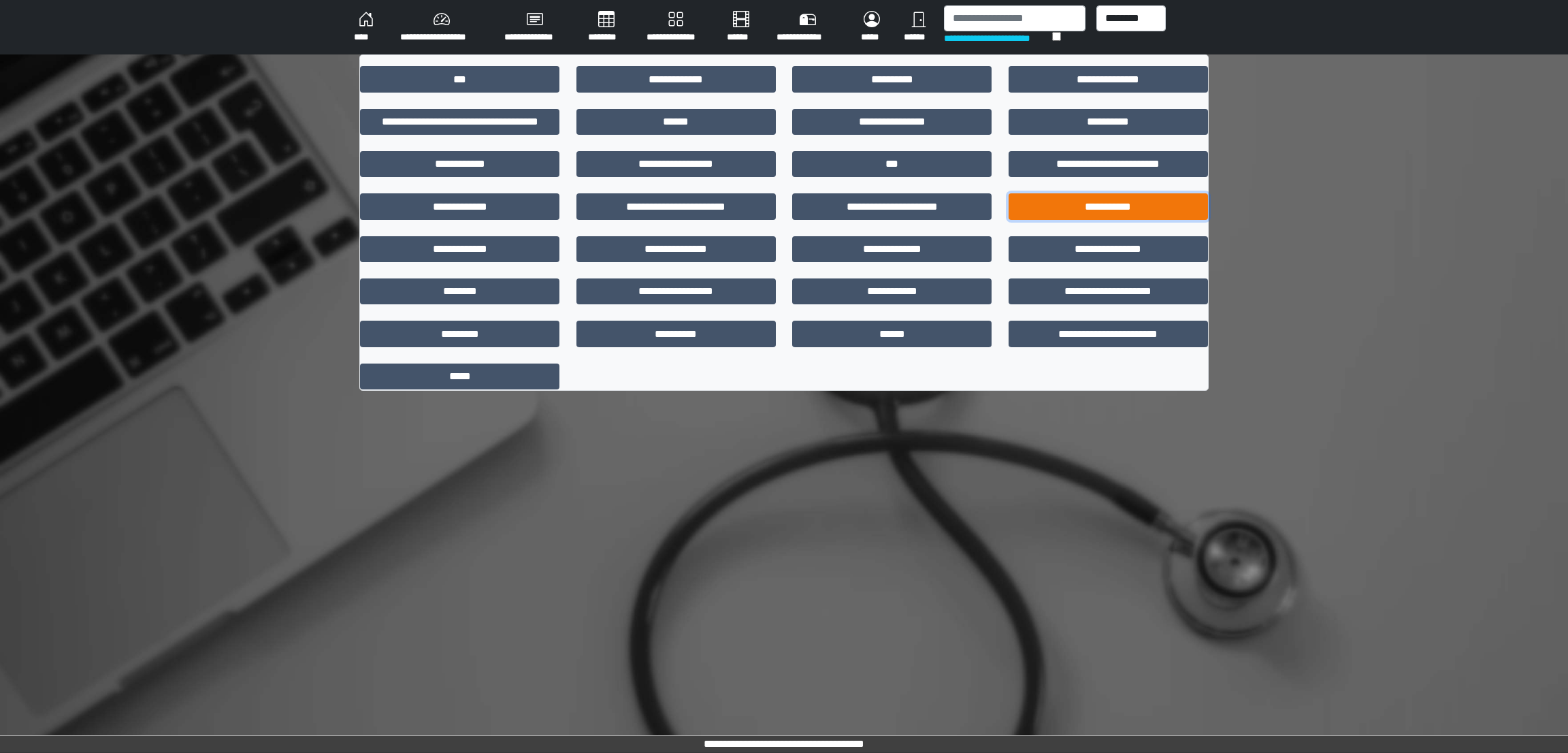 click on "**********" at bounding box center [1108, 206] 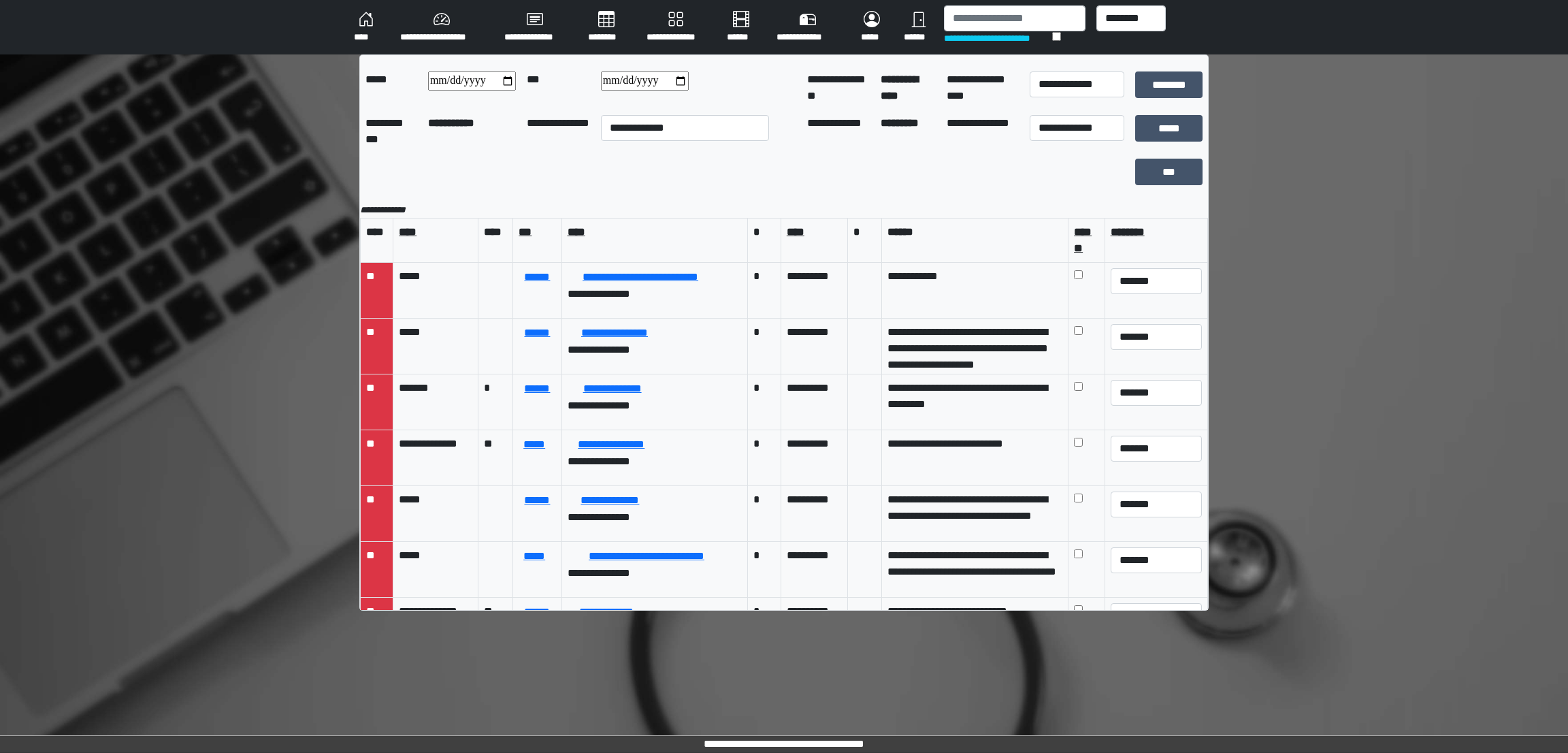 click on "**********" at bounding box center [1077, 88] 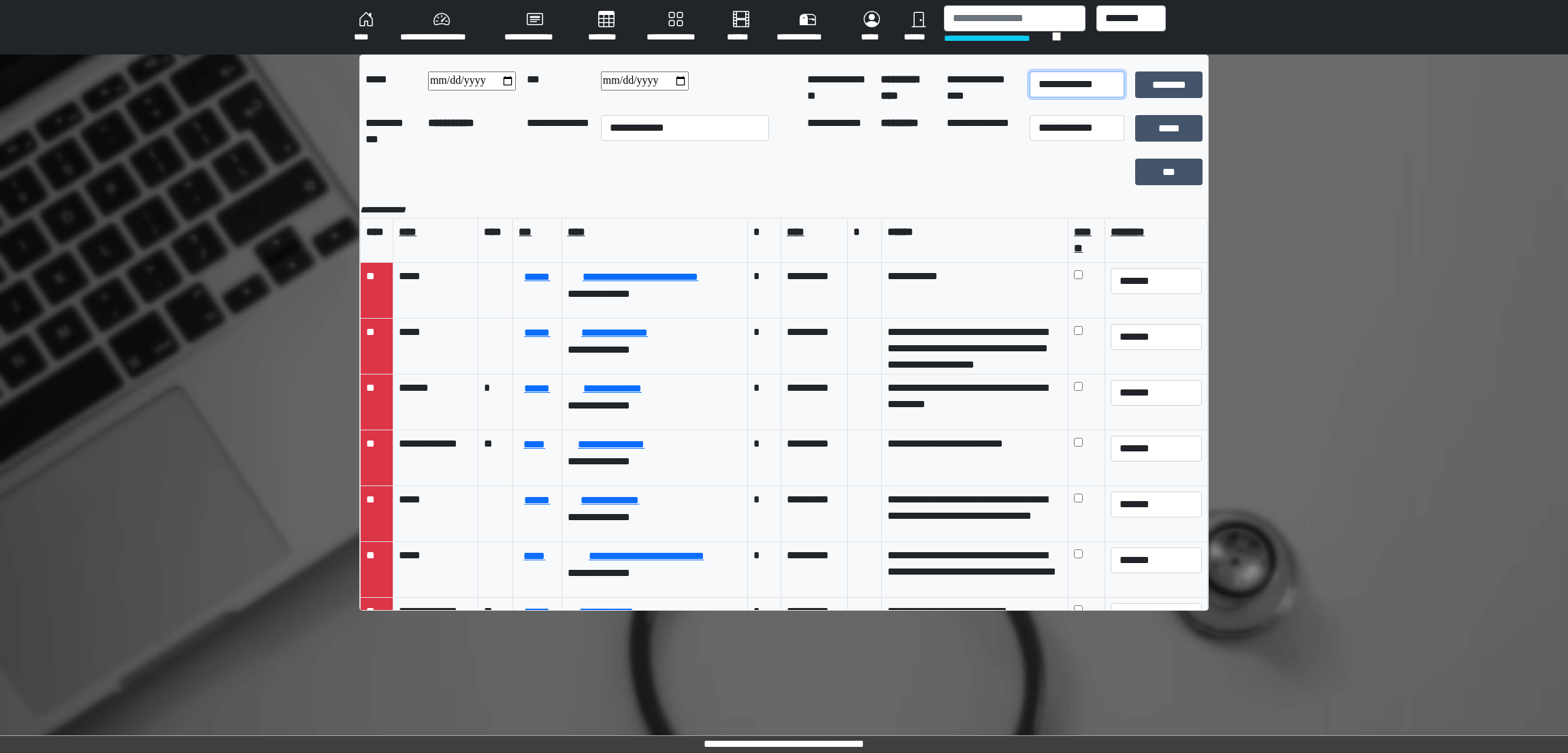 click on "**********" at bounding box center [1077, 84] 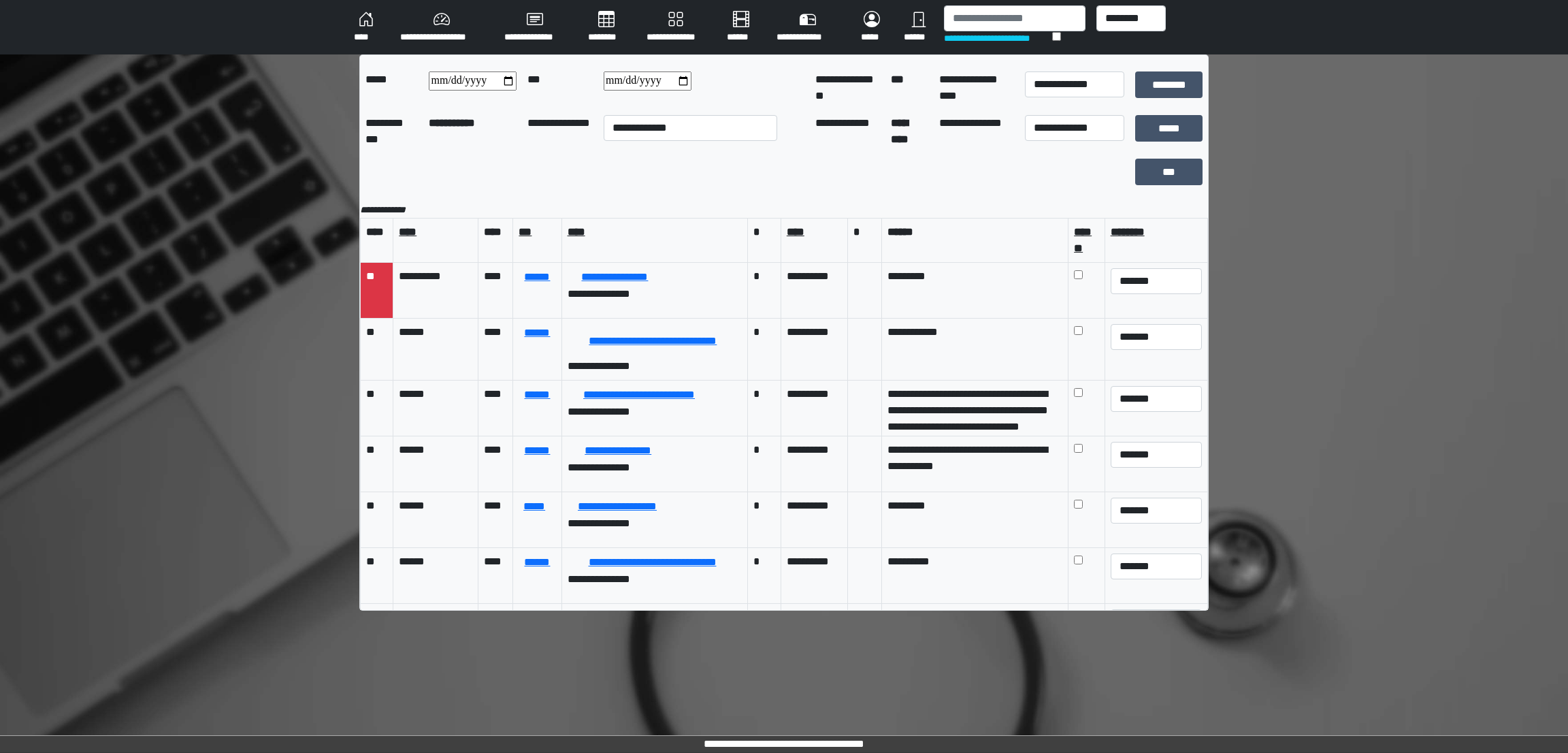 click at bounding box center [647, 81] 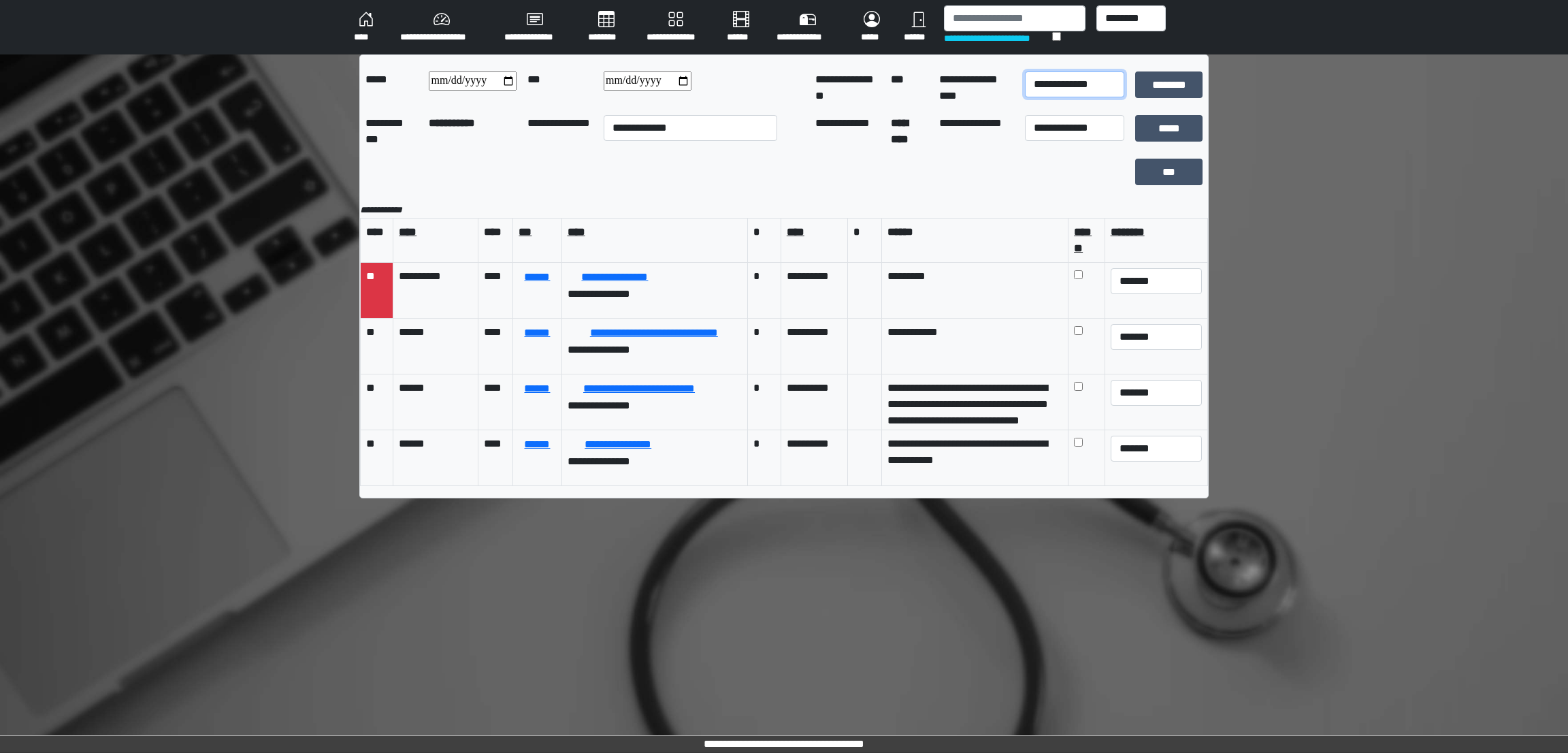 click on "**********" at bounding box center [1075, 84] 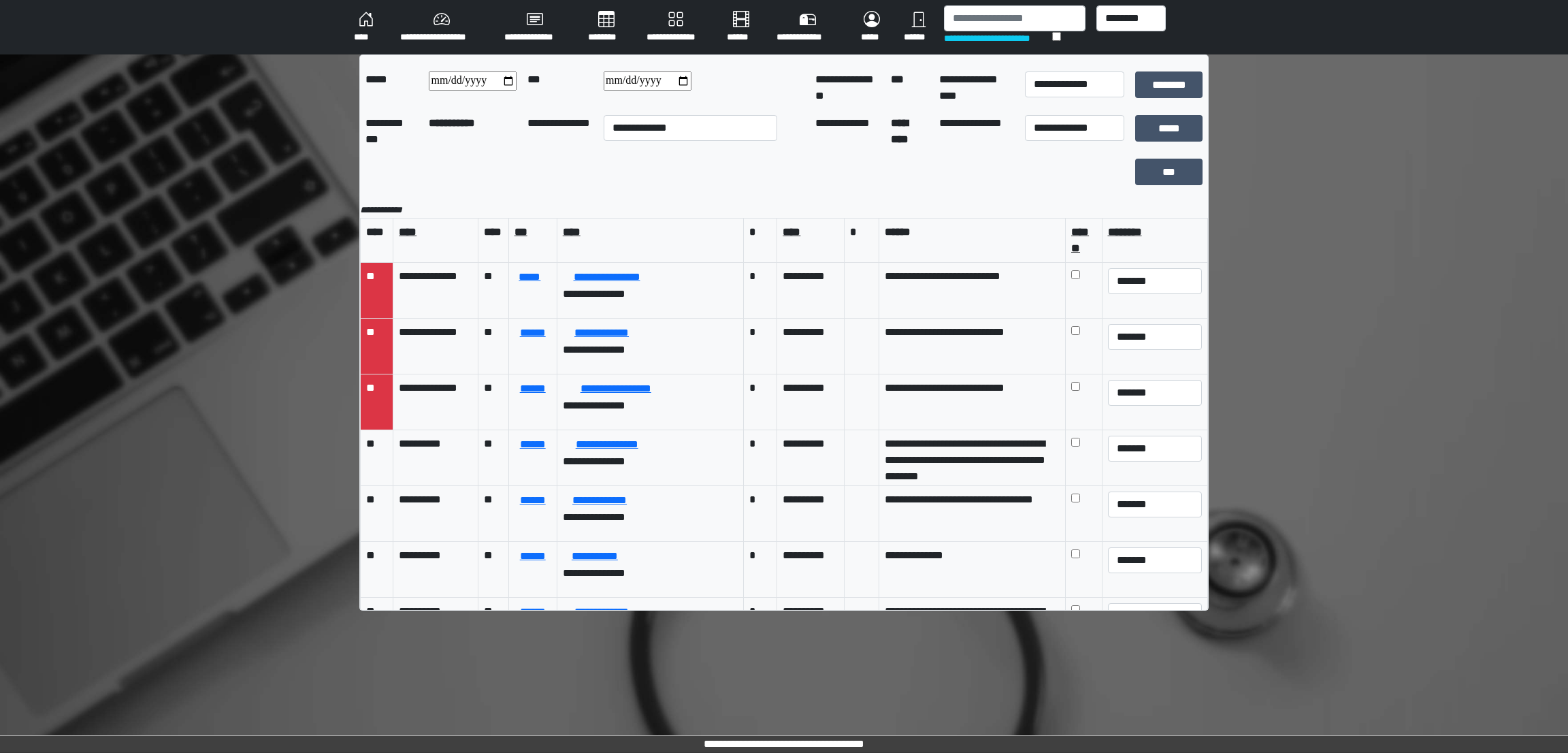scroll, scrollTop: 55, scrollLeft: 0, axis: vertical 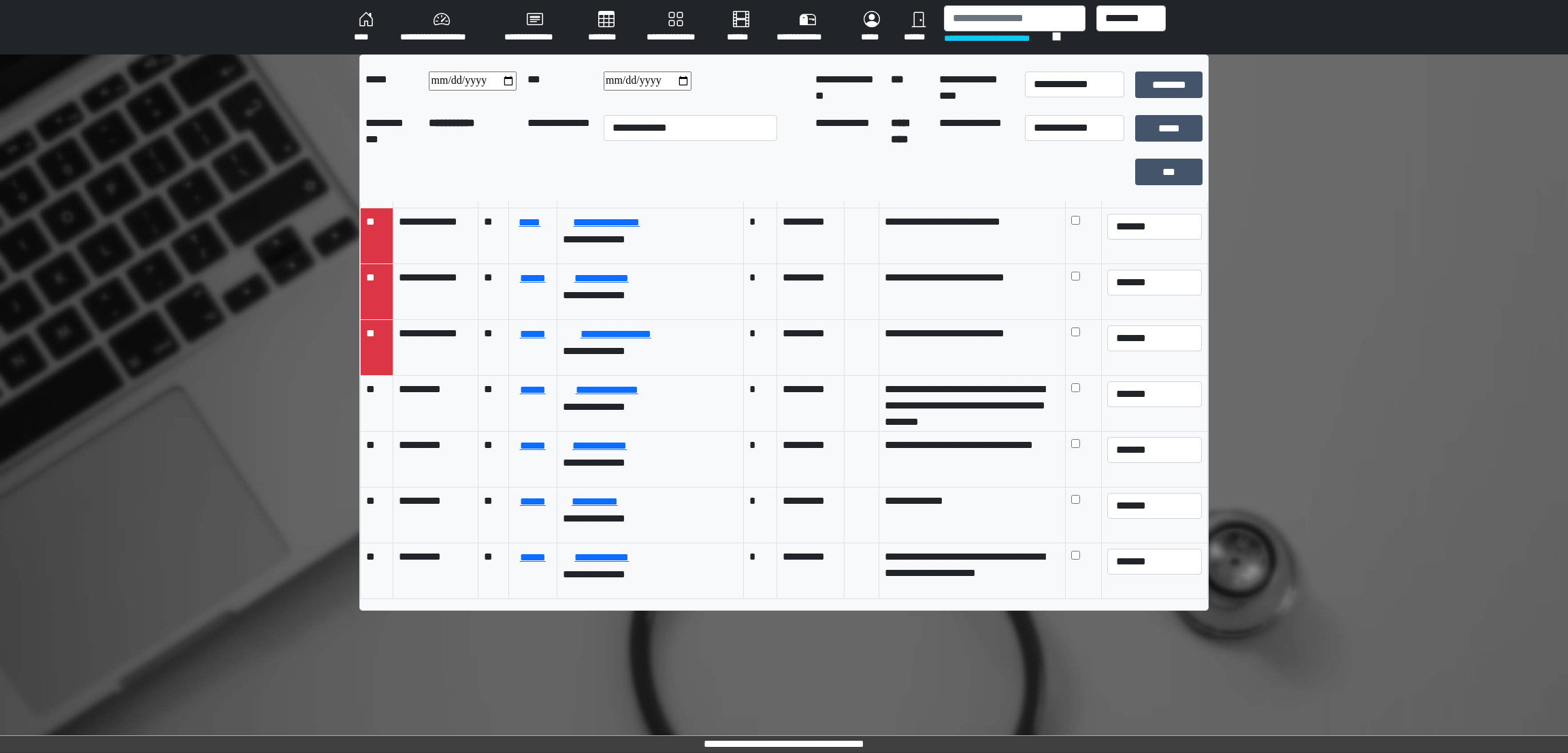 click on "****" at bounding box center (366, 27) 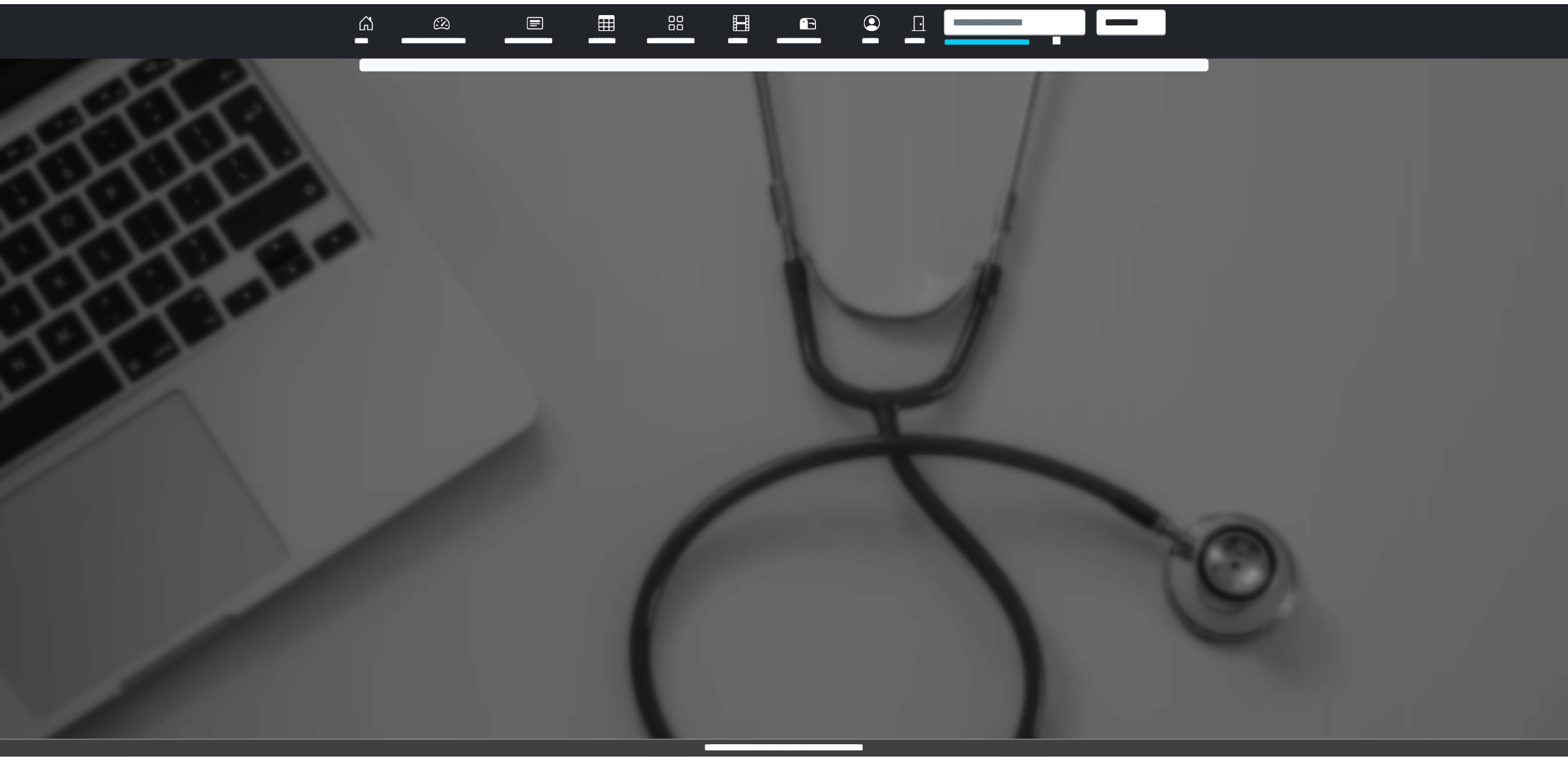 scroll, scrollTop: 0, scrollLeft: 0, axis: both 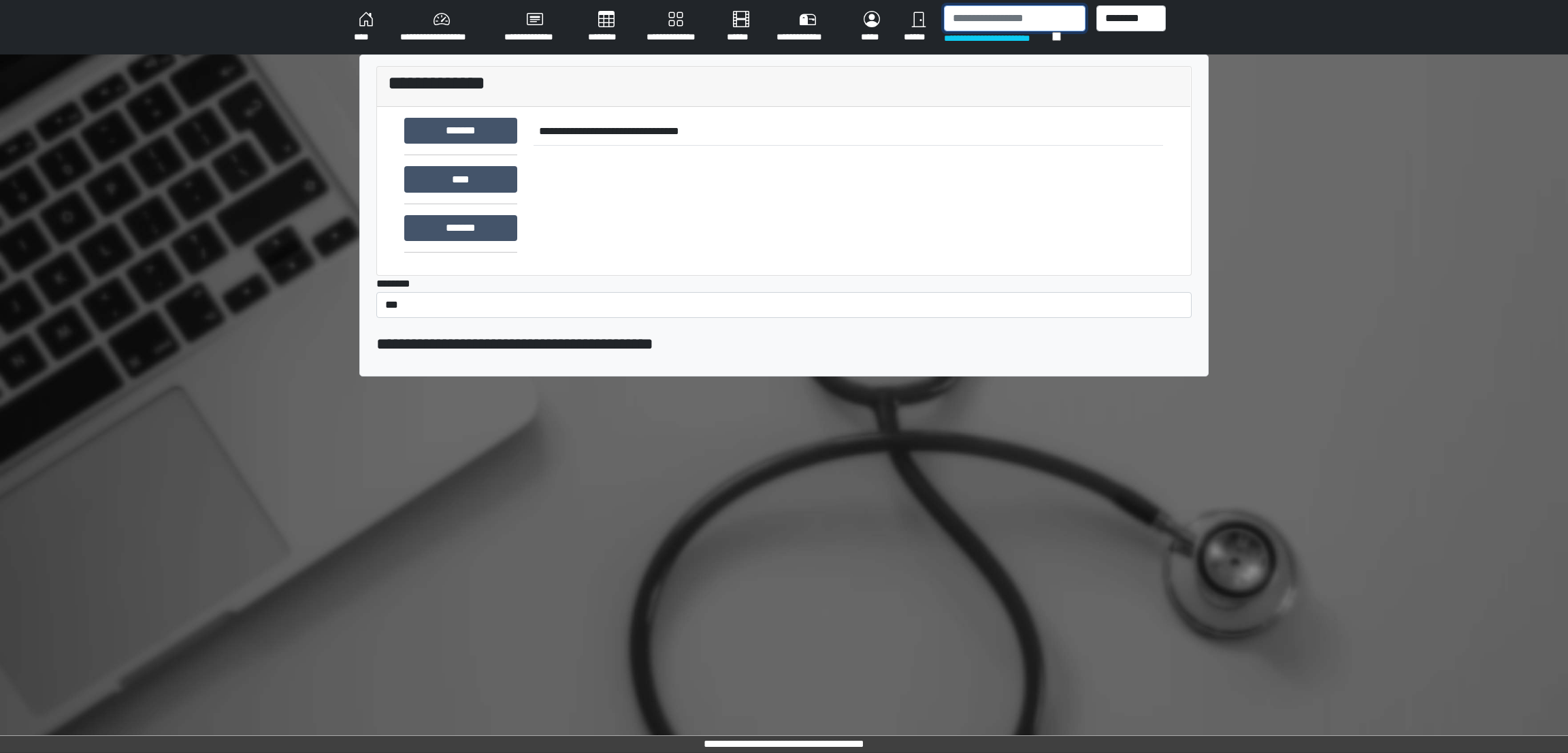 click at bounding box center [1015, 18] 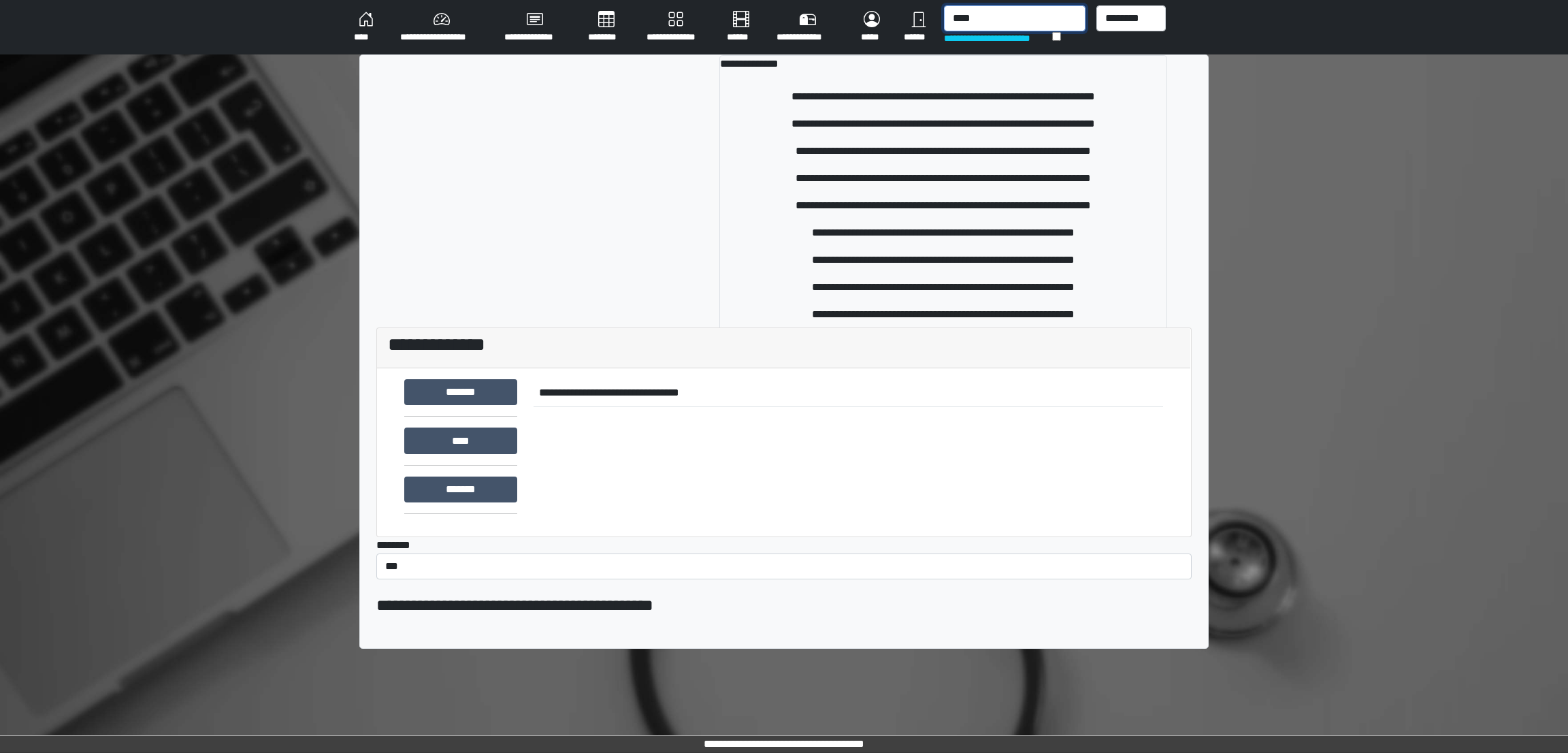 click on "****" at bounding box center (1015, 18) 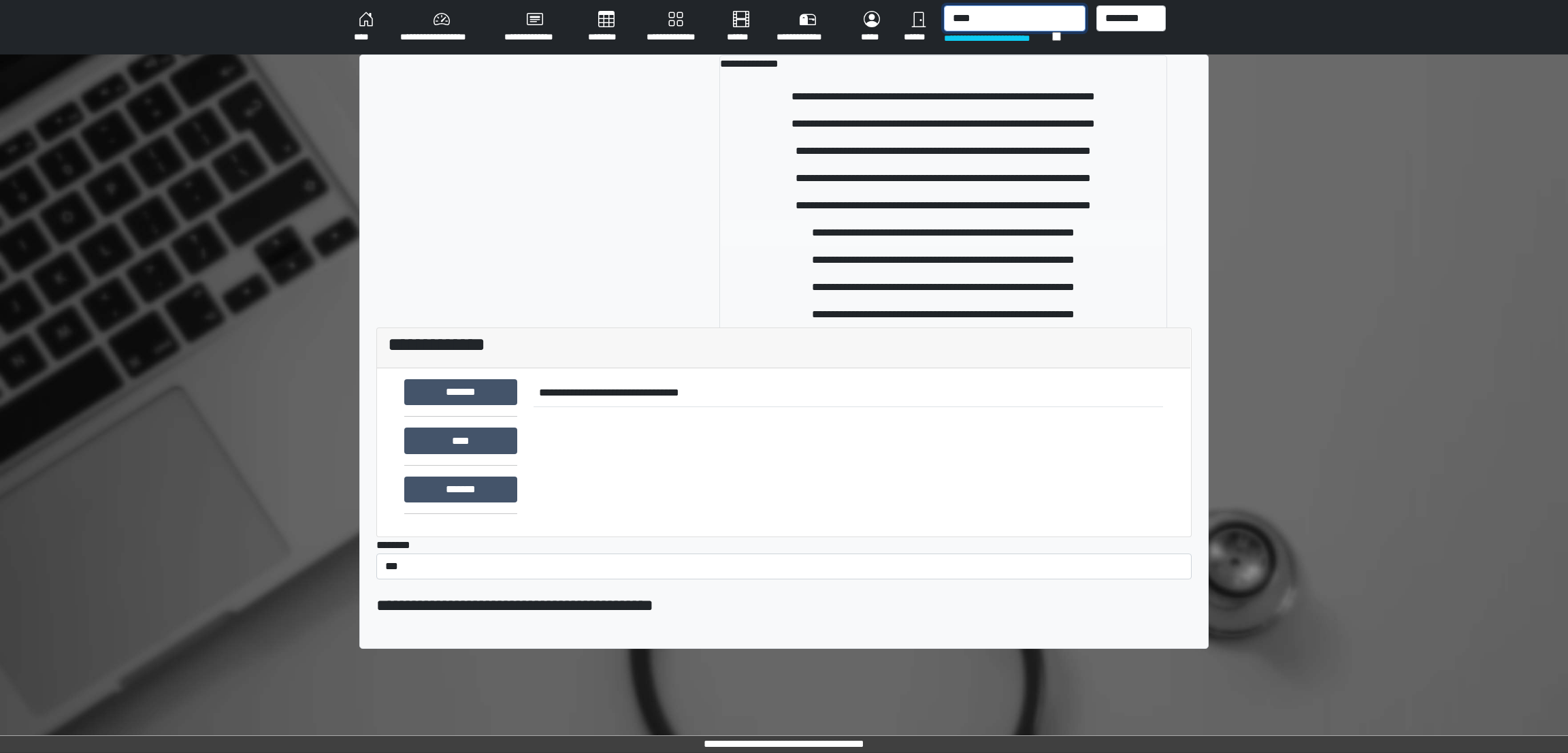 type on "****" 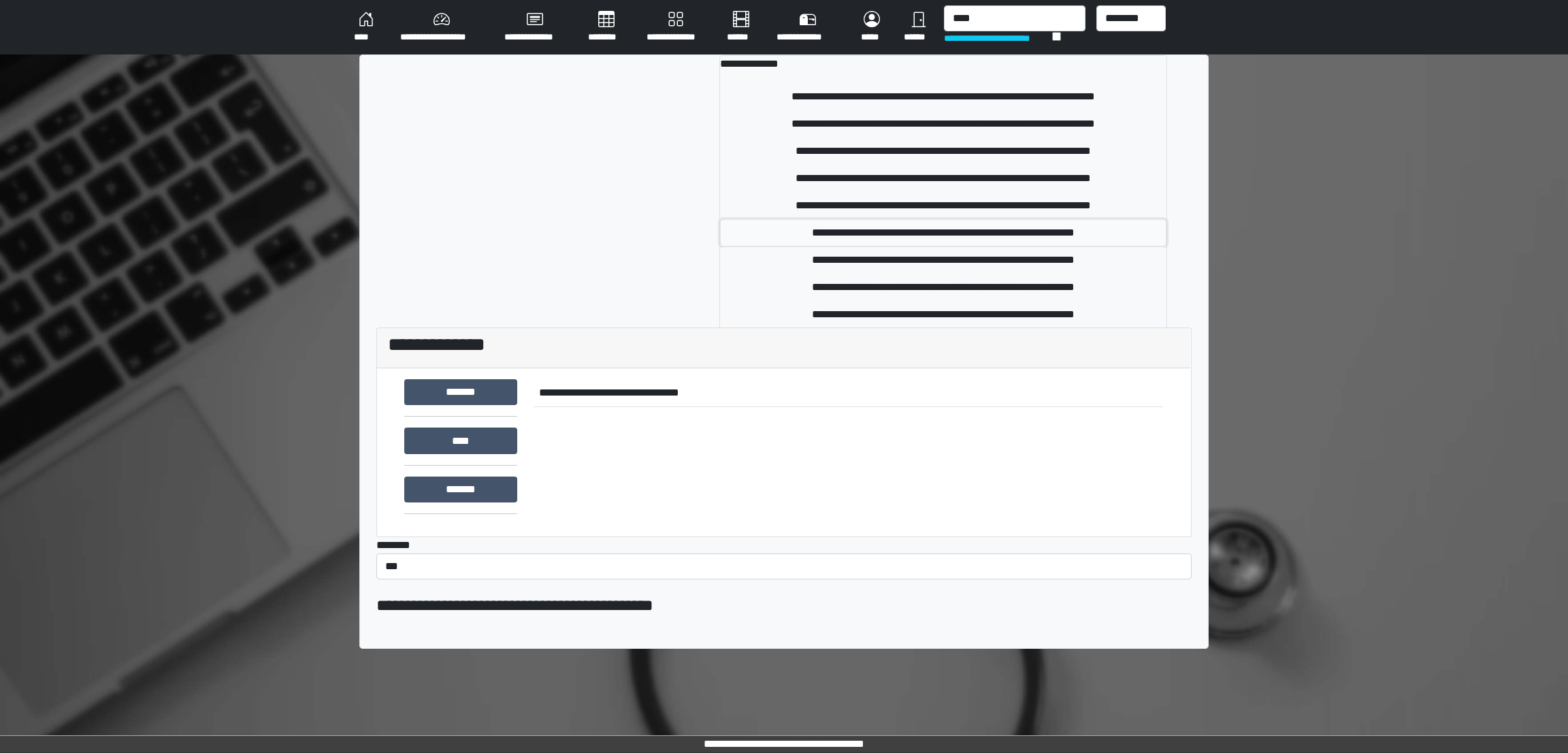 click on "**********" at bounding box center [943, 233] 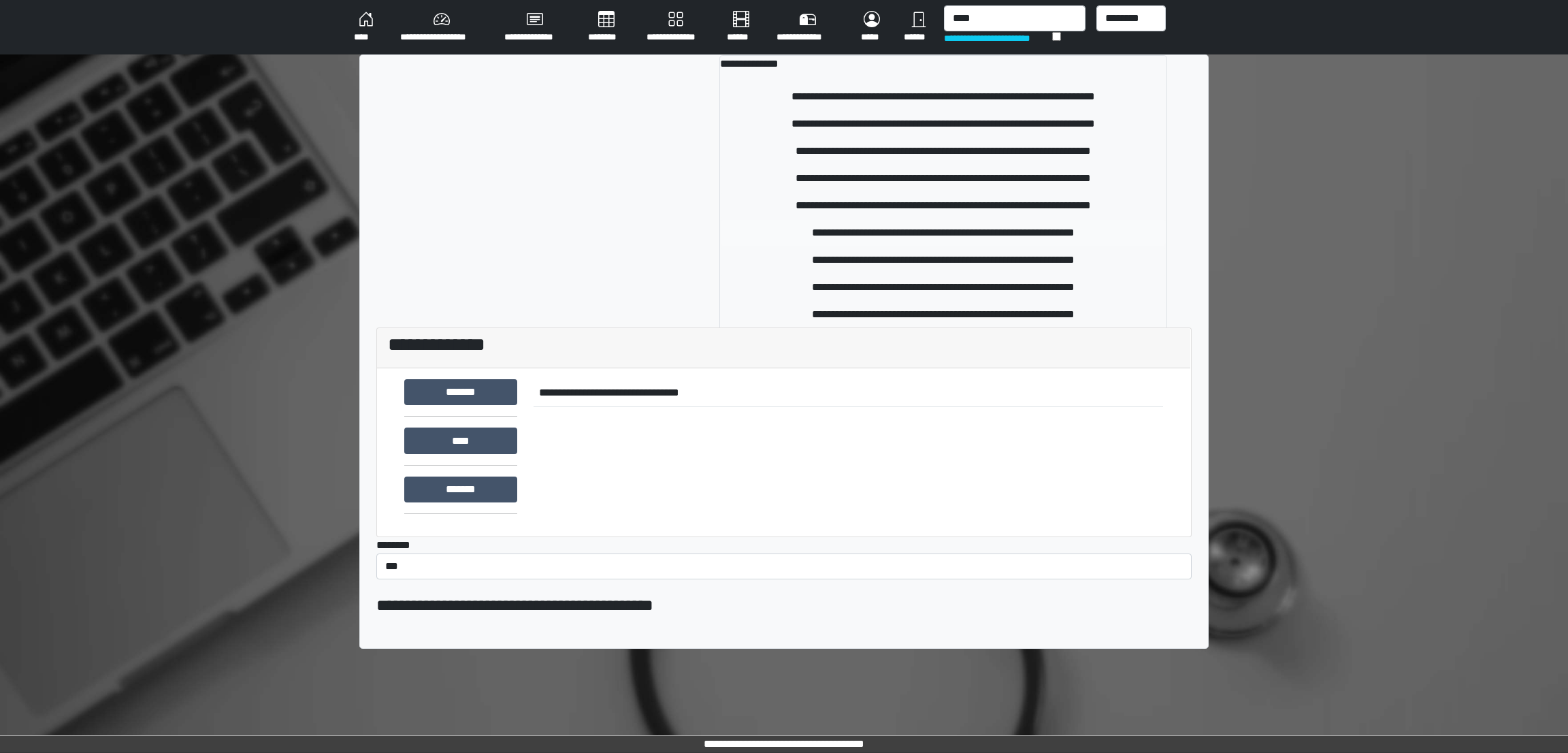 type 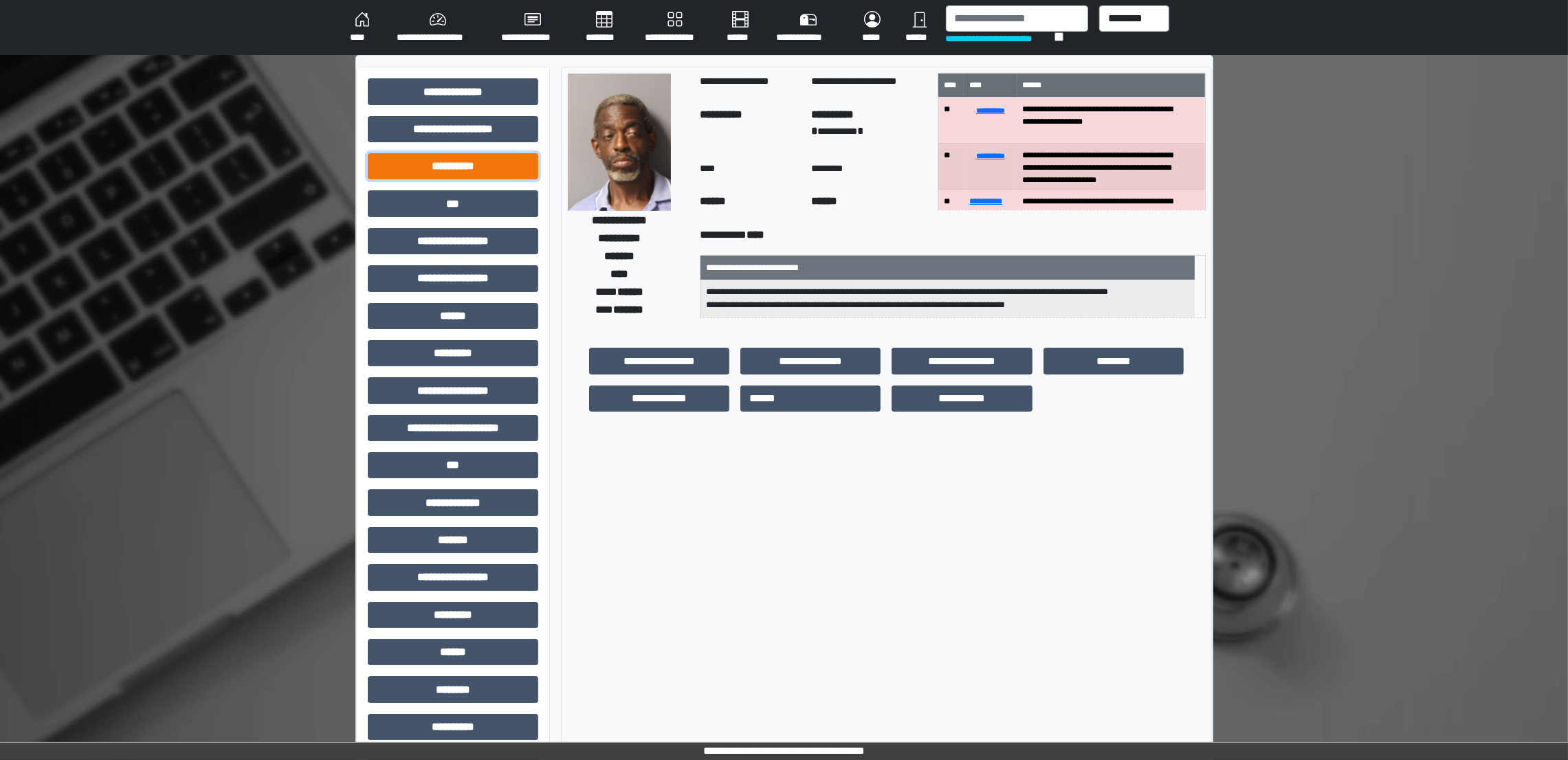 click on "**********" at bounding box center [453, 166] 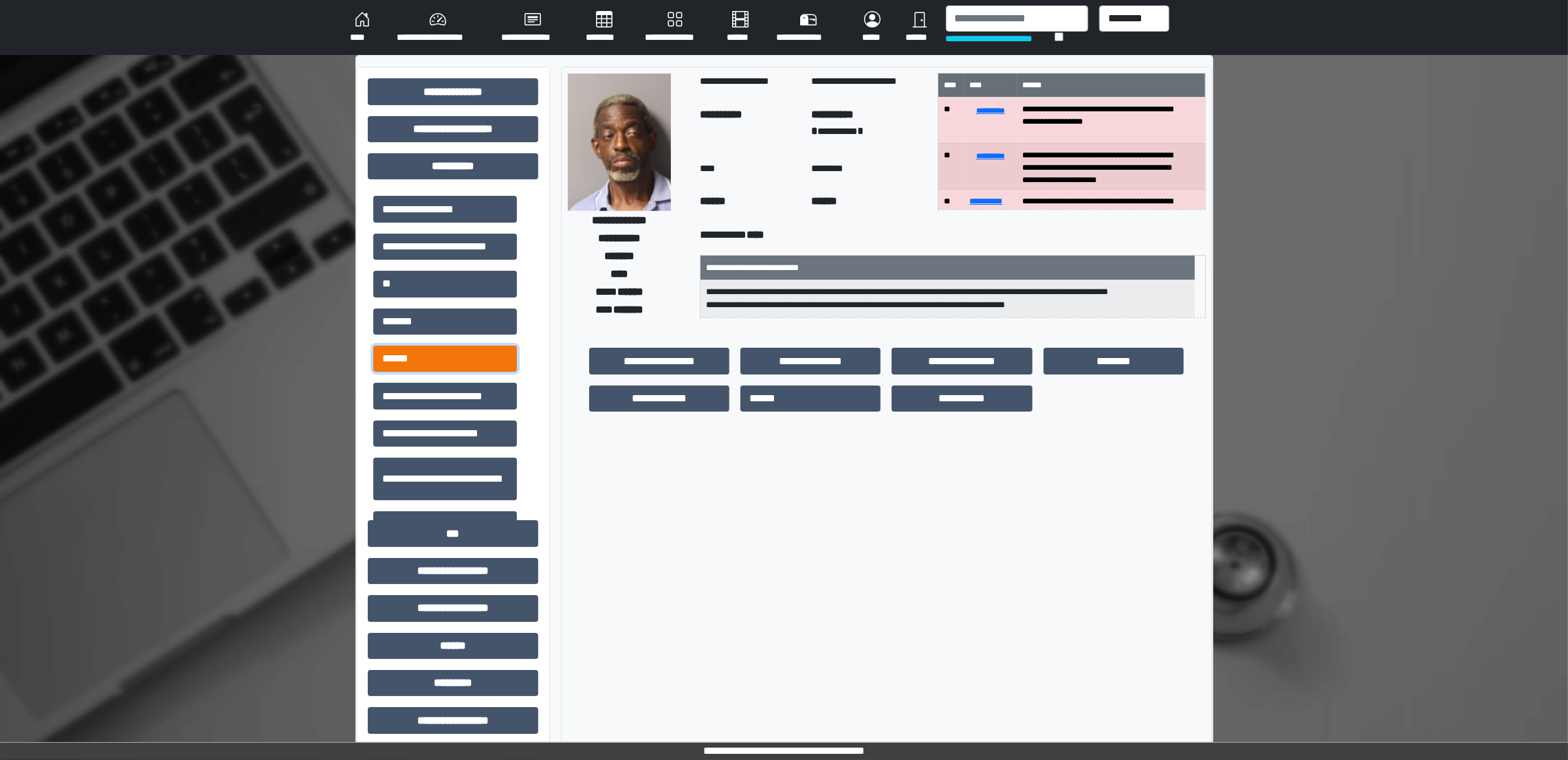 click on "******" at bounding box center (445, 359) 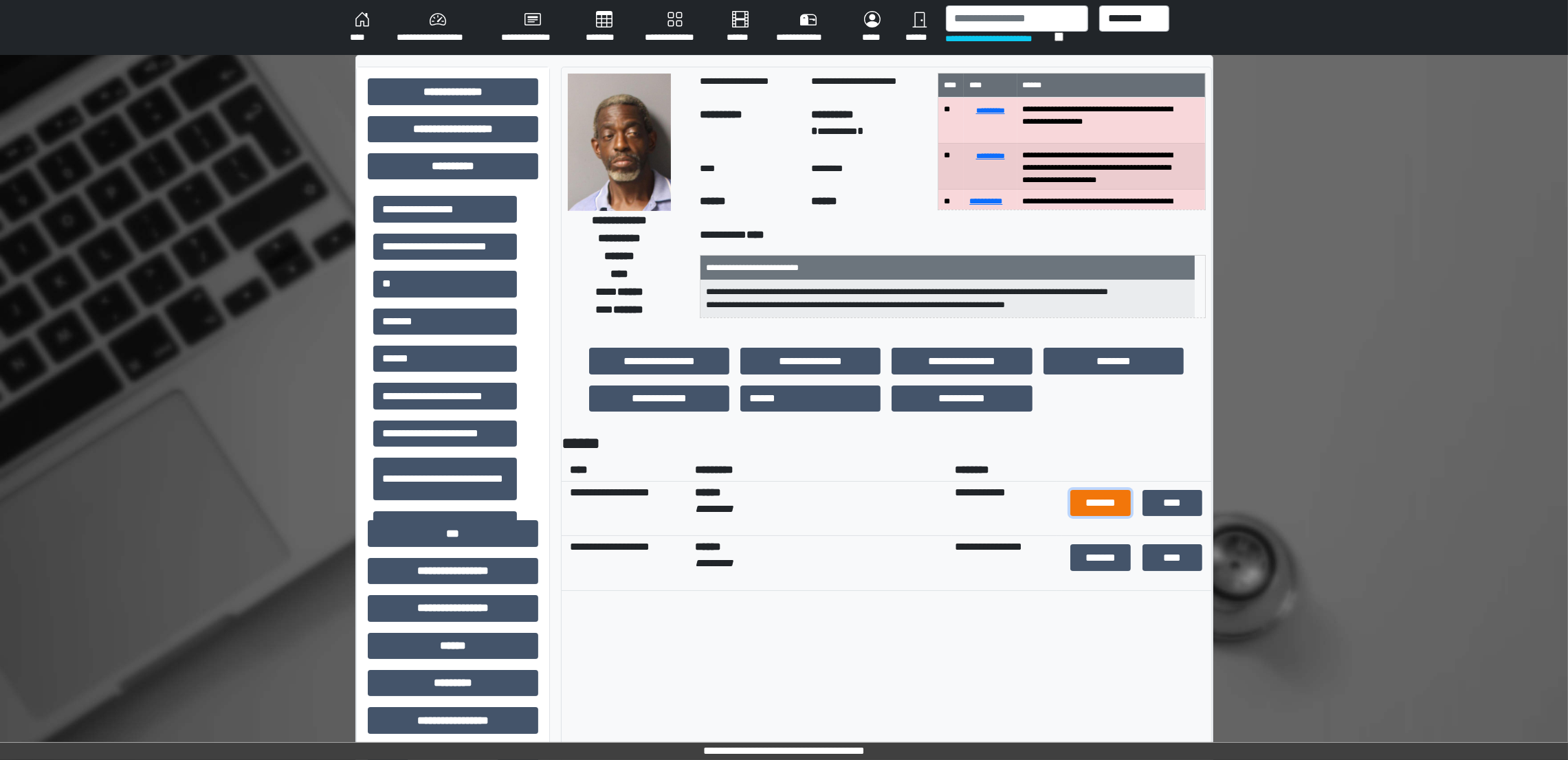 click on "*******" at bounding box center [1101, 503] 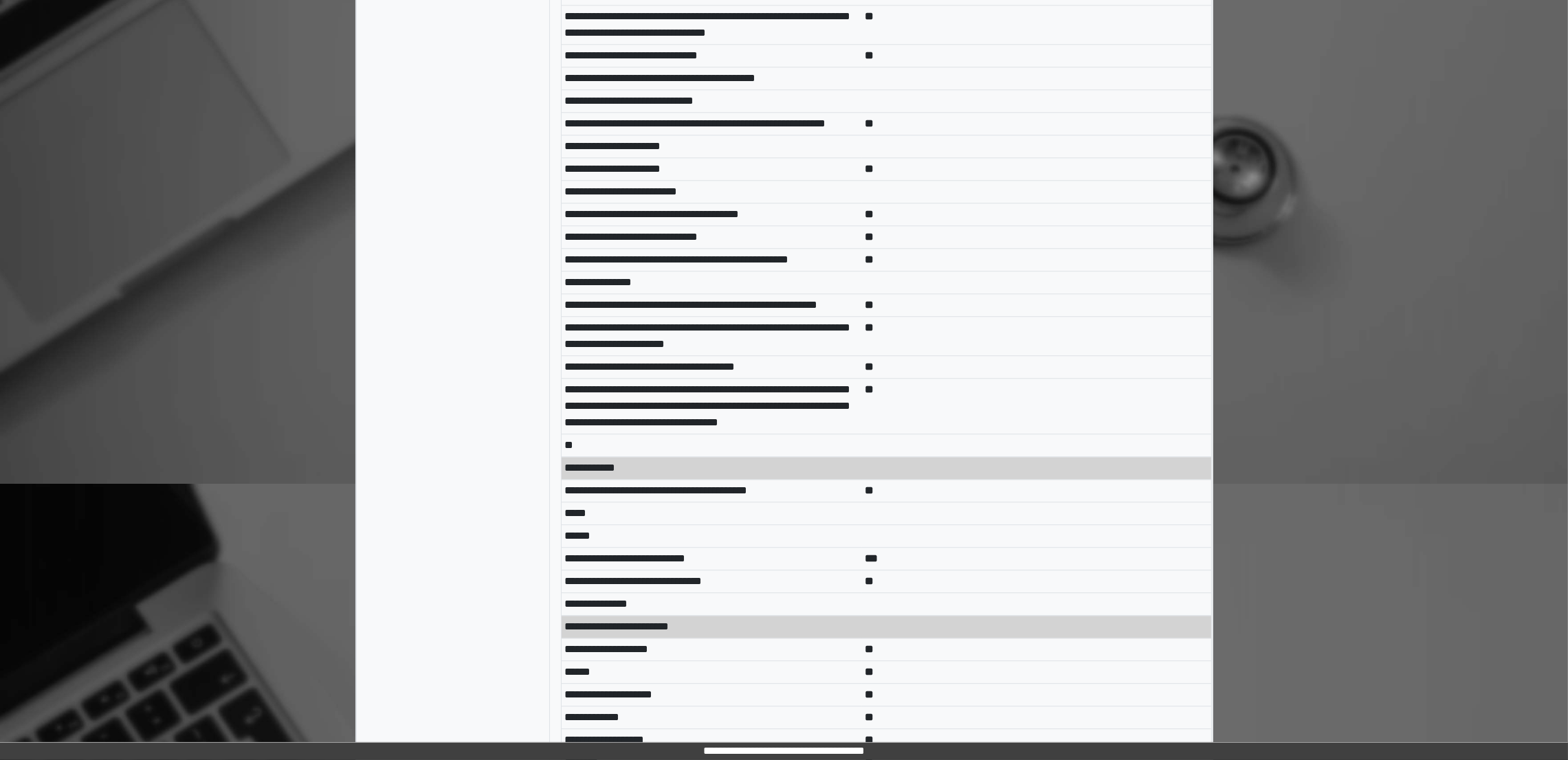 scroll, scrollTop: 5369, scrollLeft: 0, axis: vertical 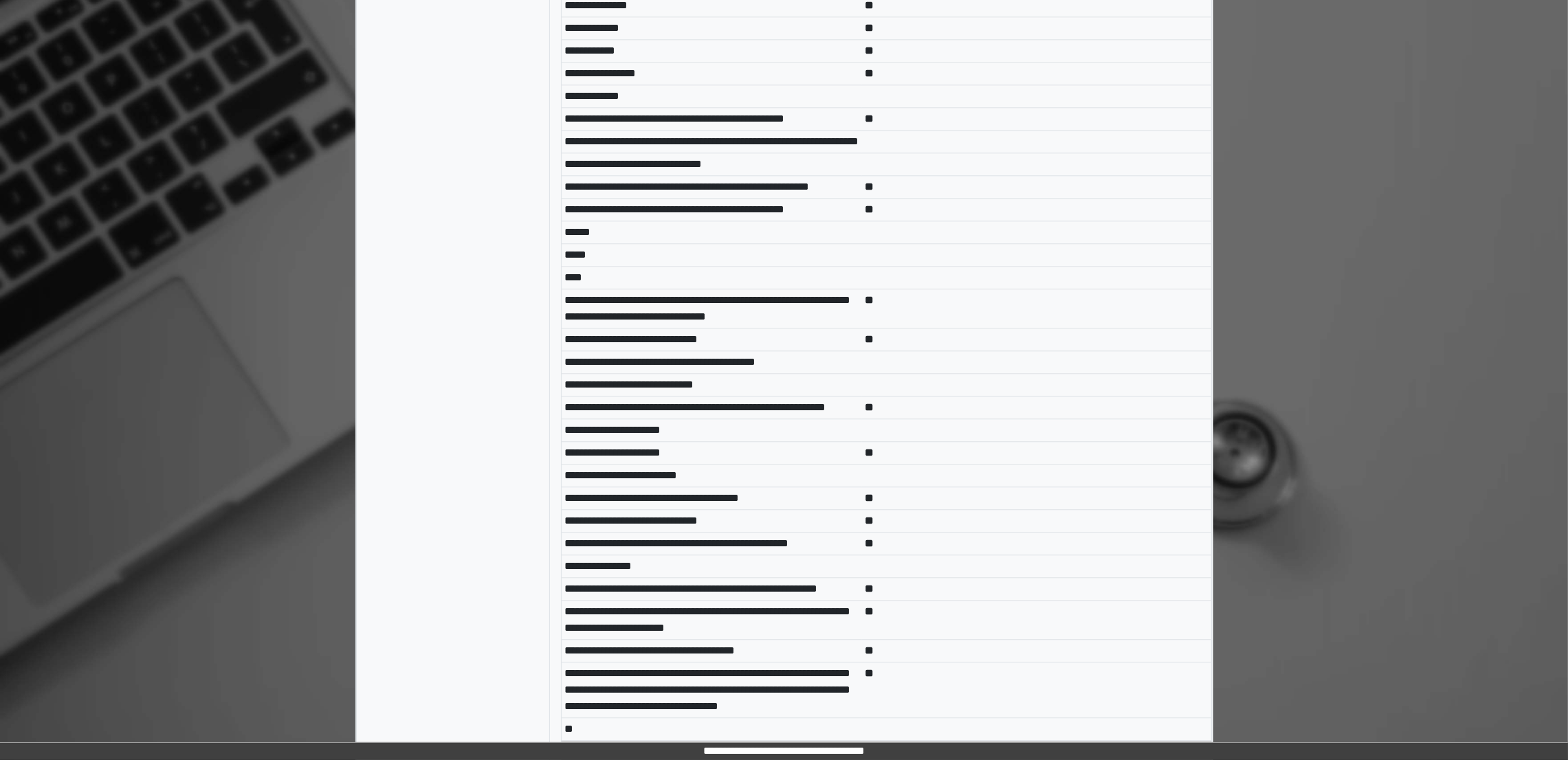 drag, startPoint x: 1538, startPoint y: 489, endPoint x: 1499, endPoint y: 280, distance: 212.6076 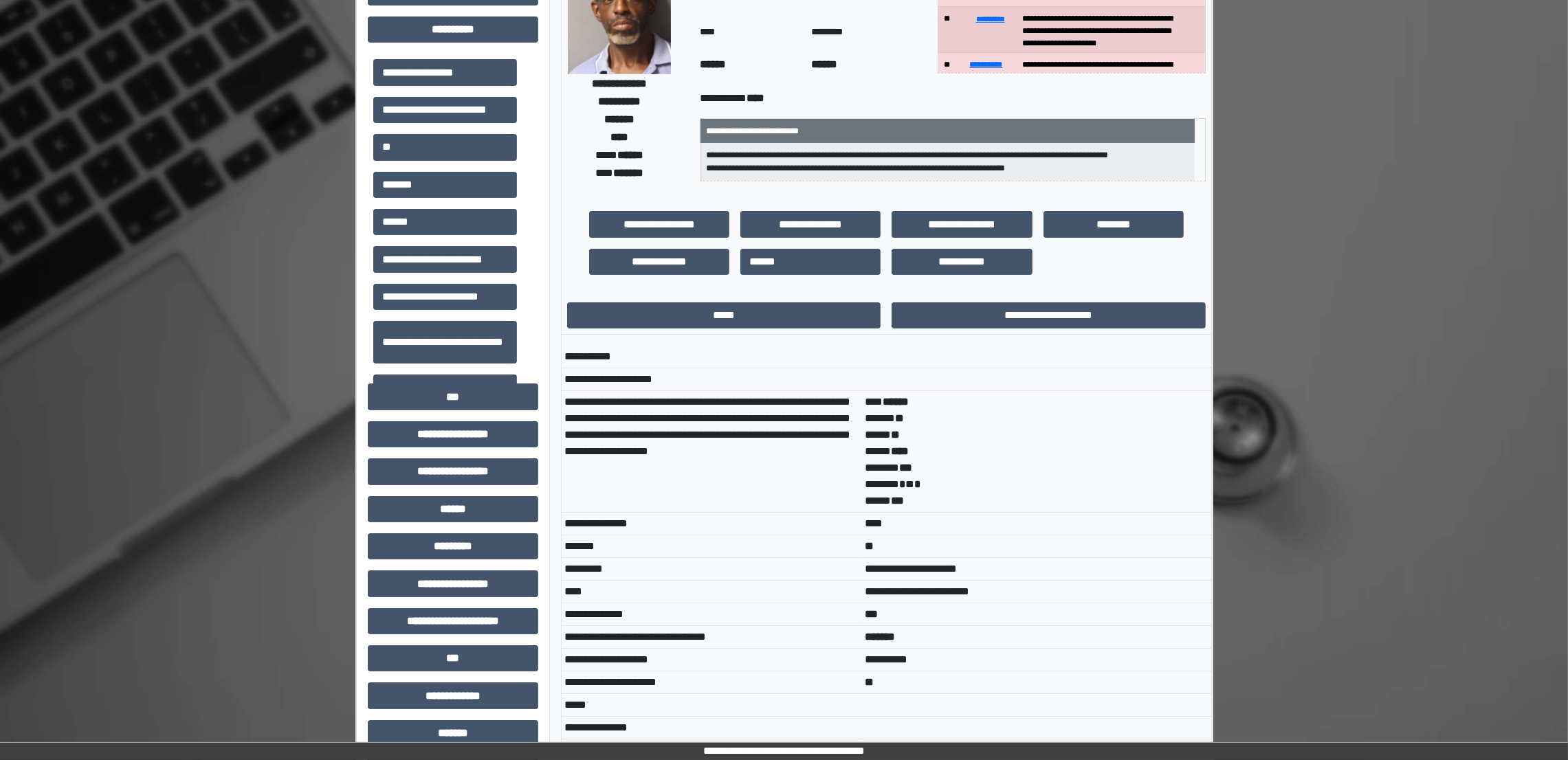scroll, scrollTop: 118, scrollLeft: 0, axis: vertical 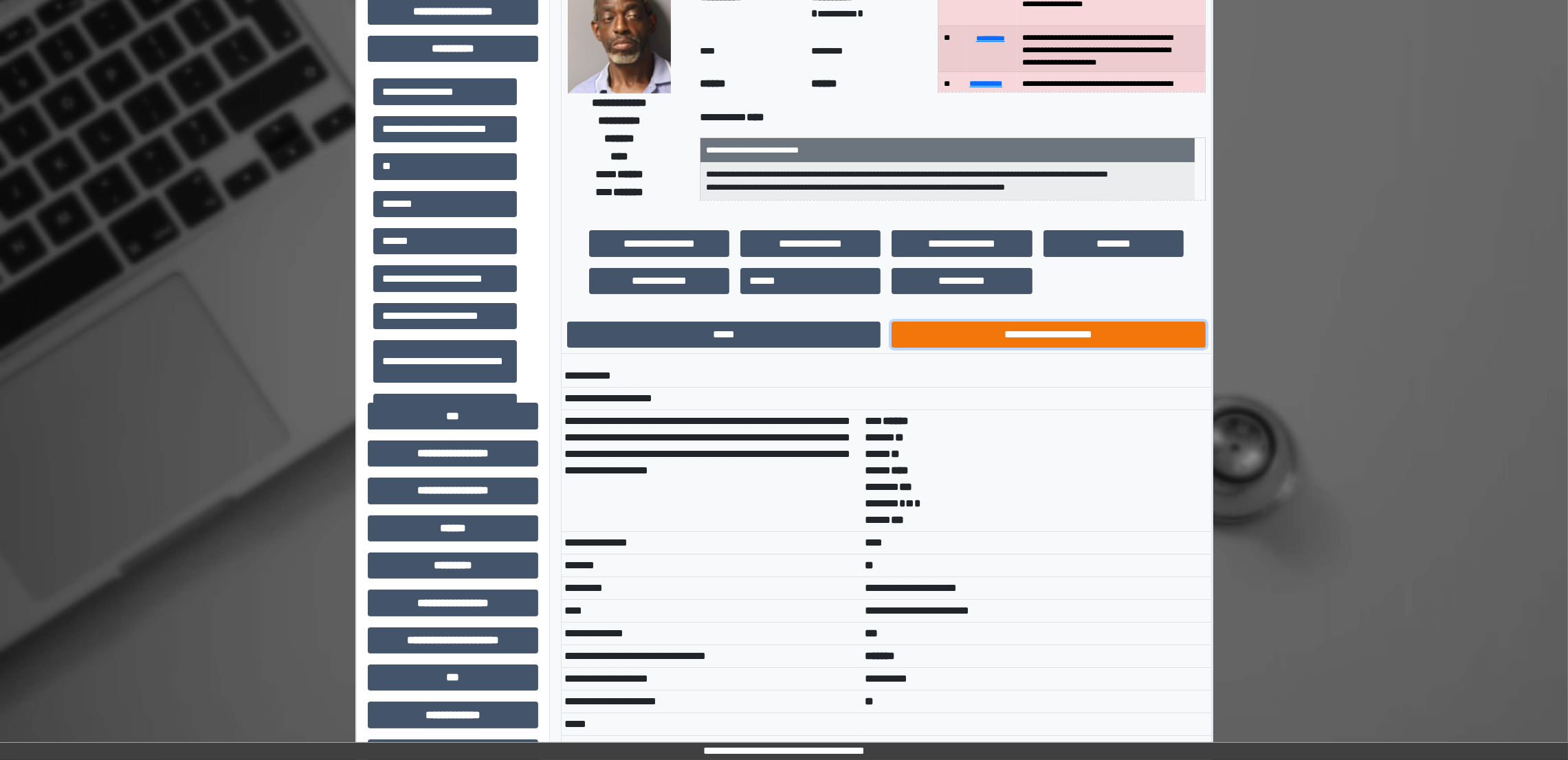 click on "**********" at bounding box center (1048, 335) 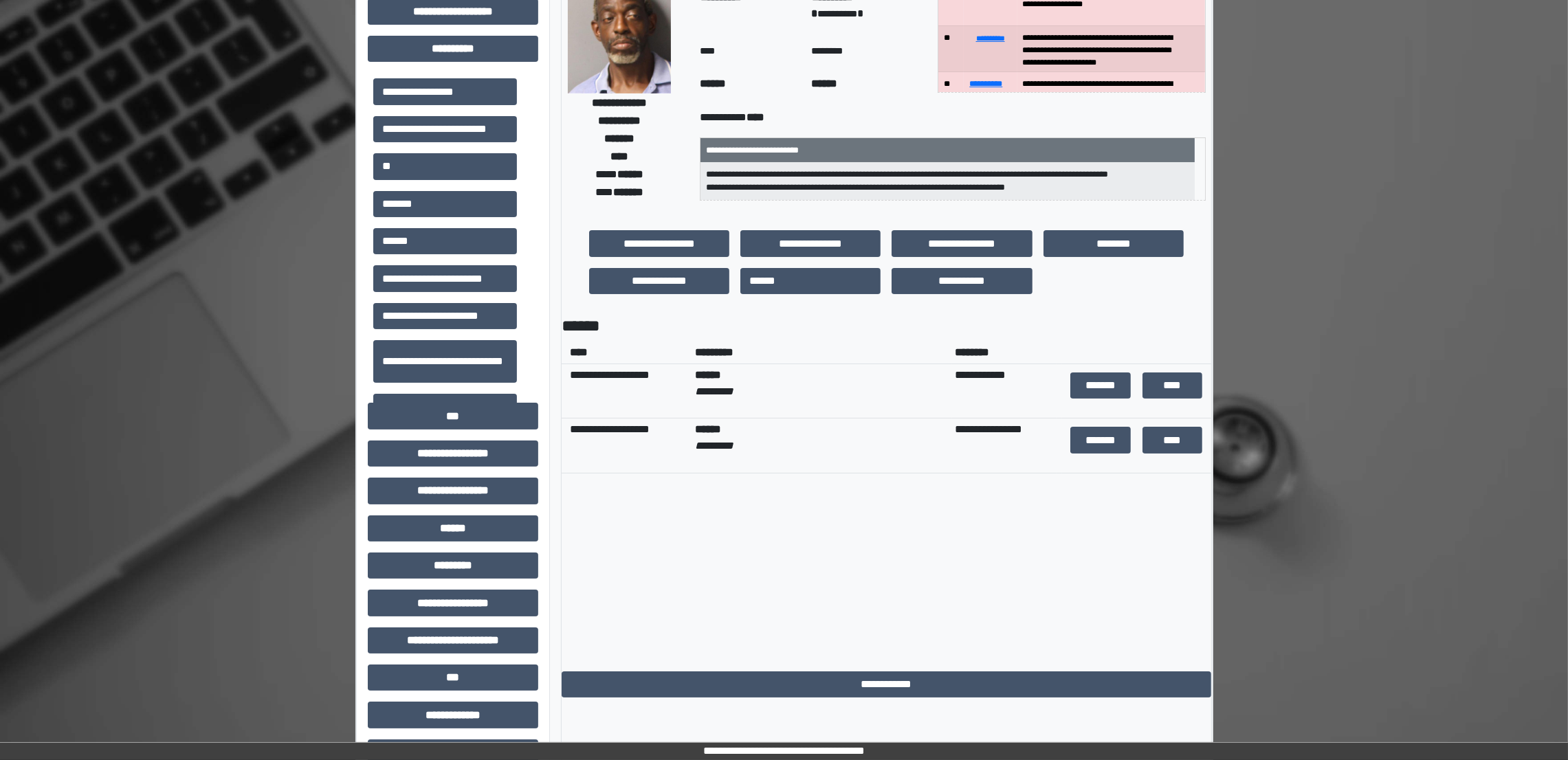 click on "**********" at bounding box center [784, 481] 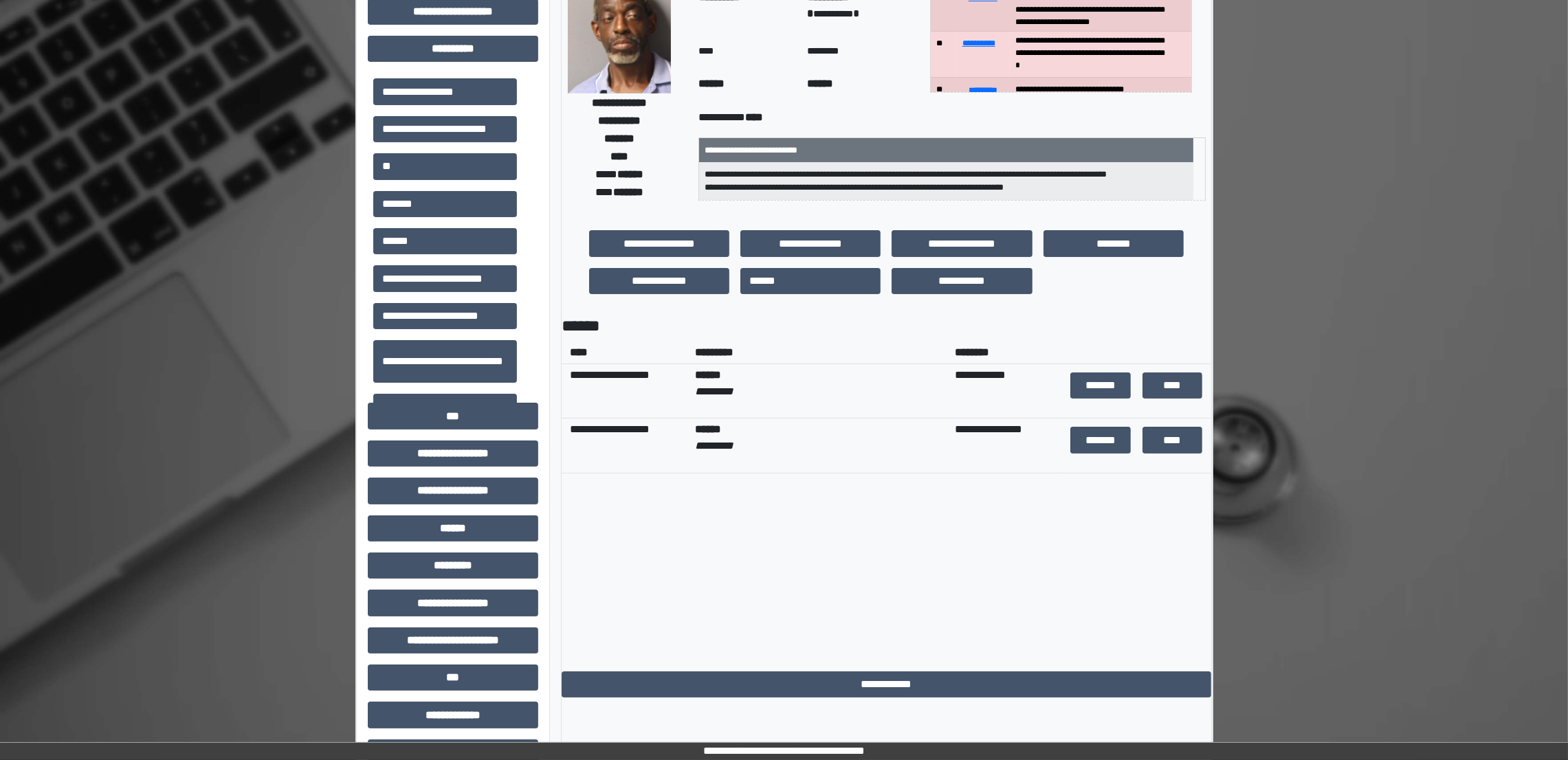 scroll, scrollTop: 52, scrollLeft: 0, axis: vertical 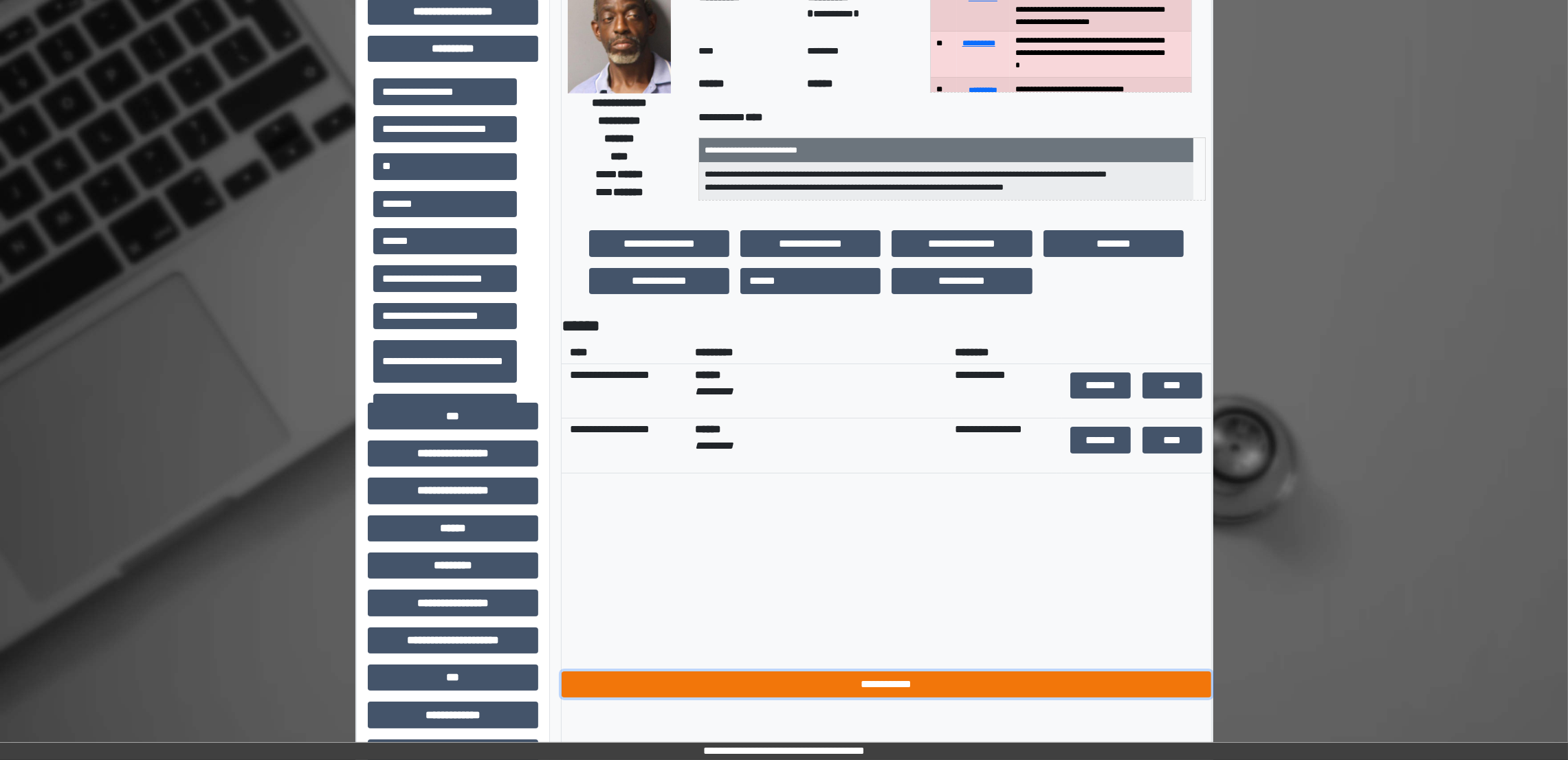 click on "**********" at bounding box center [886, 684] 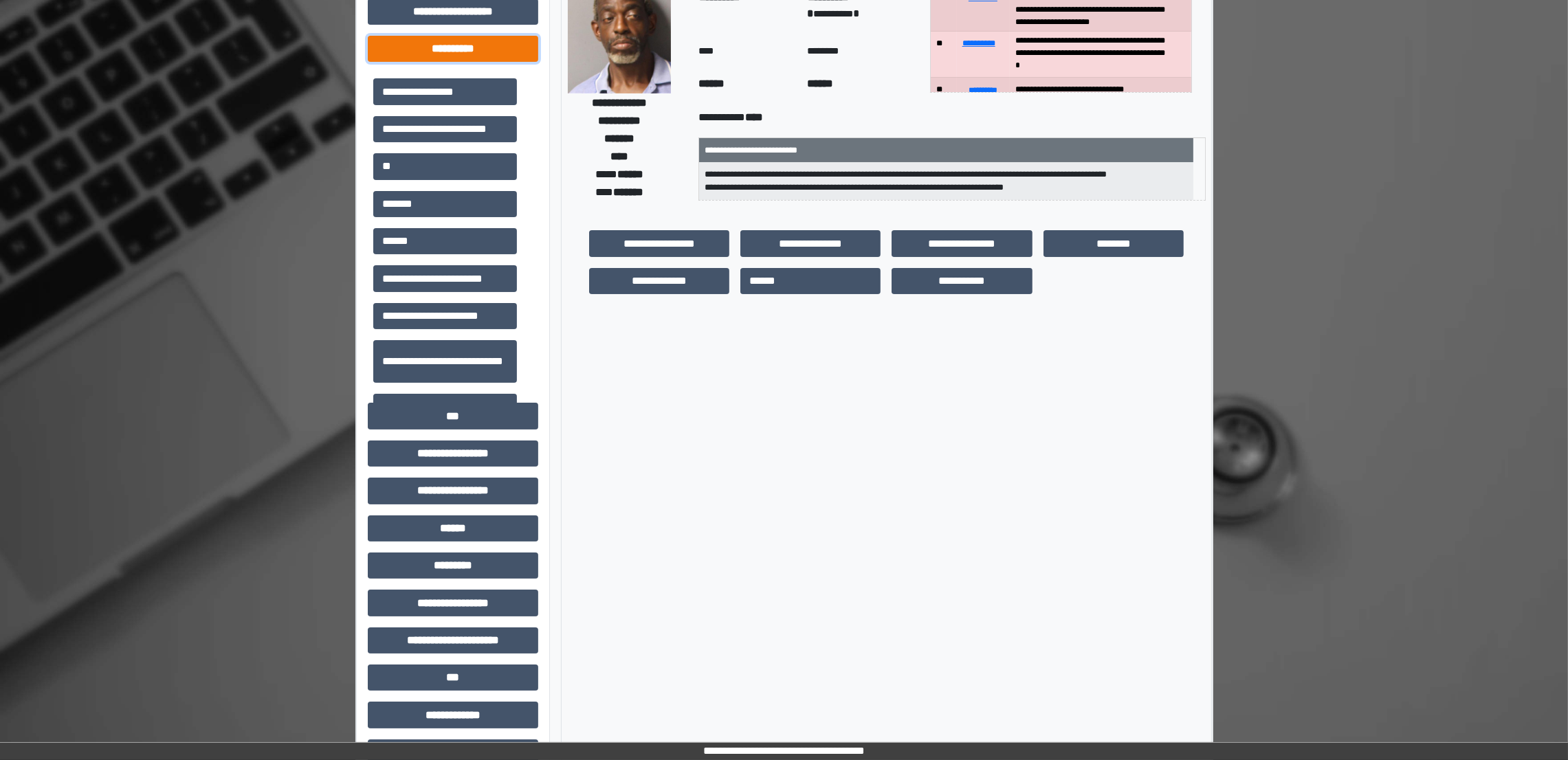 click on "**********" at bounding box center [453, 49] 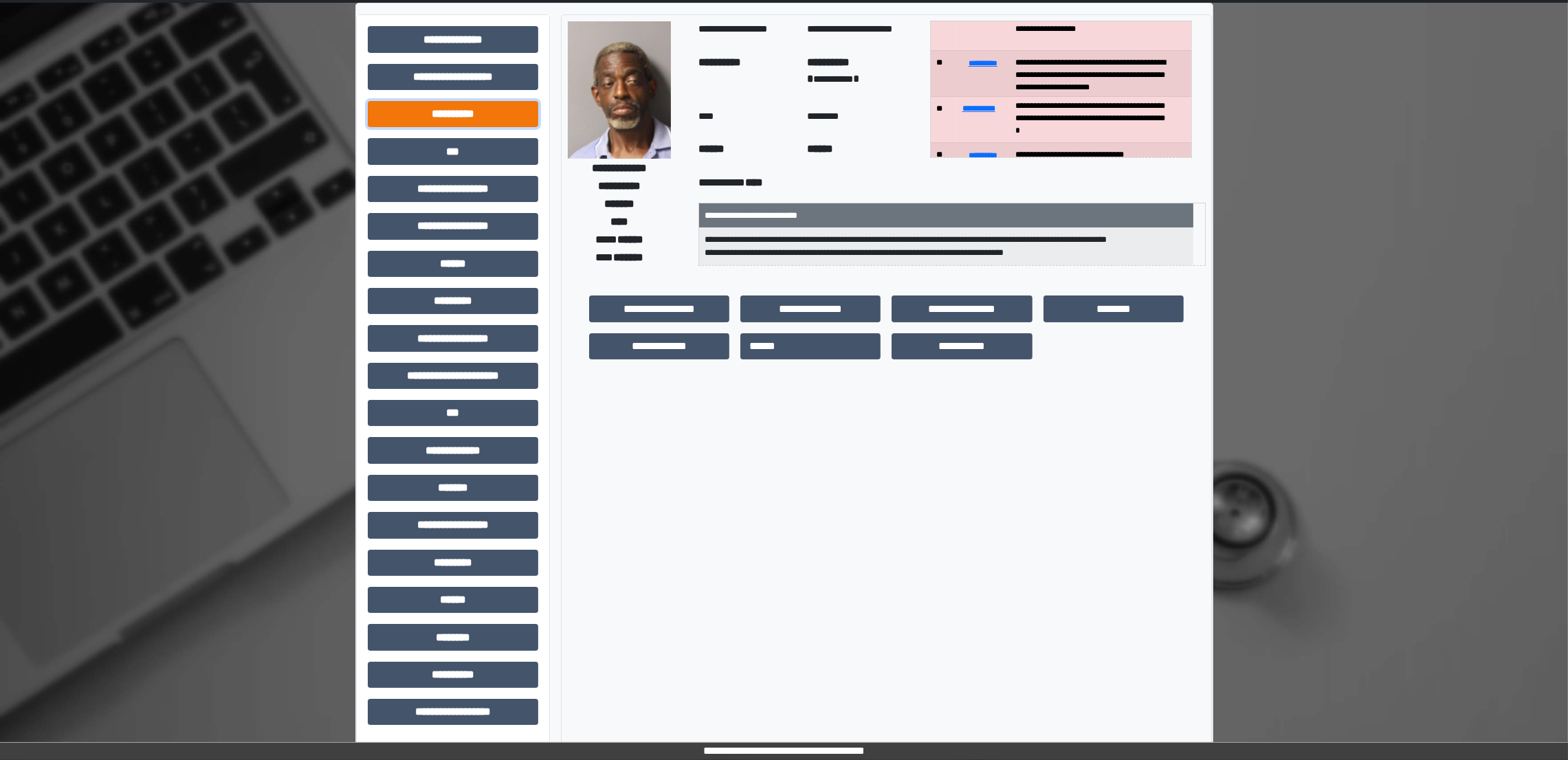 scroll, scrollTop: 52, scrollLeft: 0, axis: vertical 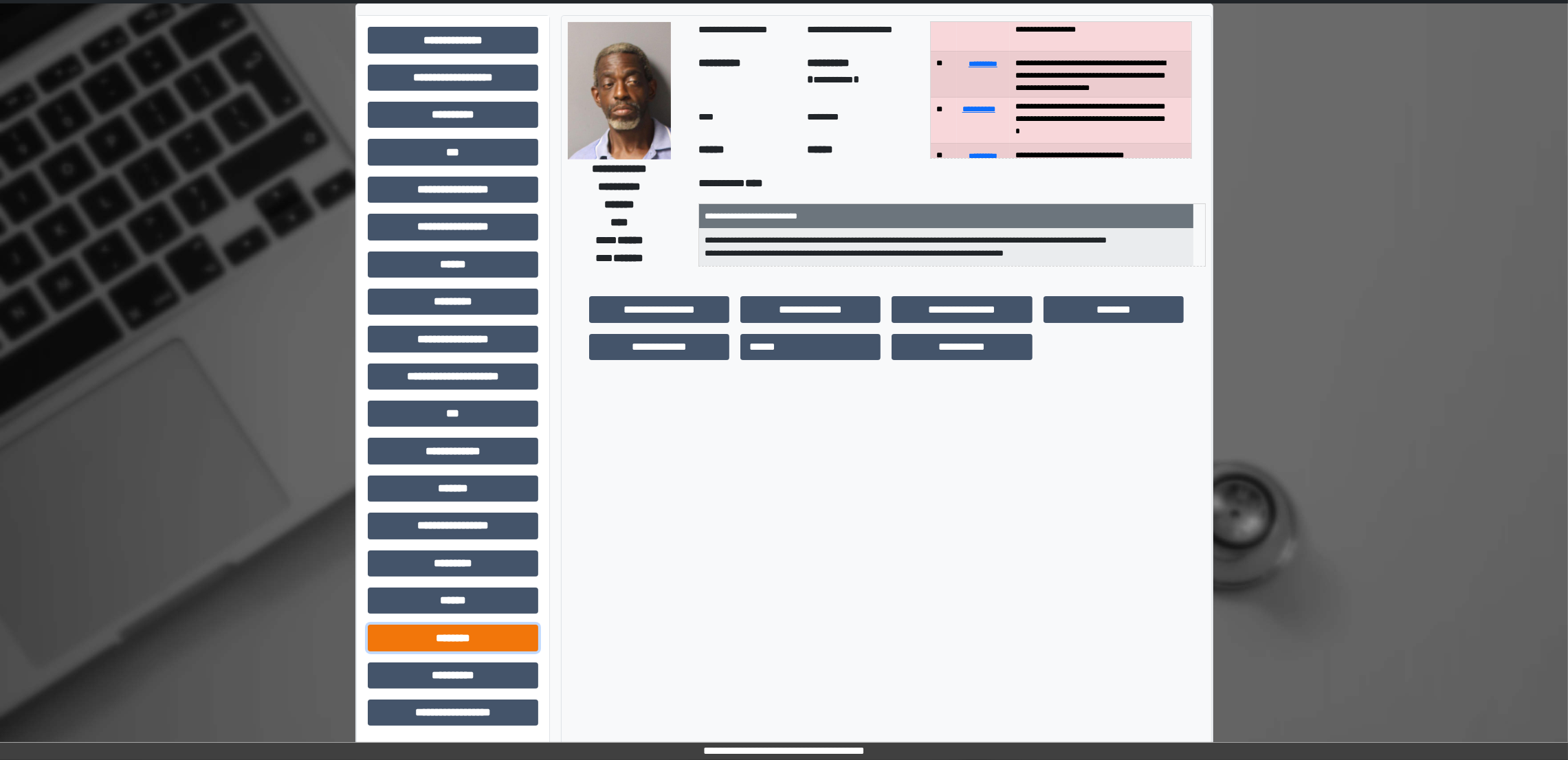 click on "********" at bounding box center (453, 638) 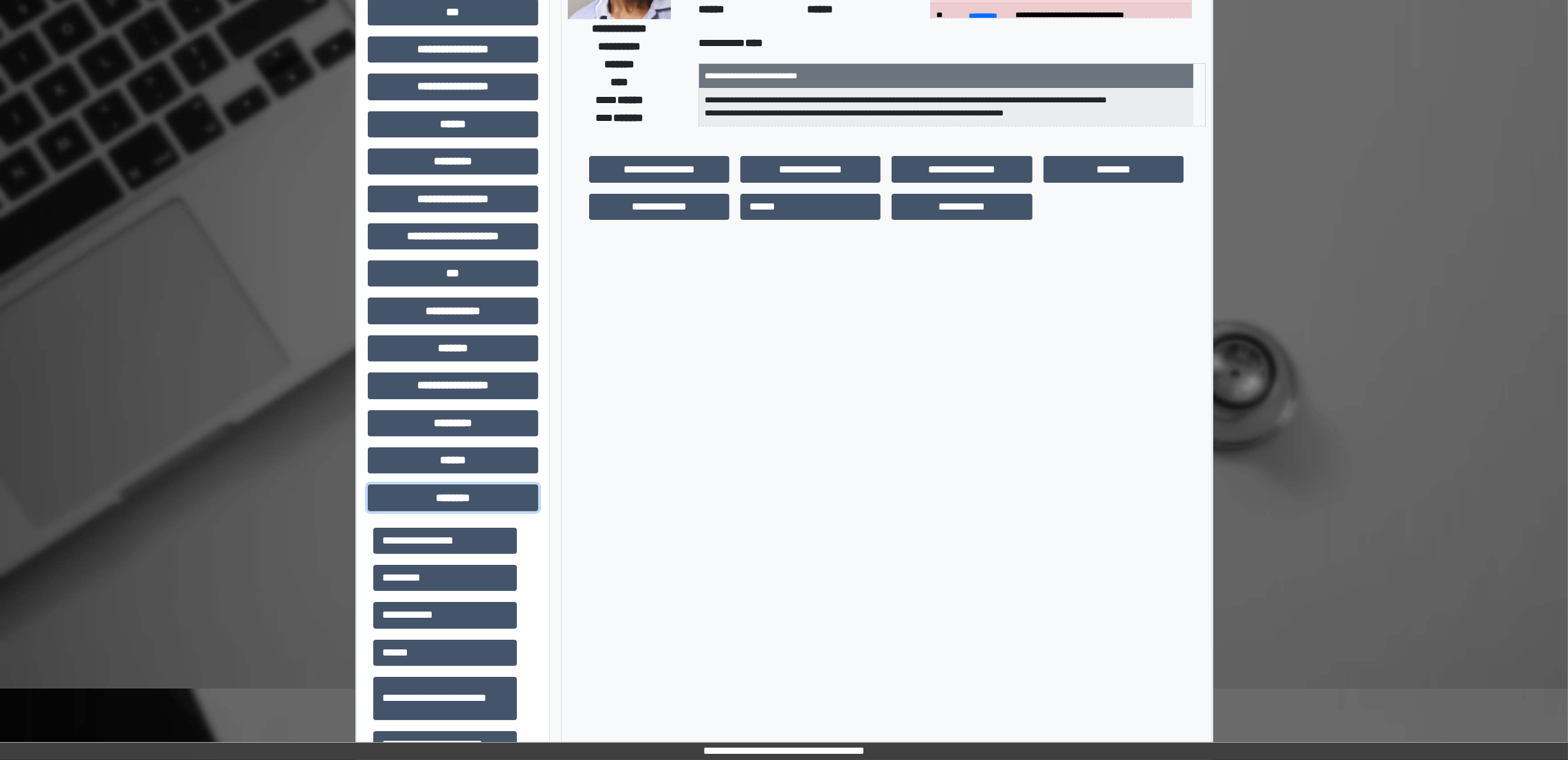scroll, scrollTop: 317, scrollLeft: 0, axis: vertical 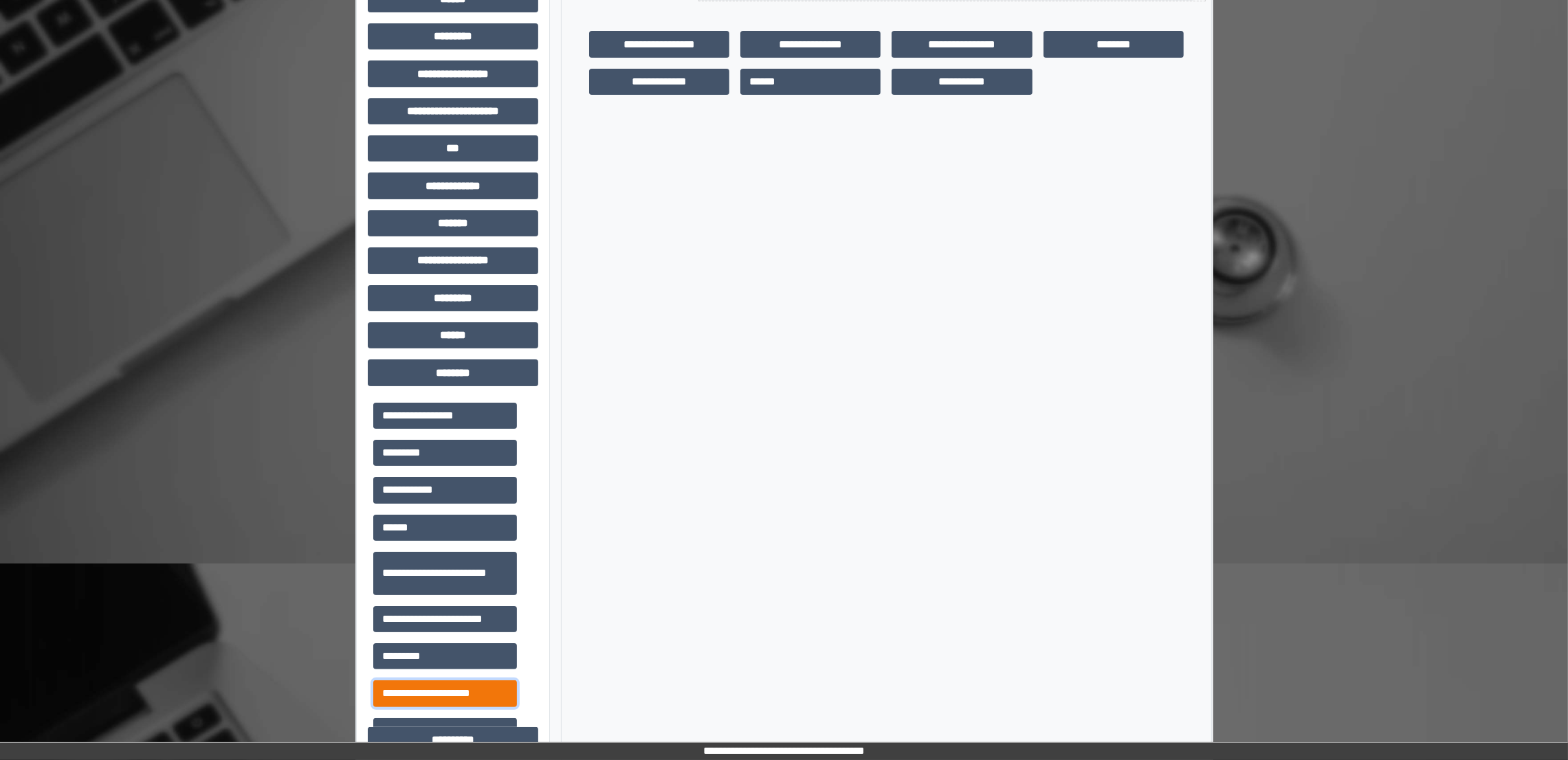 click on "**********" at bounding box center [445, 693] 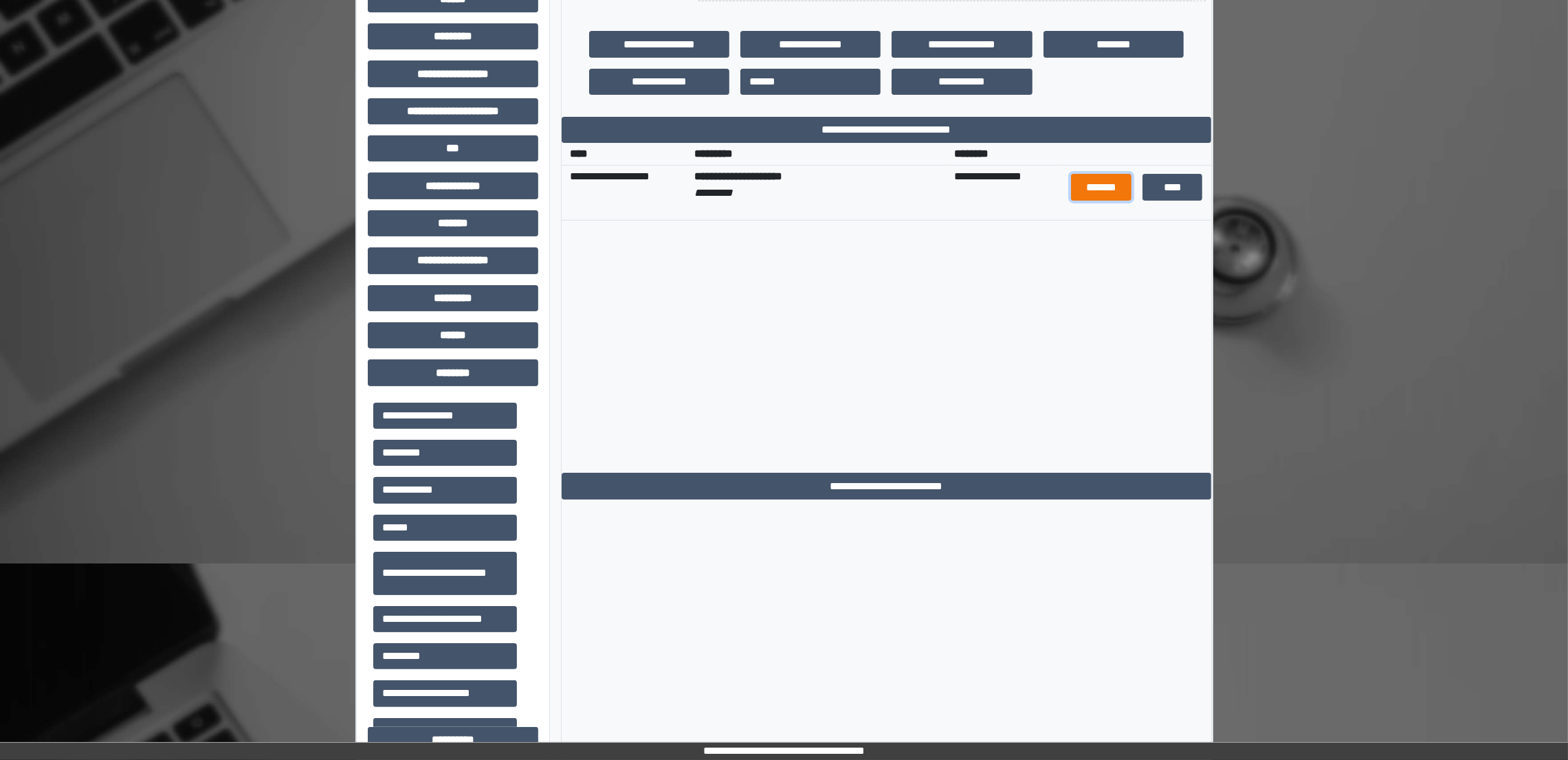click on "*******" at bounding box center [1101, 187] 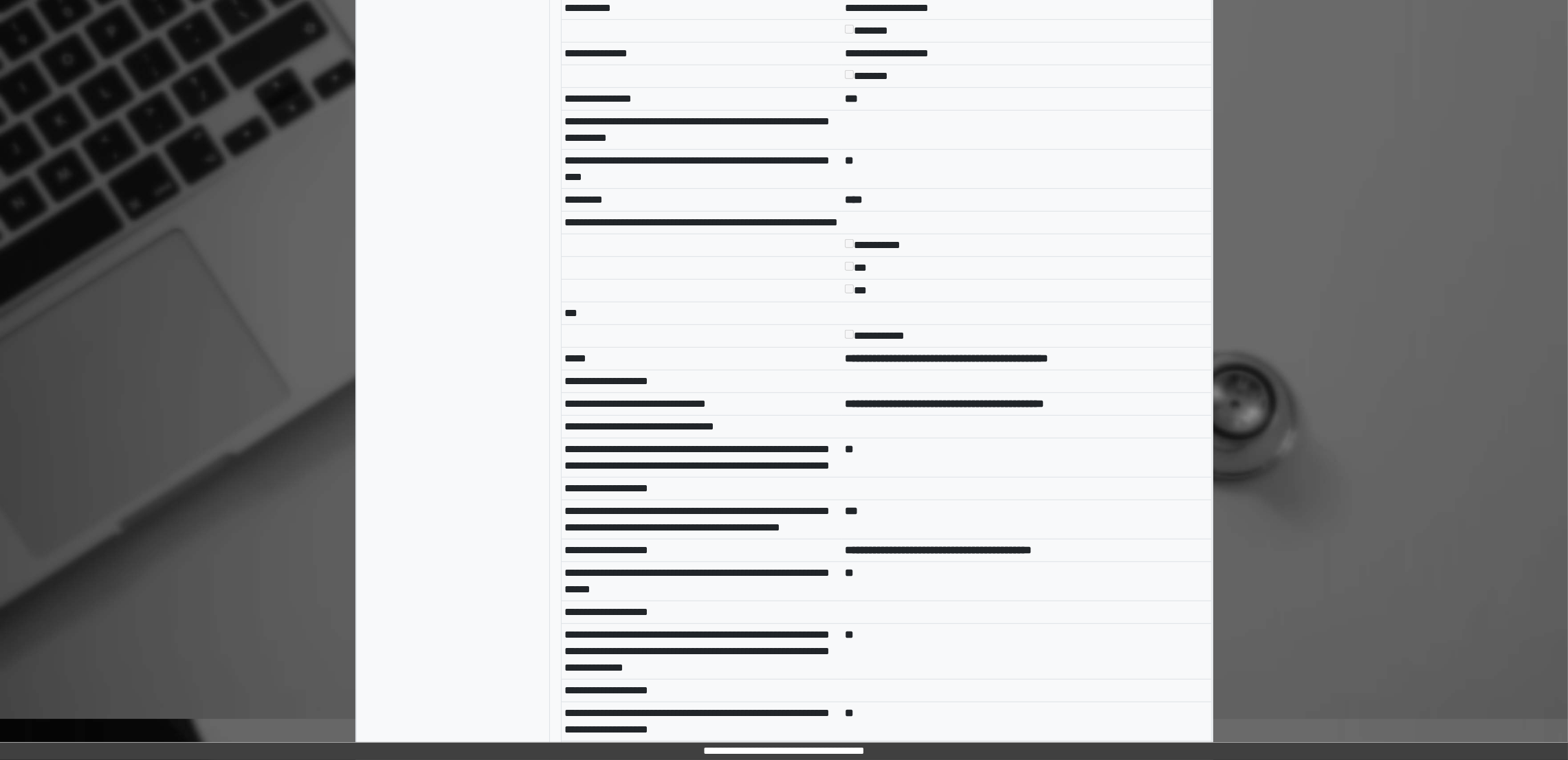 scroll, scrollTop: 1174, scrollLeft: 0, axis: vertical 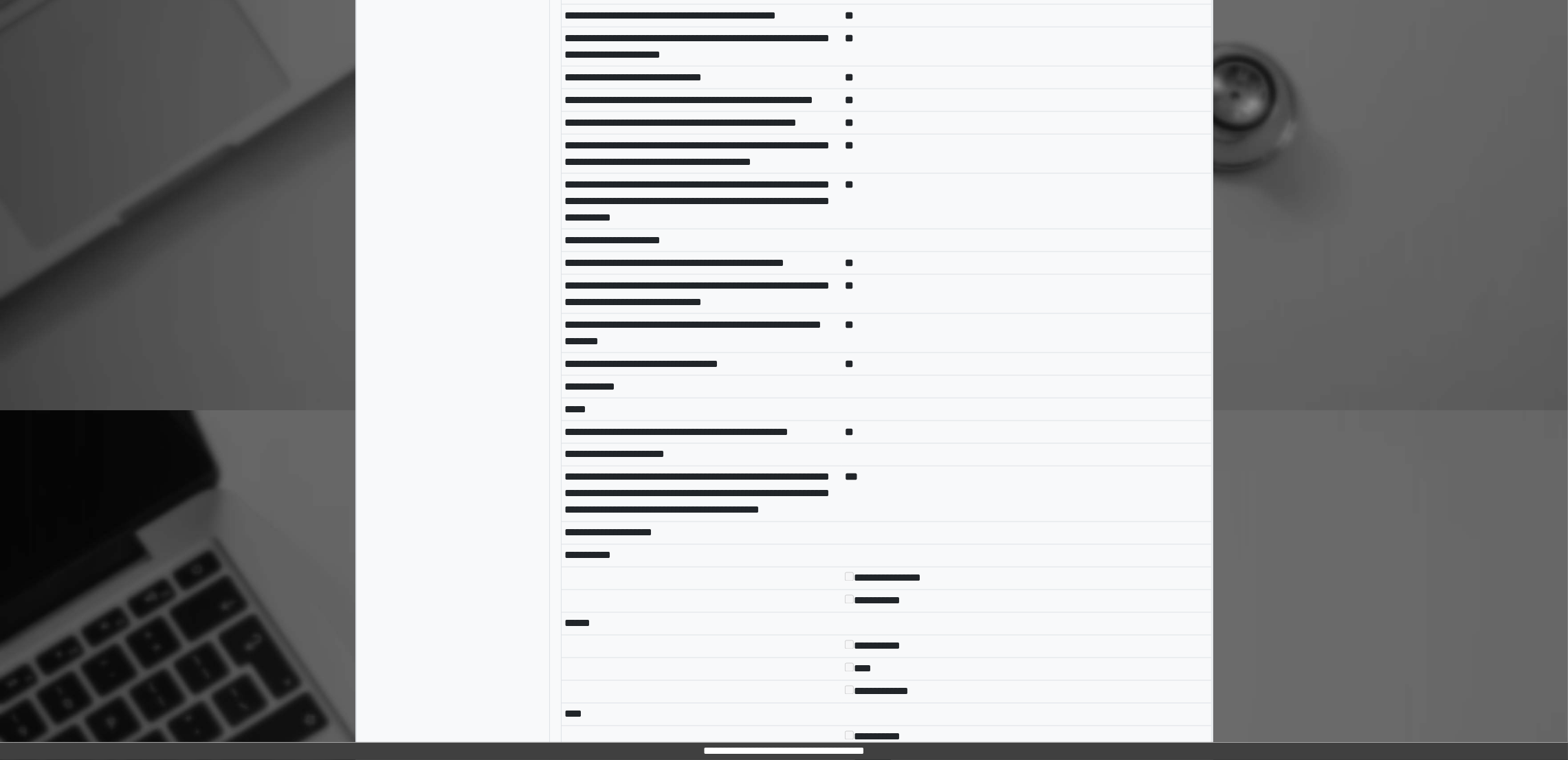 drag, startPoint x: 1575, startPoint y: 750, endPoint x: 1444, endPoint y: 223, distance: 543.03775 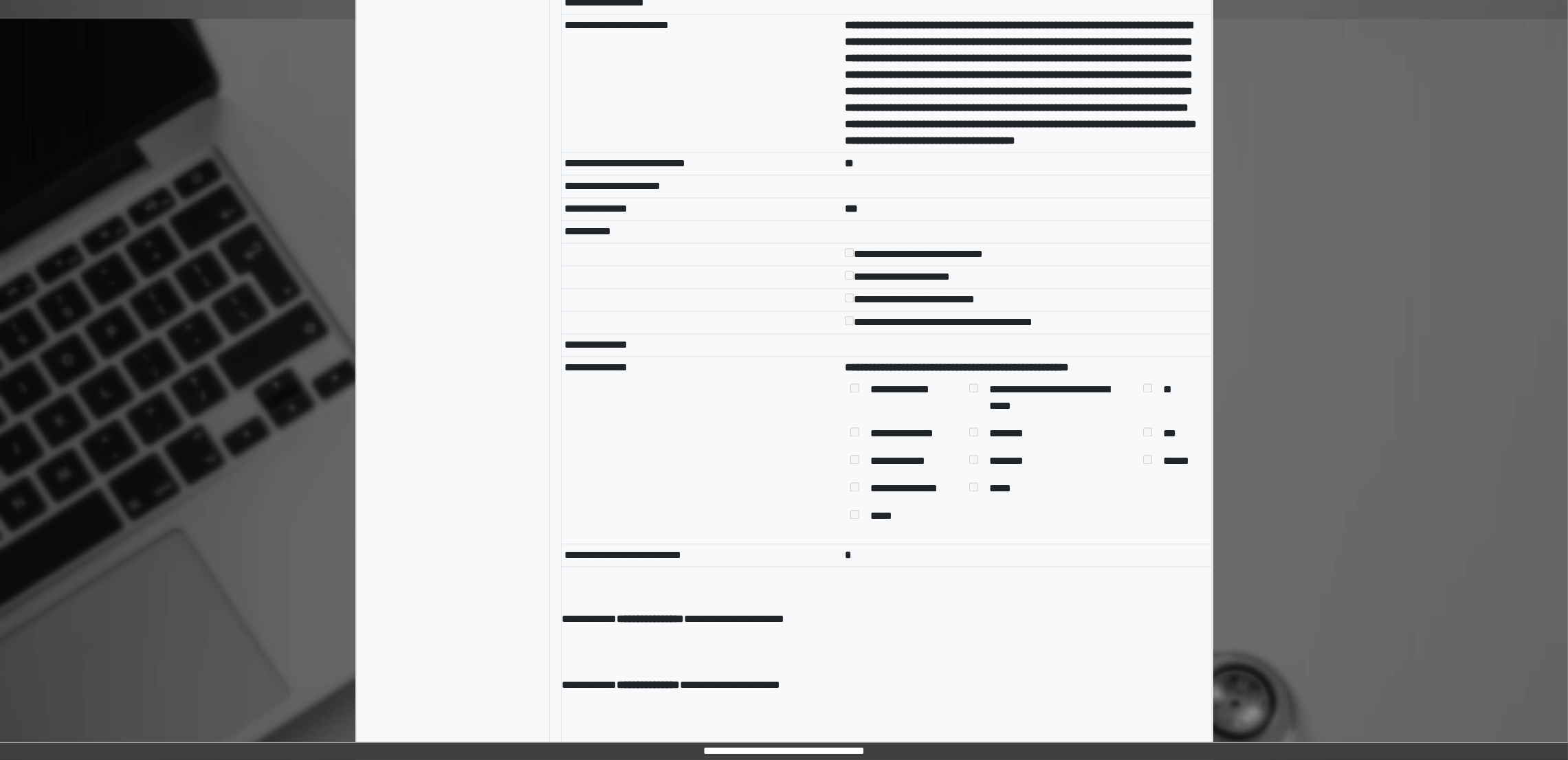 scroll, scrollTop: 4908, scrollLeft: 0, axis: vertical 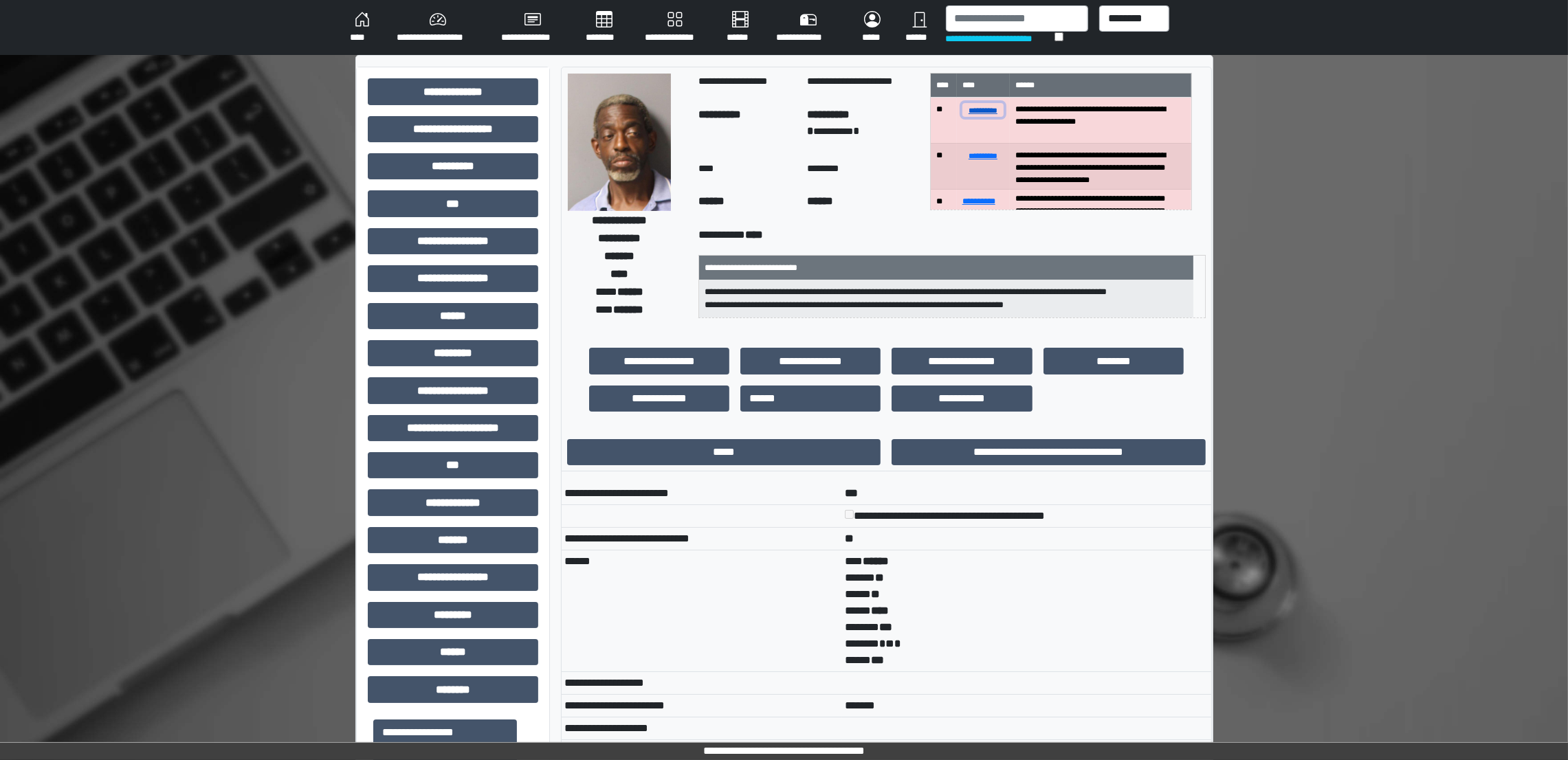 click on "**********" at bounding box center [983, 109] 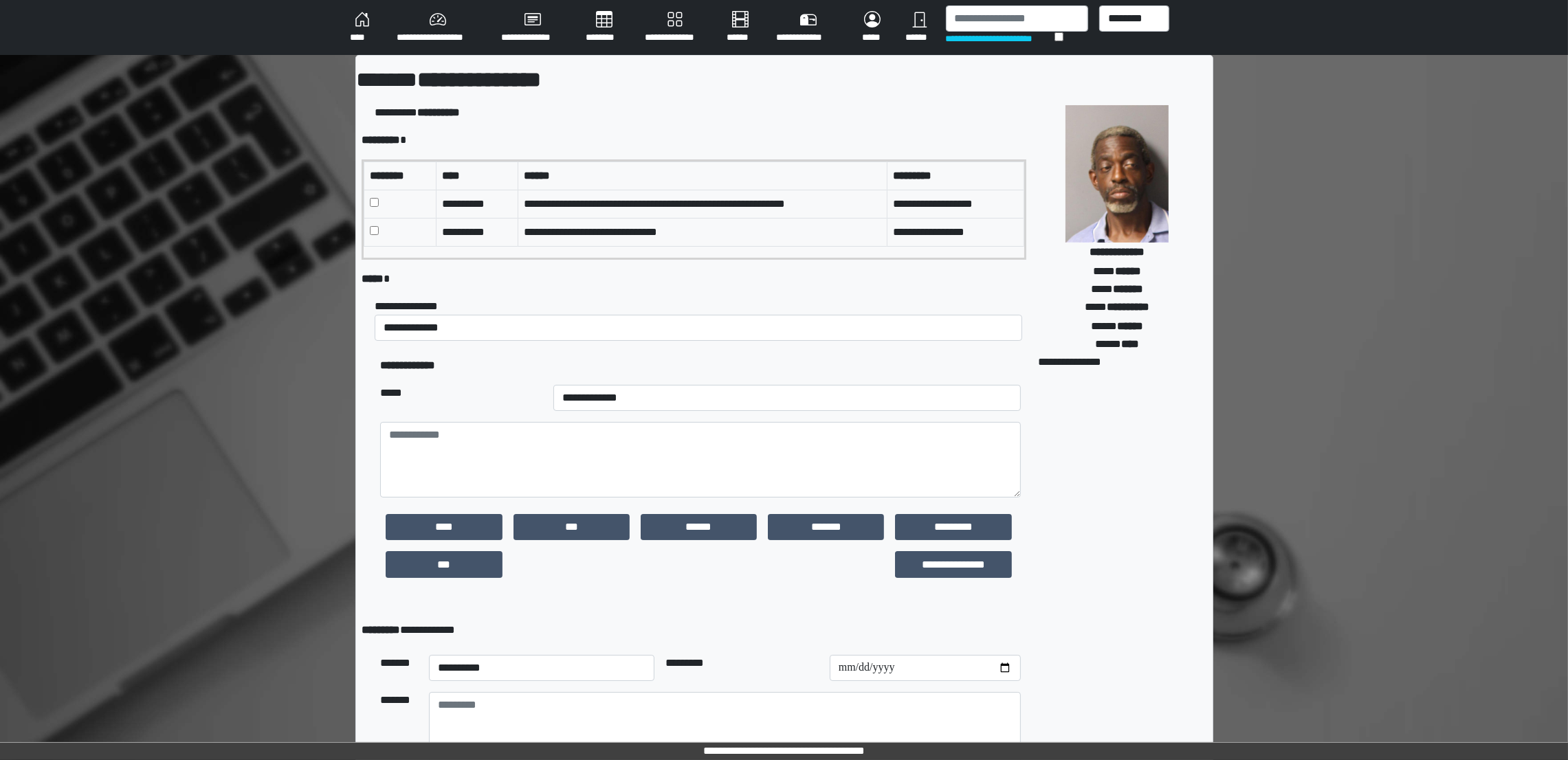 click on "****" at bounding box center (362, 27) 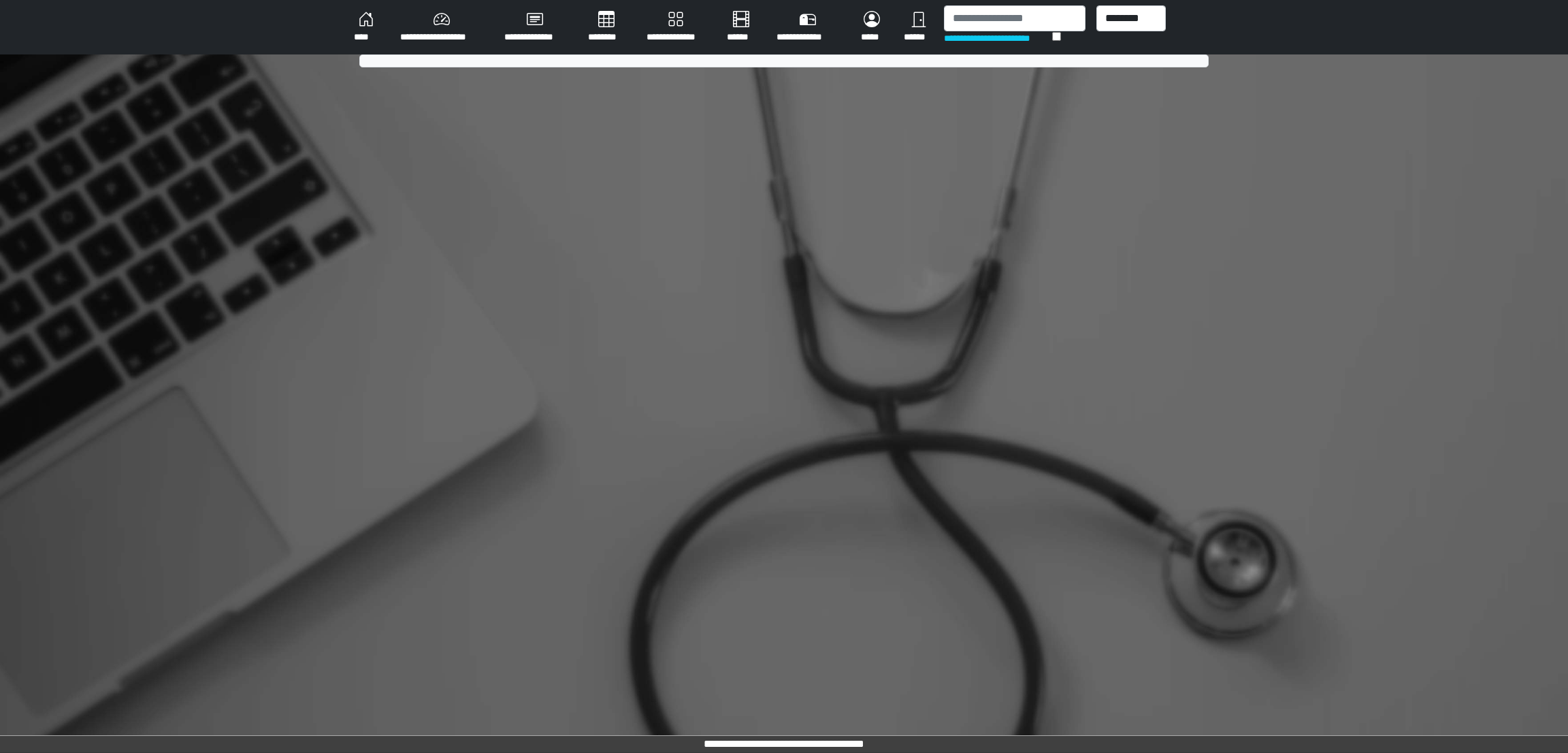 scroll, scrollTop: 0, scrollLeft: 0, axis: both 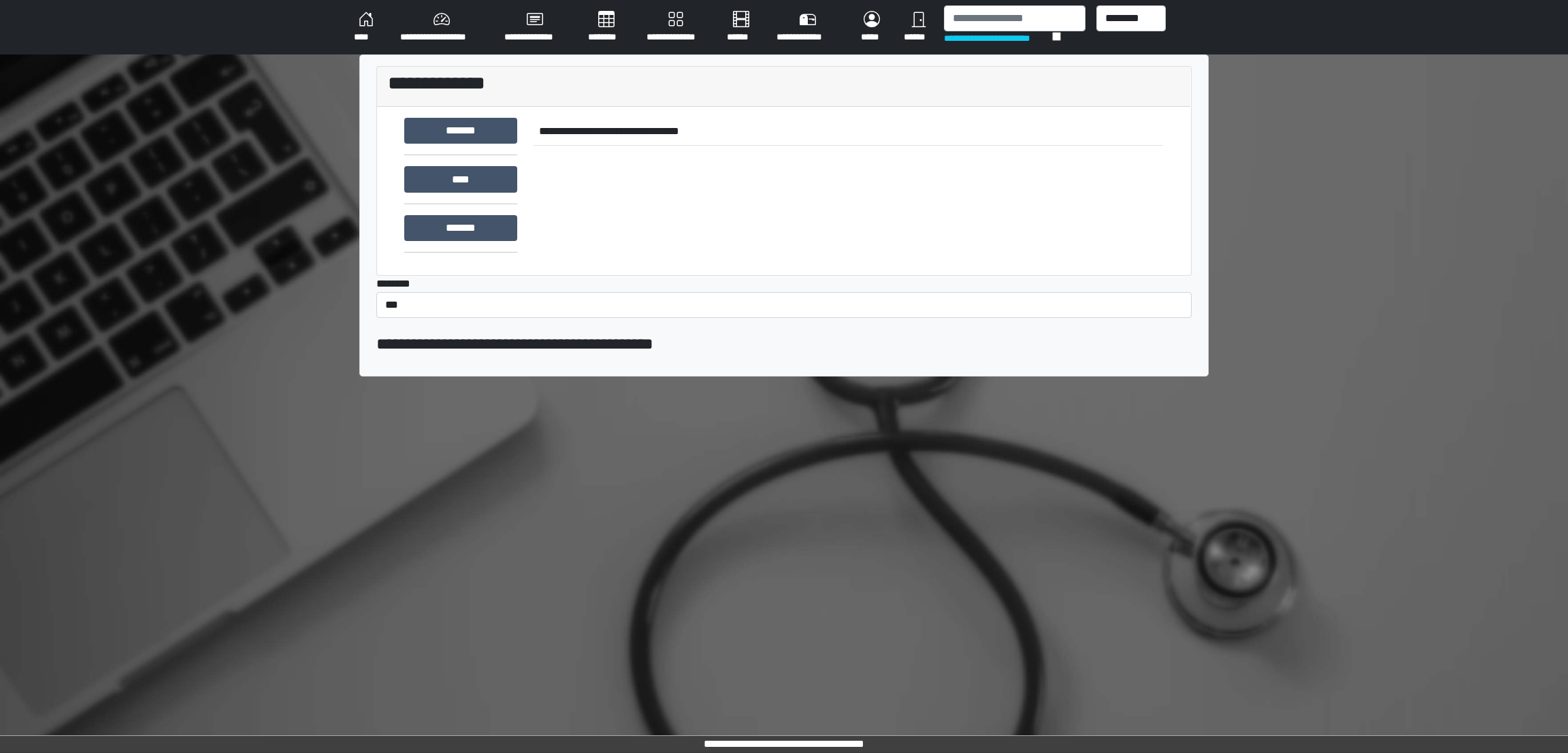 drag, startPoint x: 595, startPoint y: 25, endPoint x: 949, endPoint y: 171, distance: 382.9256 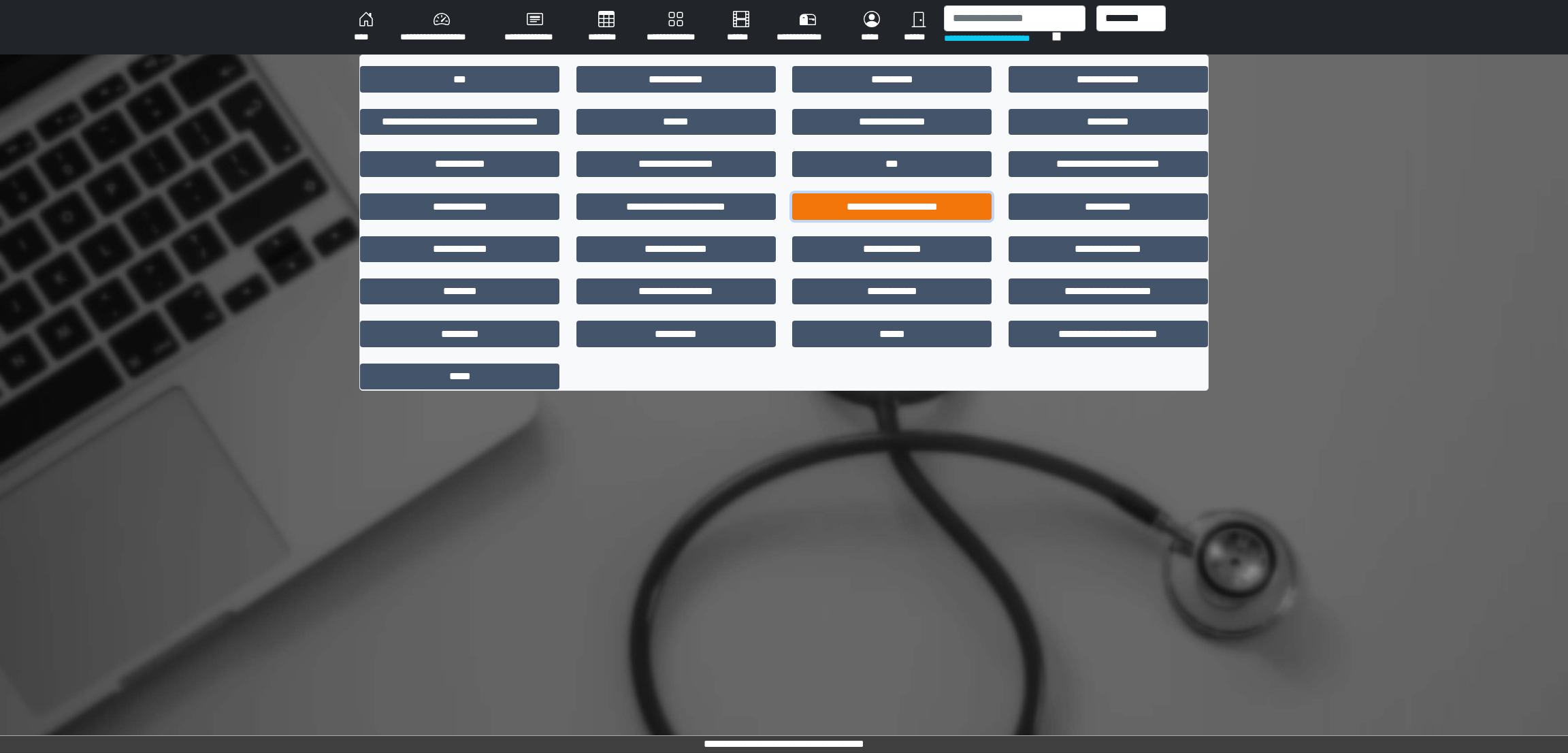 click on "**********" at bounding box center (892, 206) 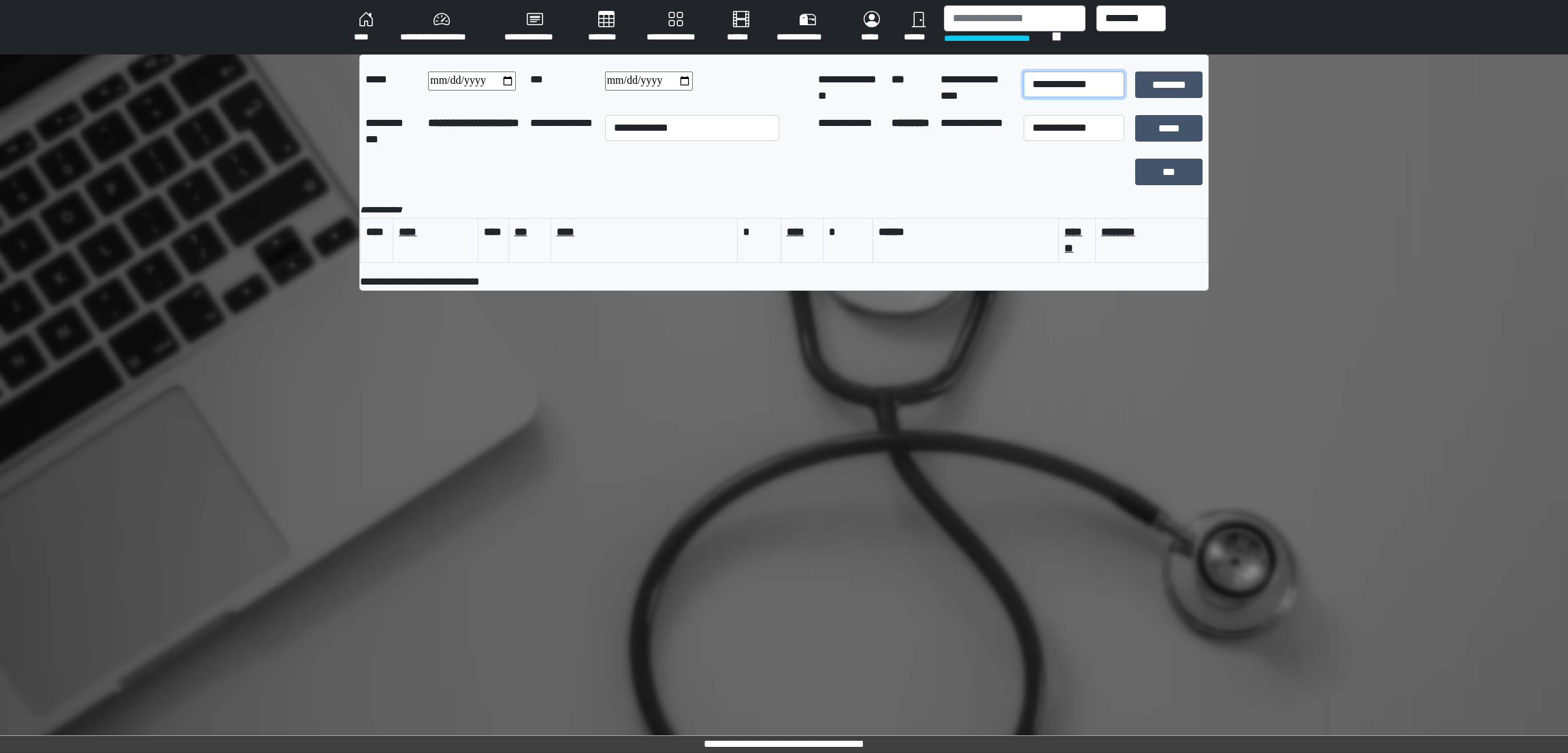 click on "**********" at bounding box center [1074, 84] 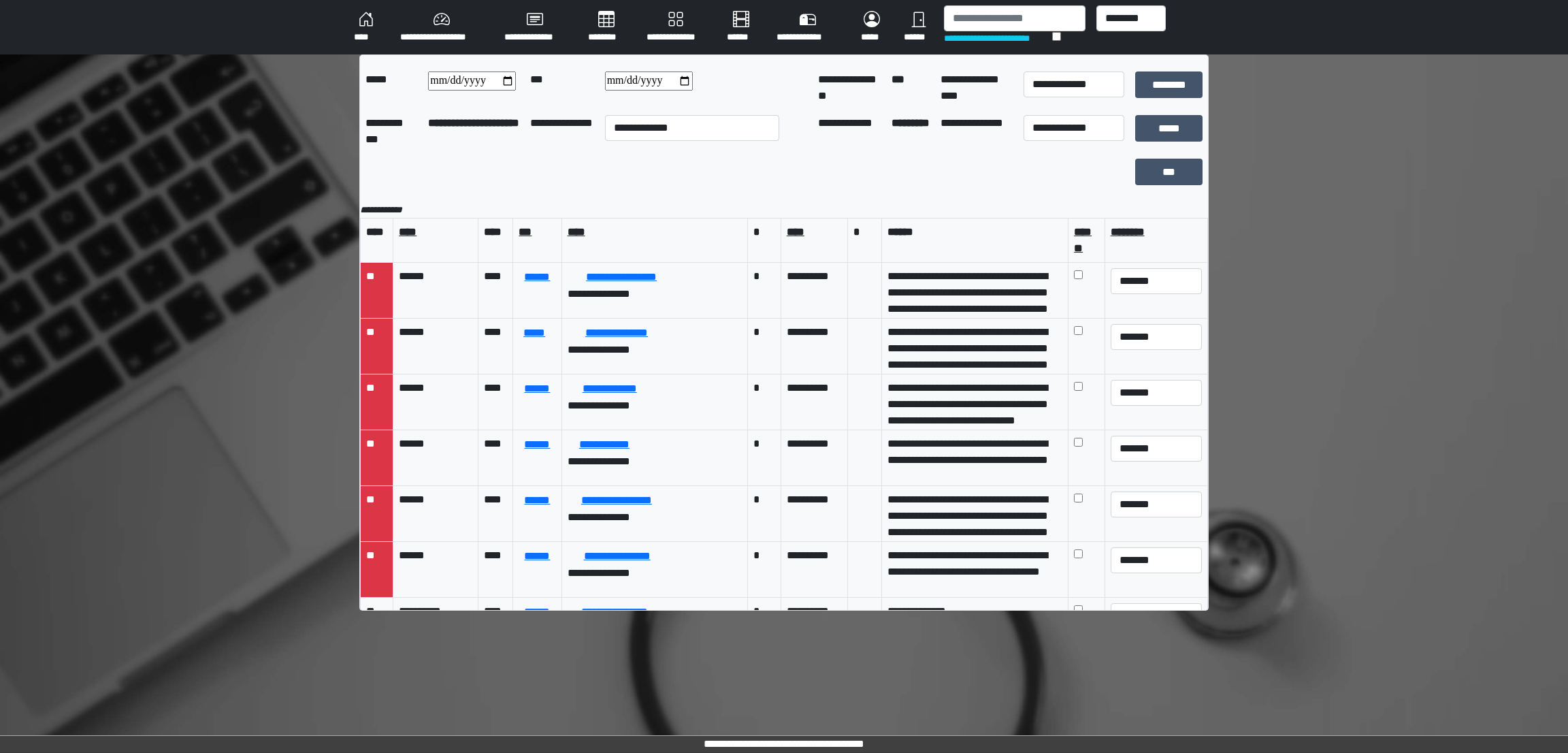 click on "****" at bounding box center (366, 27) 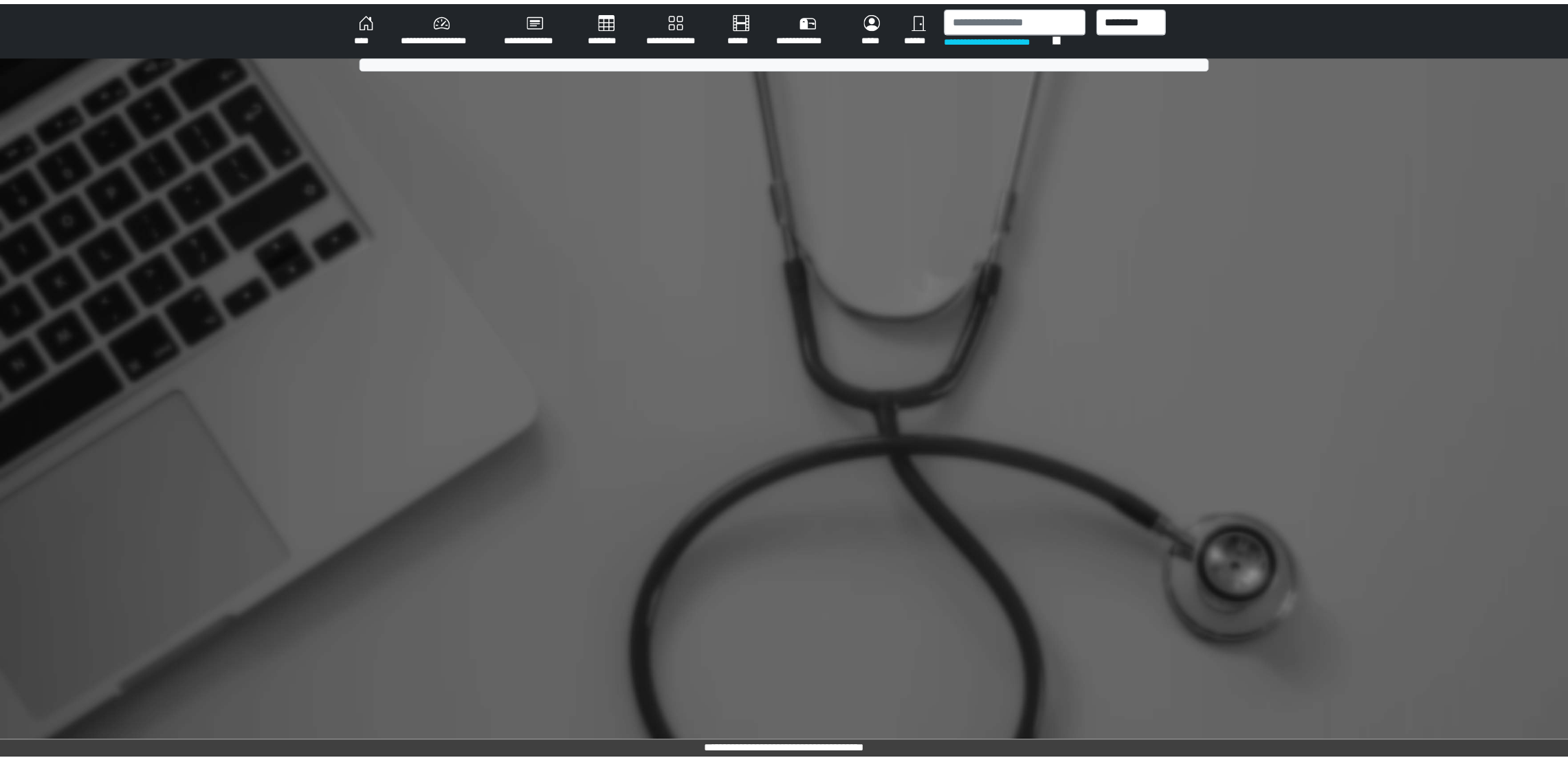 scroll, scrollTop: 0, scrollLeft: 0, axis: both 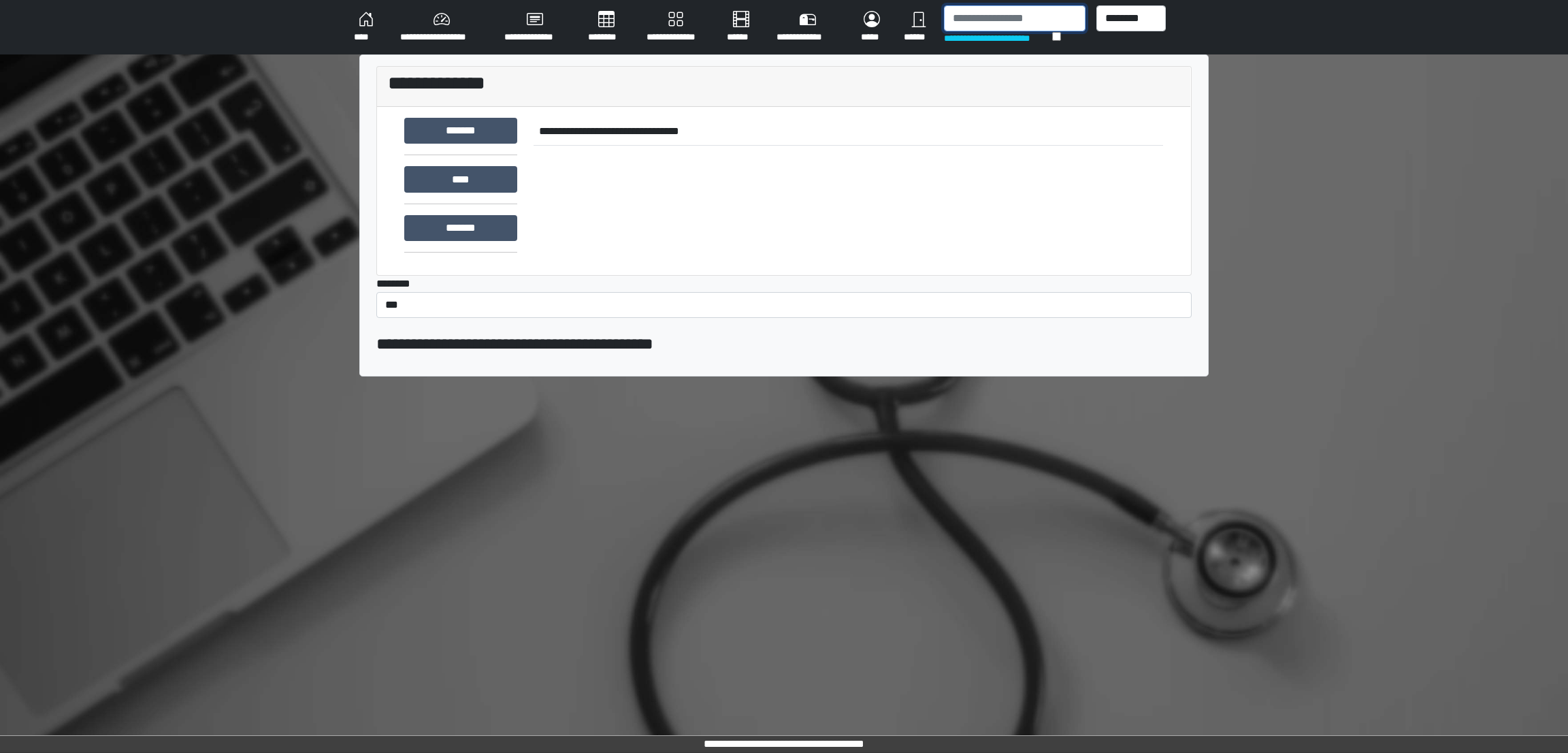 click at bounding box center (1015, 18) 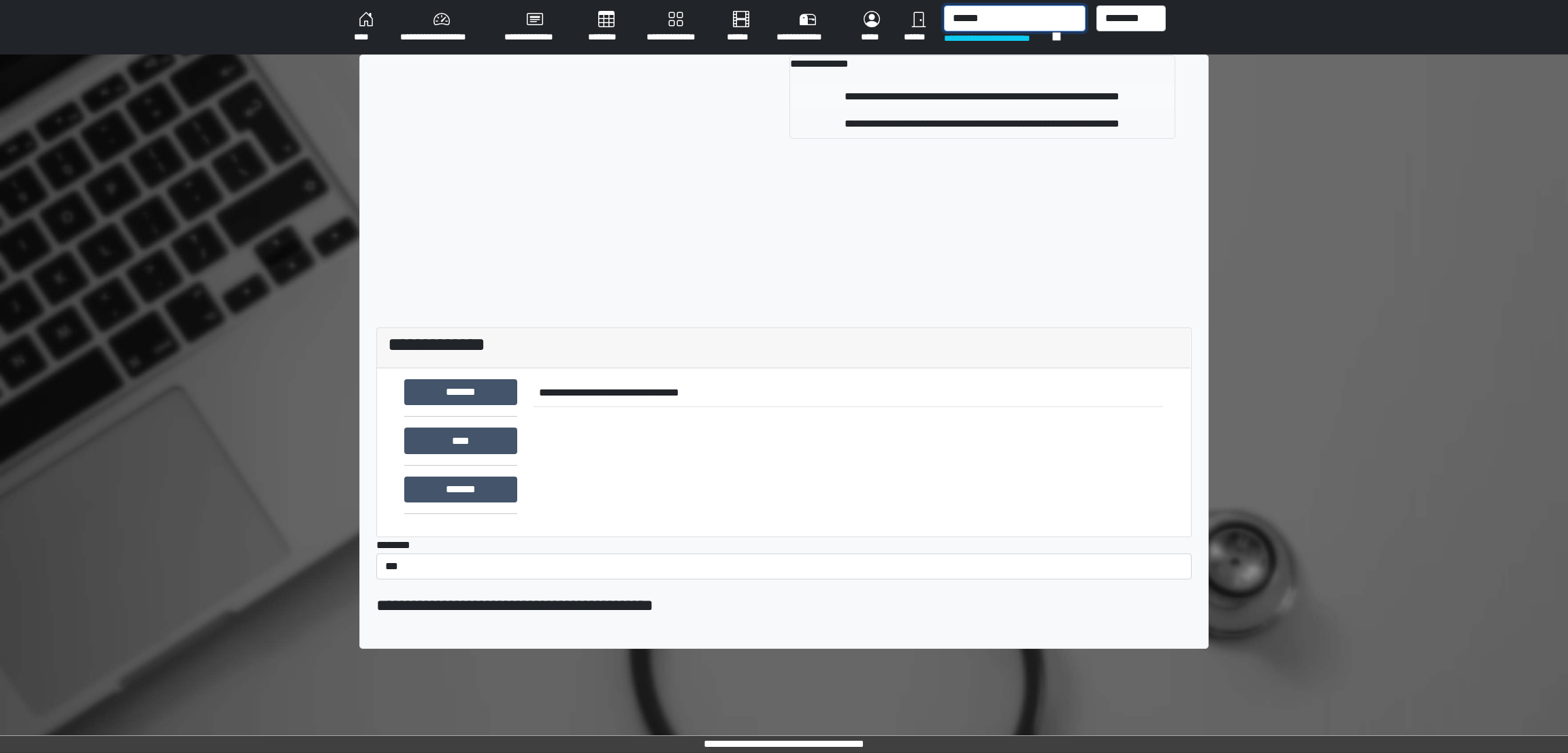 type on "******" 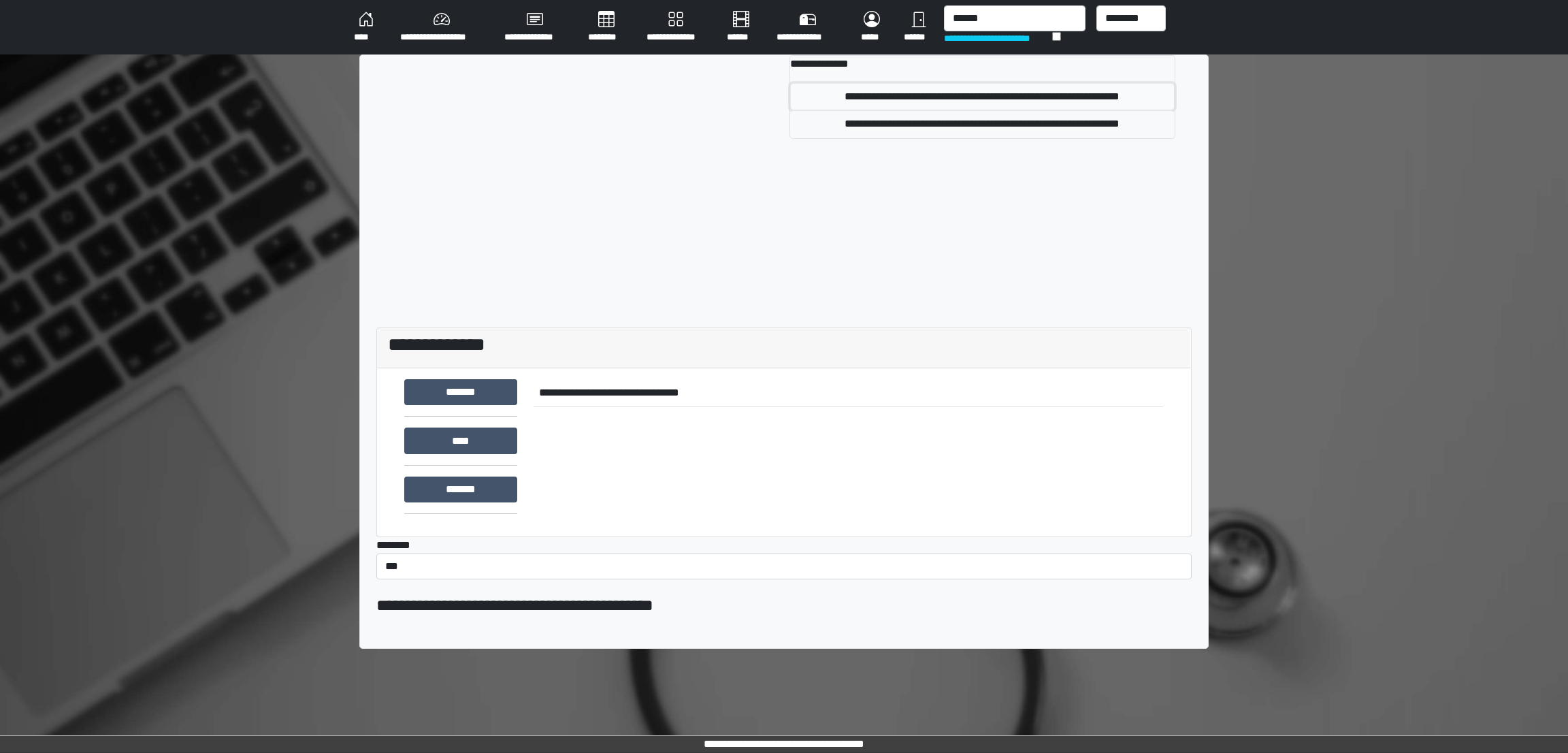 click on "**********" at bounding box center (982, 97) 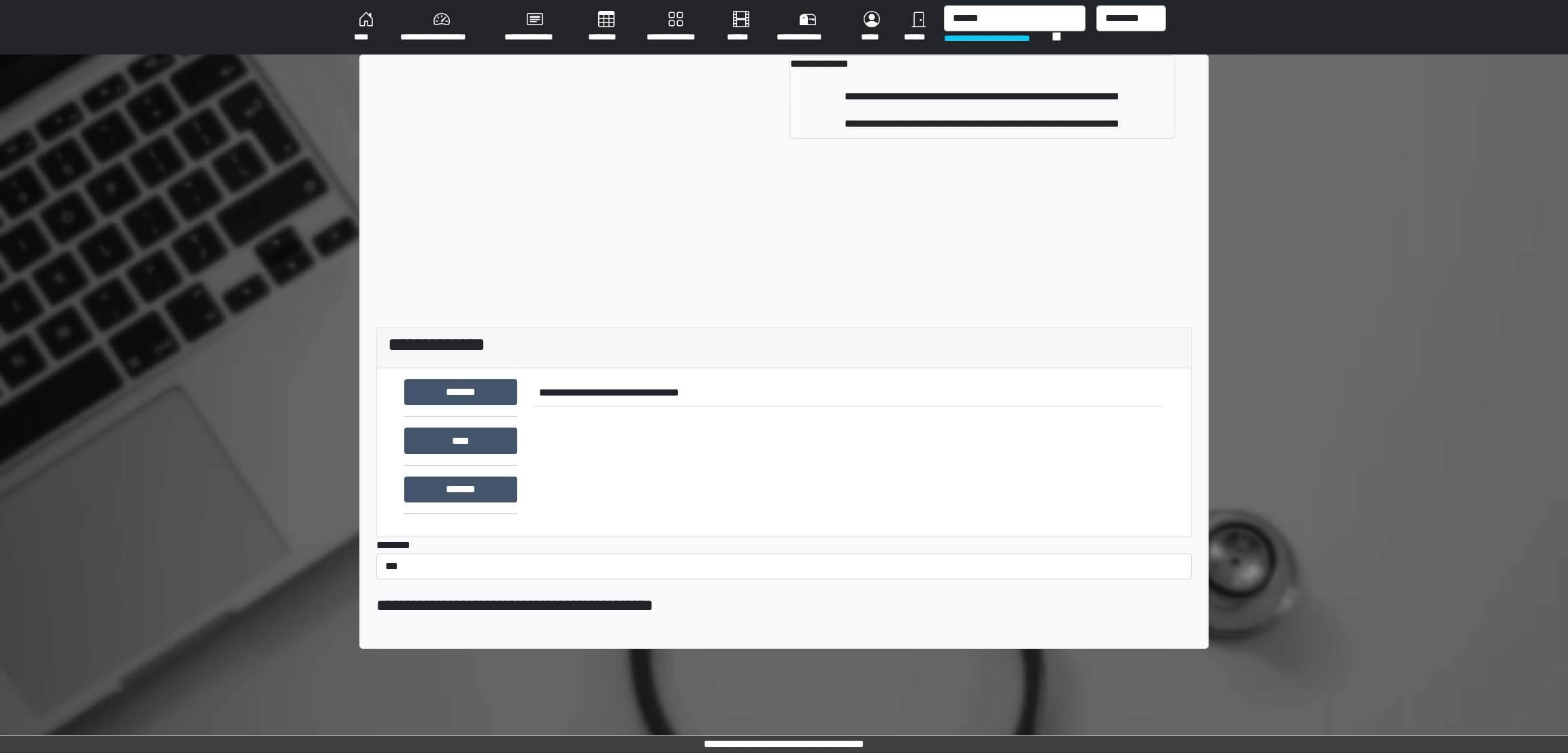 type 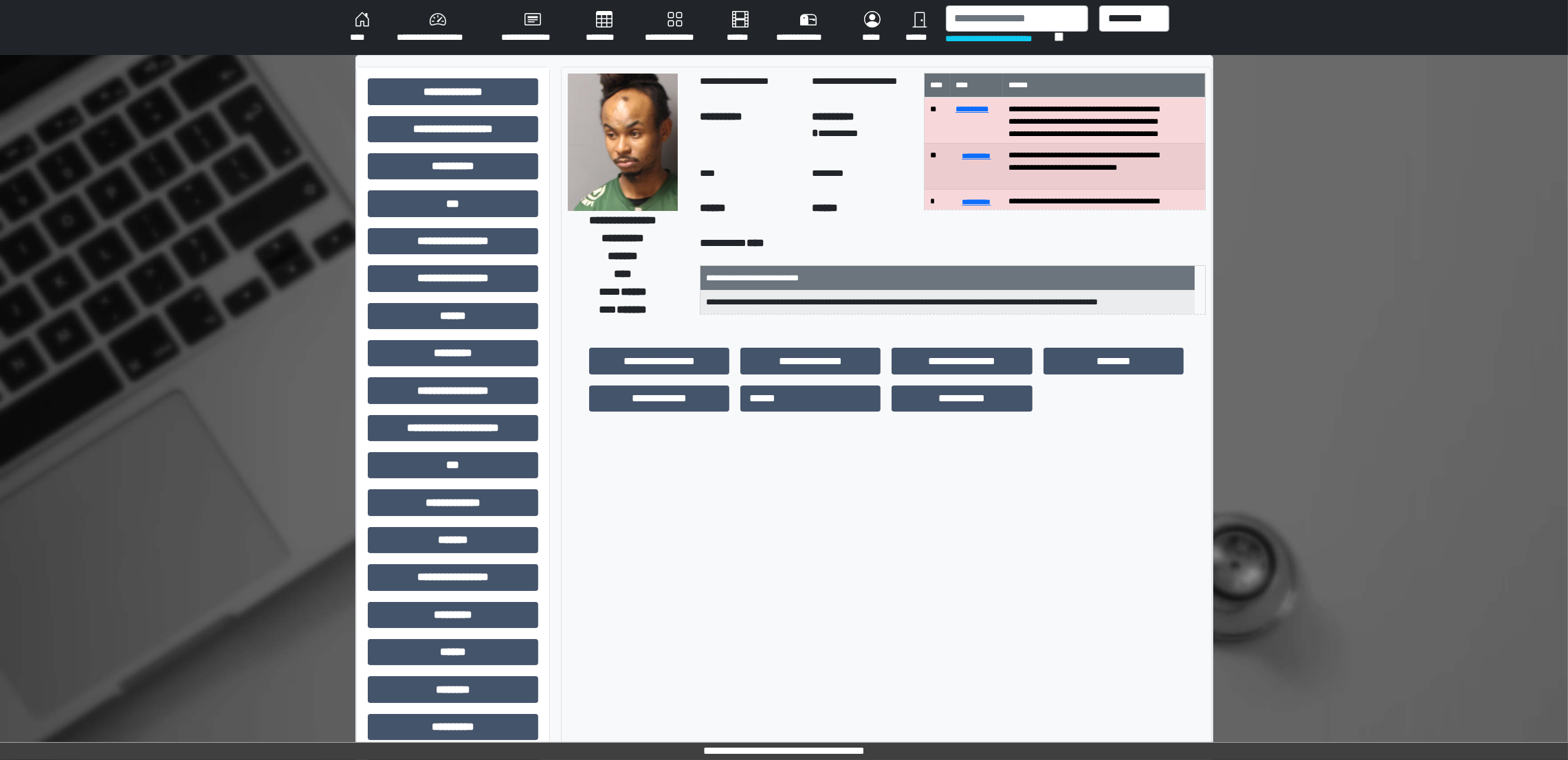 click on "**********" at bounding box center [886, 434] 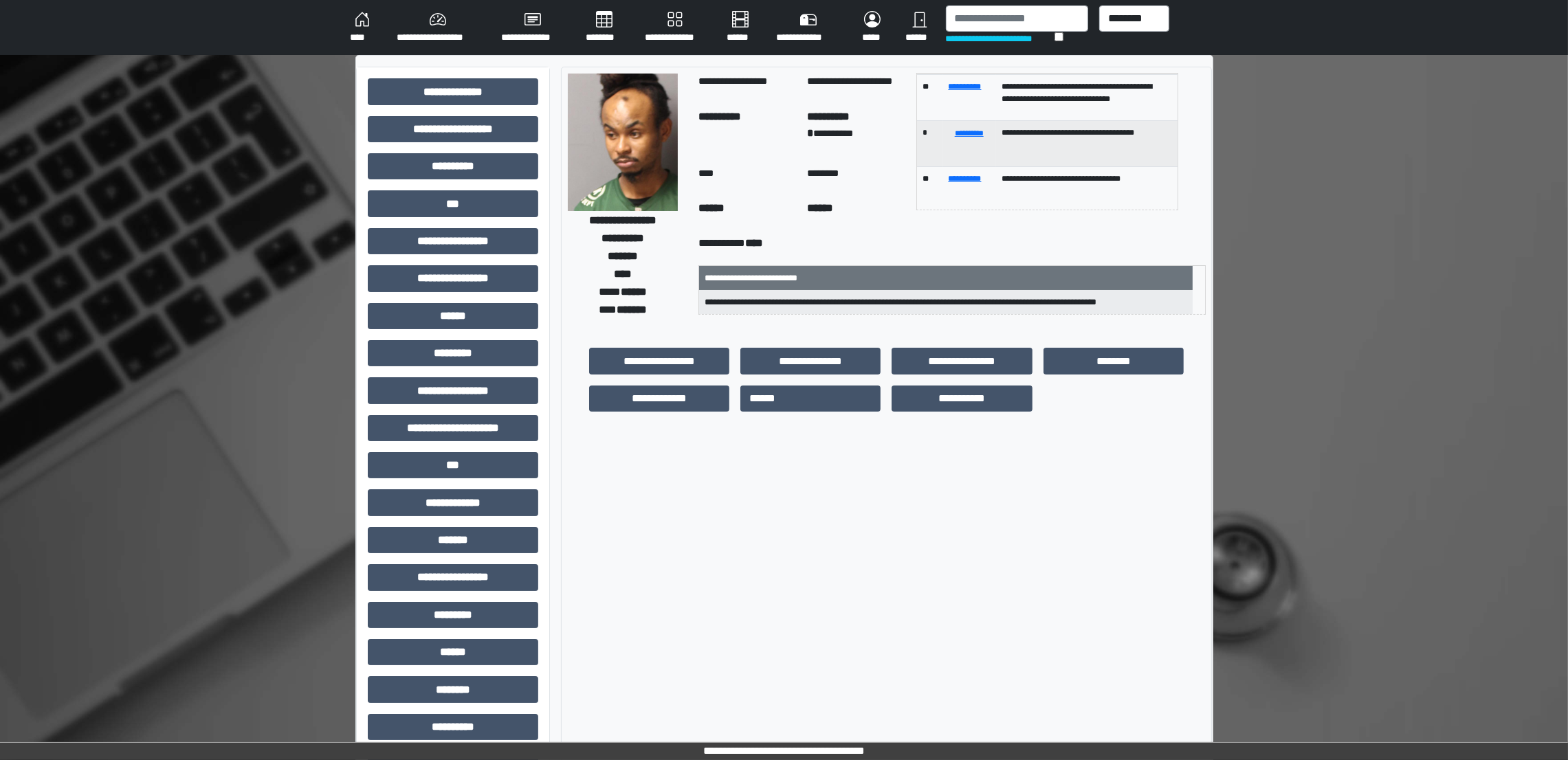 scroll, scrollTop: 221, scrollLeft: 0, axis: vertical 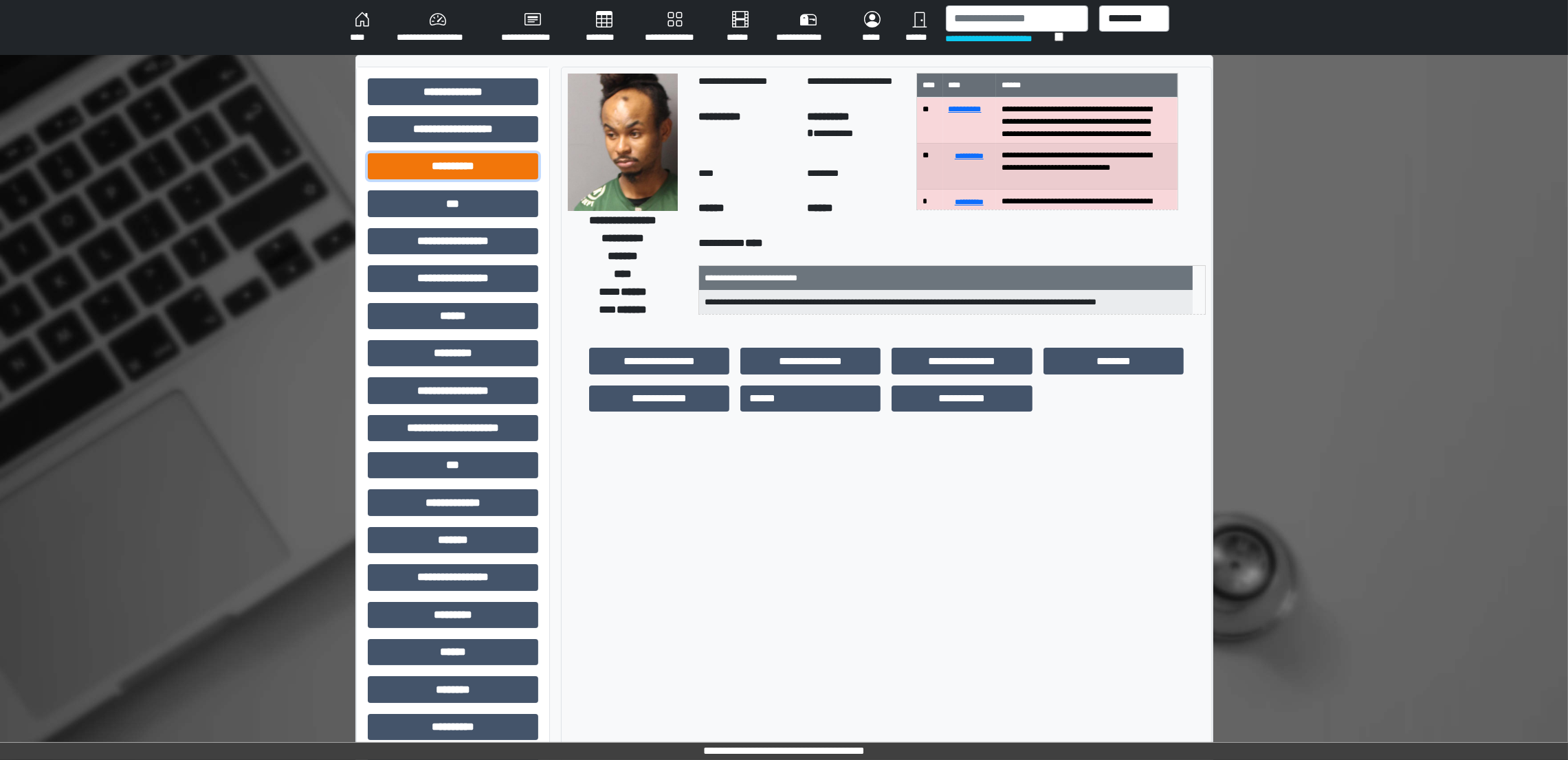 click on "**********" at bounding box center (453, 166) 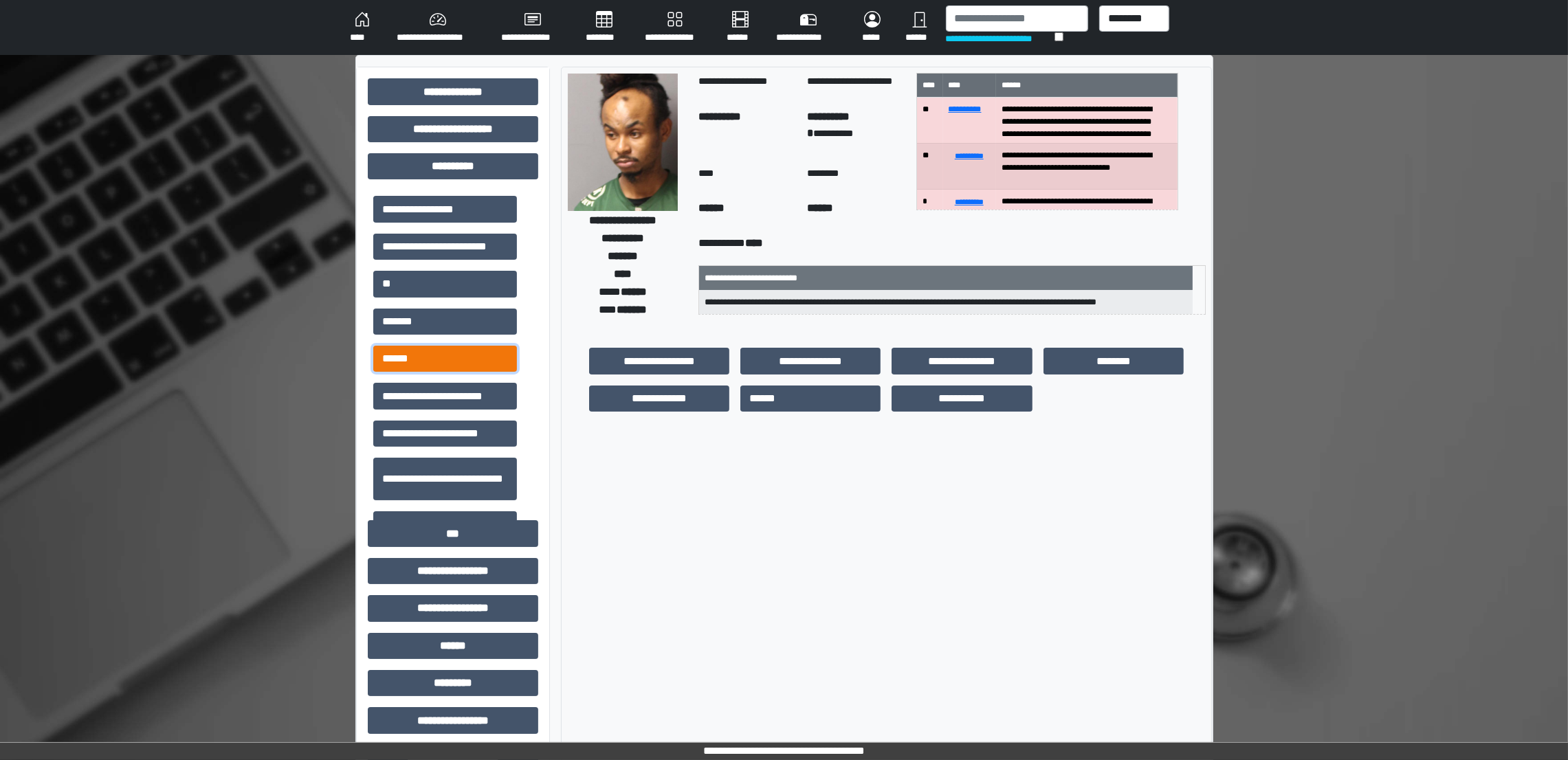 click on "******" at bounding box center [445, 359] 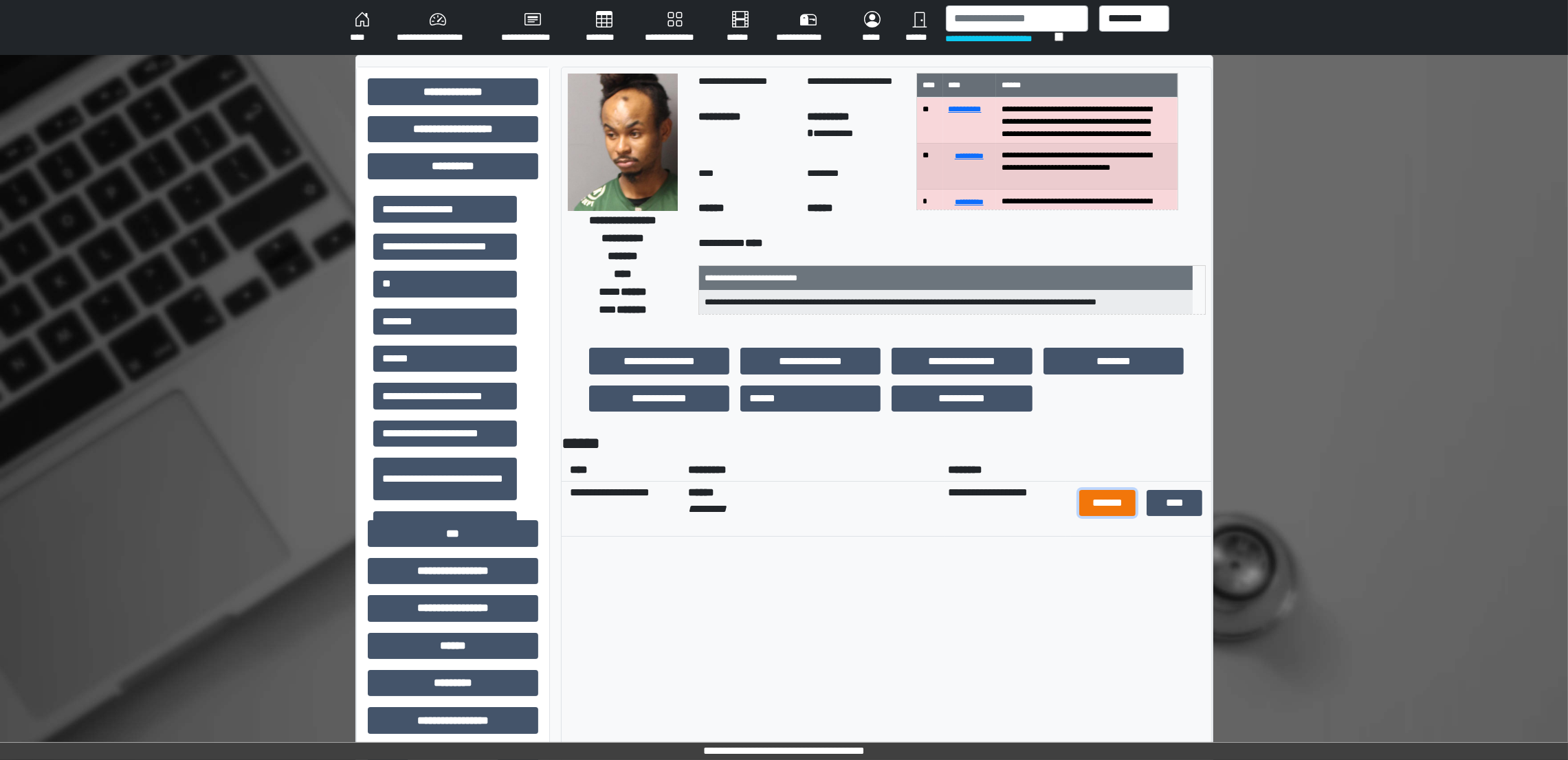 click on "*******" at bounding box center [1107, 503] 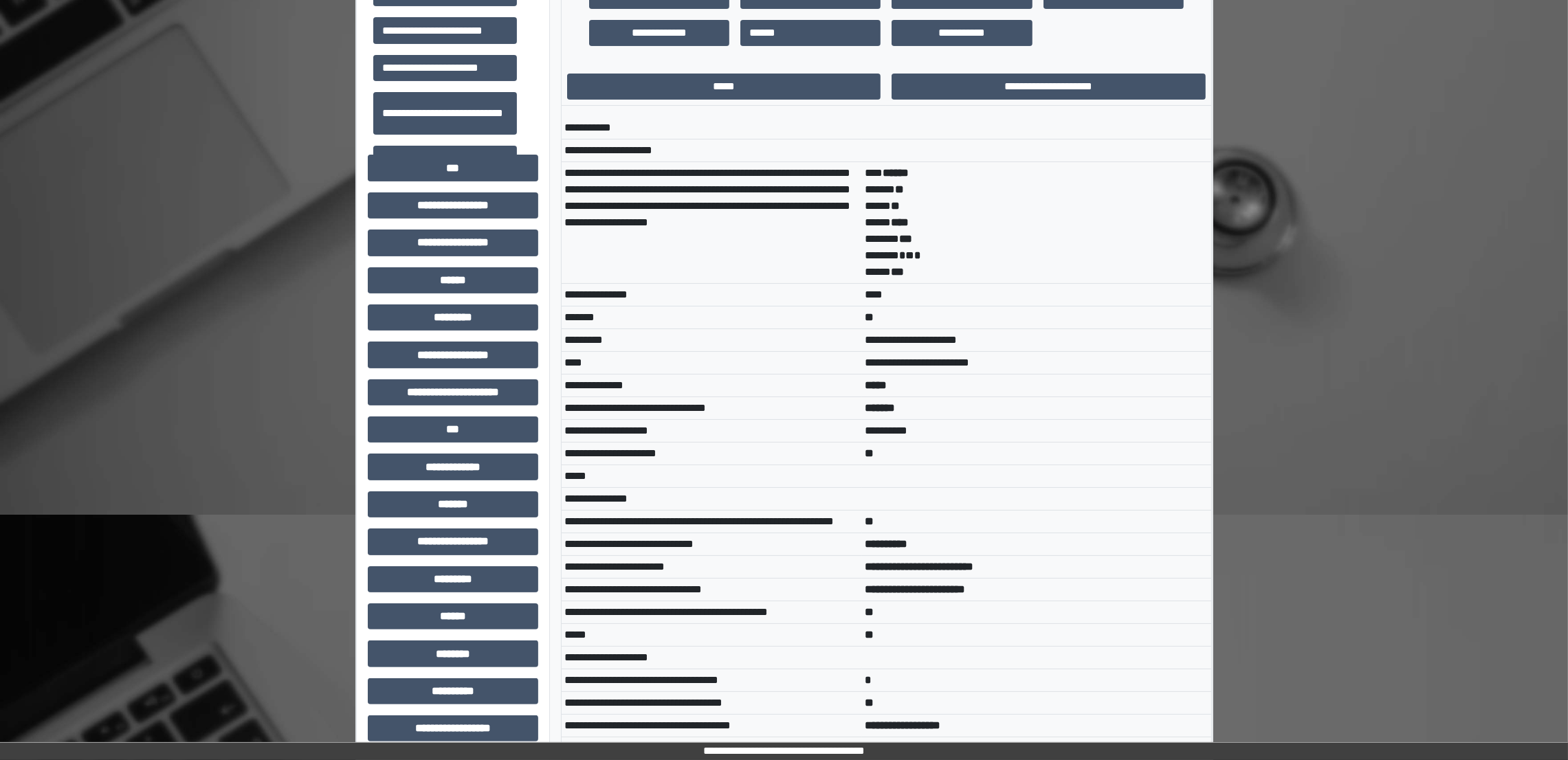 scroll, scrollTop: 375, scrollLeft: 0, axis: vertical 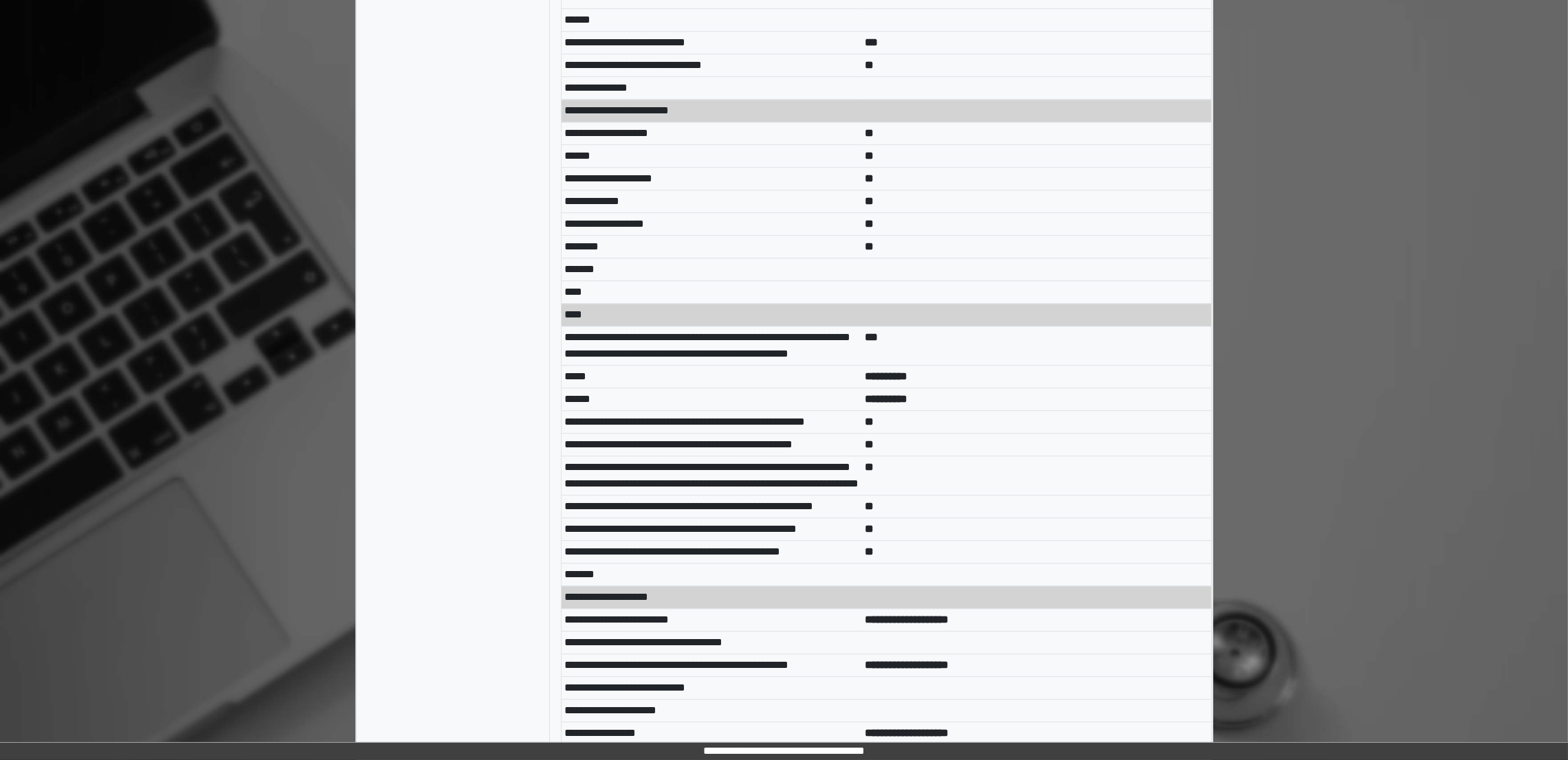 click on "**********" at bounding box center [784, -1749] 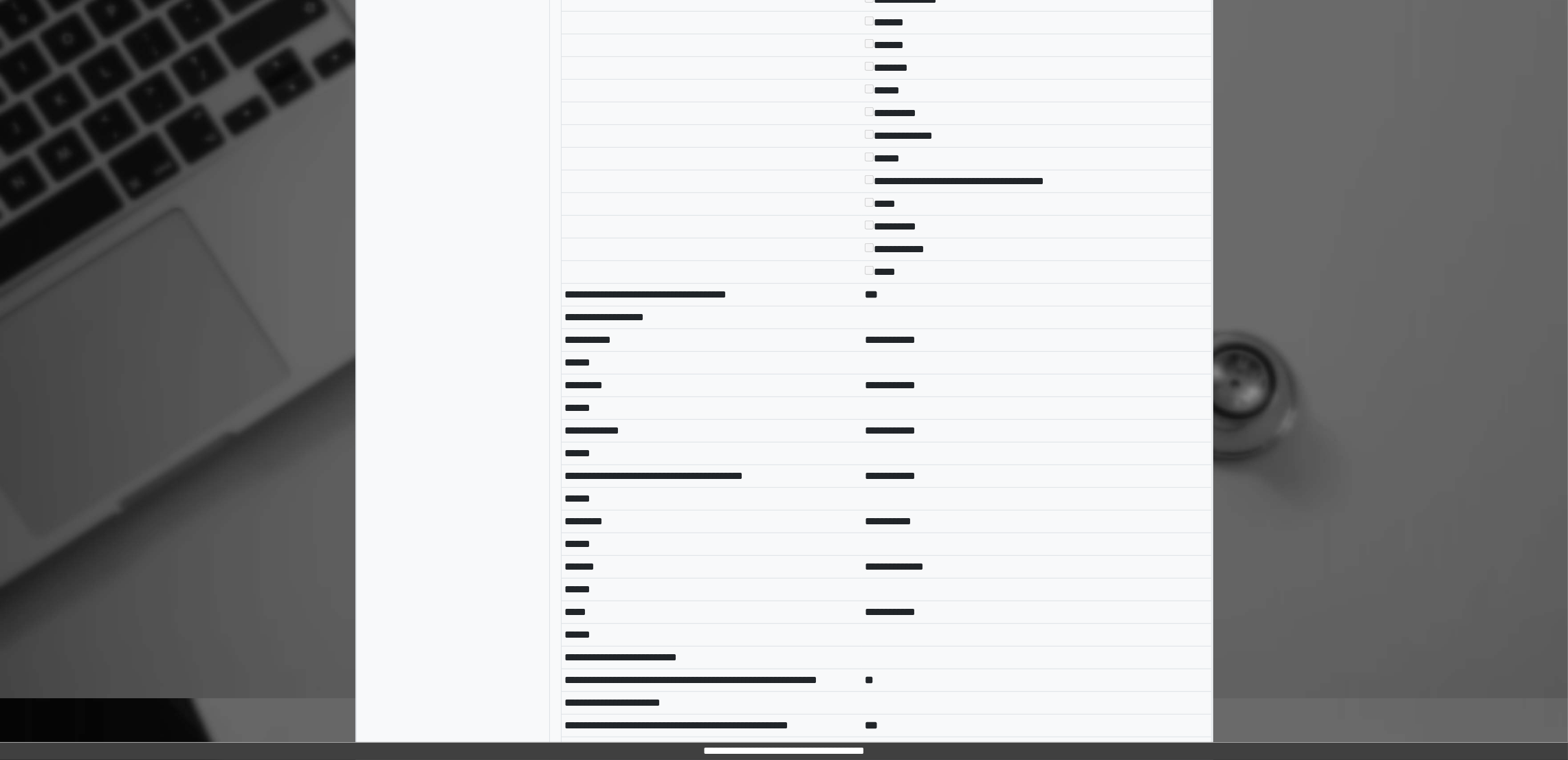 scroll, scrollTop: 0, scrollLeft: 0, axis: both 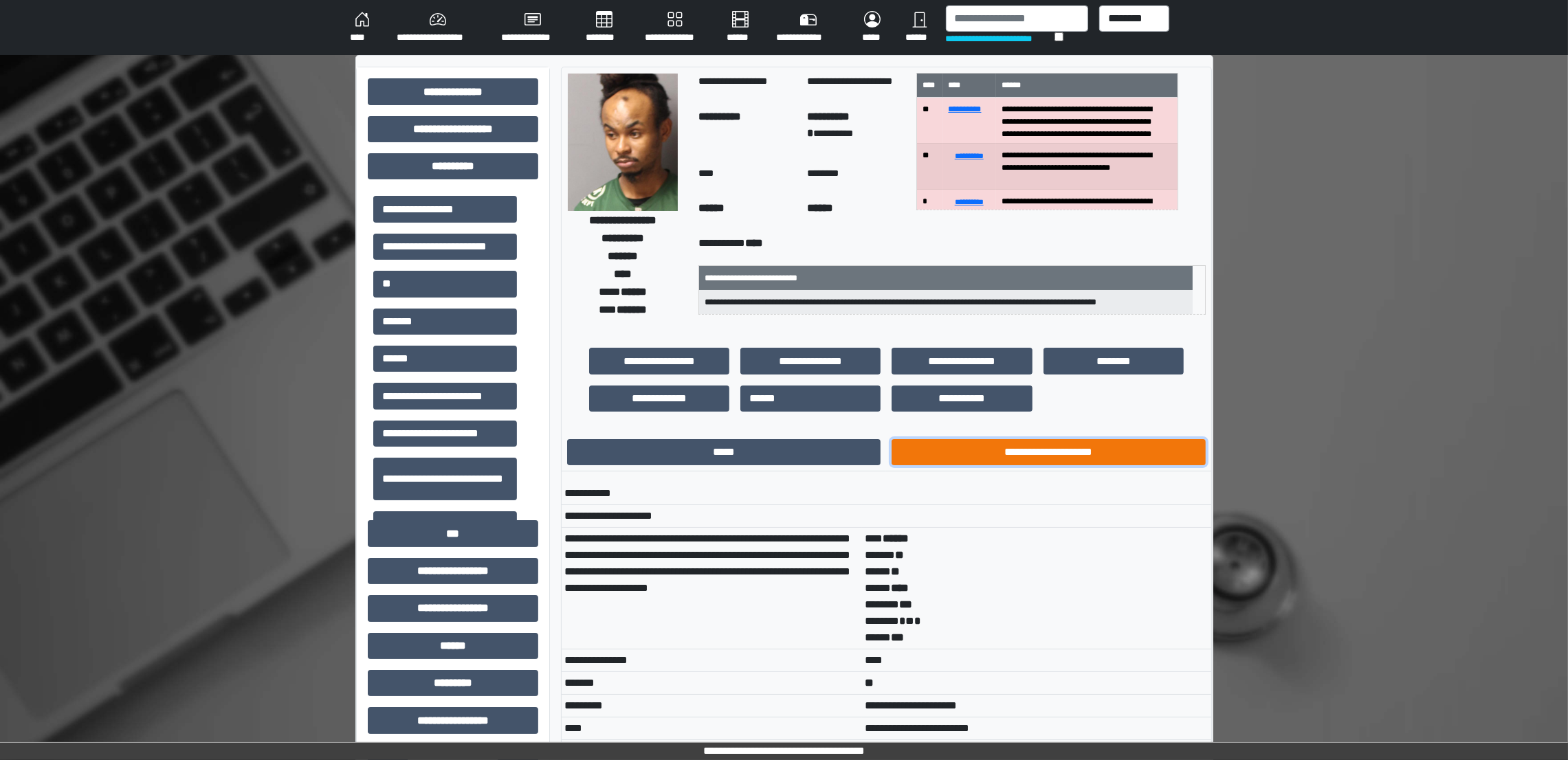 click on "**********" at bounding box center [1048, 452] 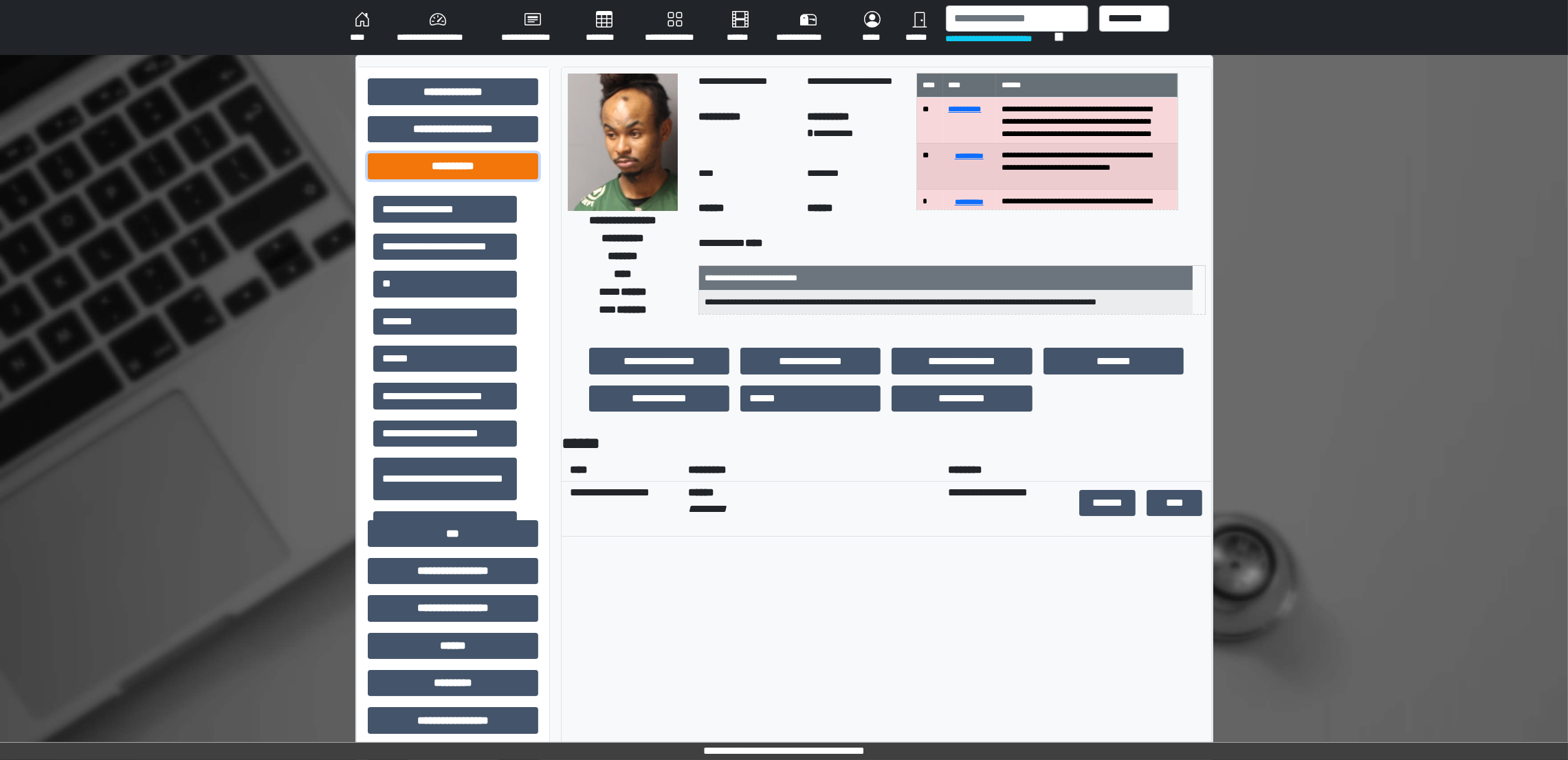 click on "**********" at bounding box center [453, 166] 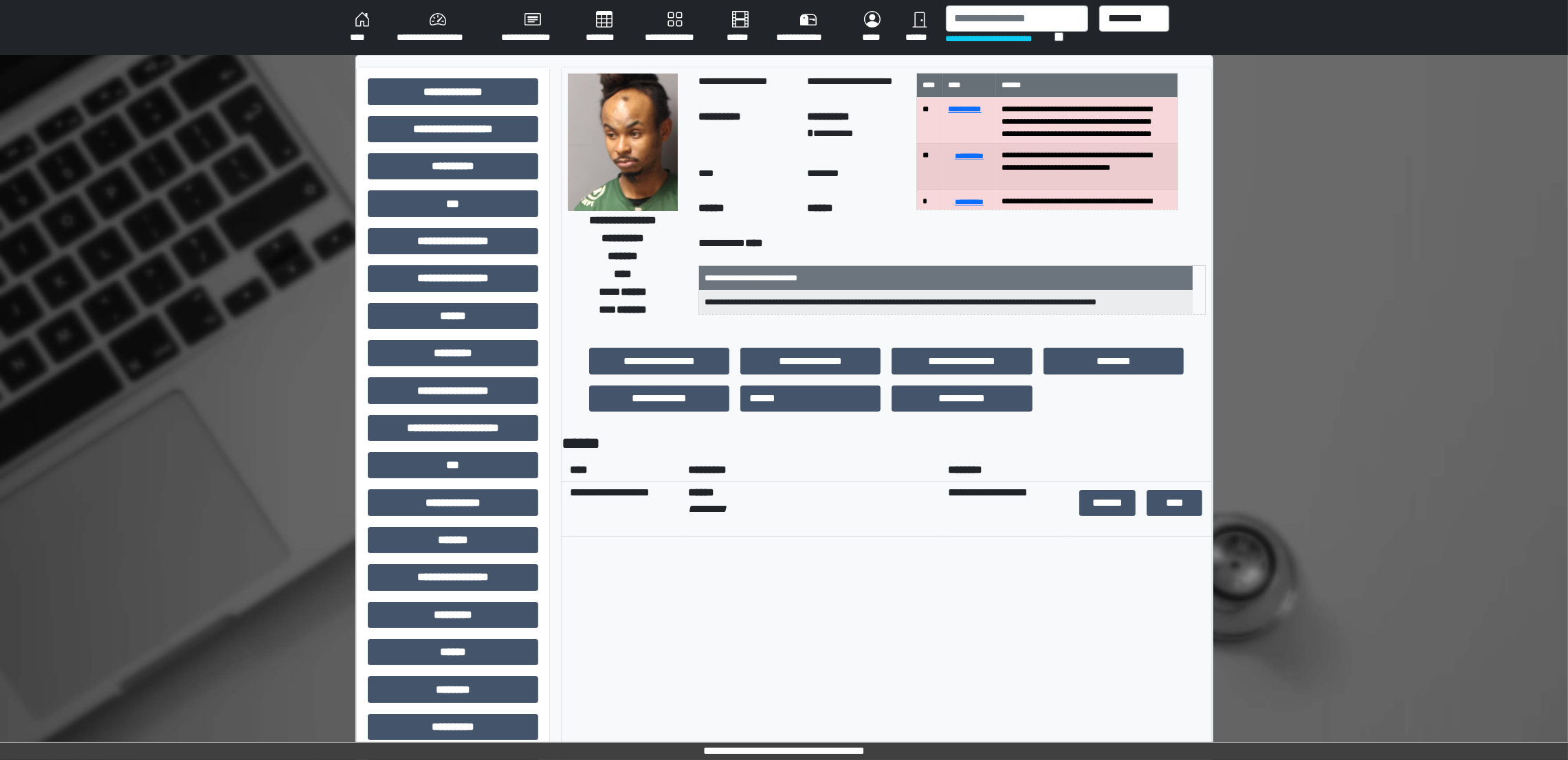 click on "**********" at bounding box center (453, 433) 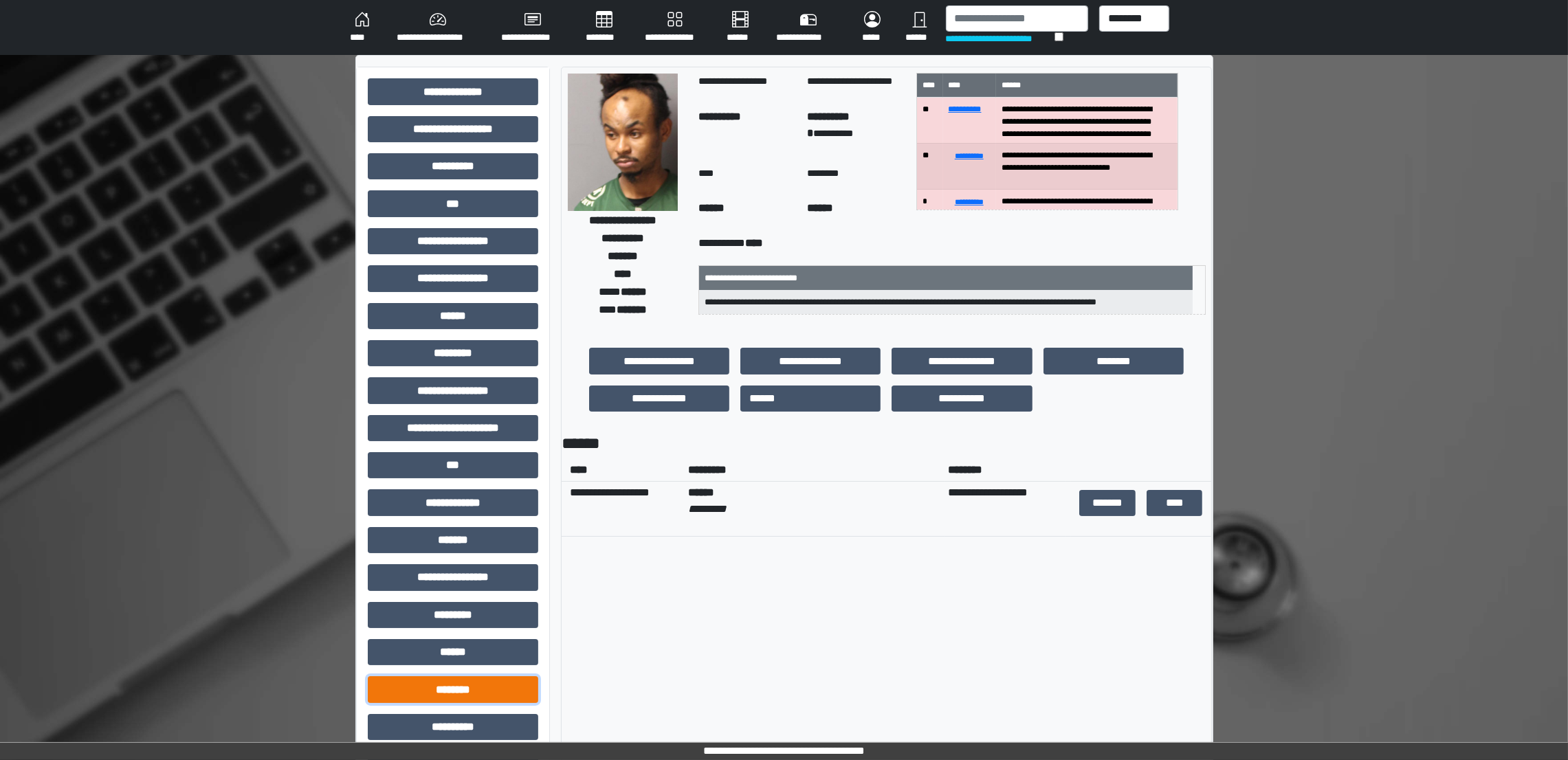 click on "********" at bounding box center (453, 689) 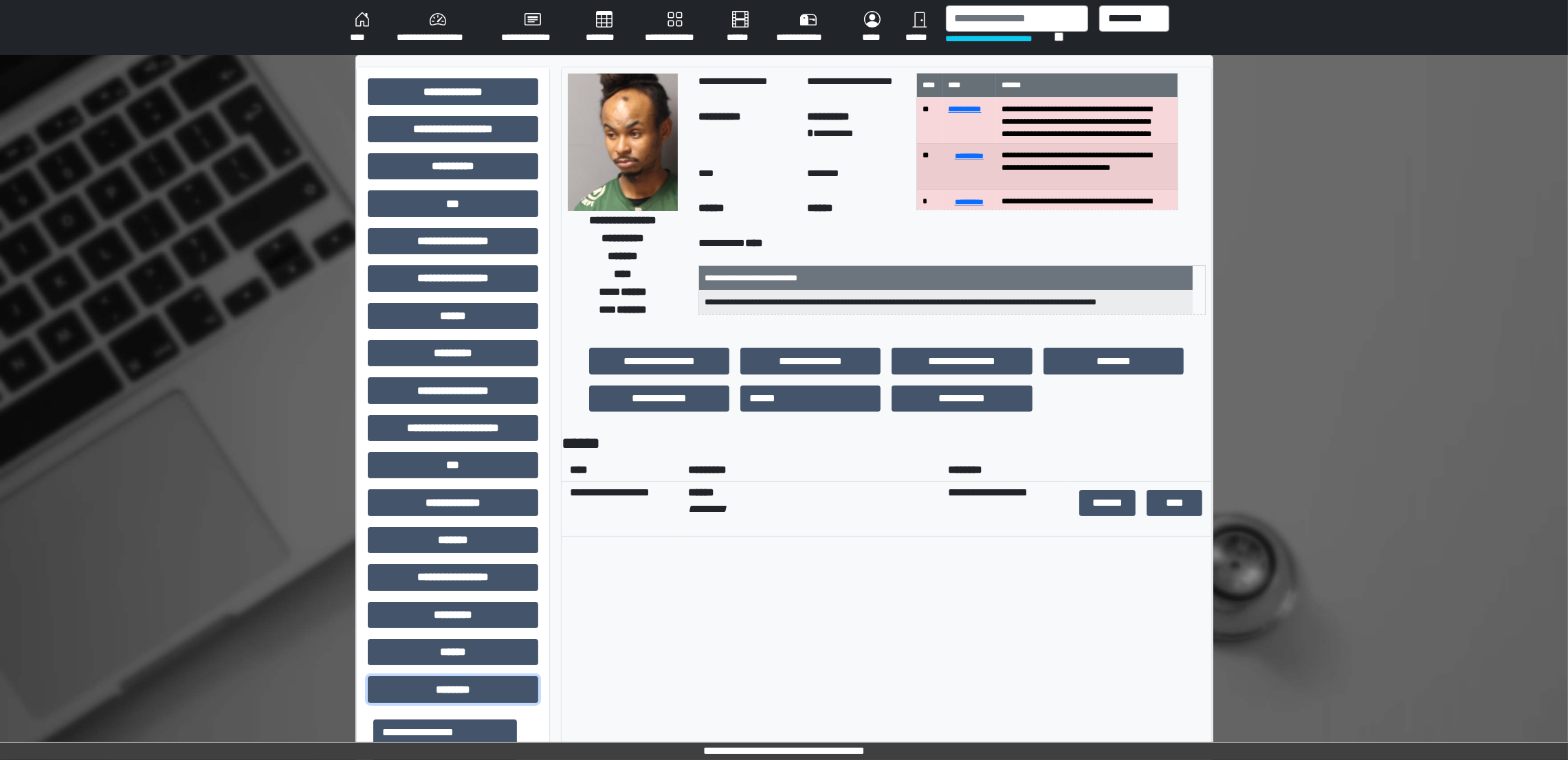 scroll, scrollTop: 131, scrollLeft: 0, axis: vertical 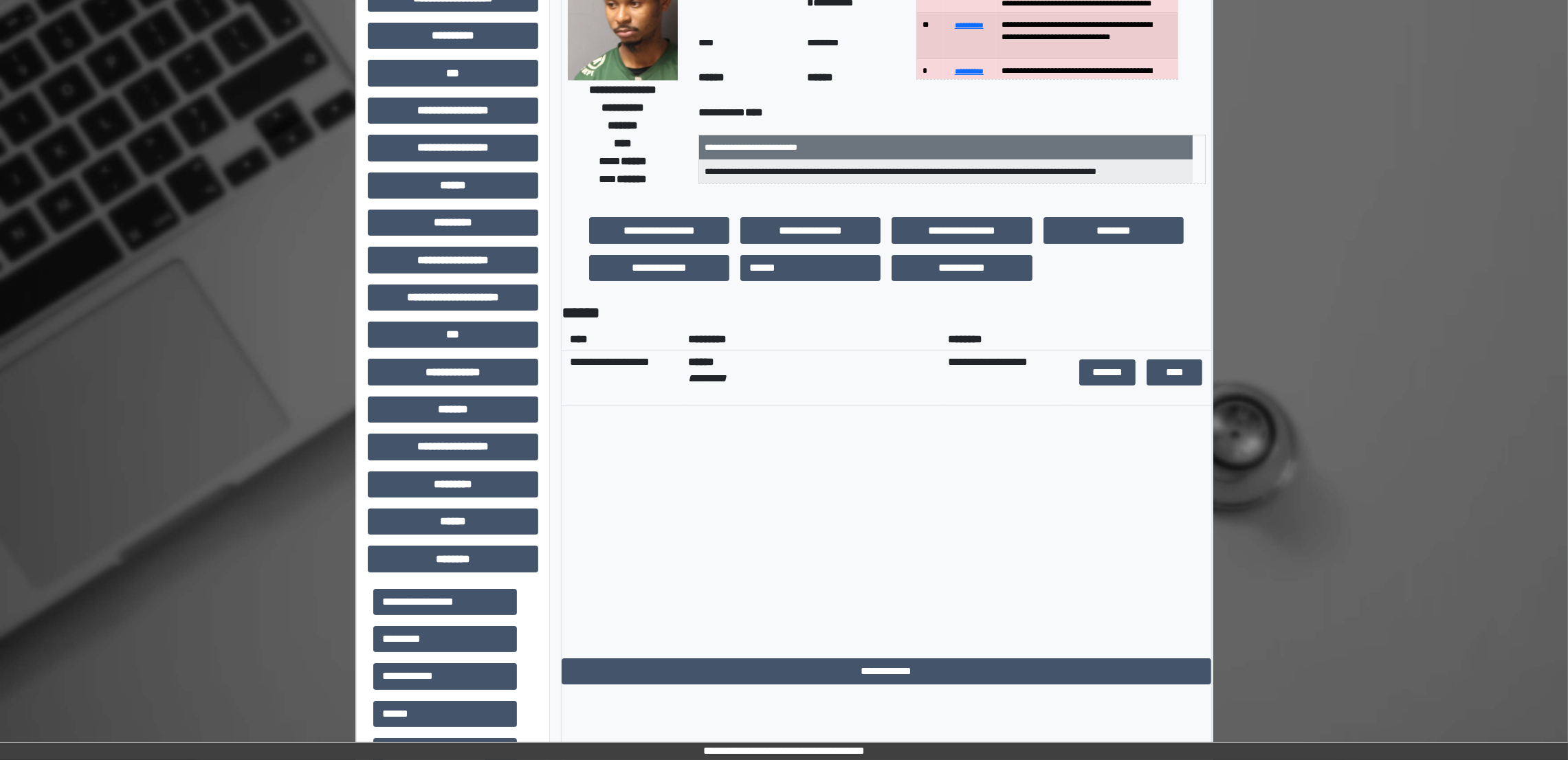 drag, startPoint x: 539, startPoint y: 639, endPoint x: 525, endPoint y: 656, distance: 22.02272 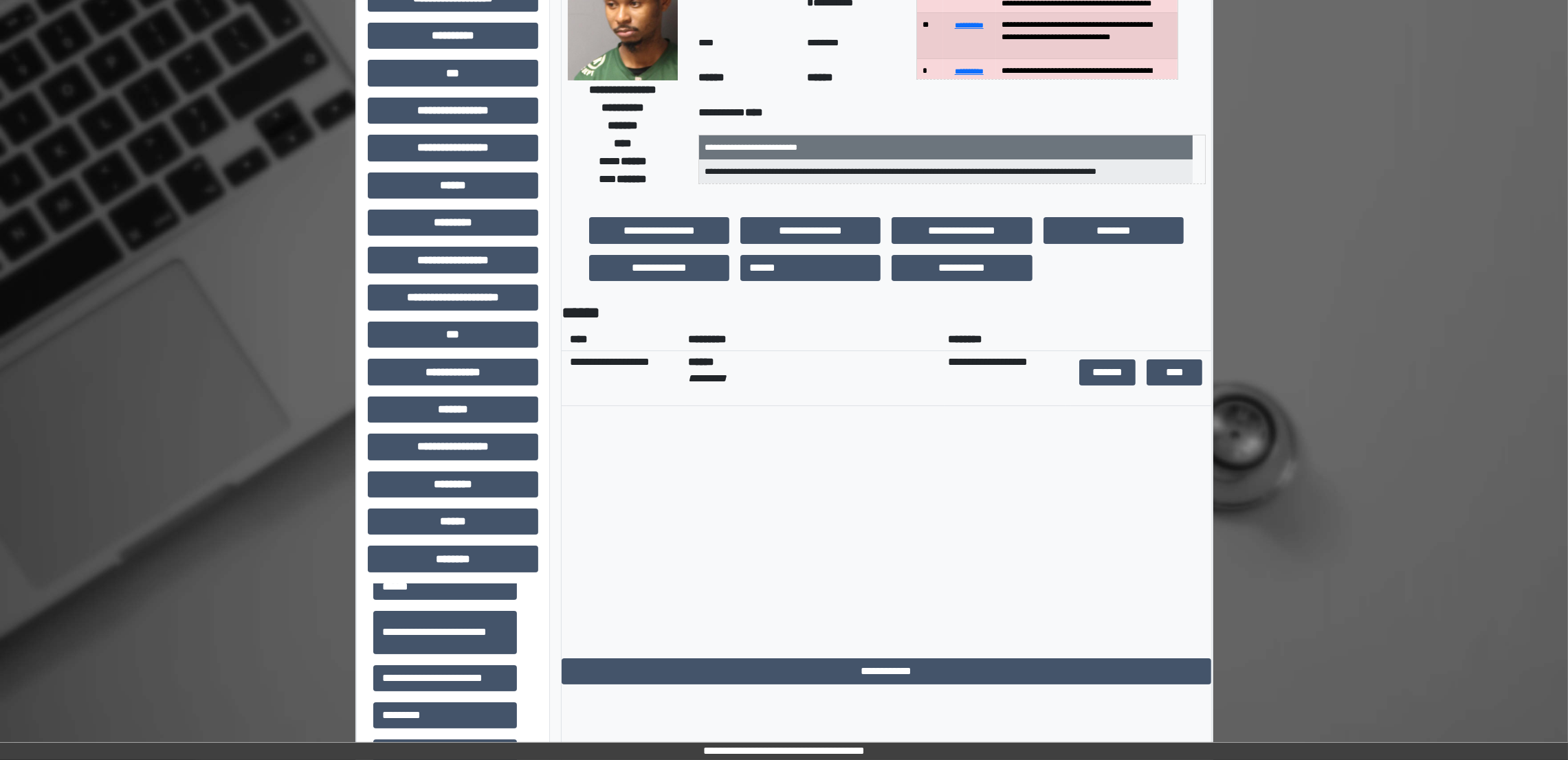 scroll, scrollTop: 135, scrollLeft: 0, axis: vertical 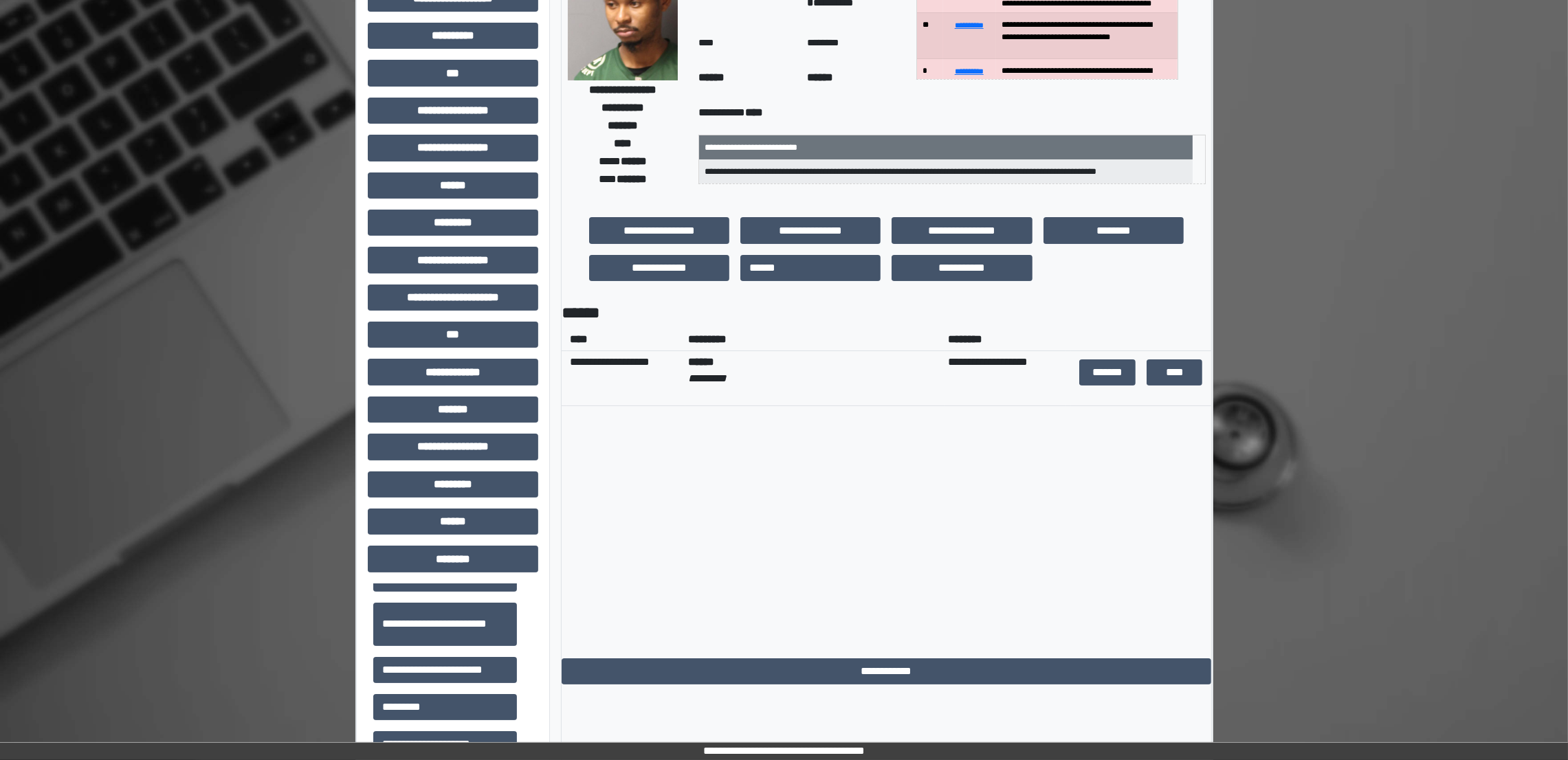 click on "**********" at bounding box center (784, 751) 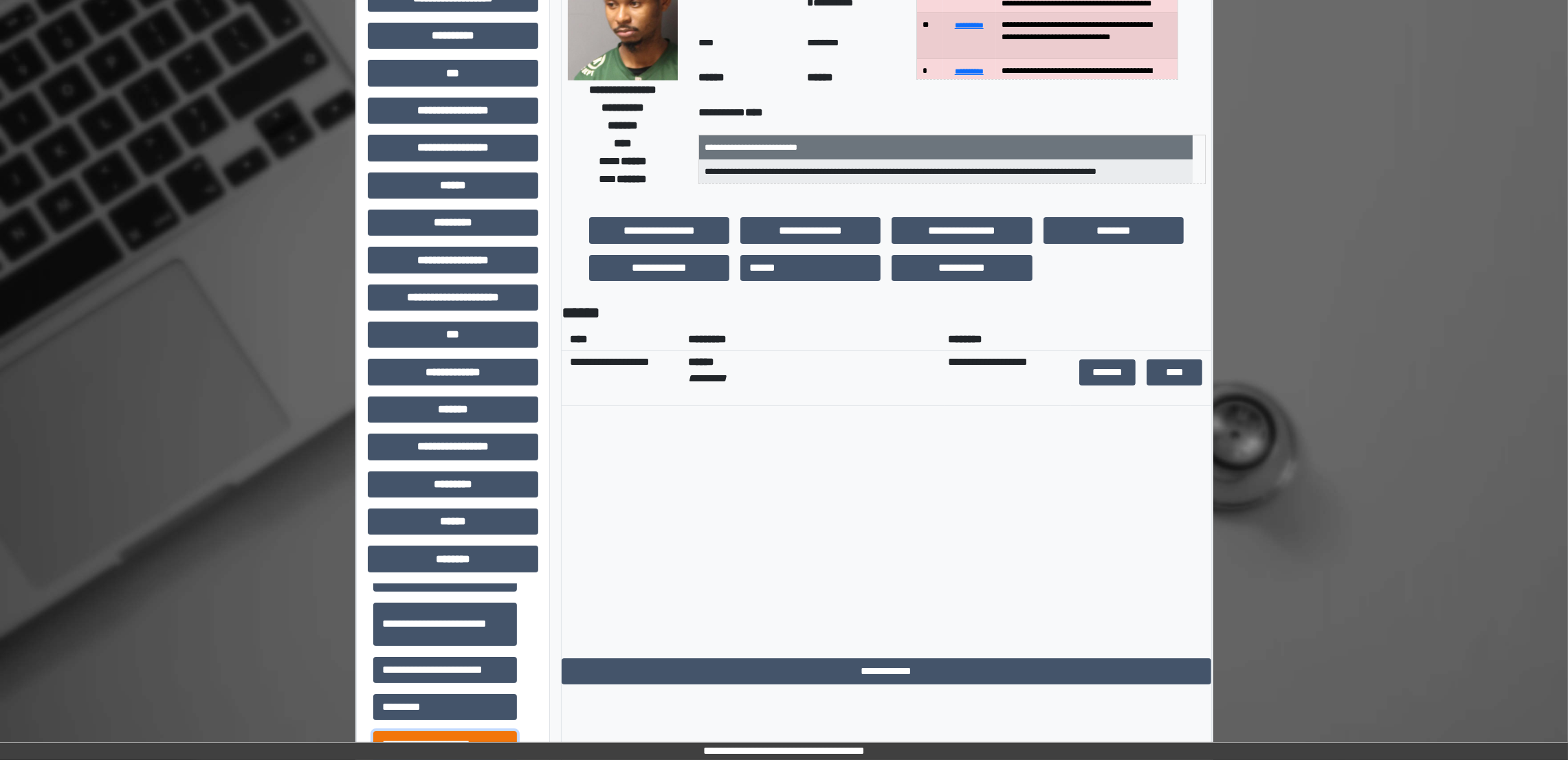 click on "**********" at bounding box center (445, 744) 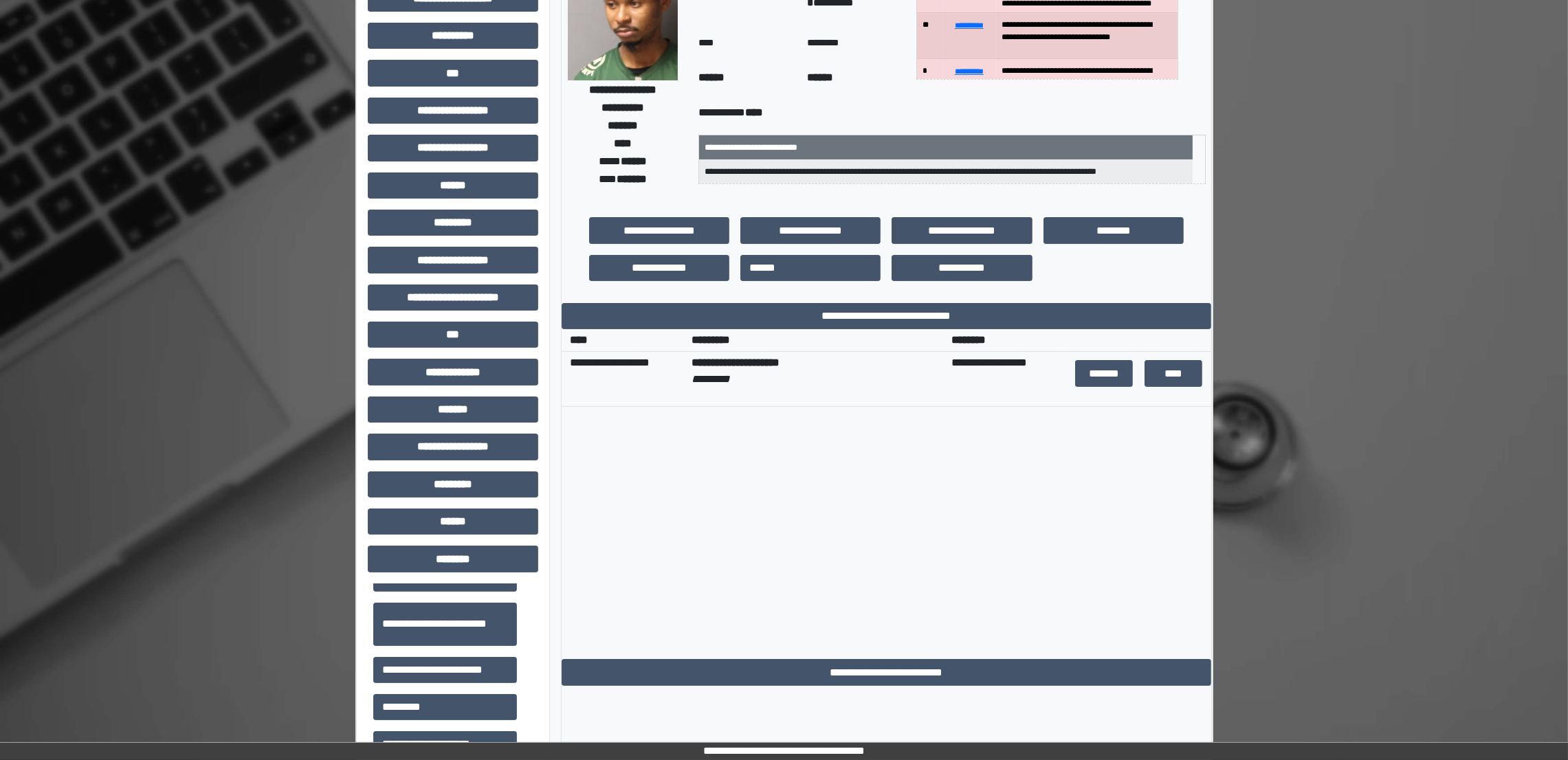 click on "*******" at bounding box center [1104, 373] 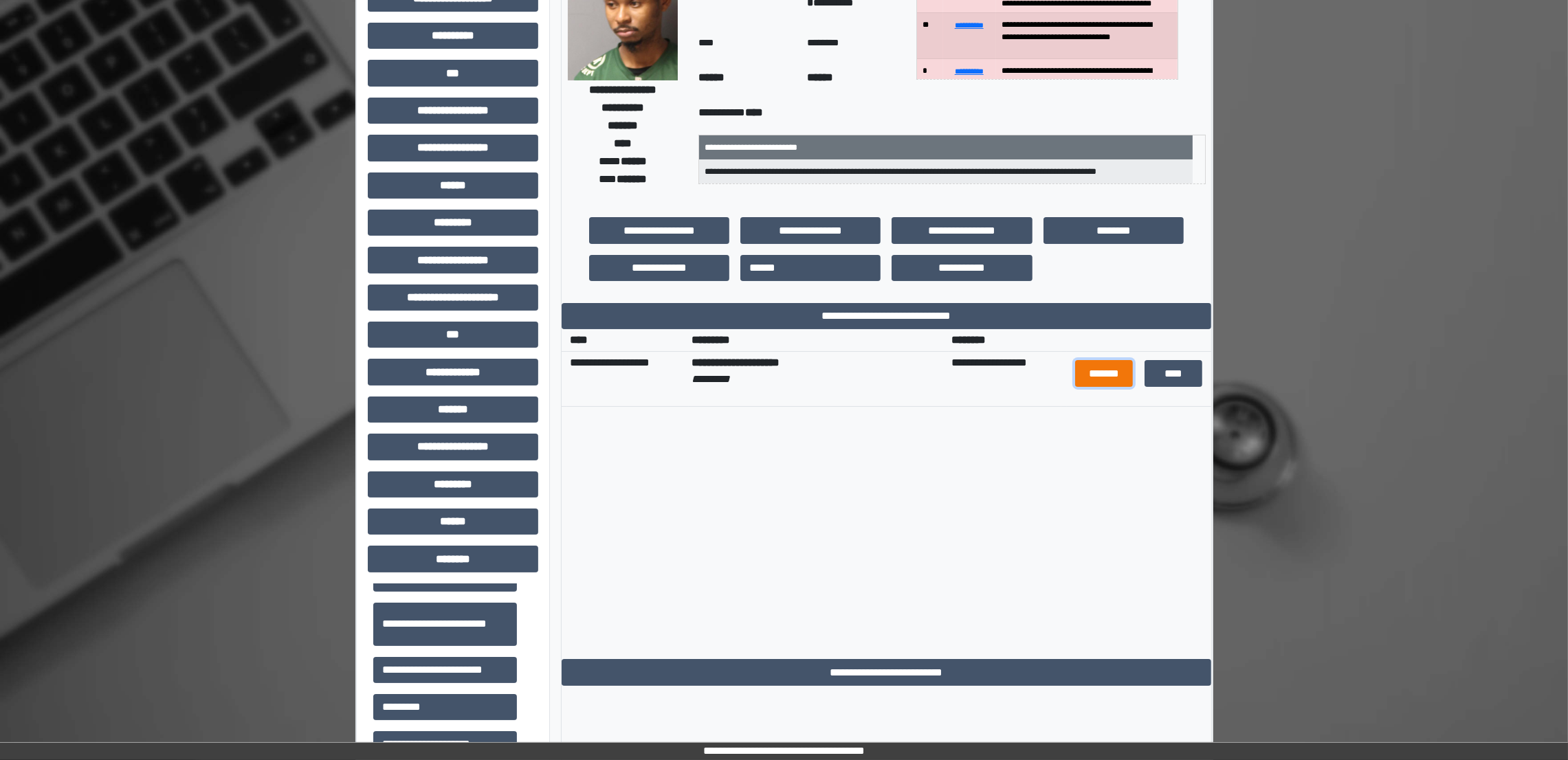 click on "*******" at bounding box center [1104, 373] 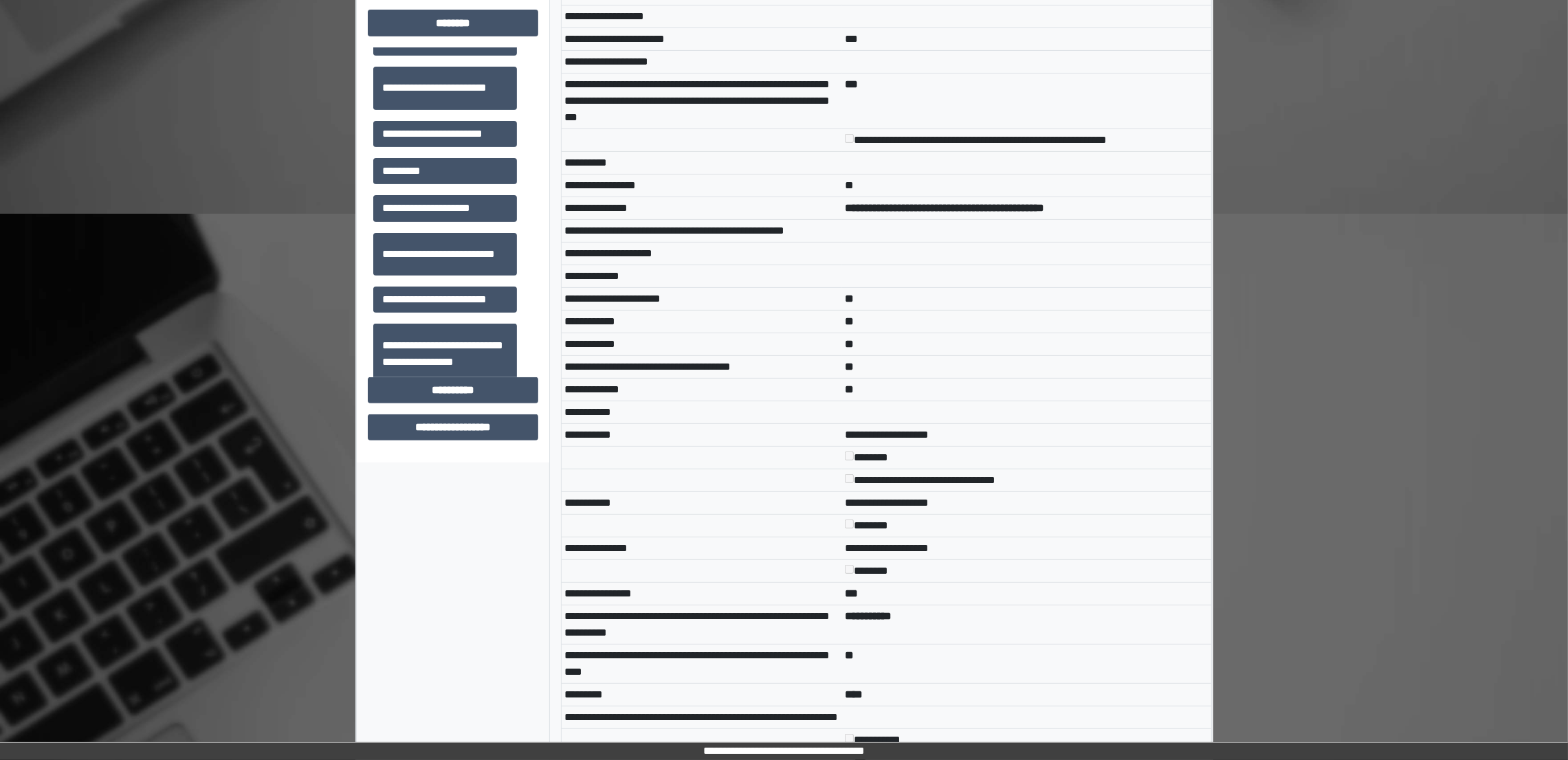 scroll, scrollTop: 0, scrollLeft: 0, axis: both 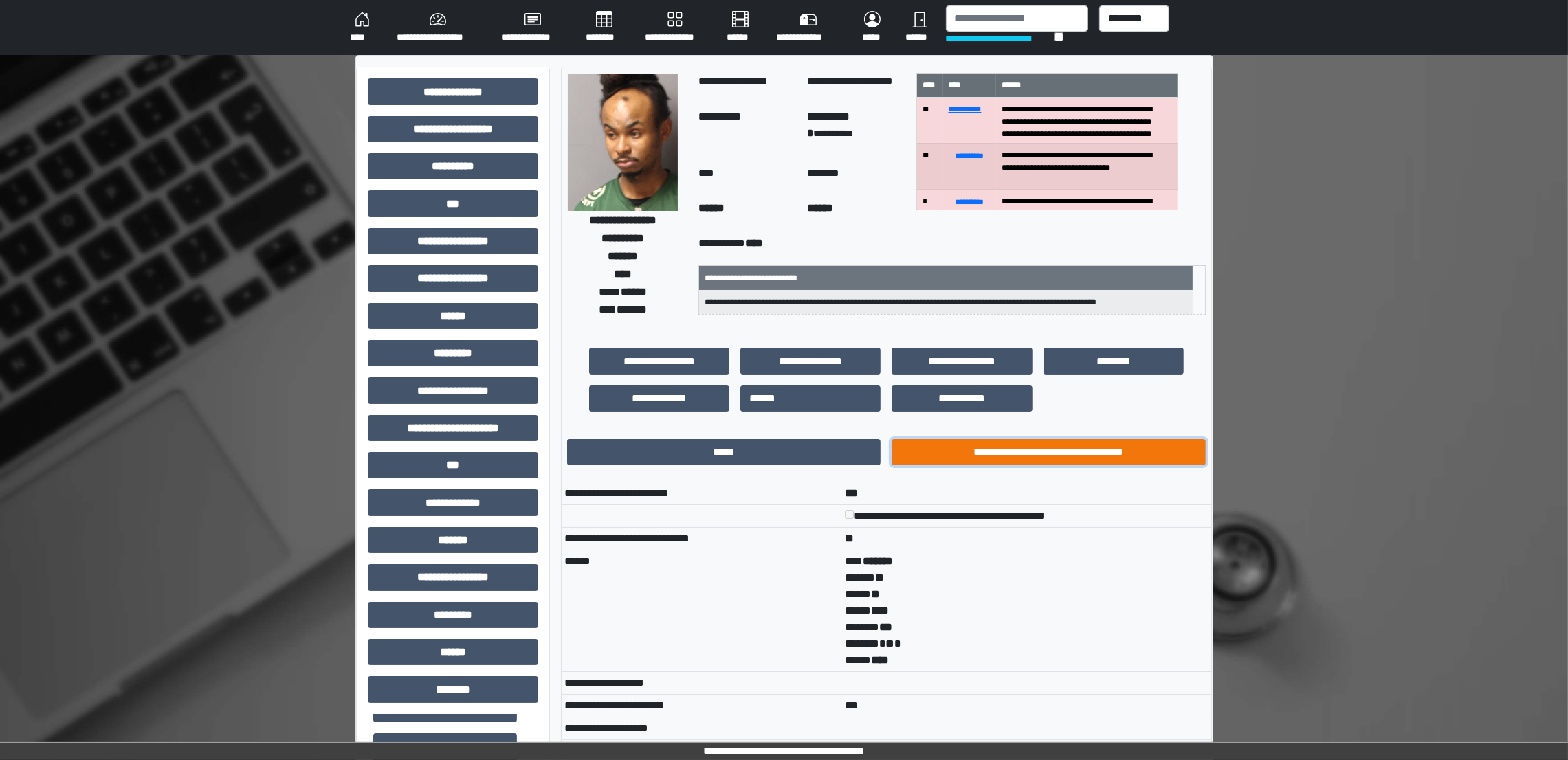 click on "**********" at bounding box center [1048, 452] 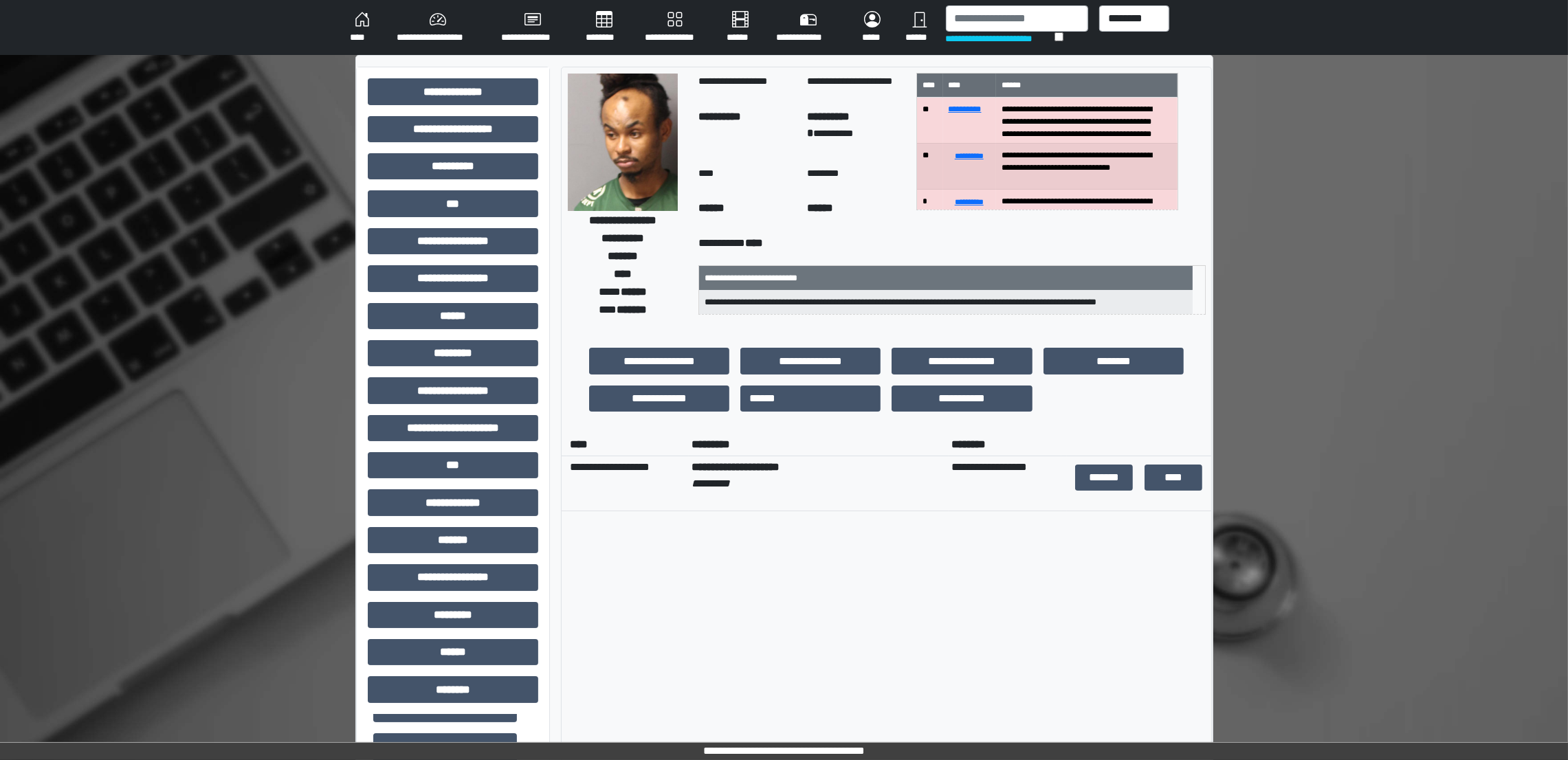 click on "**********" at bounding box center [1087, 120] 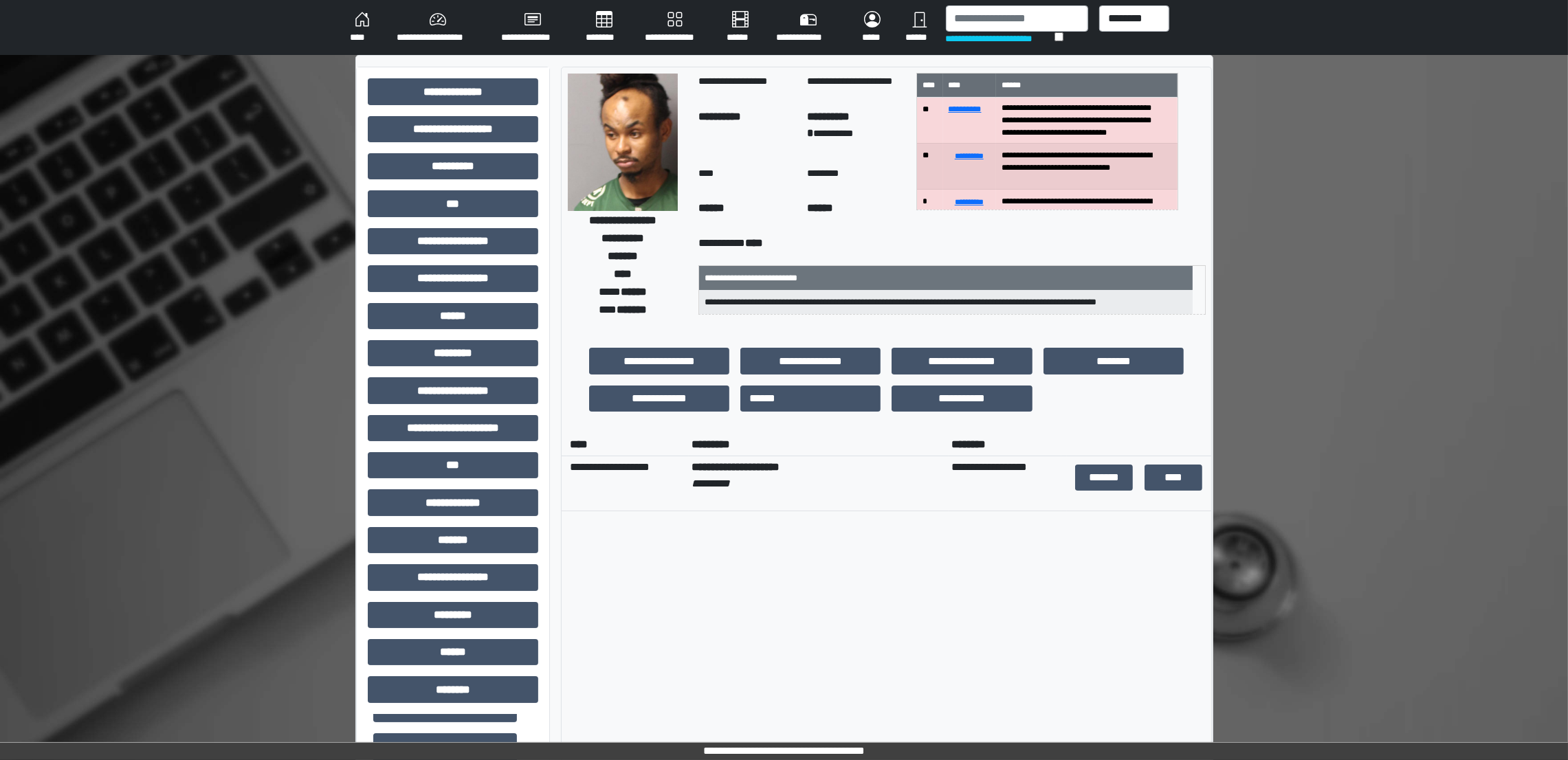 scroll, scrollTop: 39, scrollLeft: 0, axis: vertical 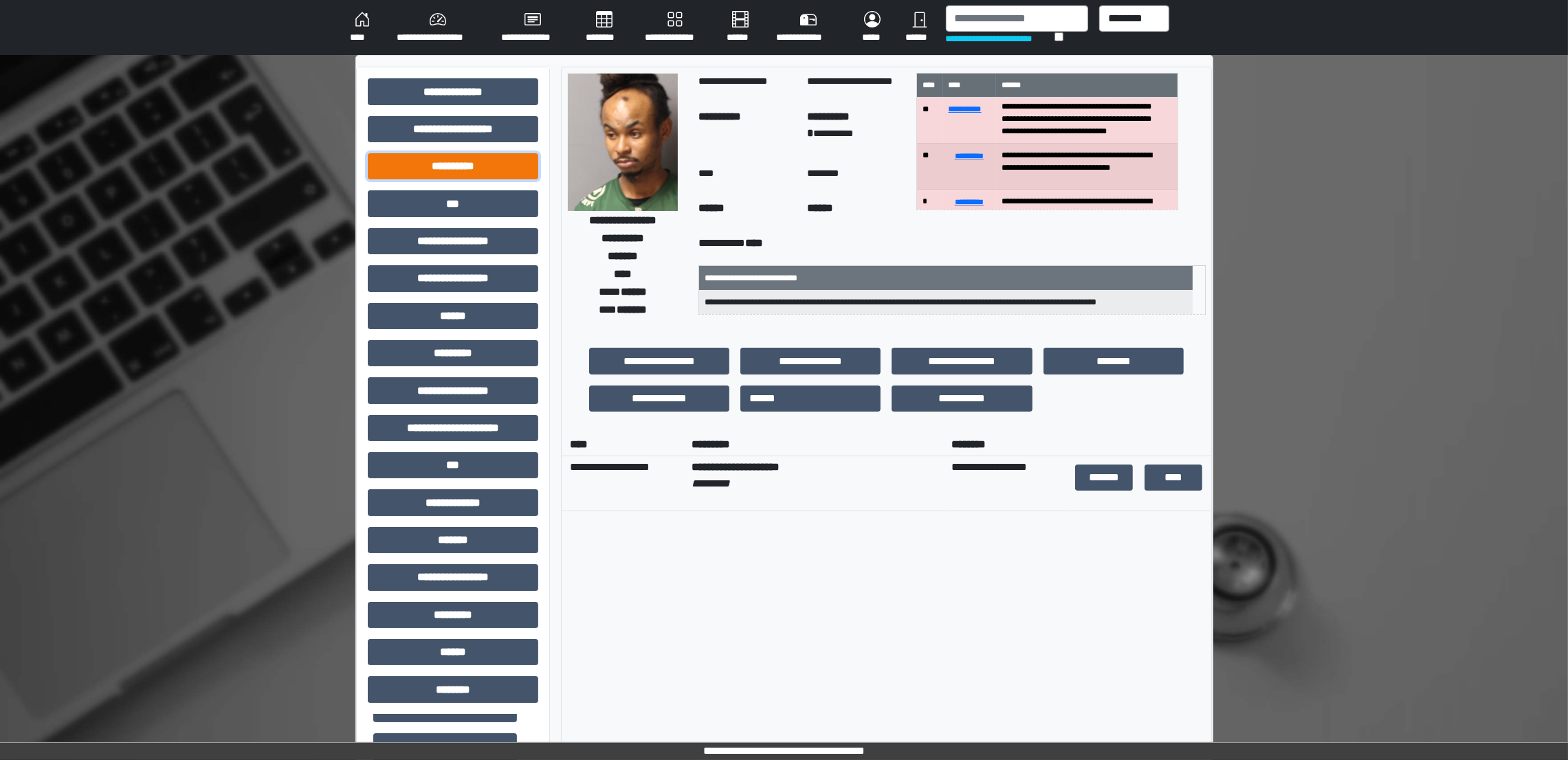 click on "**********" at bounding box center [453, 166] 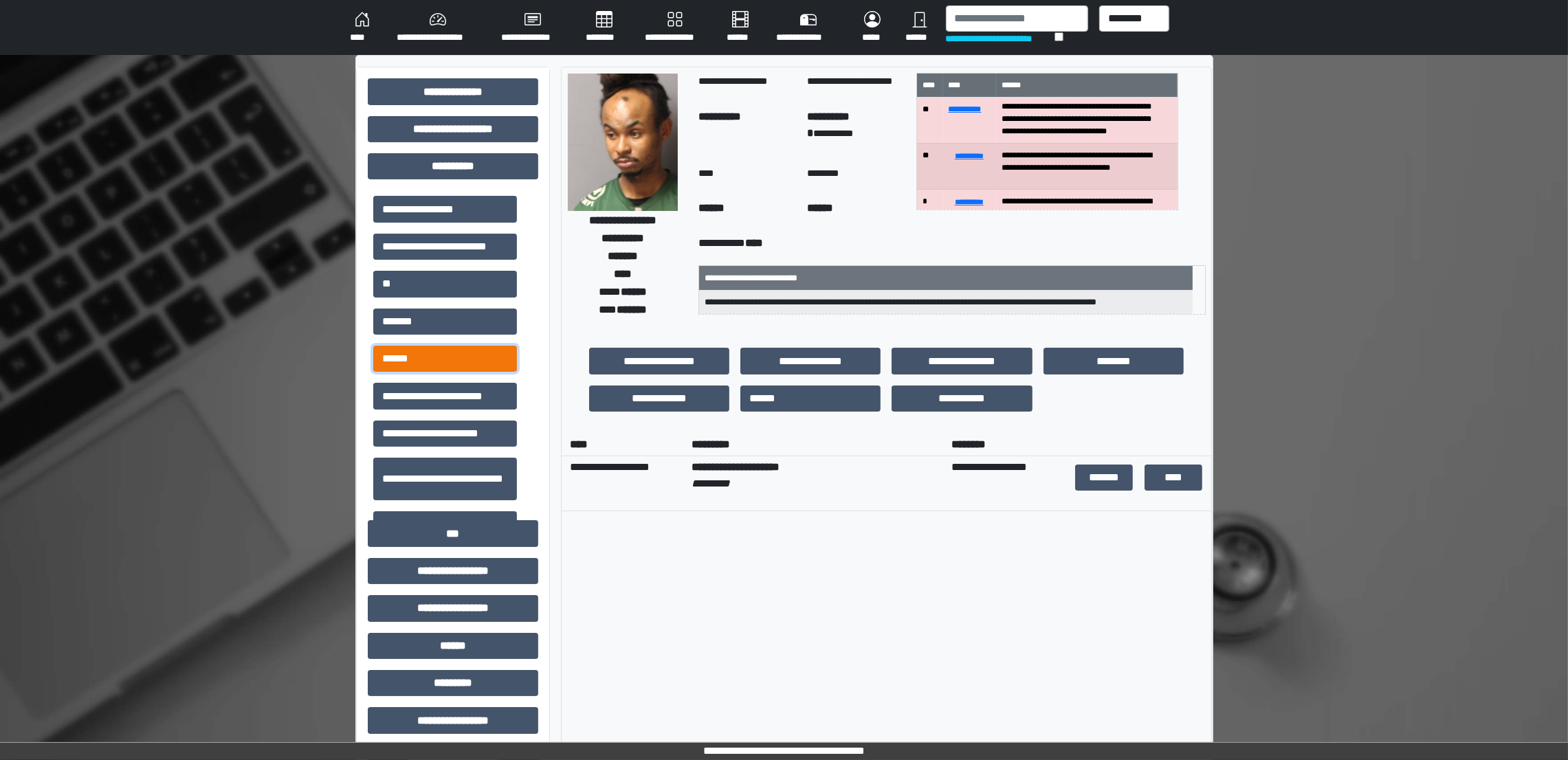 click on "******" at bounding box center [445, 359] 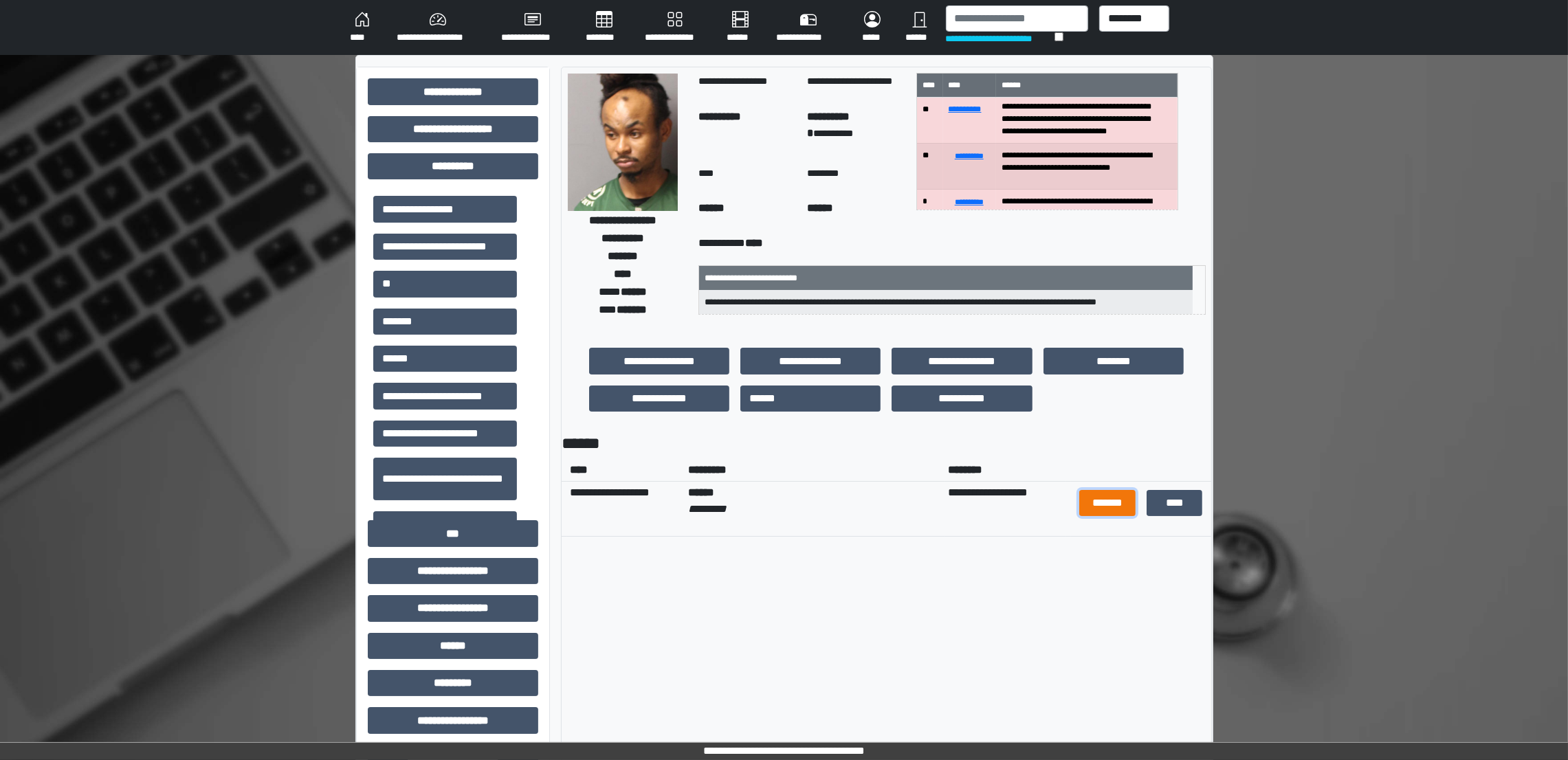 click on "*******" at bounding box center [1107, 503] 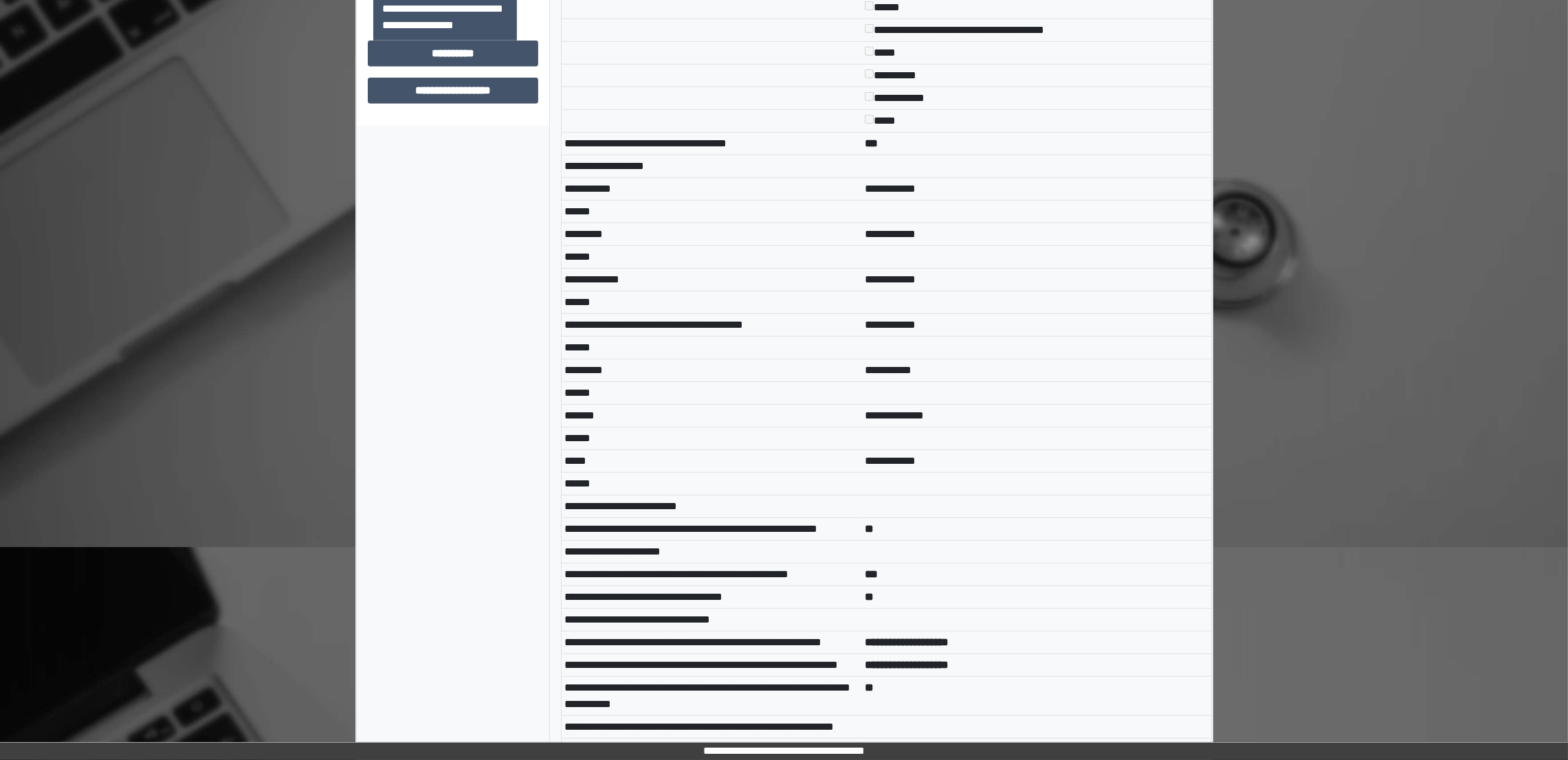 scroll, scrollTop: 0, scrollLeft: 0, axis: both 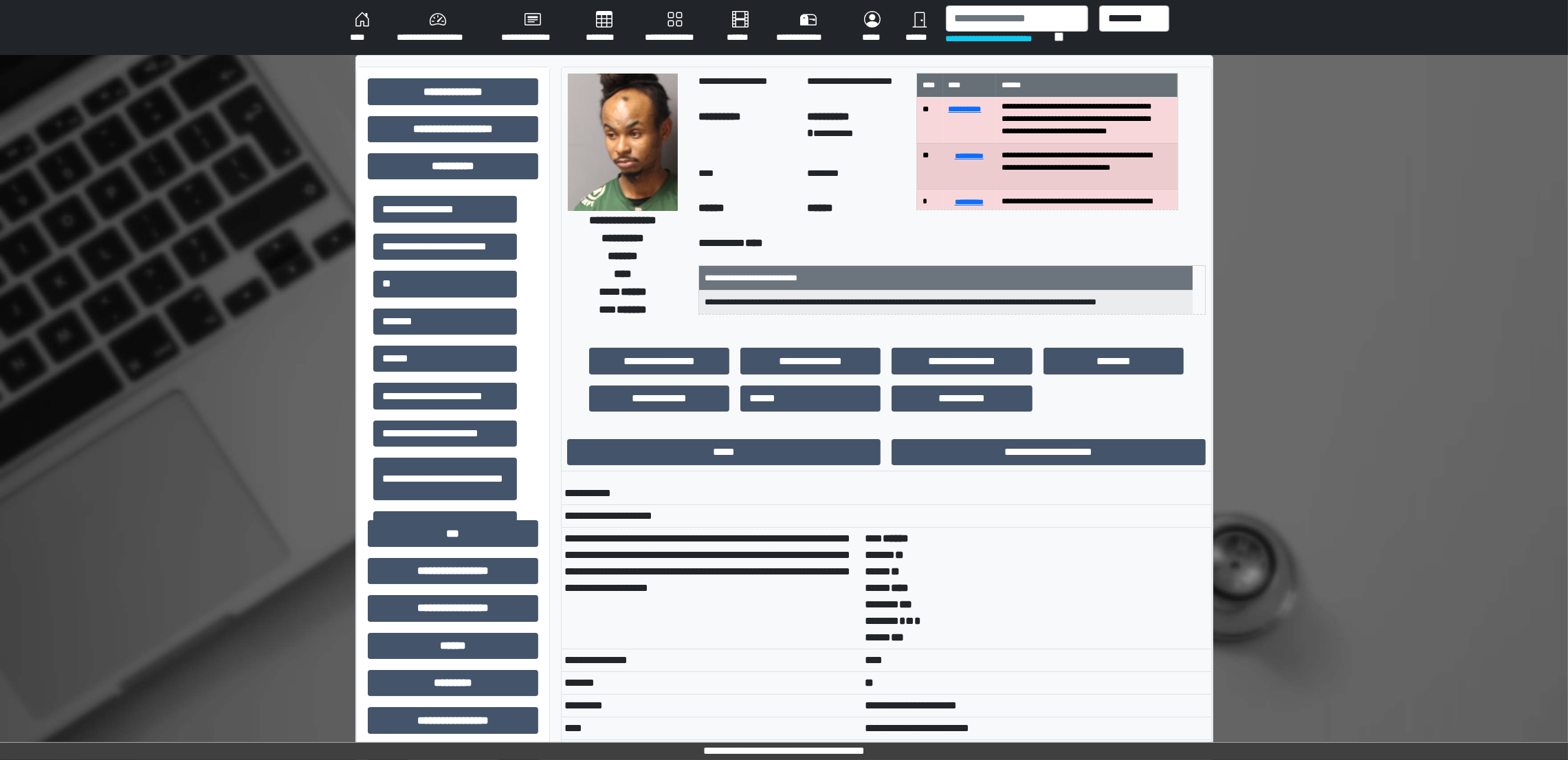 click on "**********" at bounding box center (784, 4159) 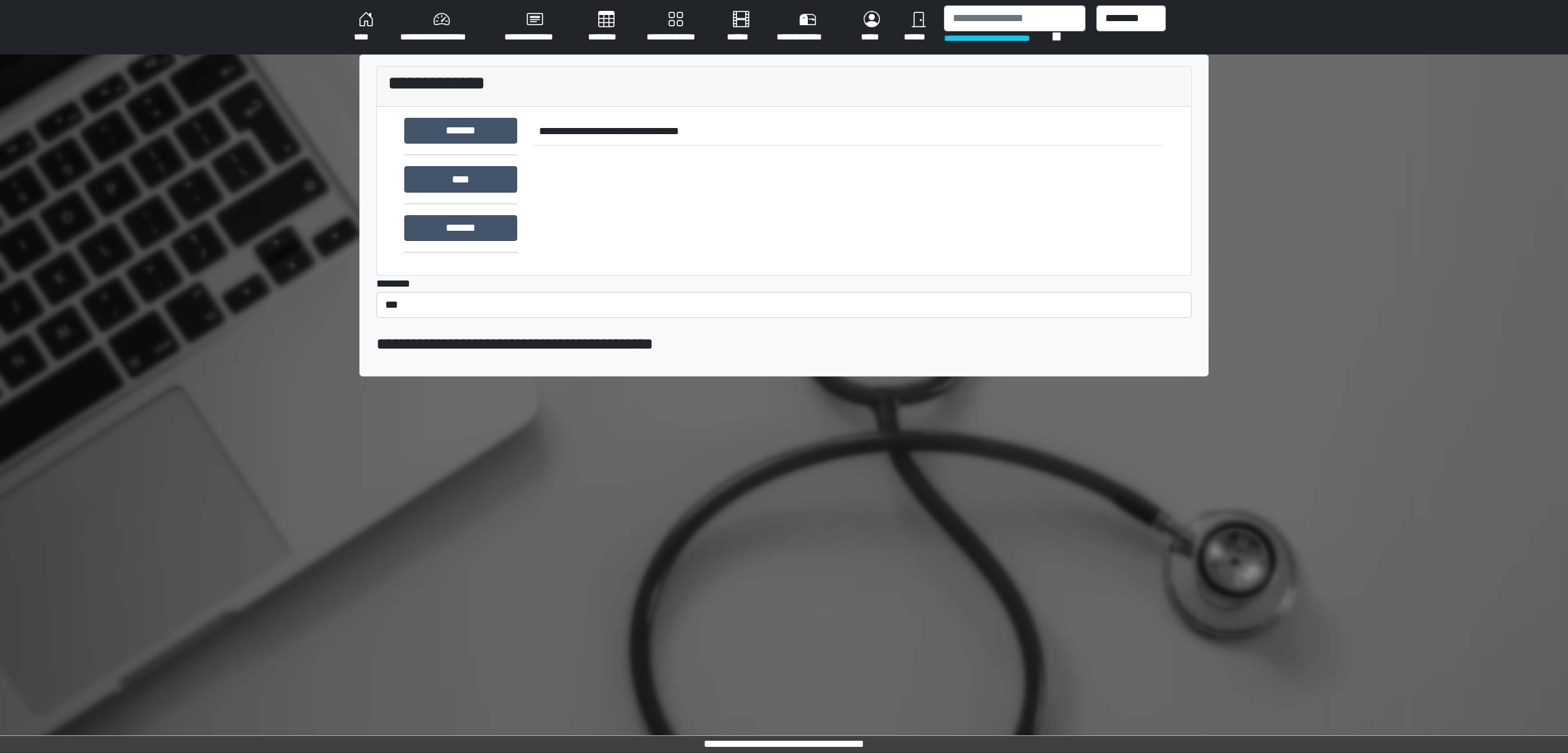 scroll, scrollTop: 0, scrollLeft: 0, axis: both 